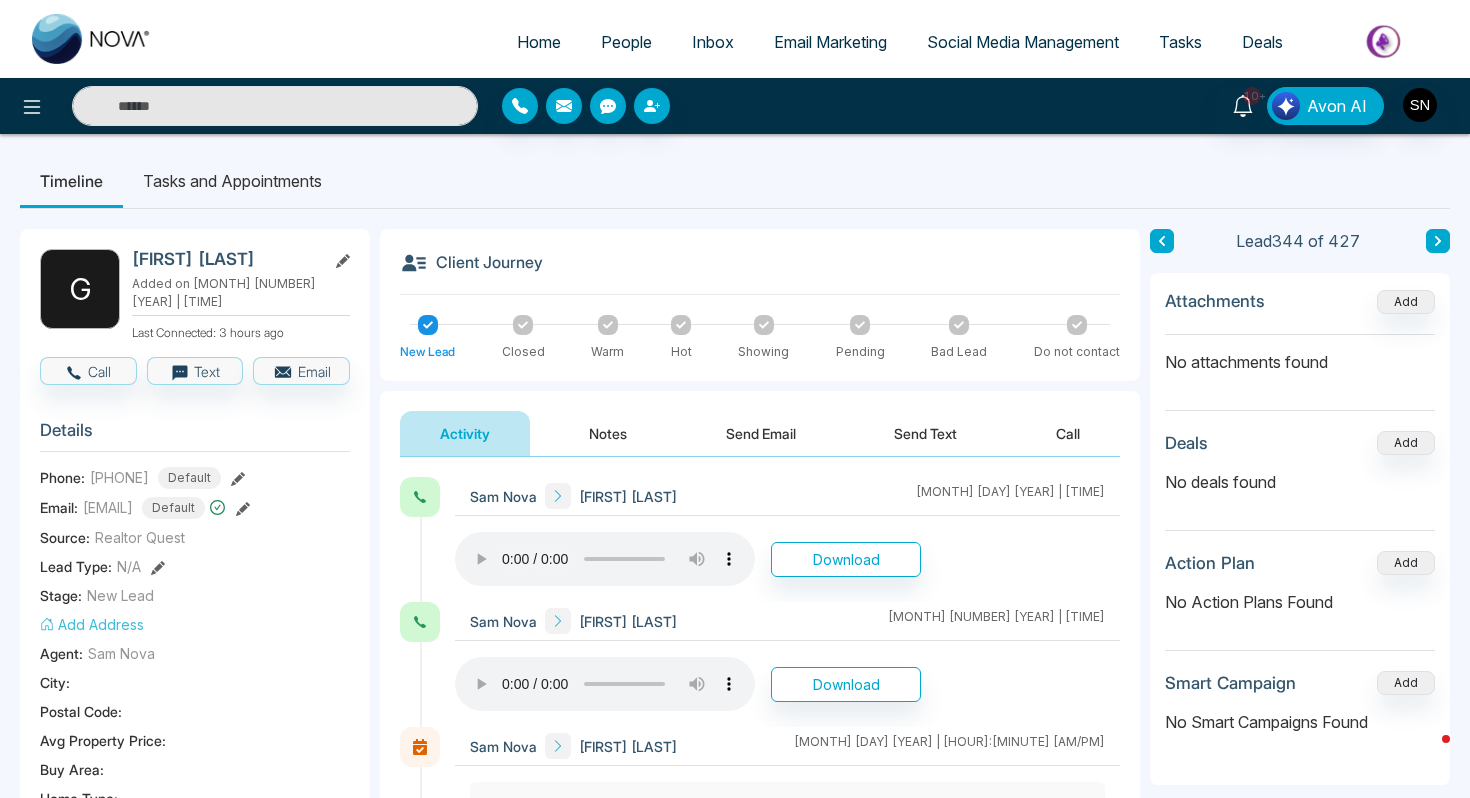scroll, scrollTop: 0, scrollLeft: 0, axis: both 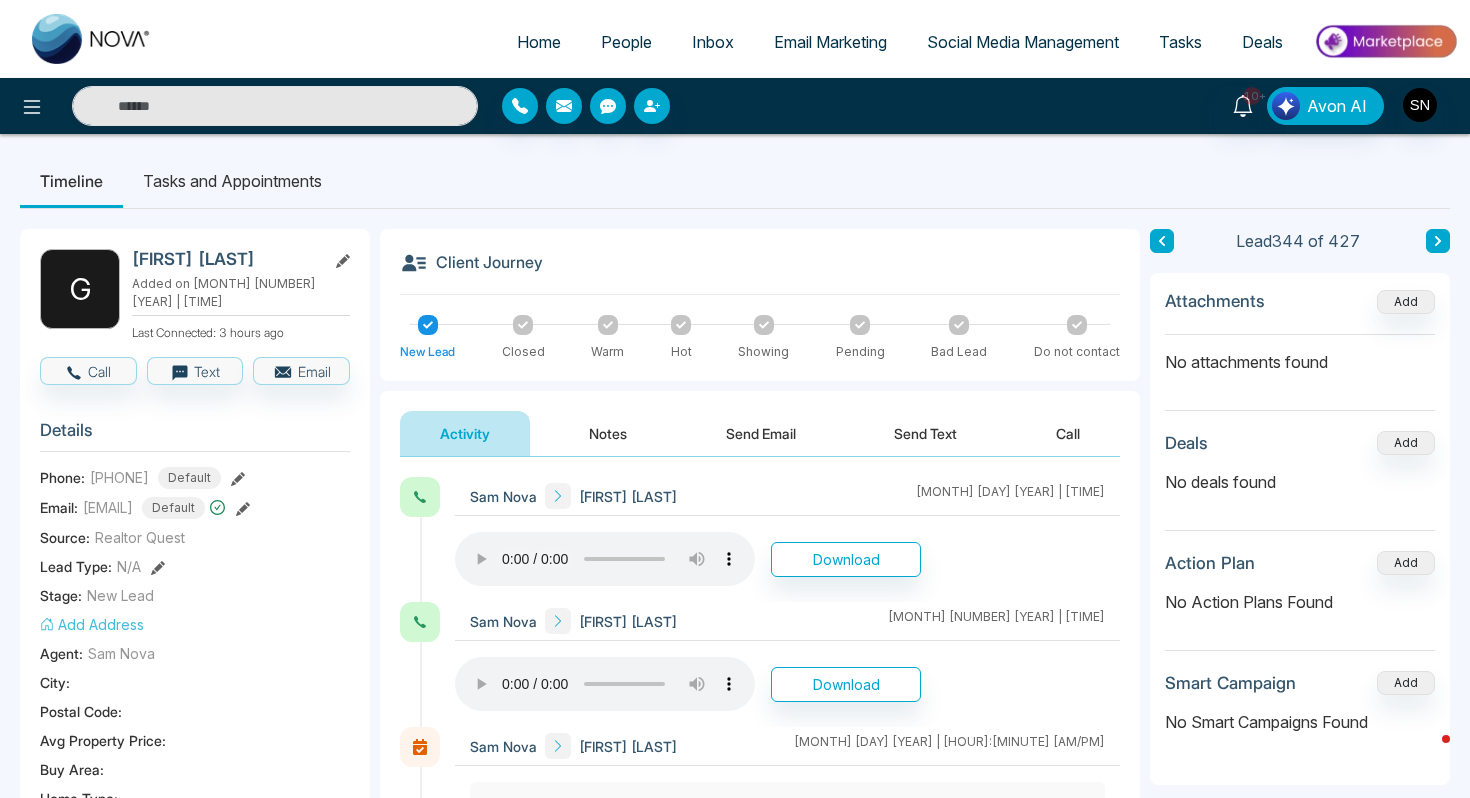click on "People" at bounding box center [626, 42] 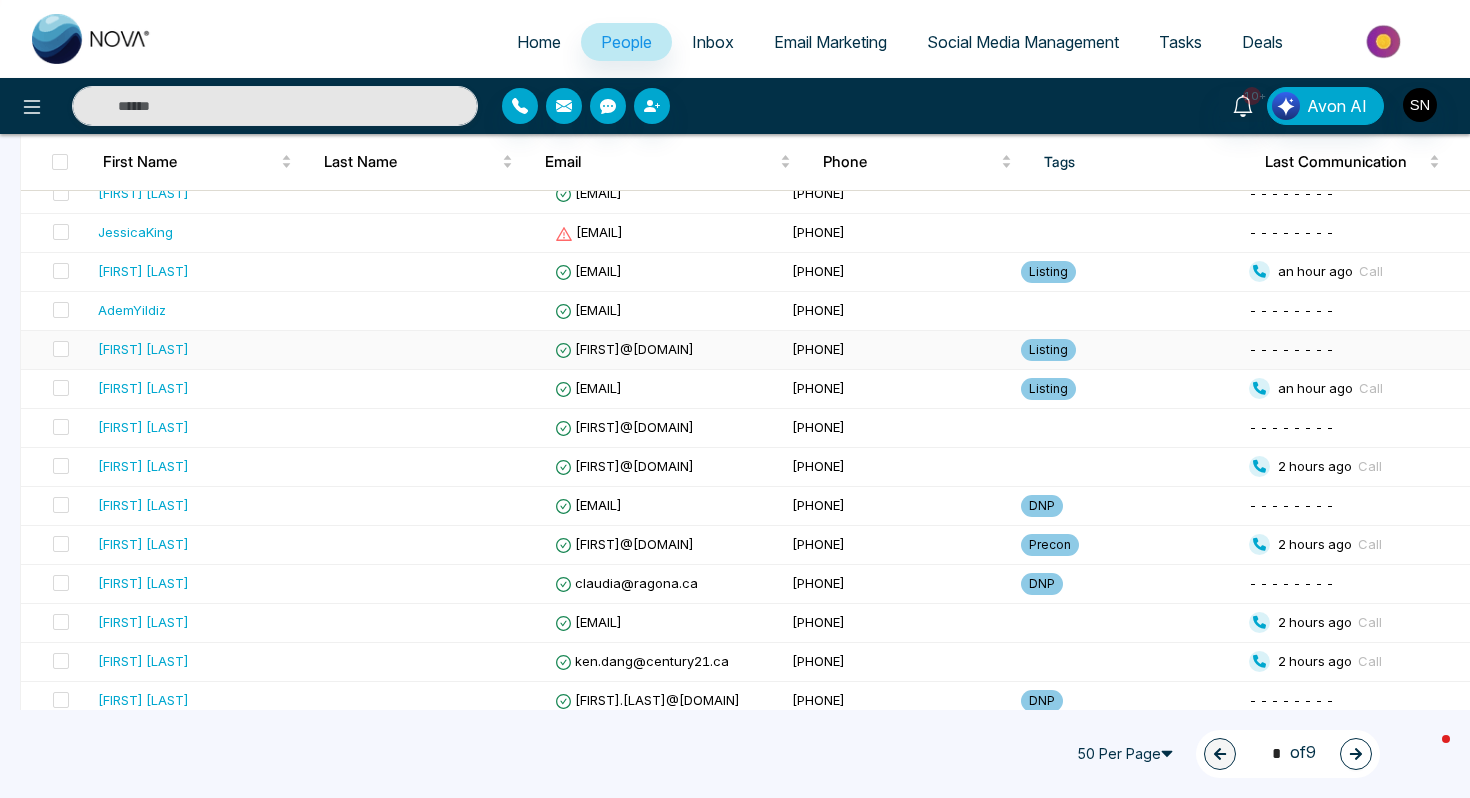 scroll, scrollTop: 230, scrollLeft: 0, axis: vertical 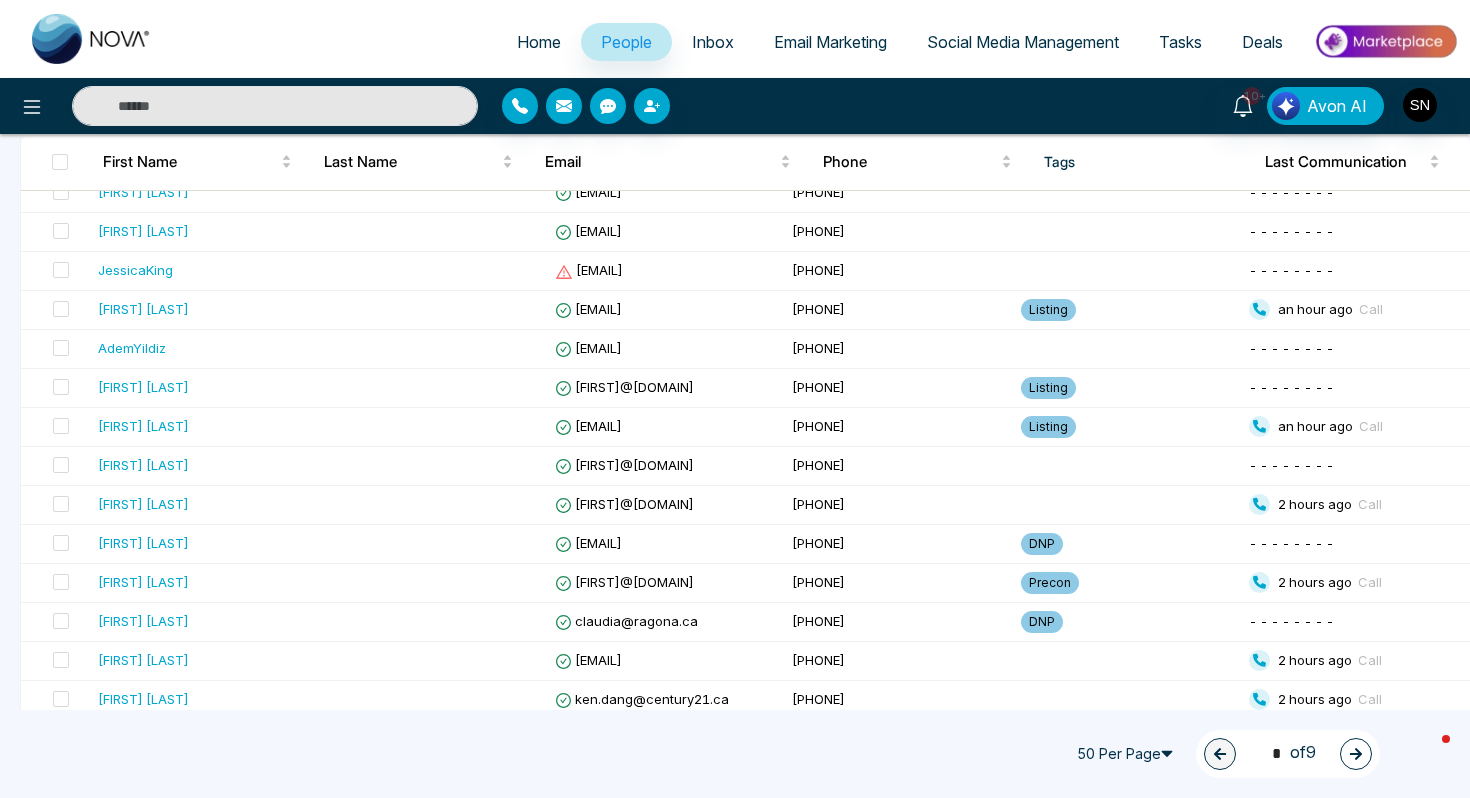 click on "Home" at bounding box center [539, 42] 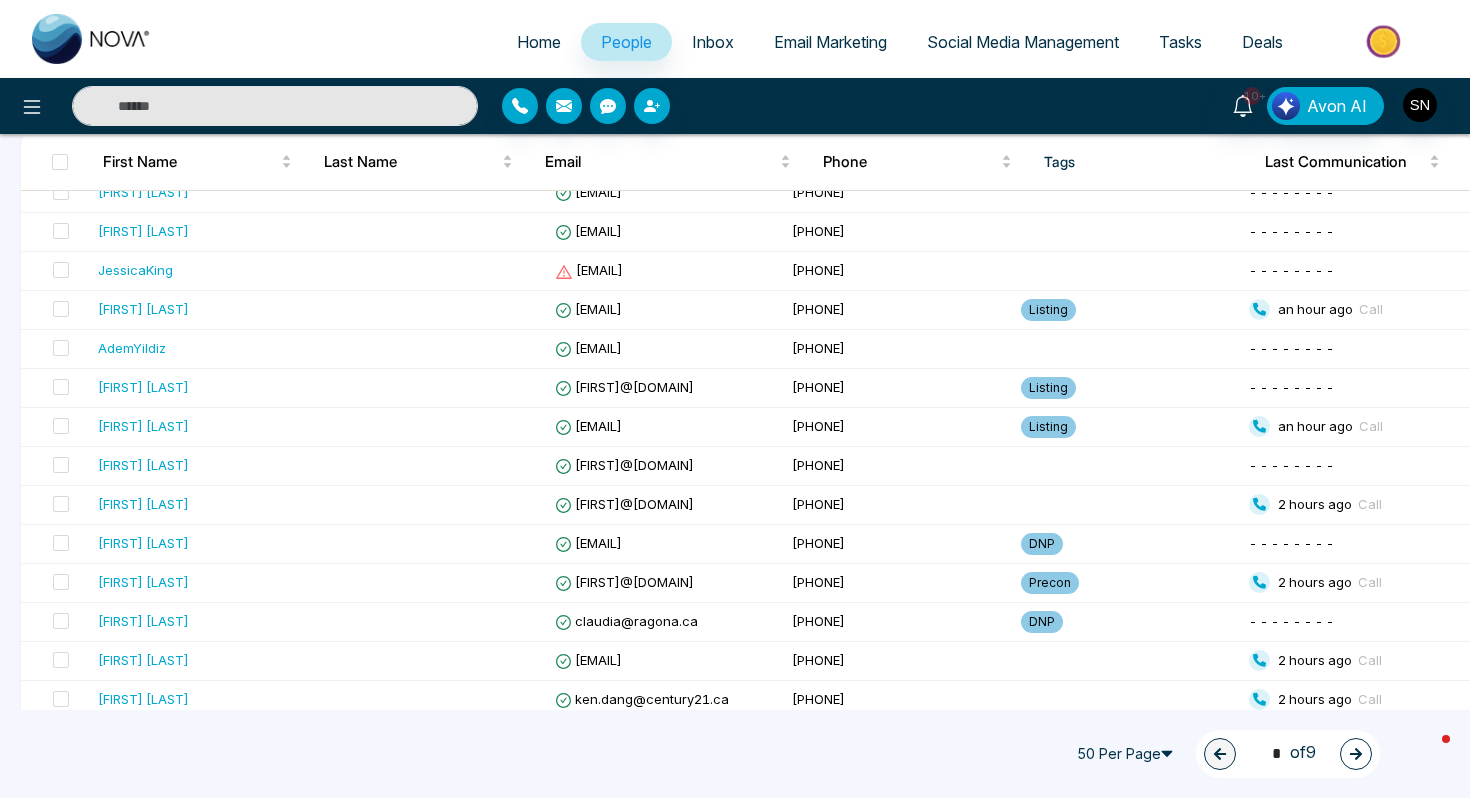 scroll, scrollTop: 0, scrollLeft: 0, axis: both 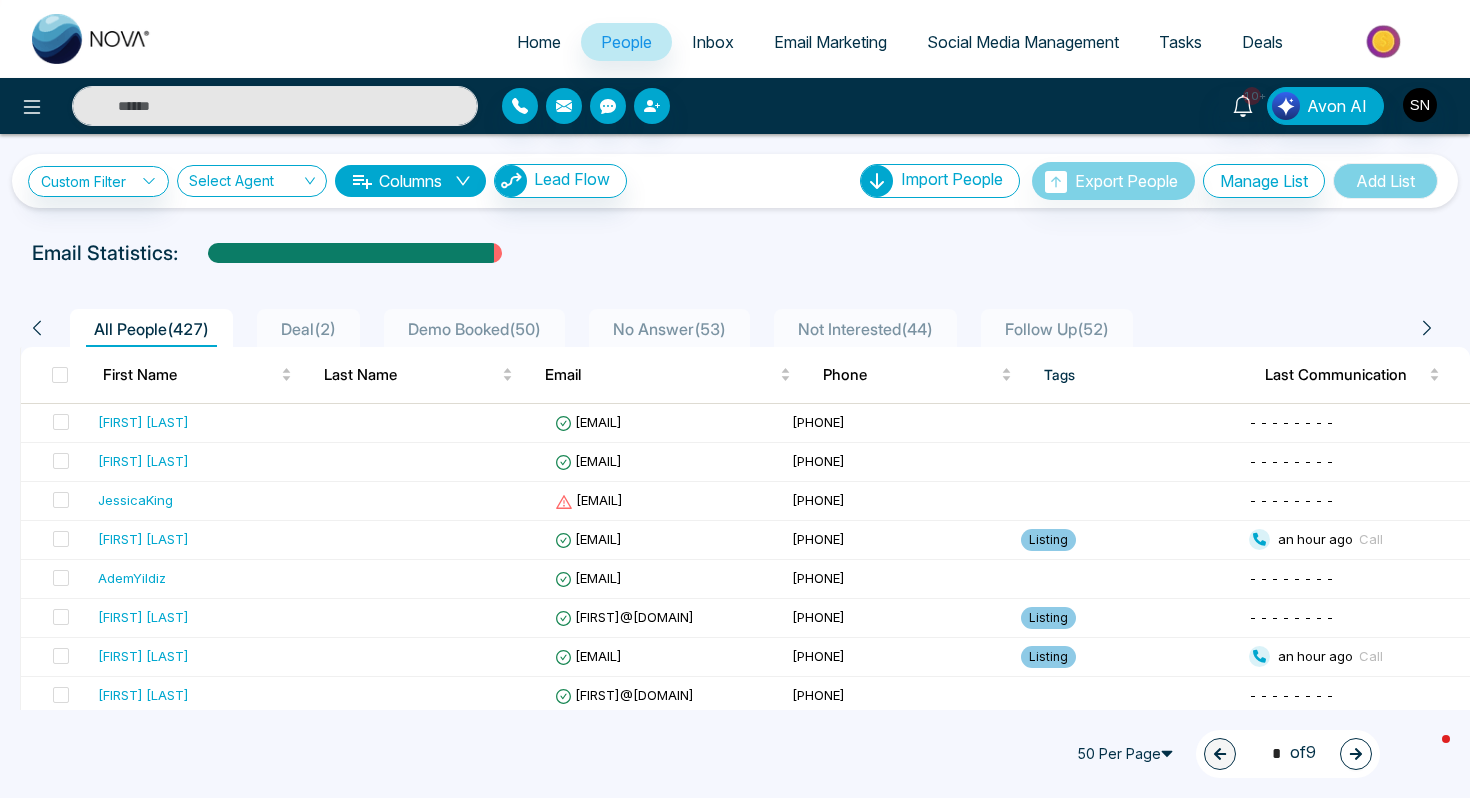 select on "*" 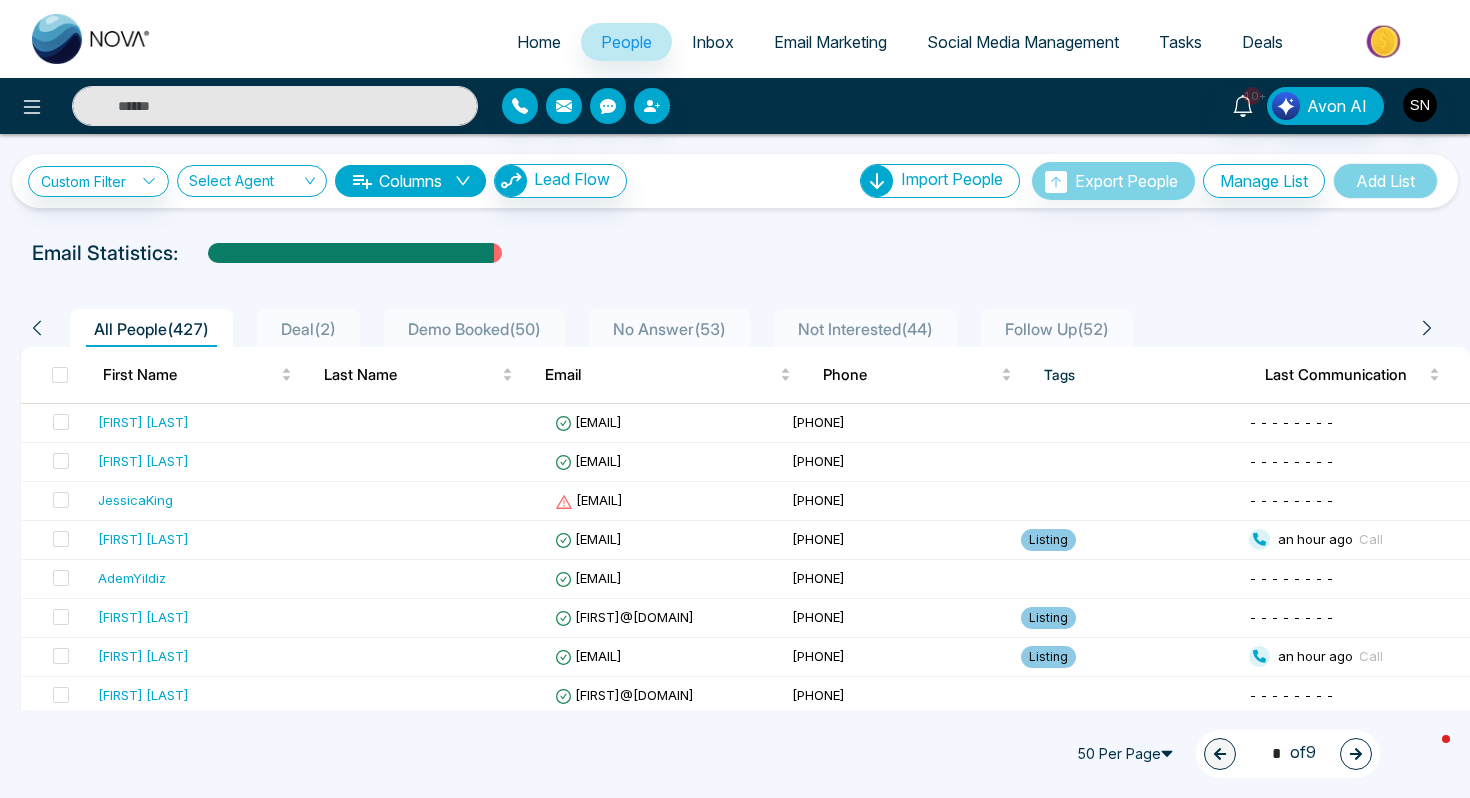 select on "*" 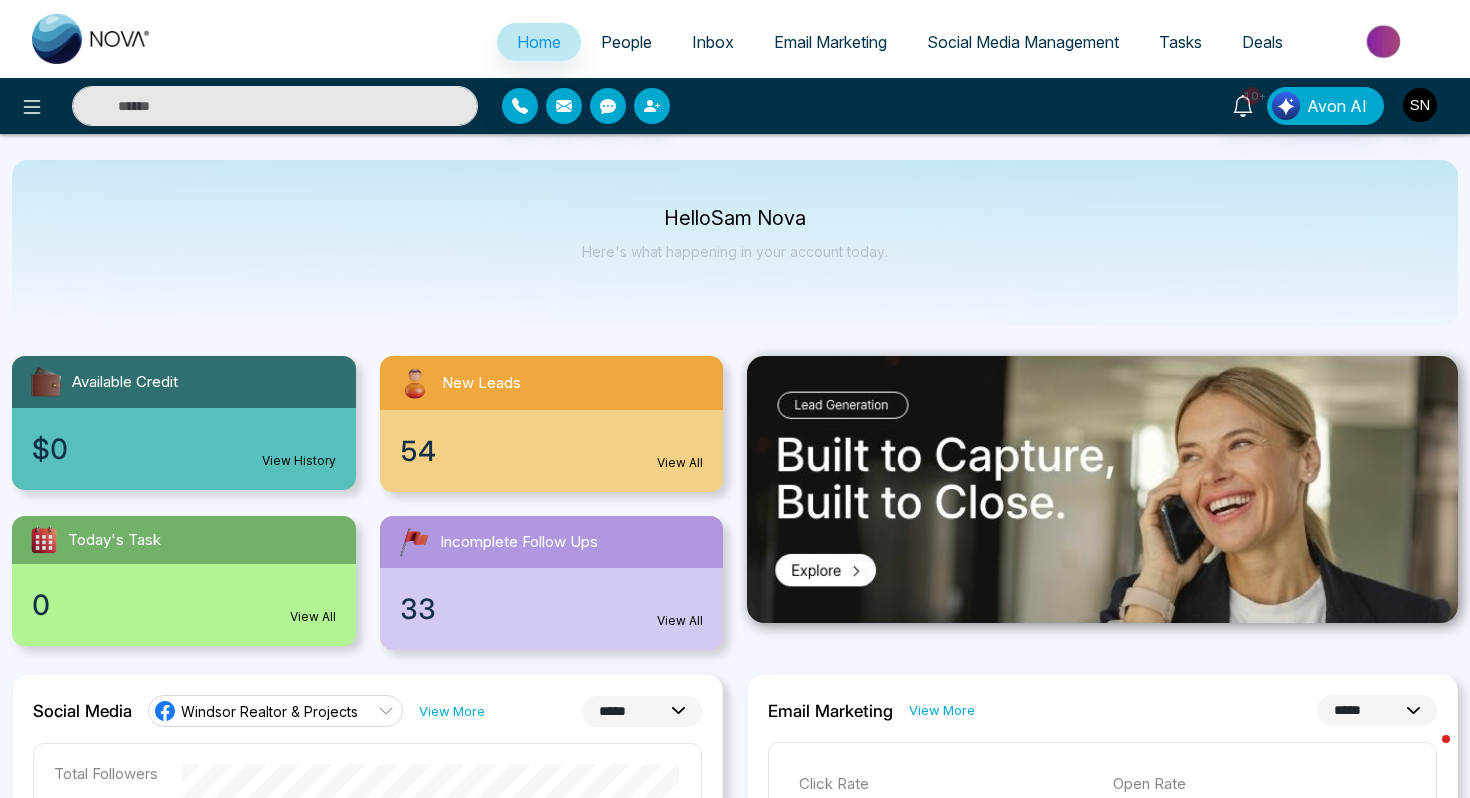 click on "33 View All" at bounding box center (552, 609) 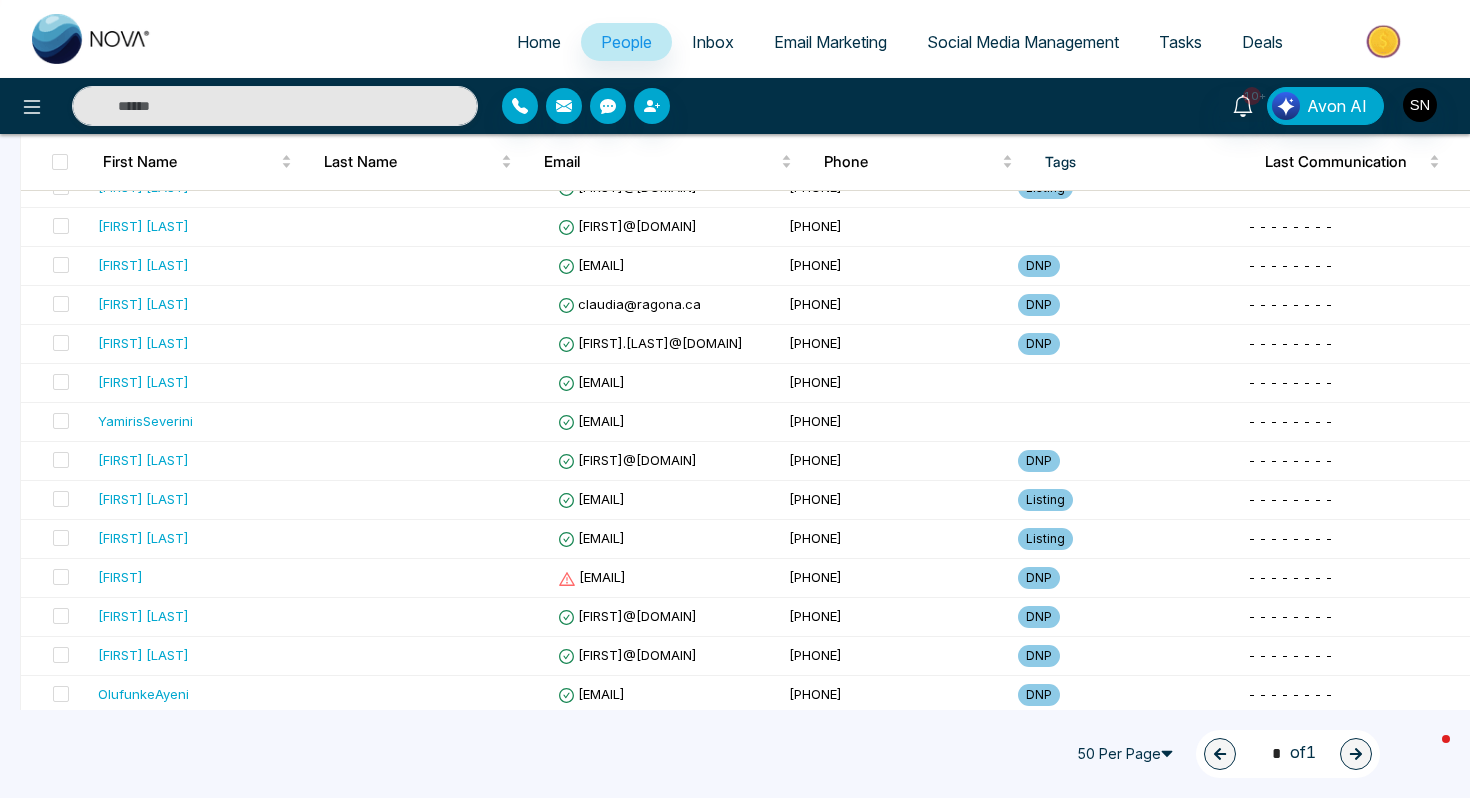 scroll, scrollTop: 0, scrollLeft: 0, axis: both 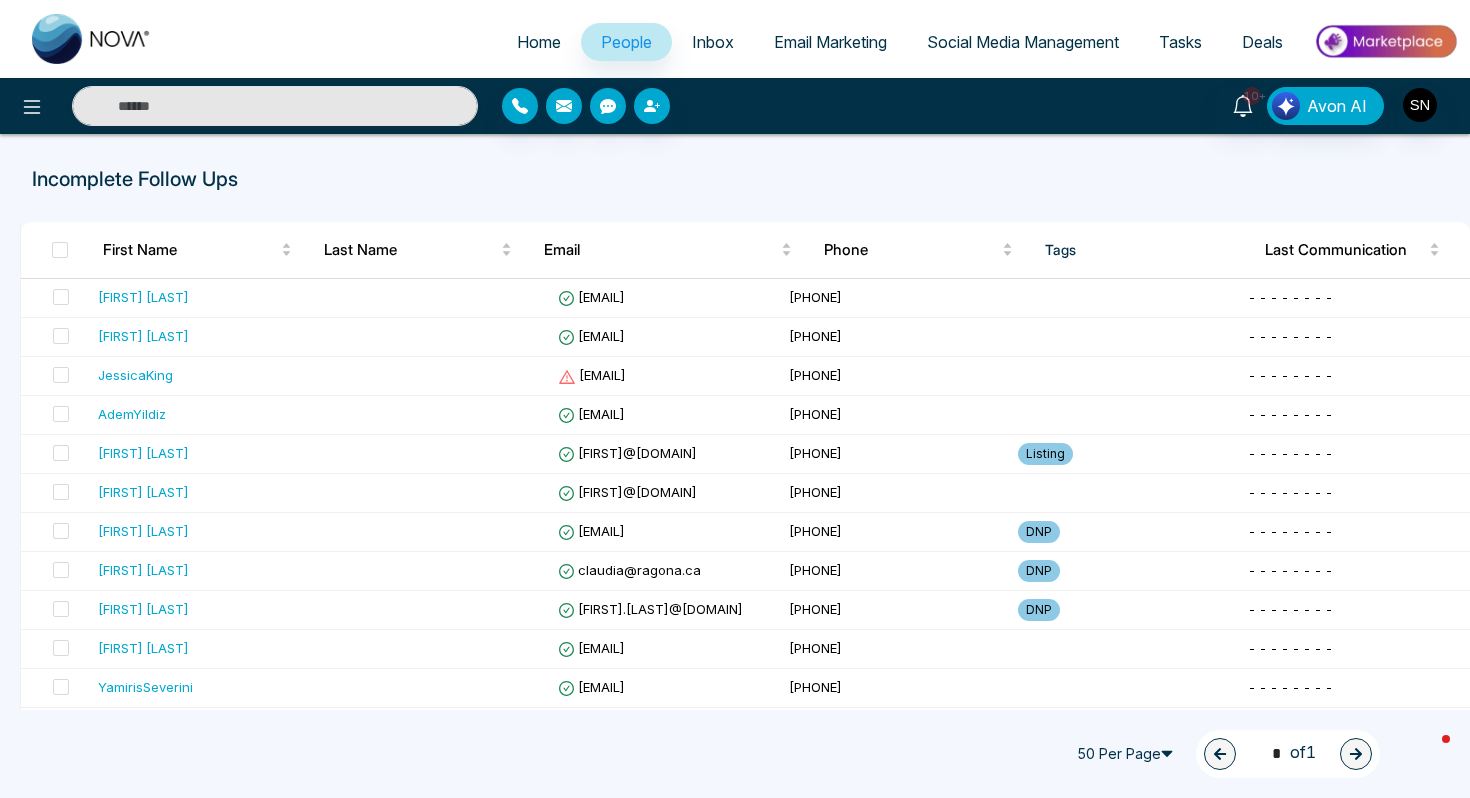 click on "Home" at bounding box center (539, 42) 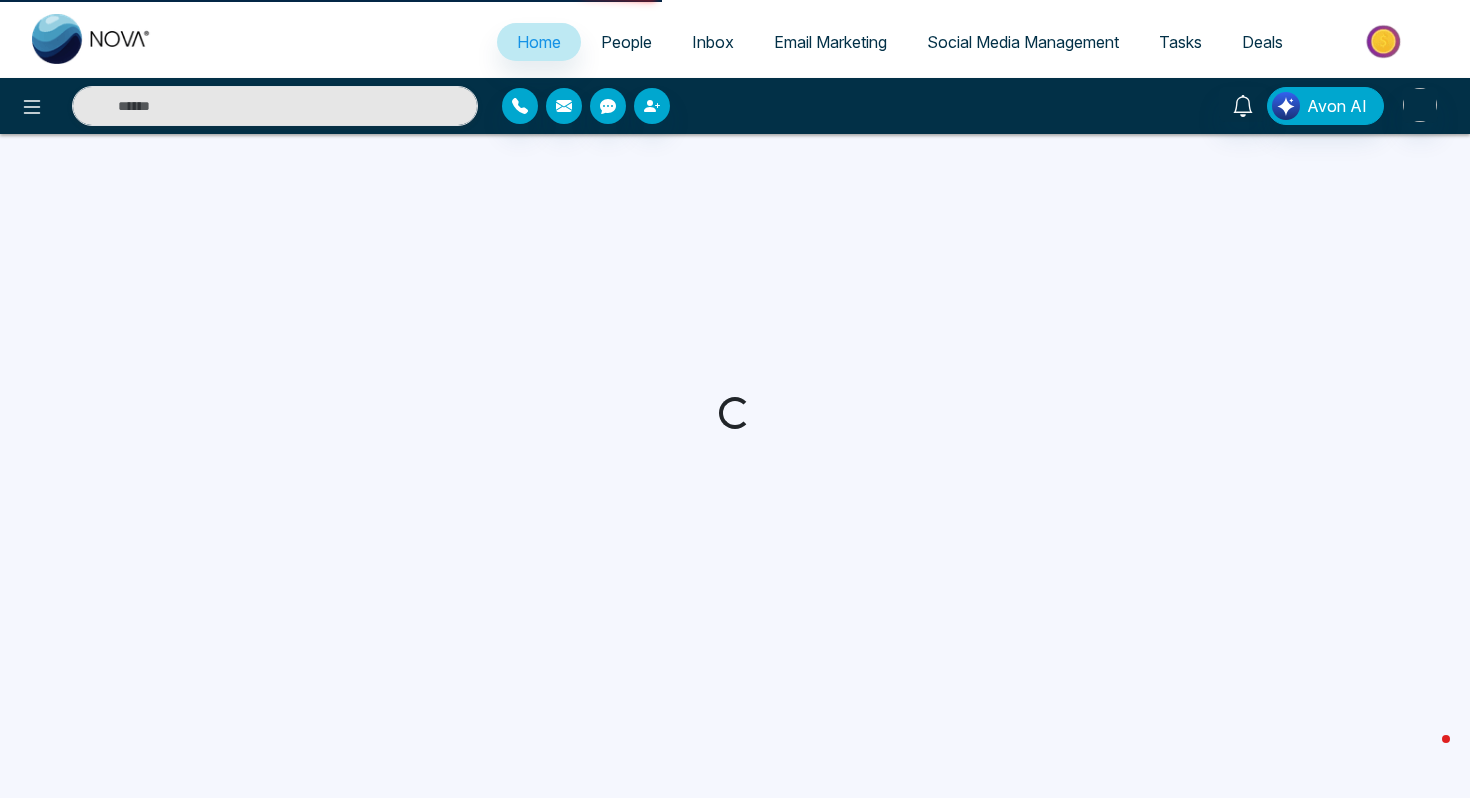 select on "*" 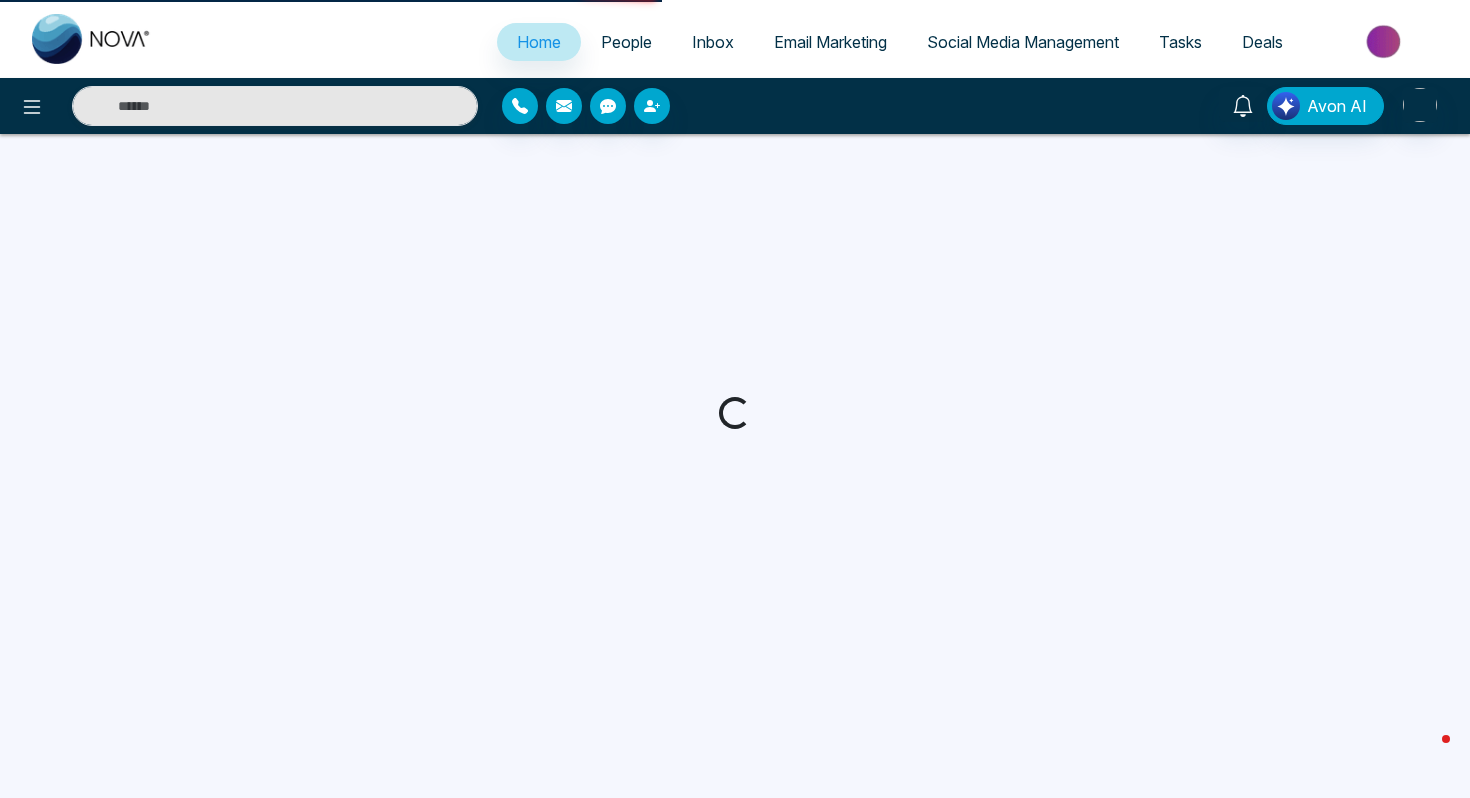 select on "*" 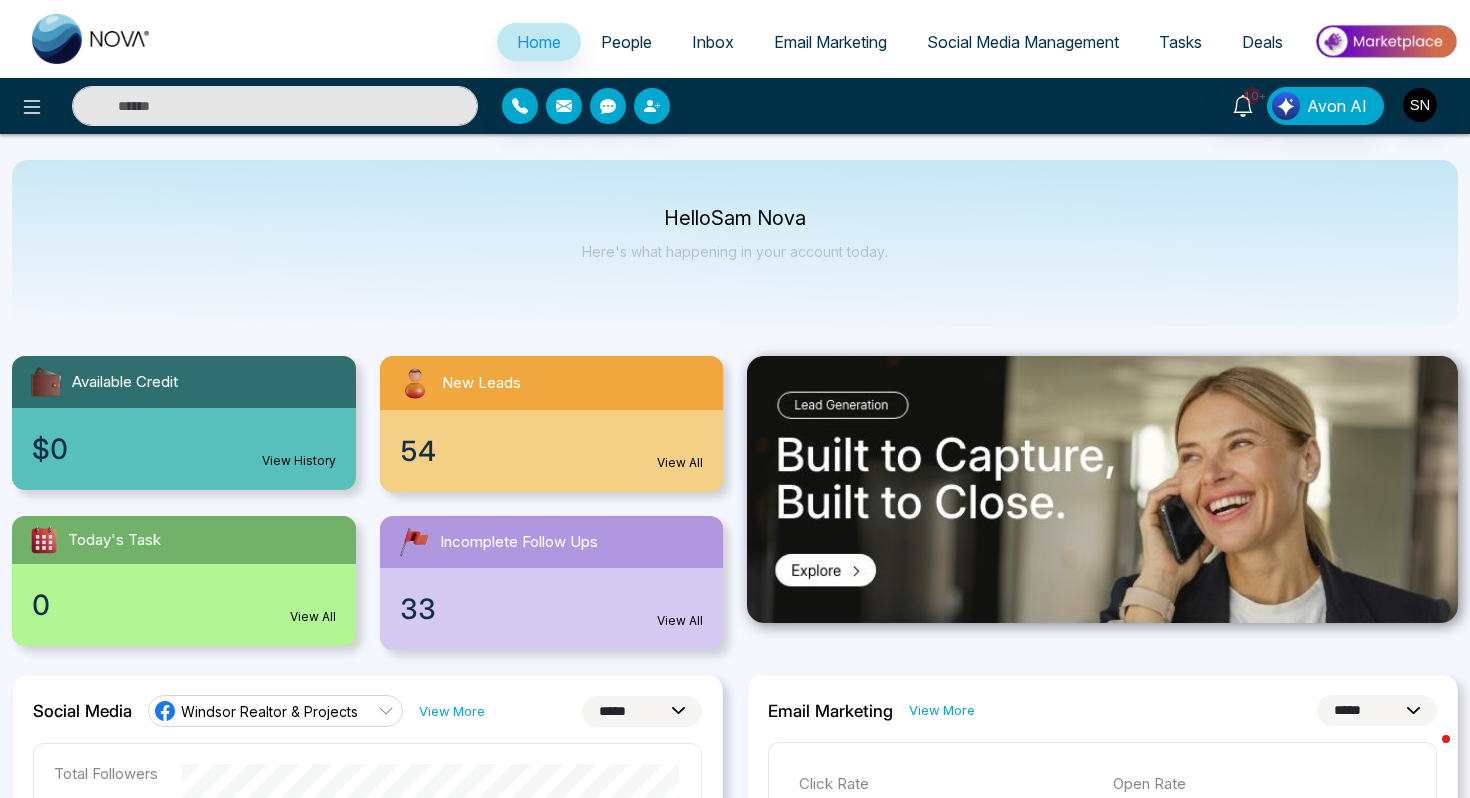 click on "People" at bounding box center [626, 42] 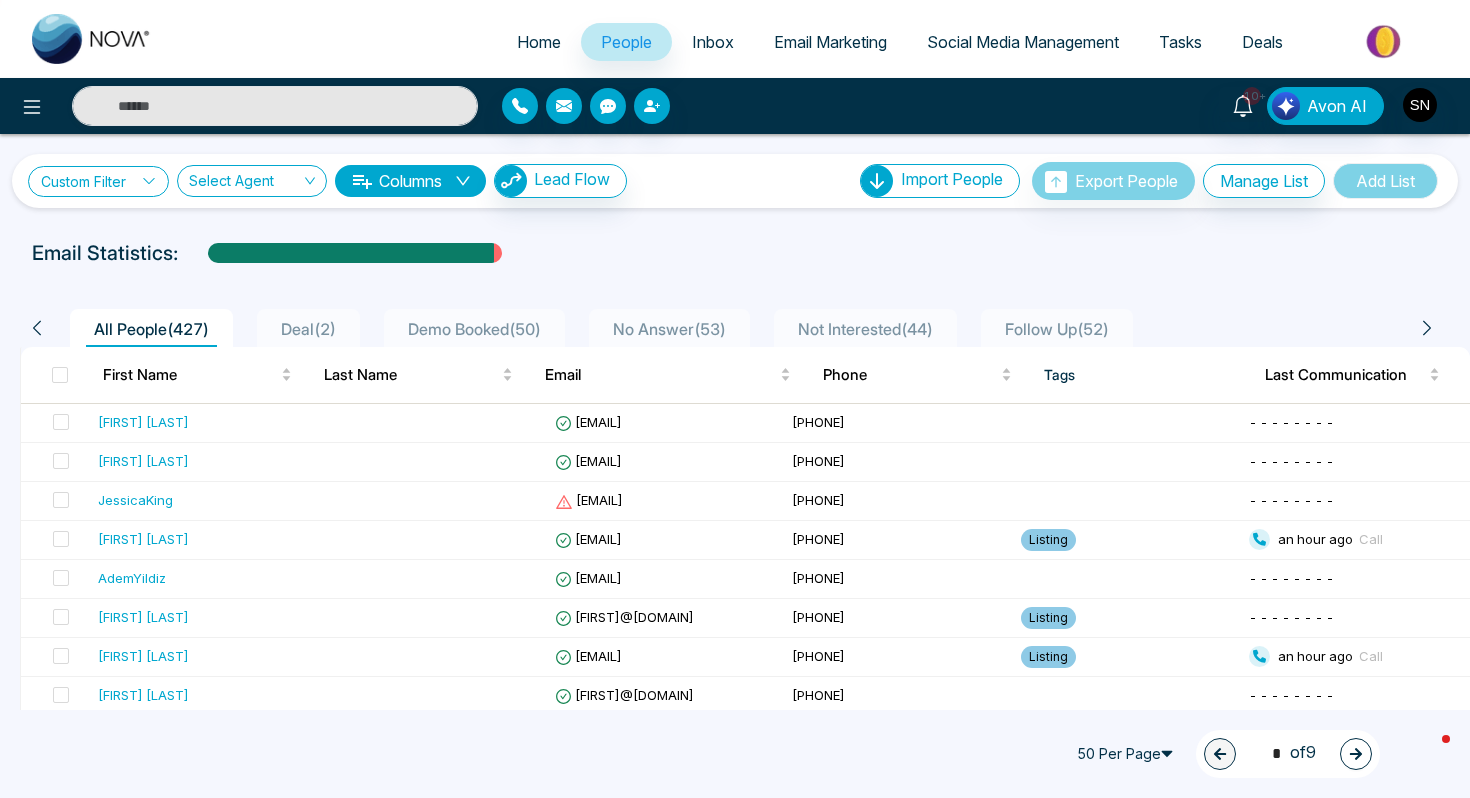 click on "Custom Filter" at bounding box center (98, 181) 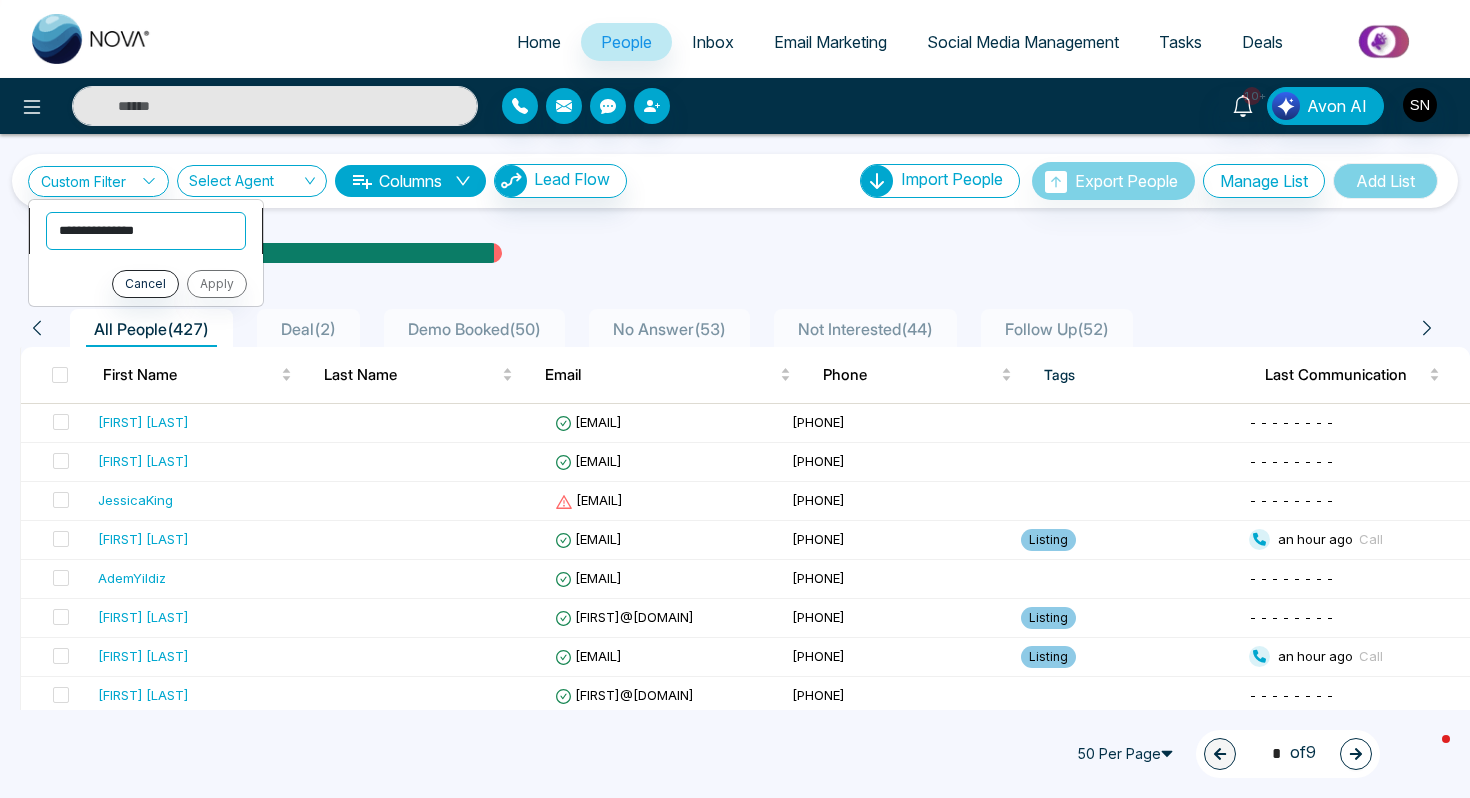 click on "**********" at bounding box center (146, 231) 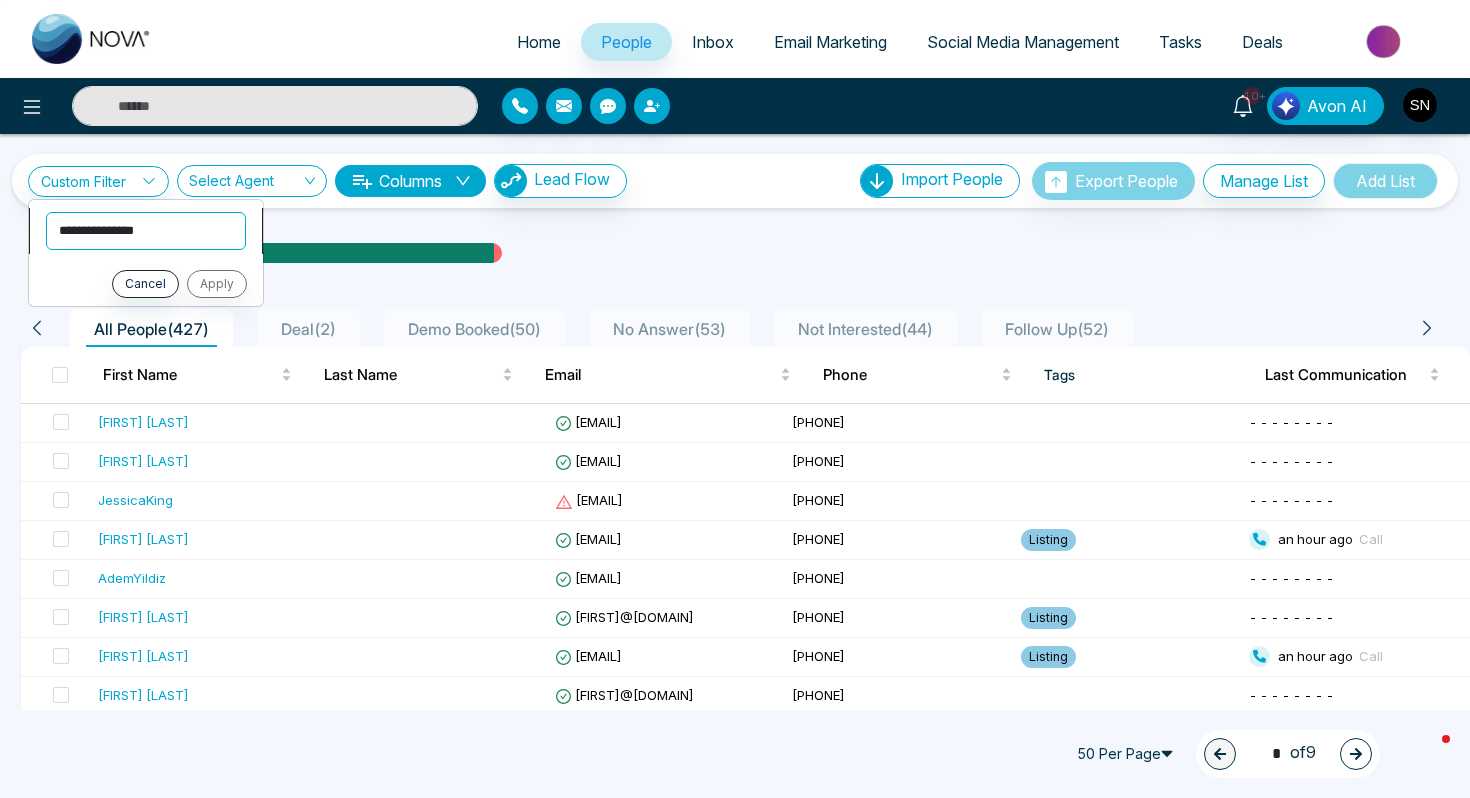 select on "**********" 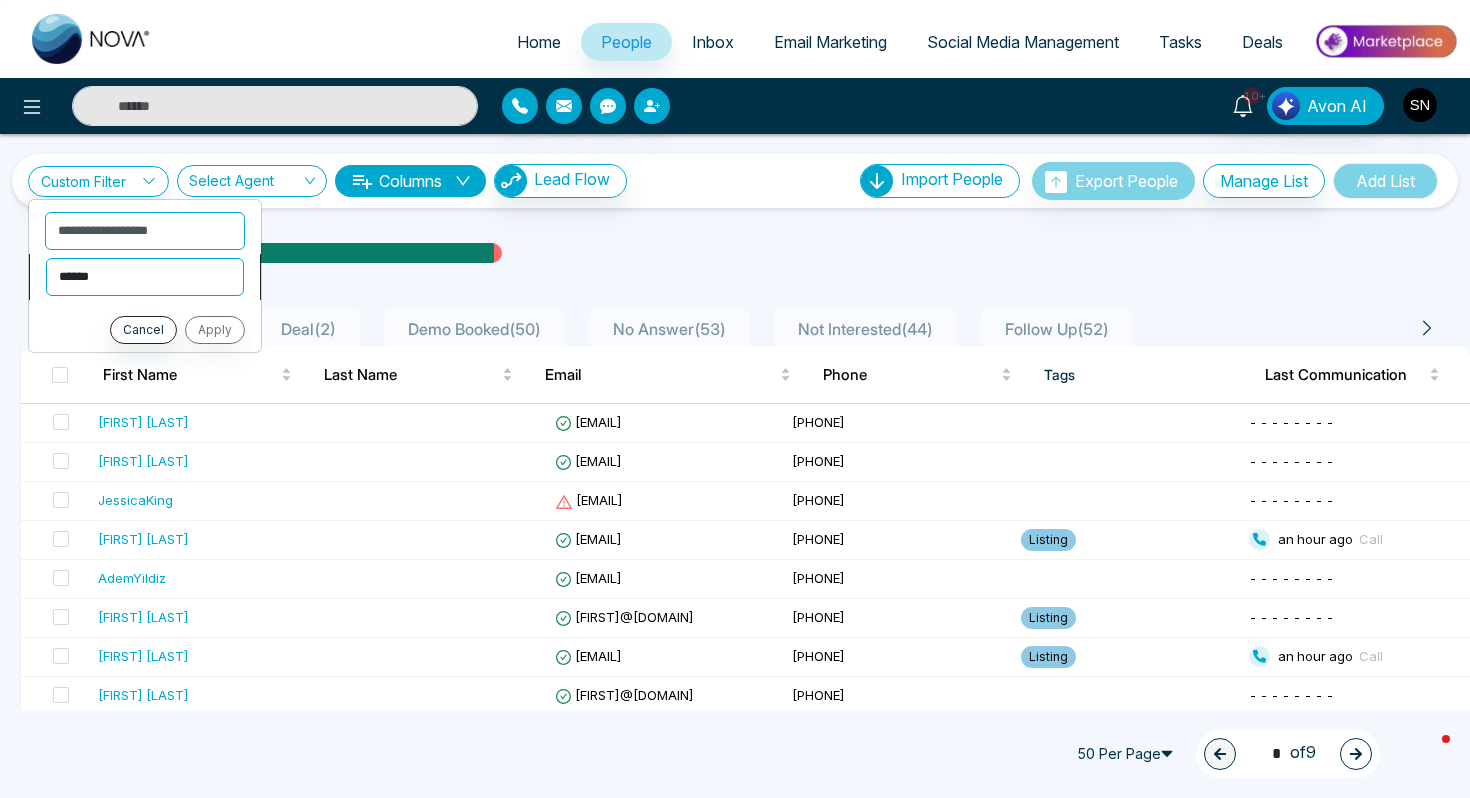 click on "**********" at bounding box center [145, 277] 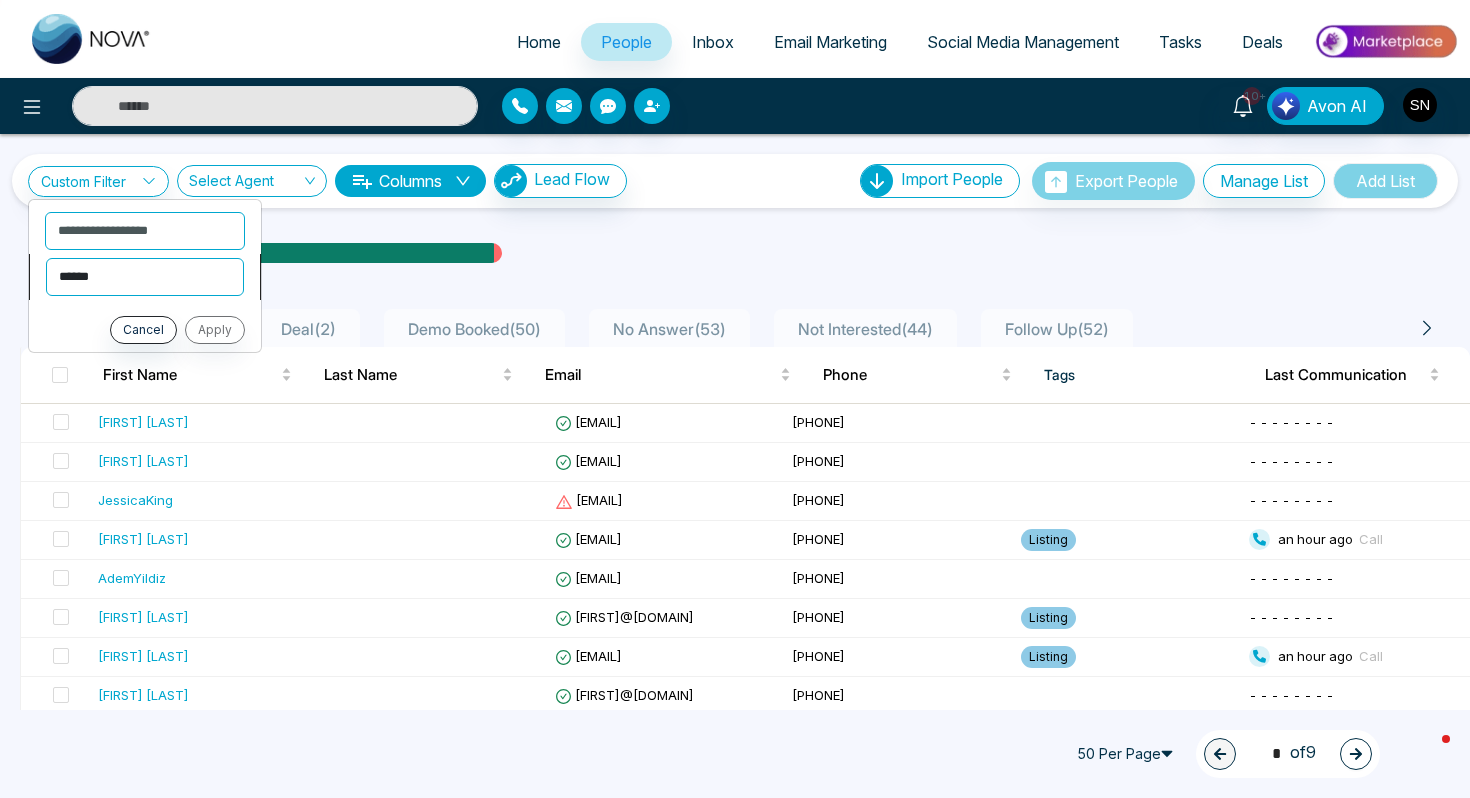 select on "*******" 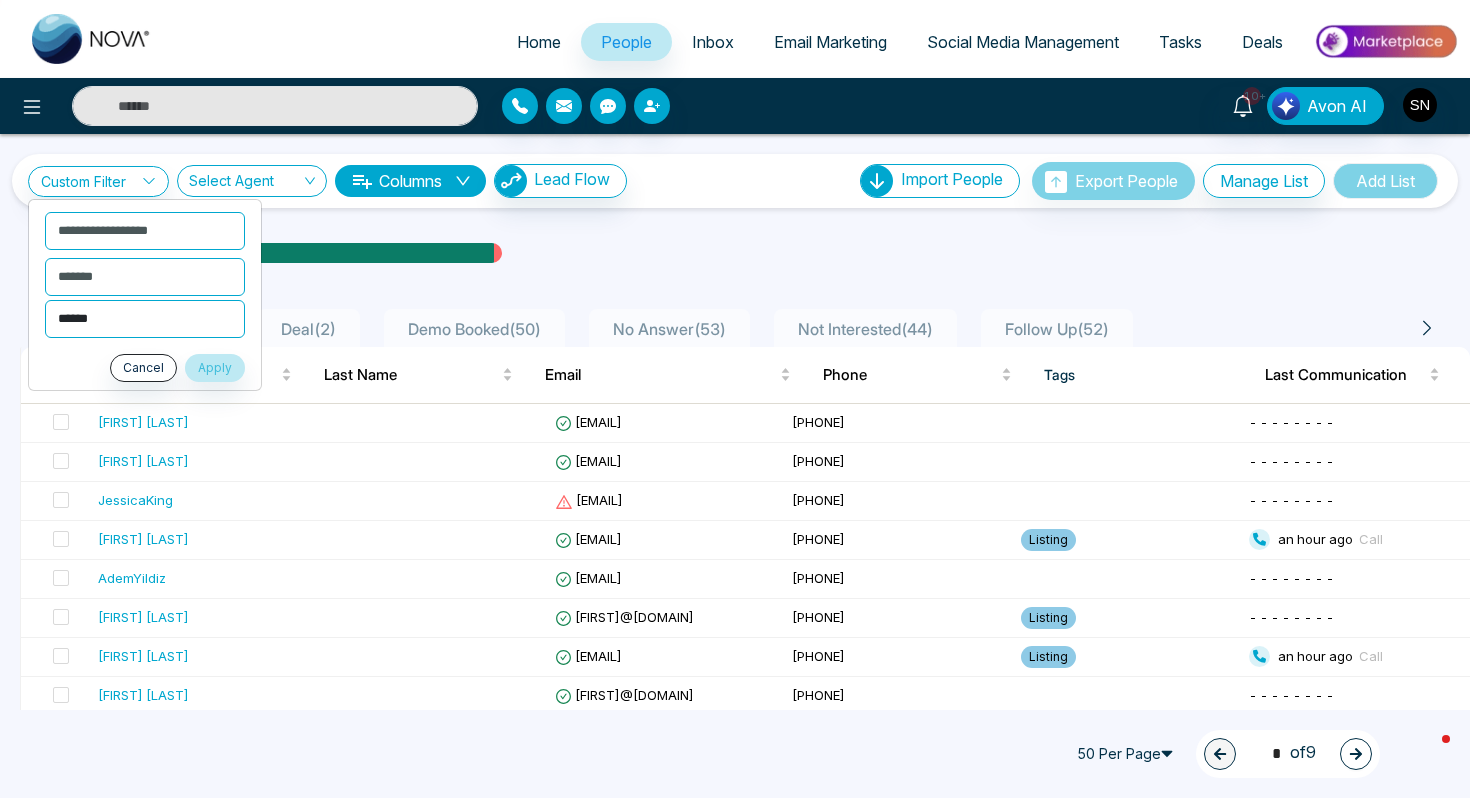 click on "**********" at bounding box center (145, 319) 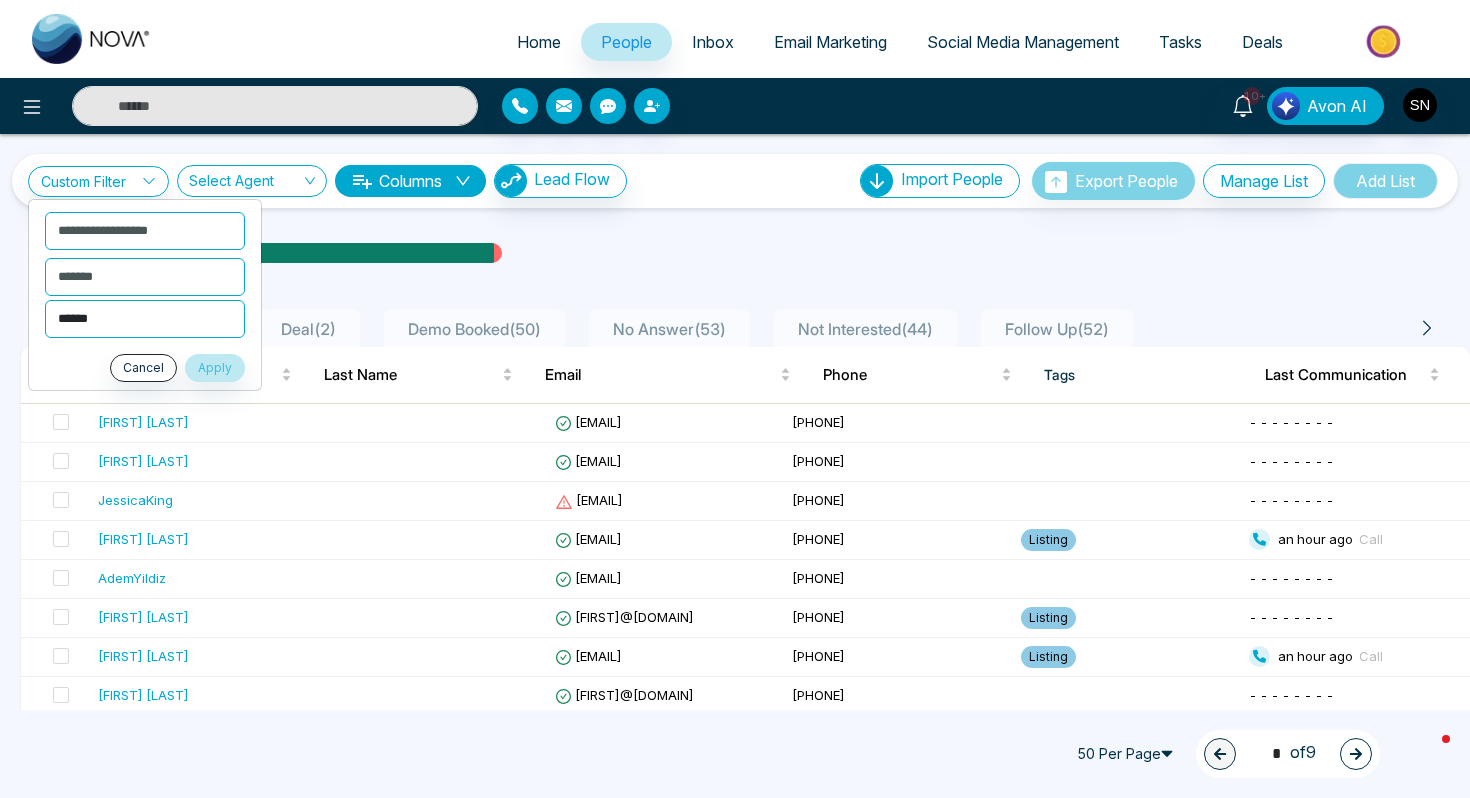 select on "****" 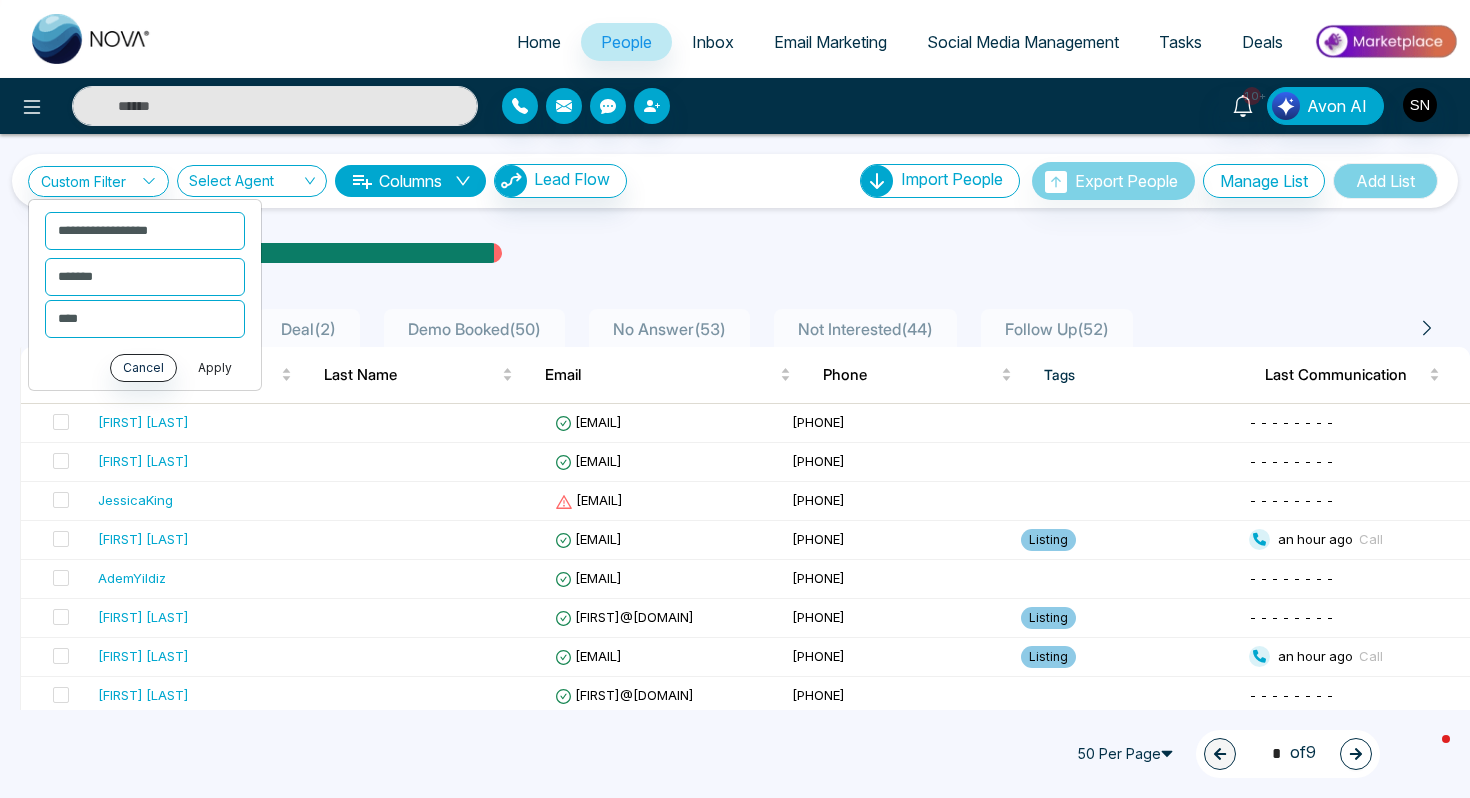 click on "Apply" at bounding box center [215, 368] 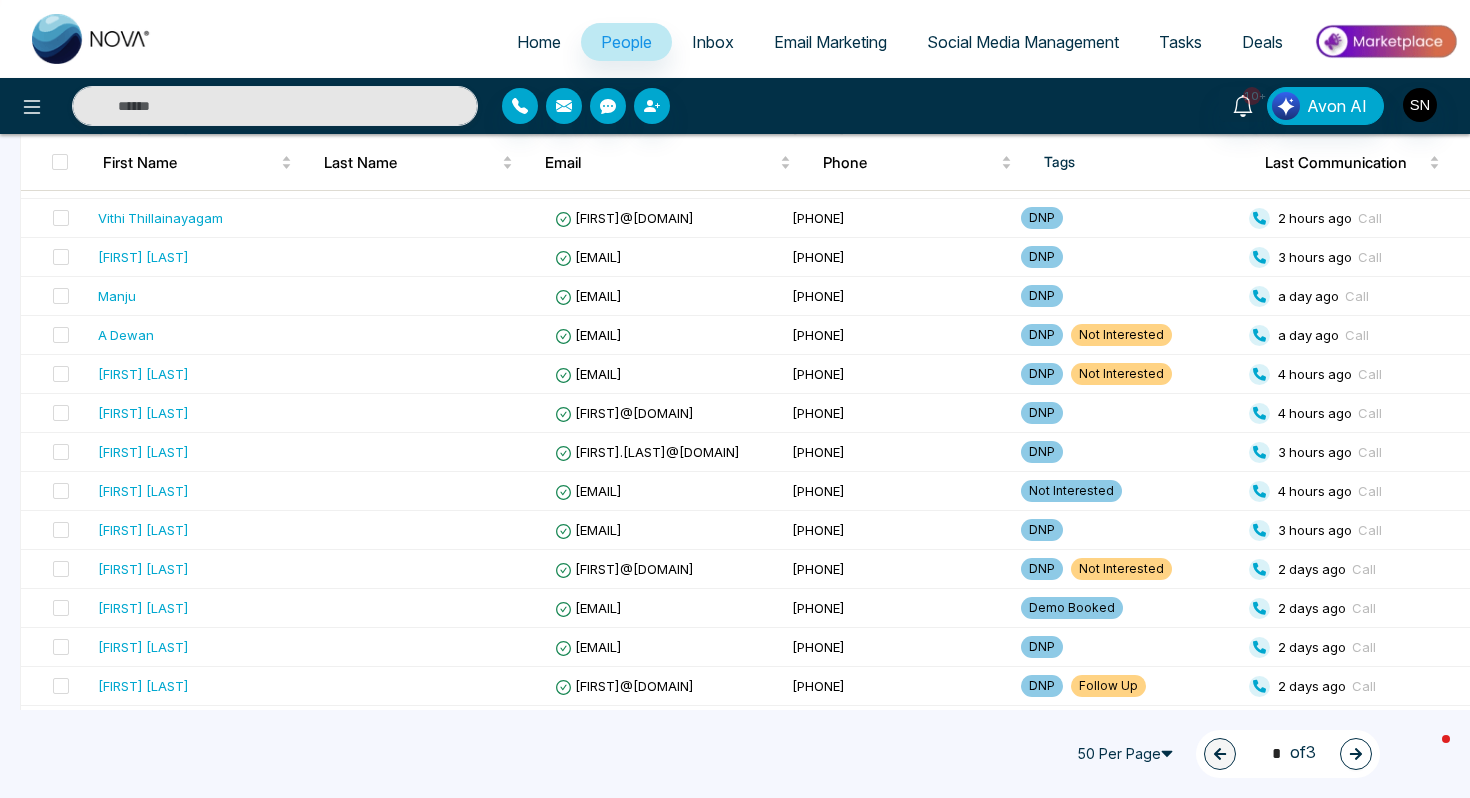 scroll, scrollTop: 0, scrollLeft: 0, axis: both 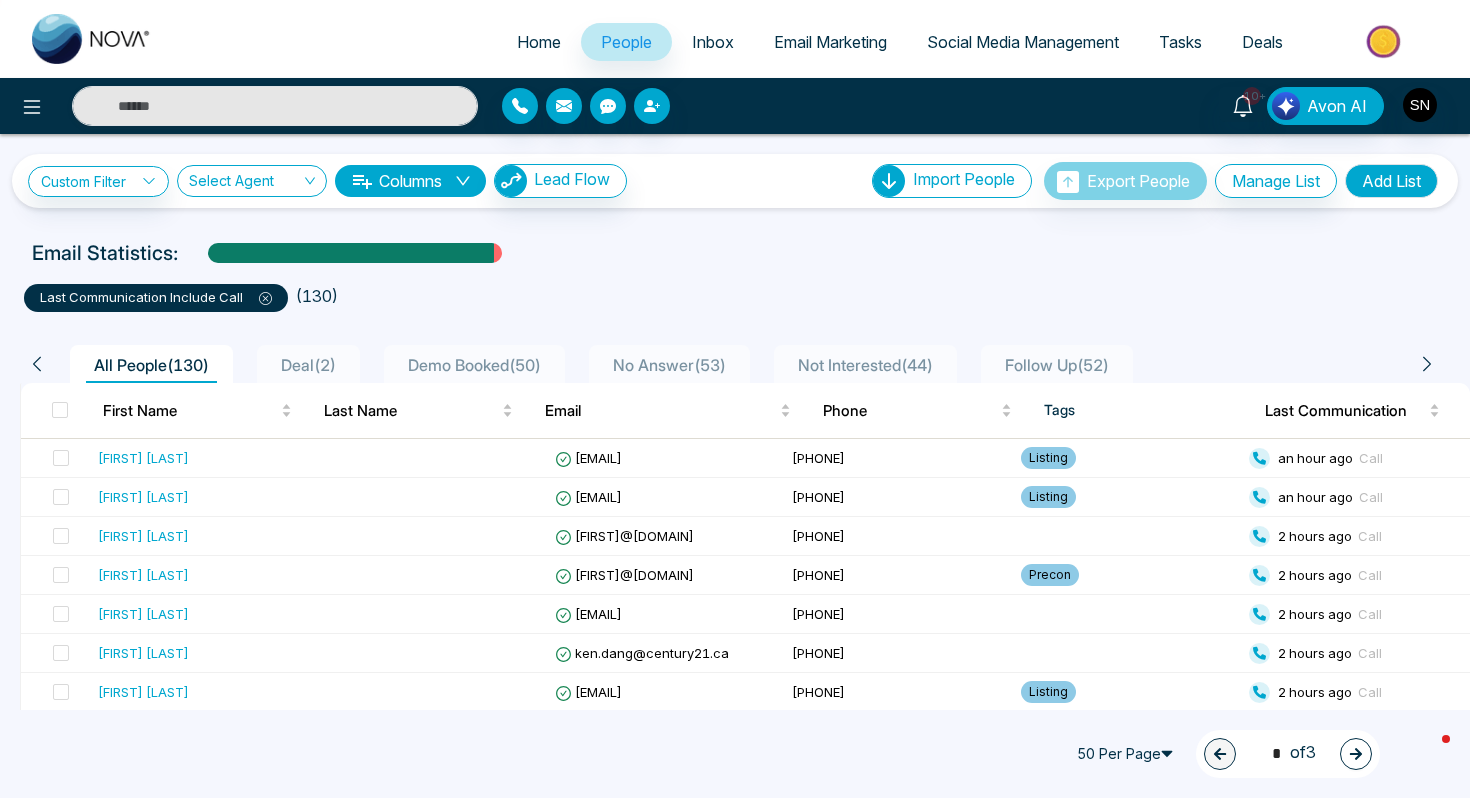 click 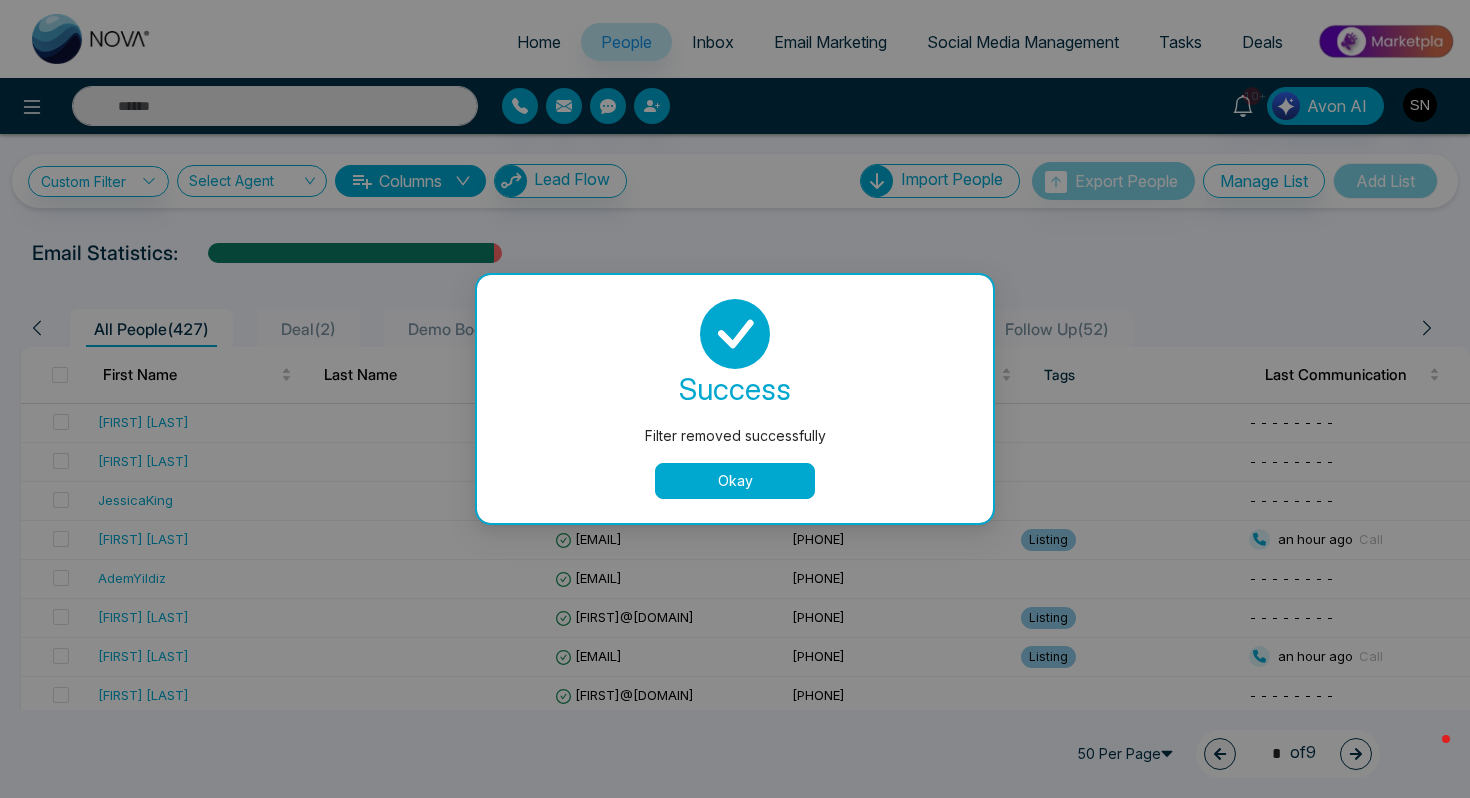 click on "Okay" at bounding box center [735, 481] 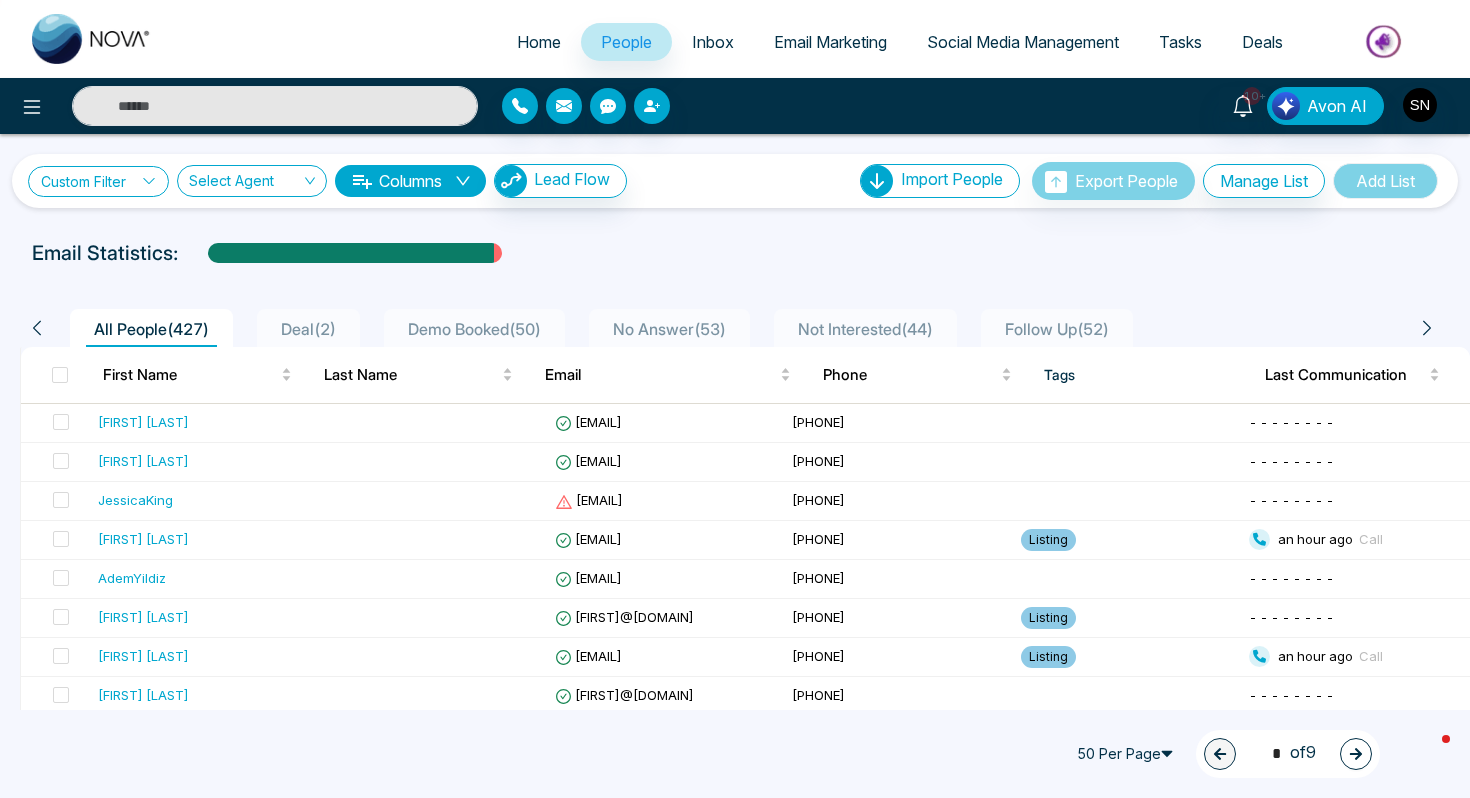 click on "Custom Filter" at bounding box center (98, 181) 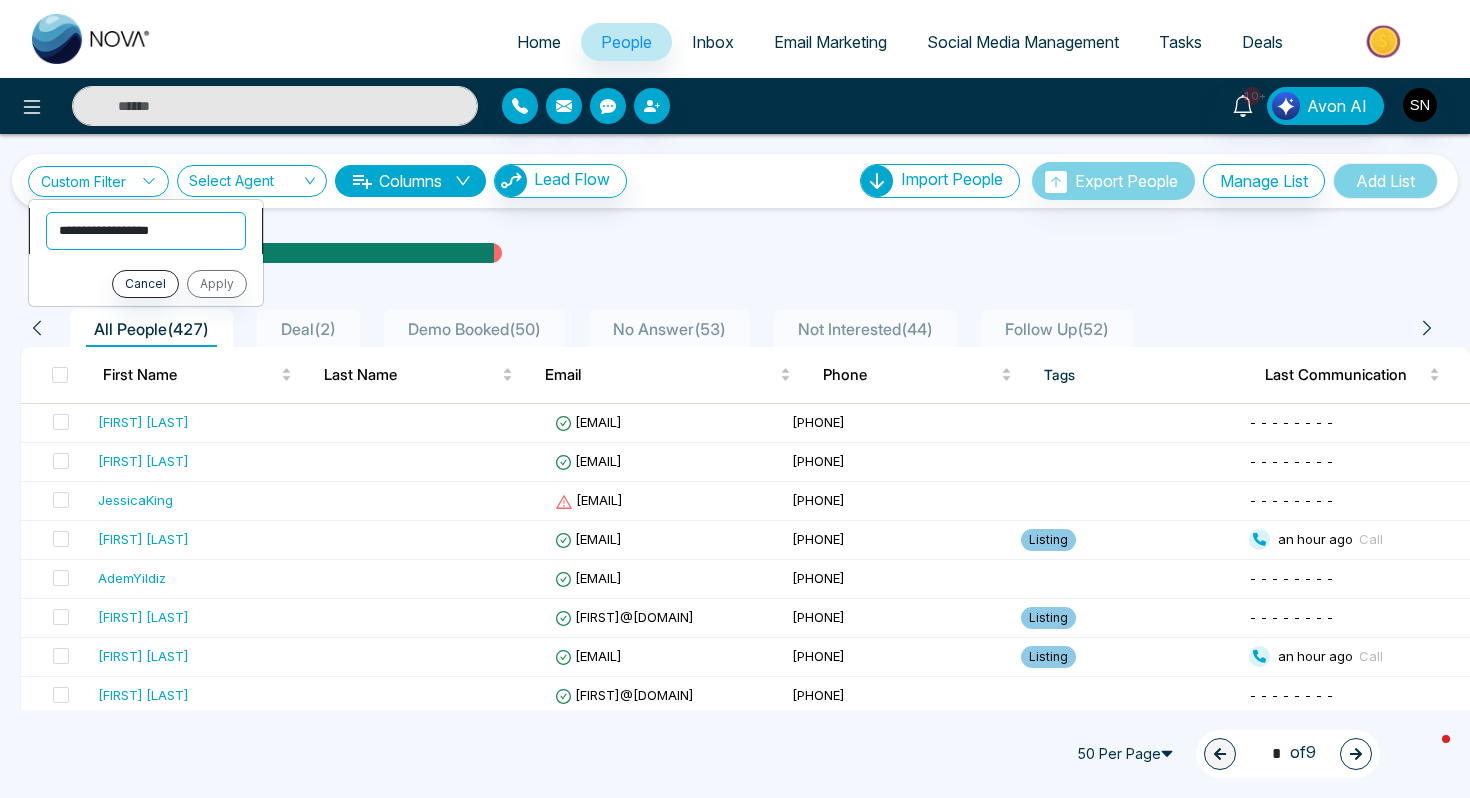 click on "**********" at bounding box center [146, 231] 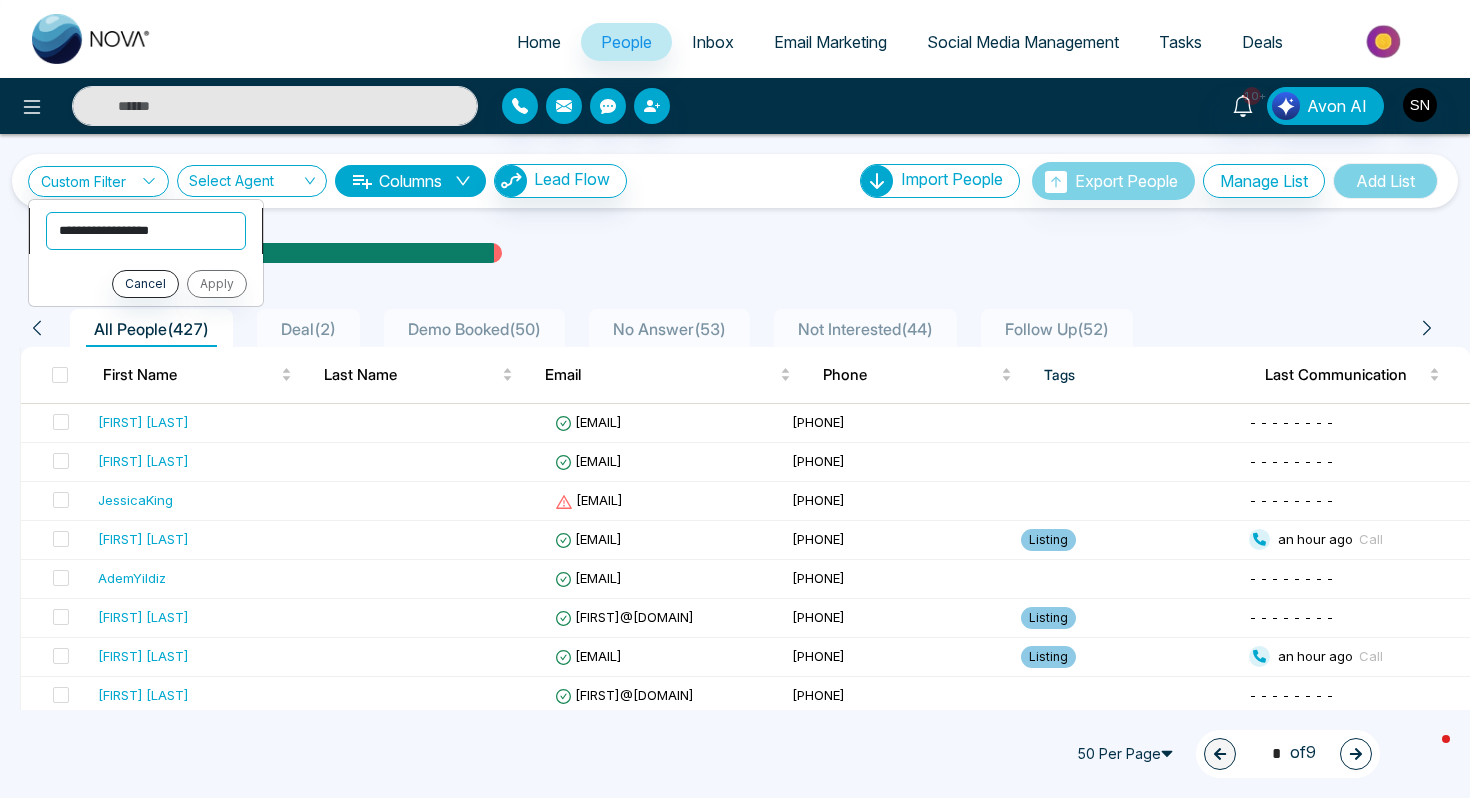 select on "**********" 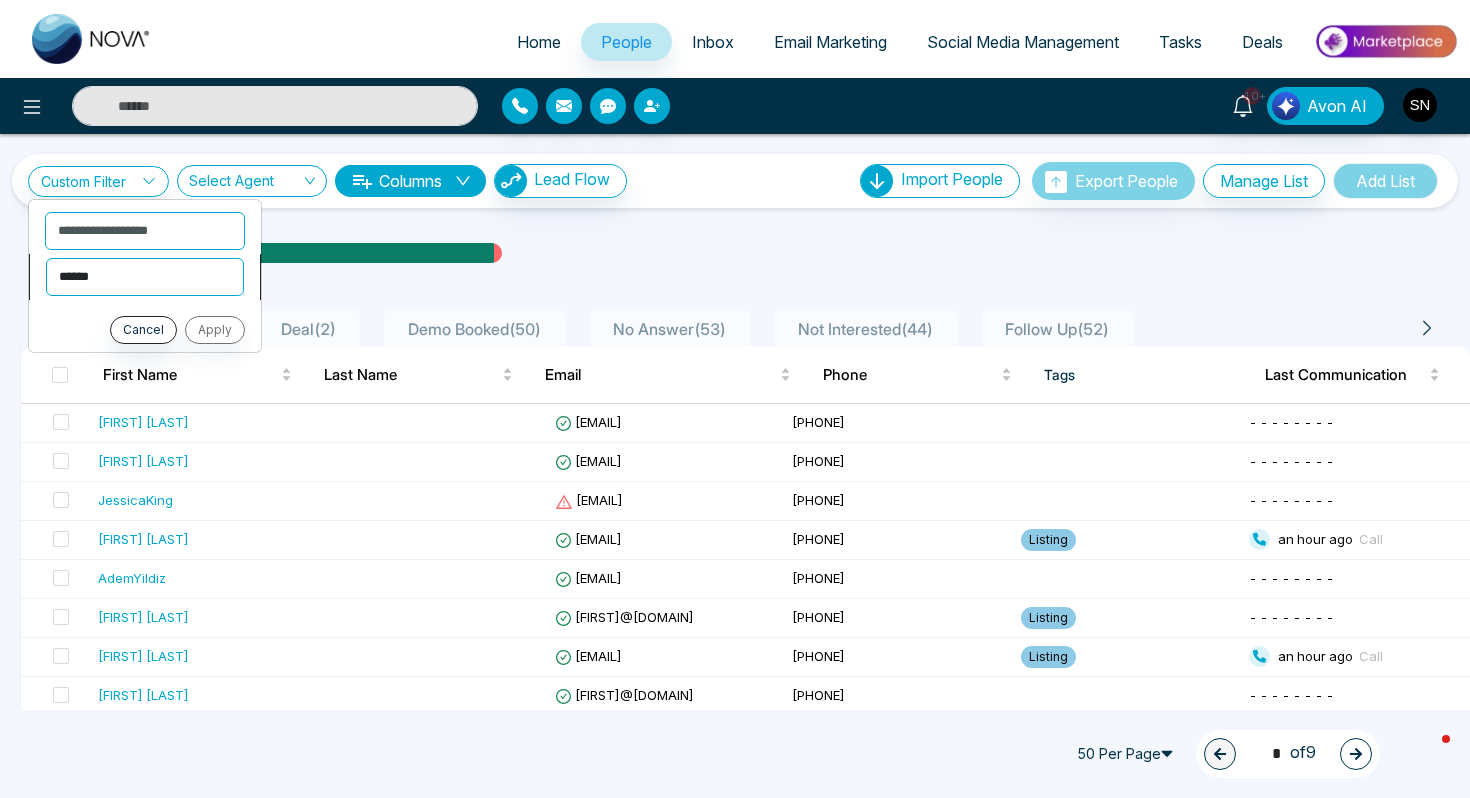 click on "**********" at bounding box center (145, 277) 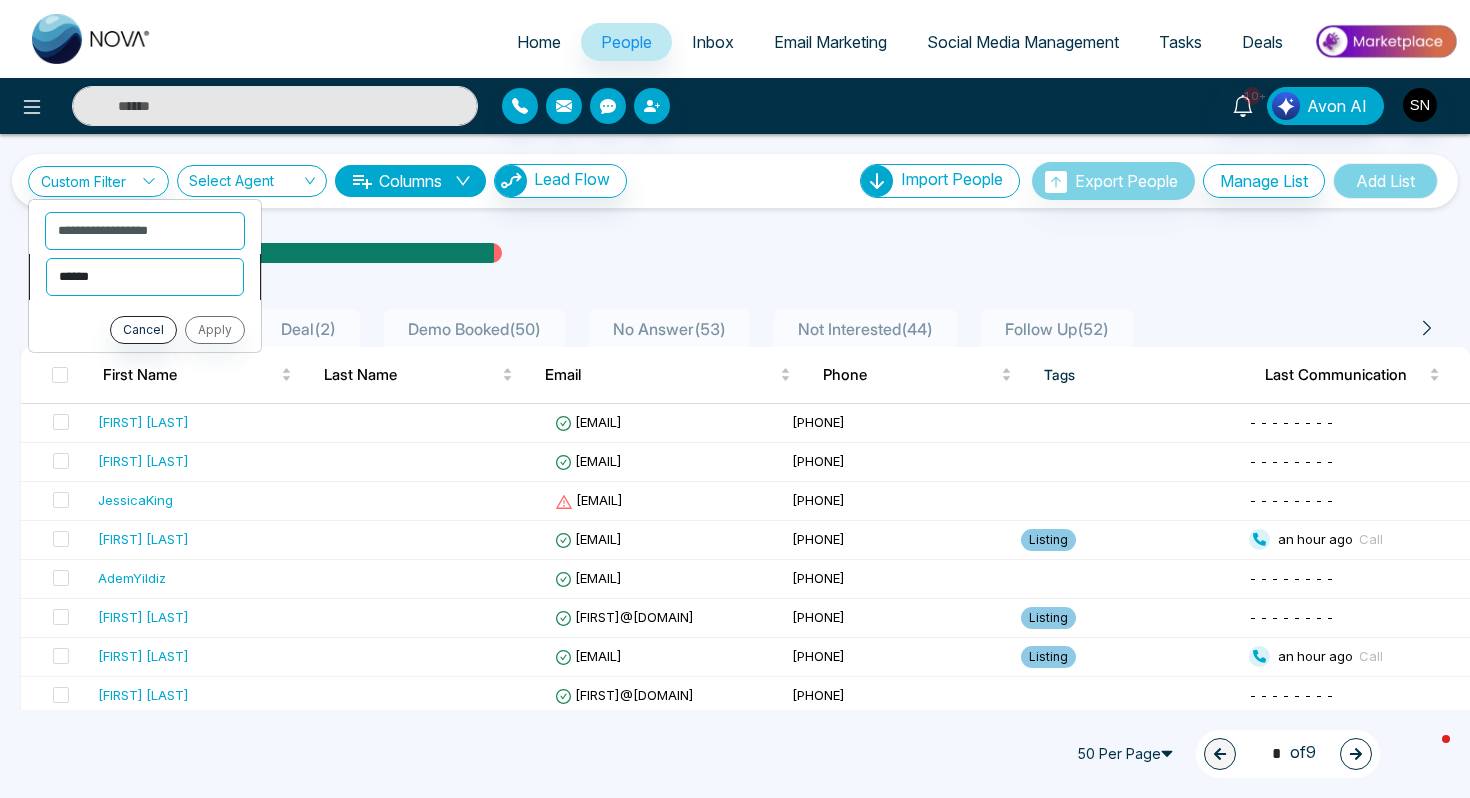 select on "*******" 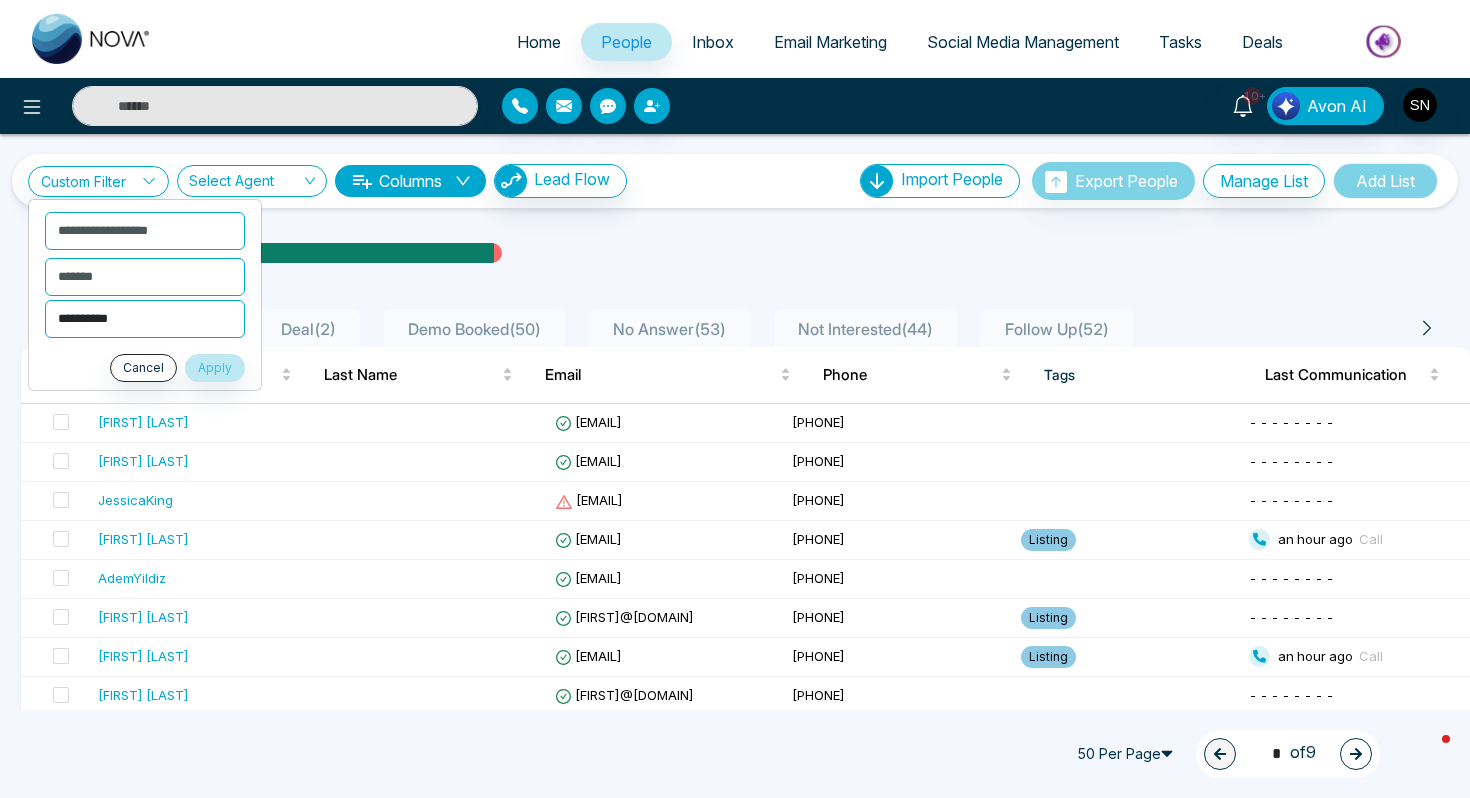 click on "**********" at bounding box center [145, 319] 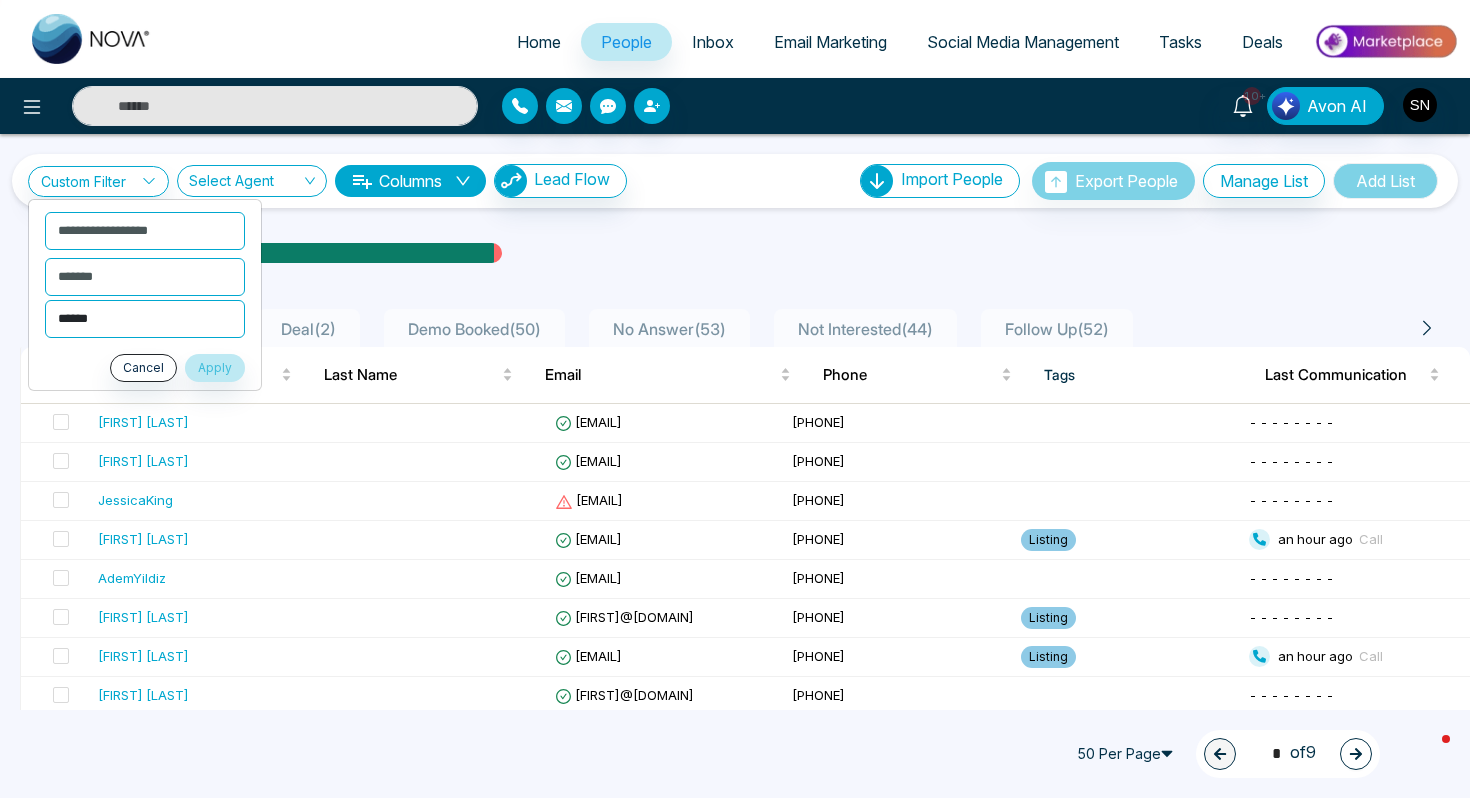 select on "****" 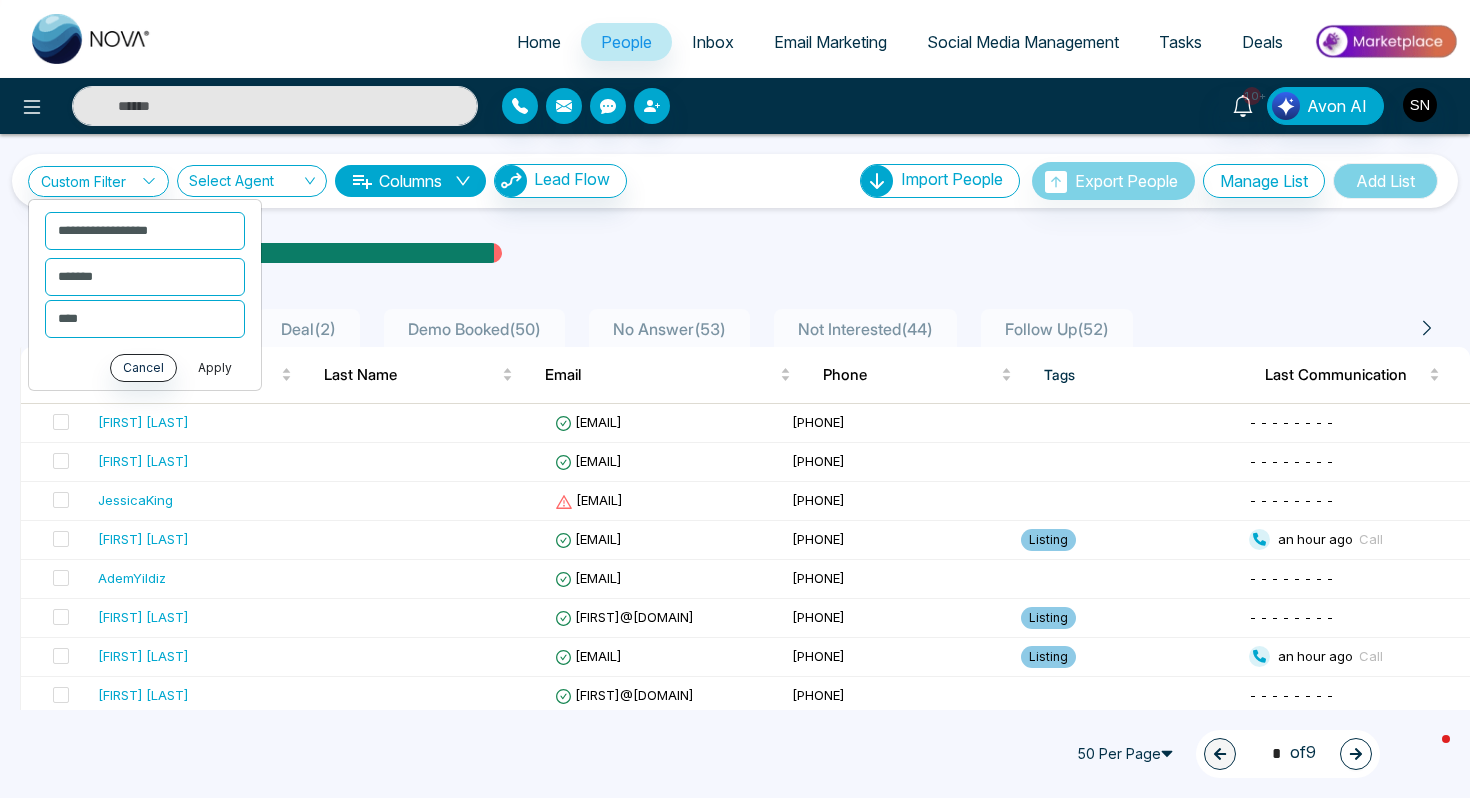 click on "Apply" at bounding box center (215, 368) 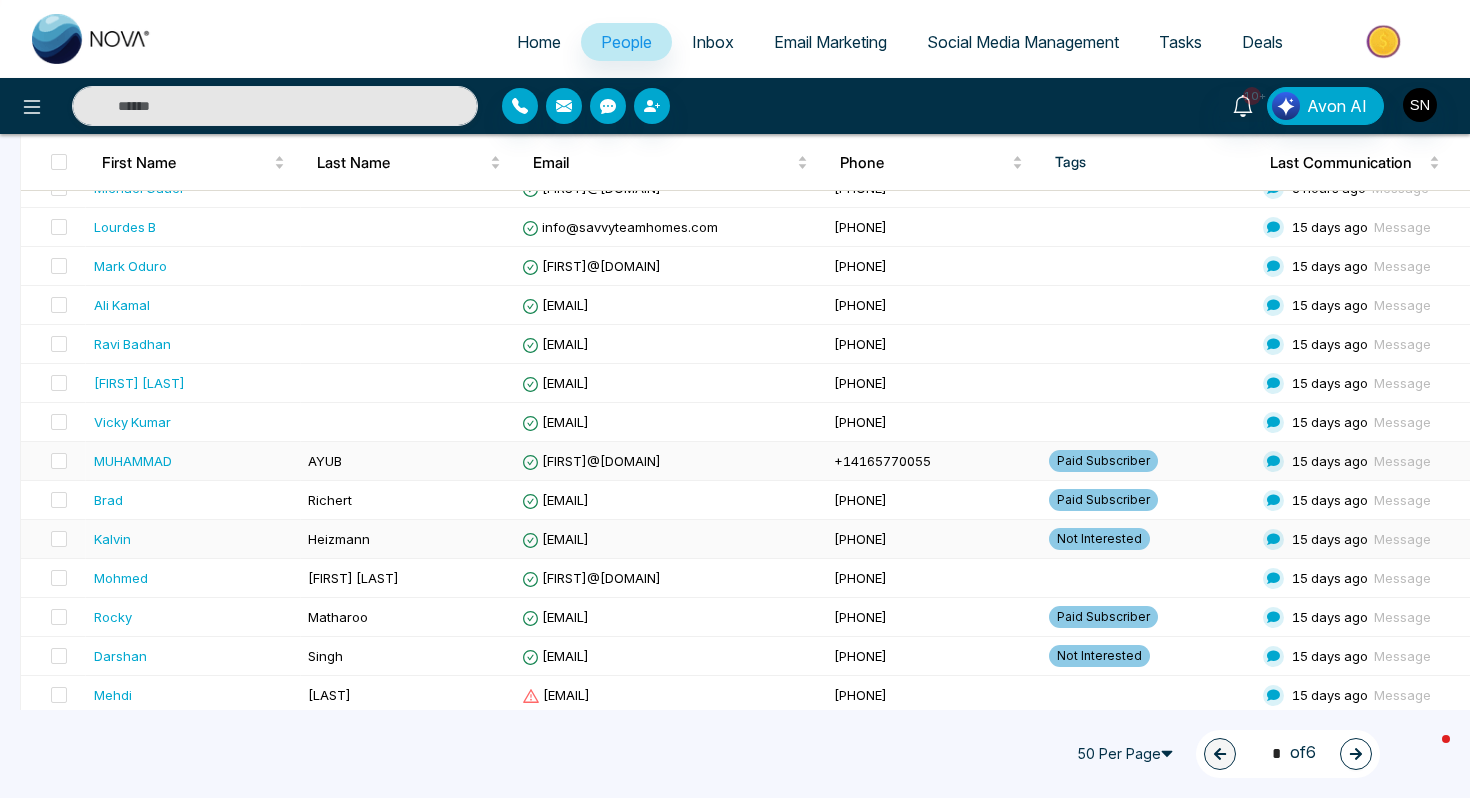 scroll, scrollTop: 1533, scrollLeft: 0, axis: vertical 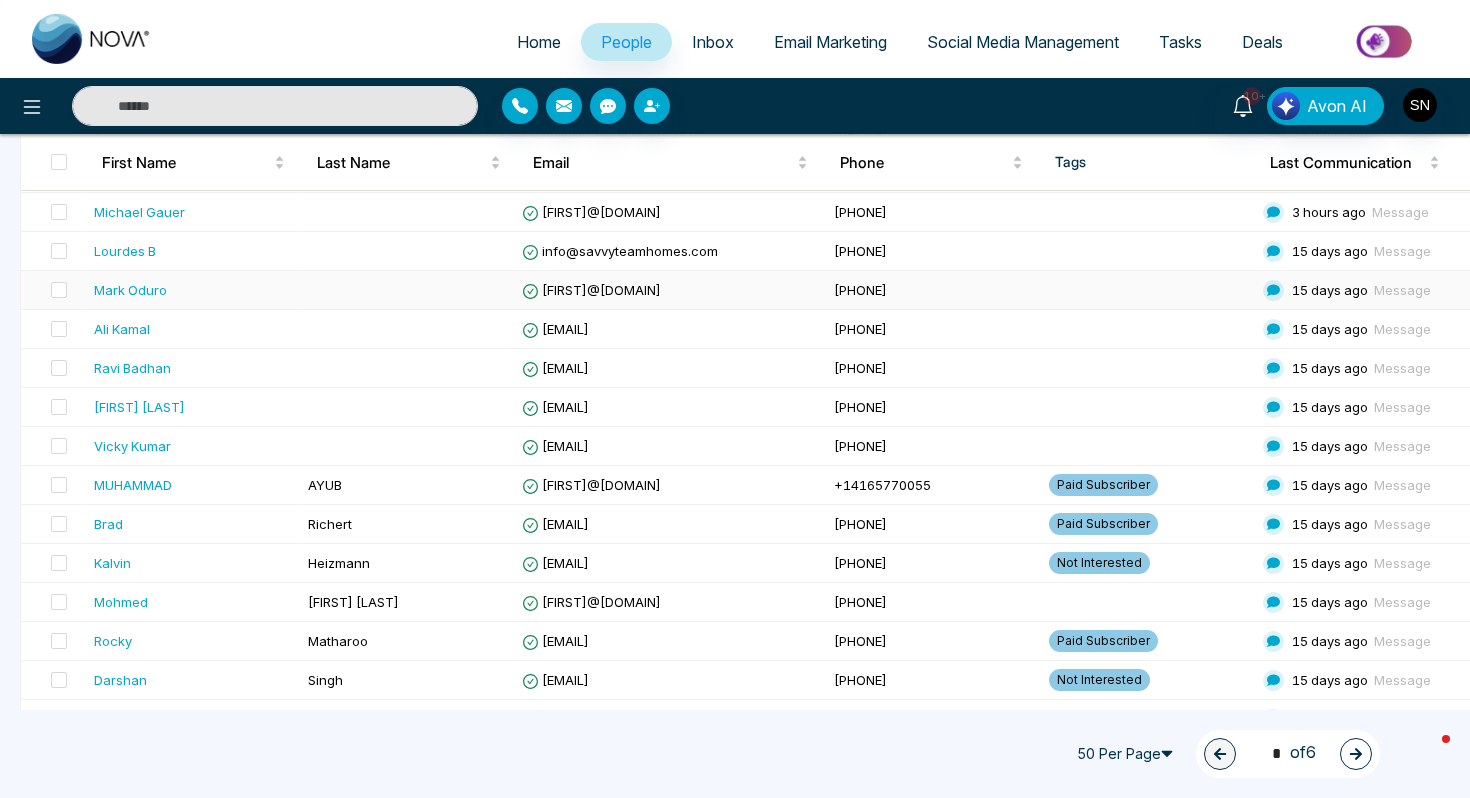 click on "Mark Oduro" at bounding box center (193, 290) 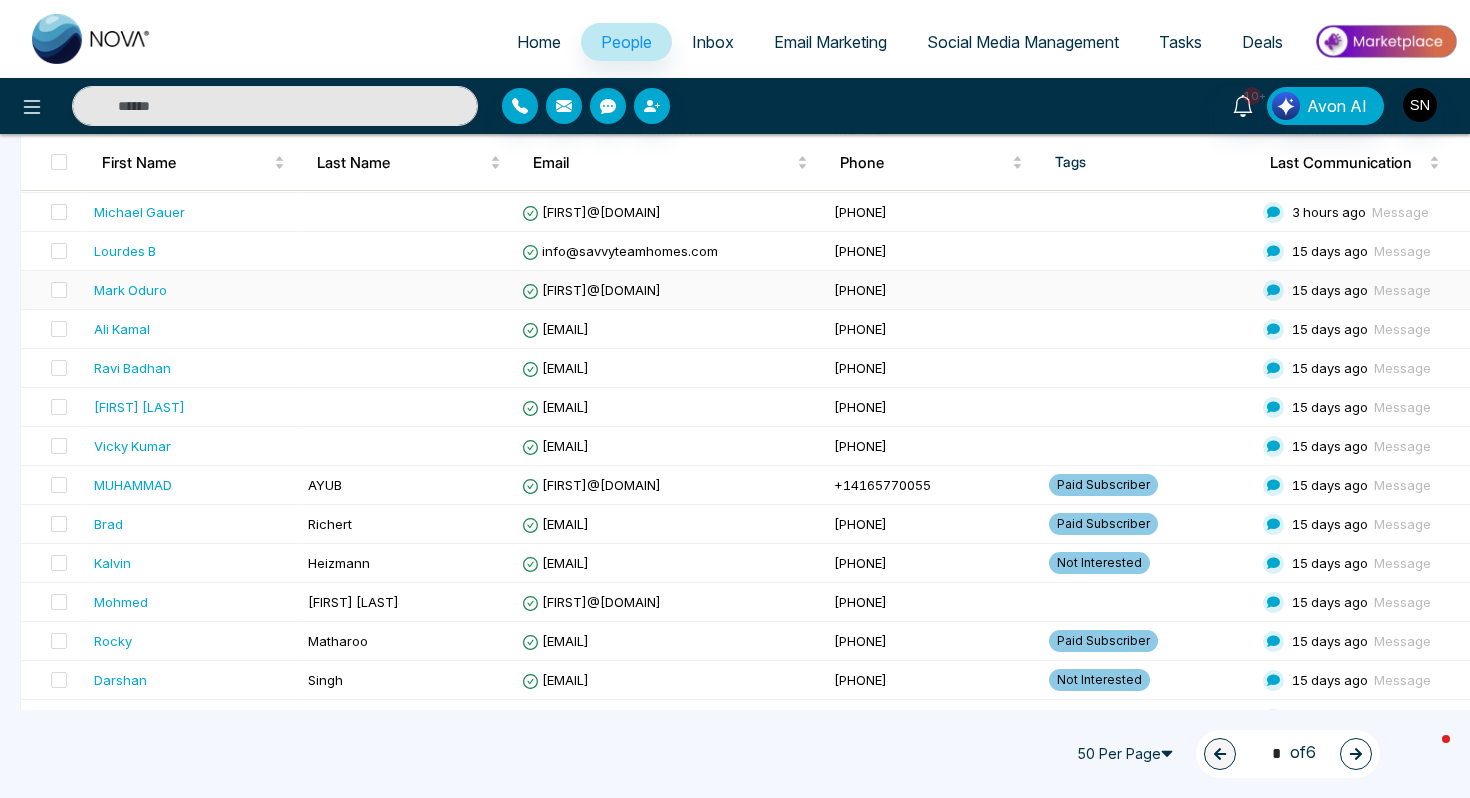 scroll, scrollTop: 0, scrollLeft: 0, axis: both 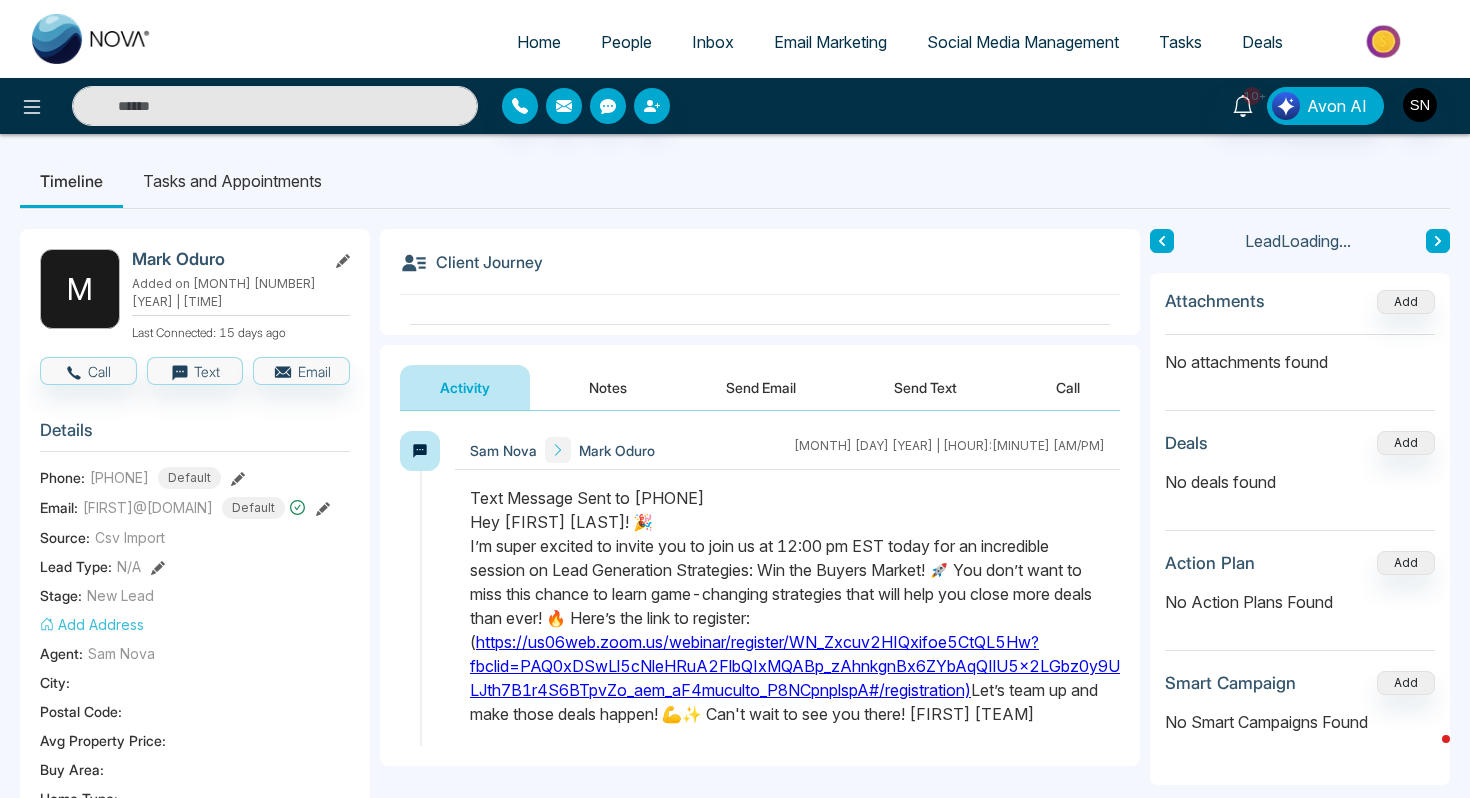 click on "[FIRST] [LAST]  Added on   [MONTH] [NUMBER] [YEAR] | [TIME] Last Connected:   [NUMBER] days ago   Call   Text   Email Details Phone: [PHONE] Default Email: [EMAIL] Default Source: [SOURCE] Lead Type: [TYPE] Stage: [STAGE] Add Address Agent: [NAME] City : [CITY] Postal Code : [POSTAL CODE] Avg Property Price : [PRICE] Buy Area : [AREA] Home Type : [TYPE] Start Date : [DATE] Last Contact Date : [DATE] Province : [PROVINCE] Timeframe : [TIMEFRAME] Urgency : [URGENCY] Tags [TAG] No Tag Found Is this lead a Realtor? Lead Summary [NUMBER] Calls [NUMBER] Texts [NUMBER] Emails Social Profile   Not found Not found Not found Custom Lead Data Delete lead" at bounding box center (195, 931) 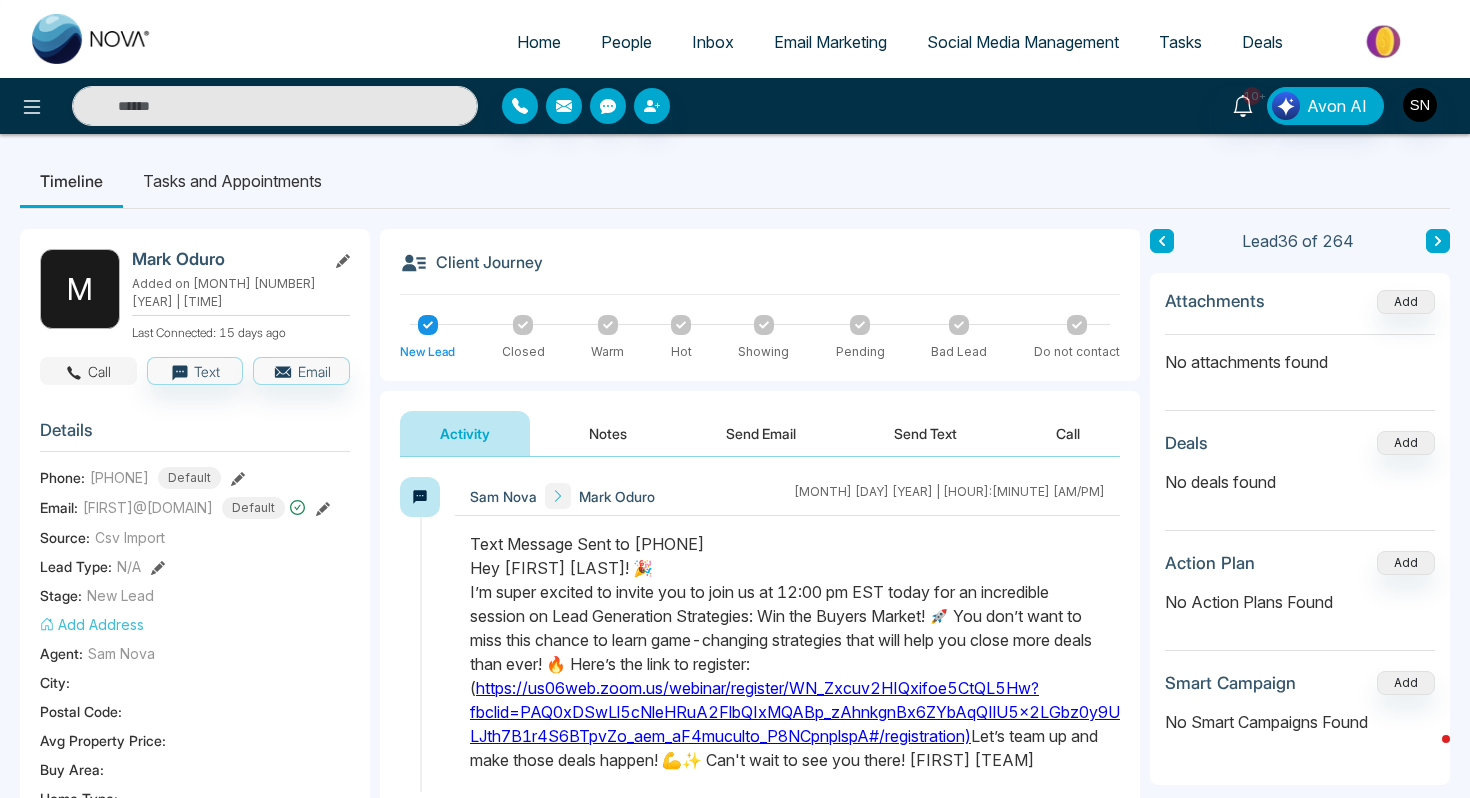 click on "Call" at bounding box center [88, 371] 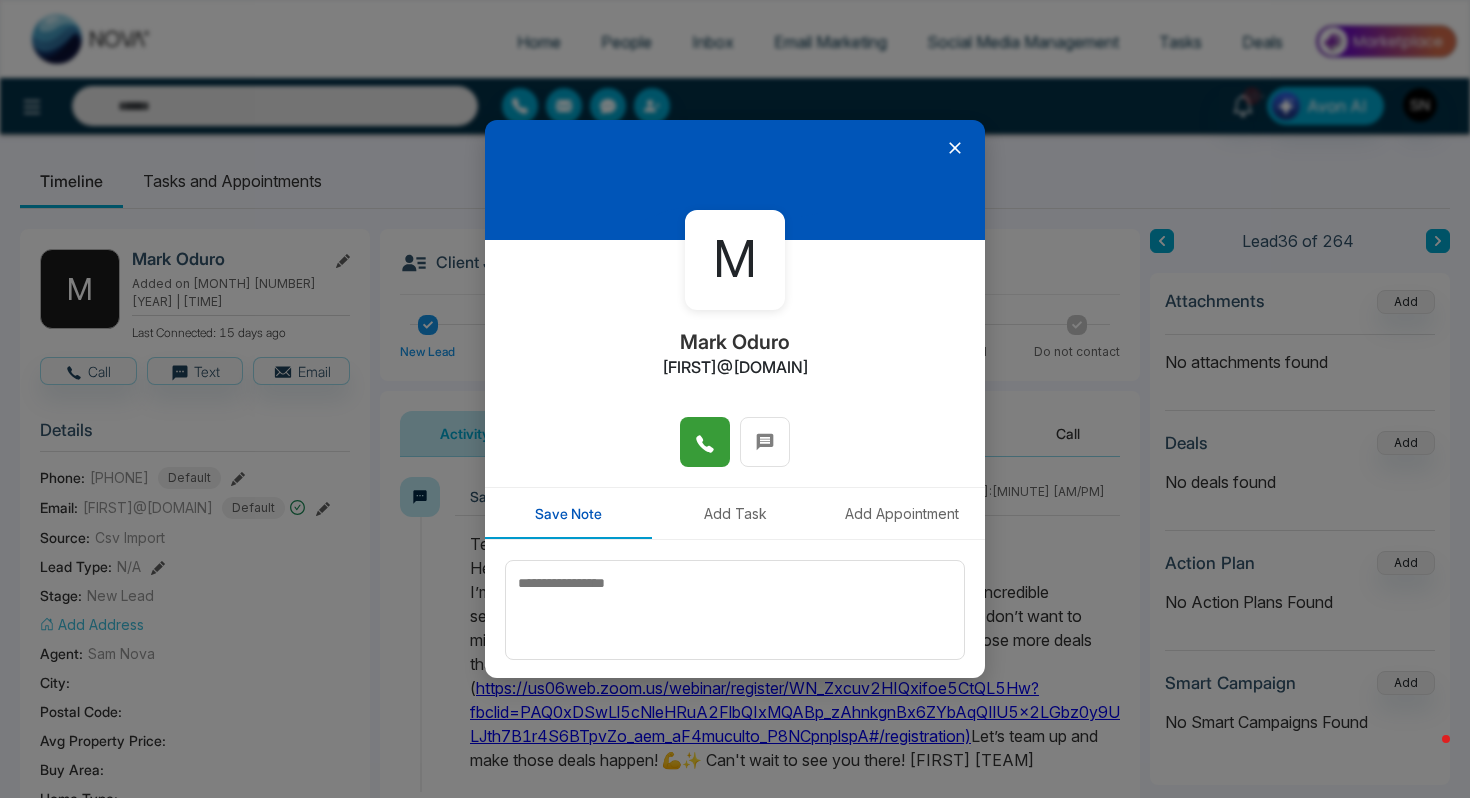 click 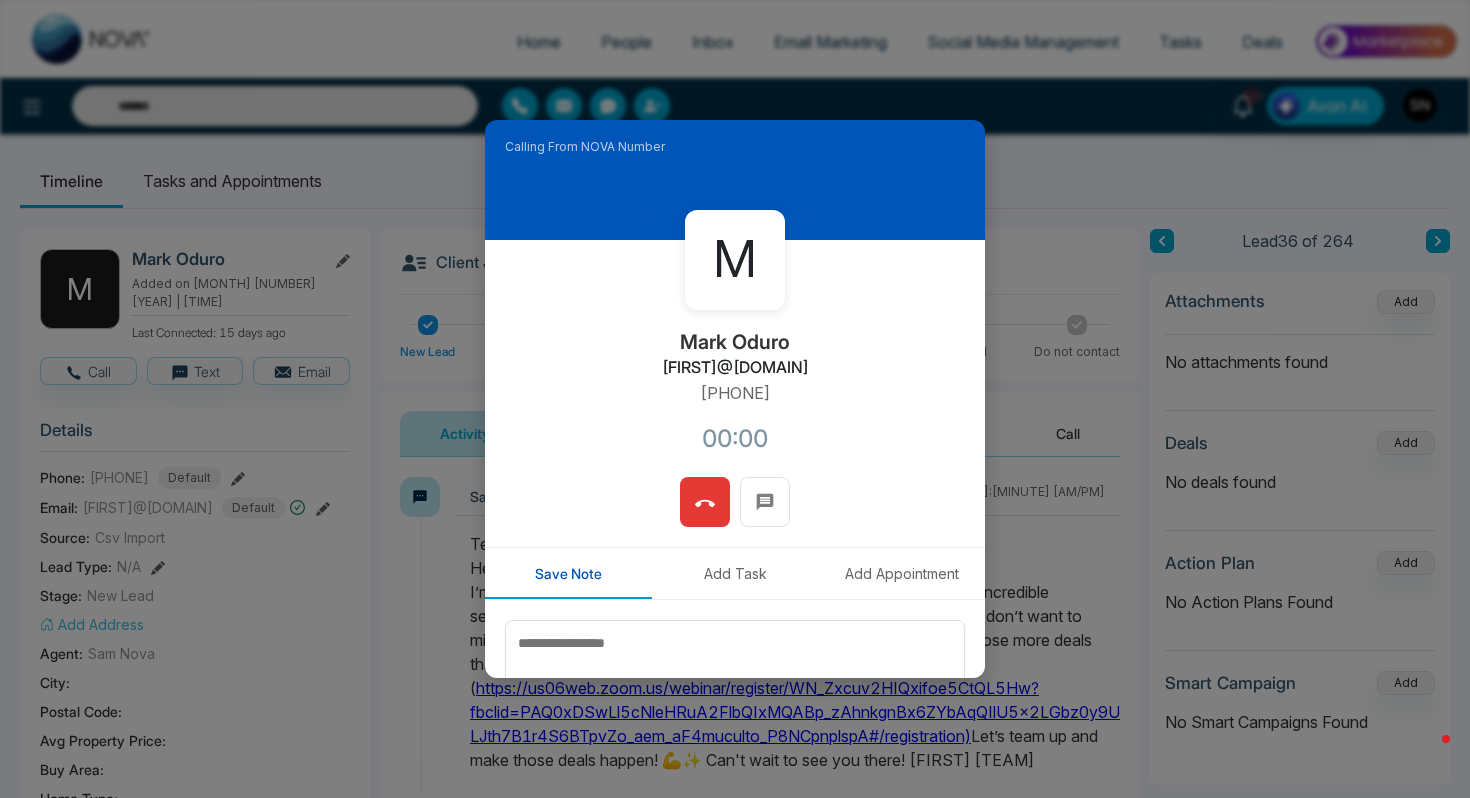 drag, startPoint x: 631, startPoint y: 361, endPoint x: 847, endPoint y: 364, distance: 216.02083 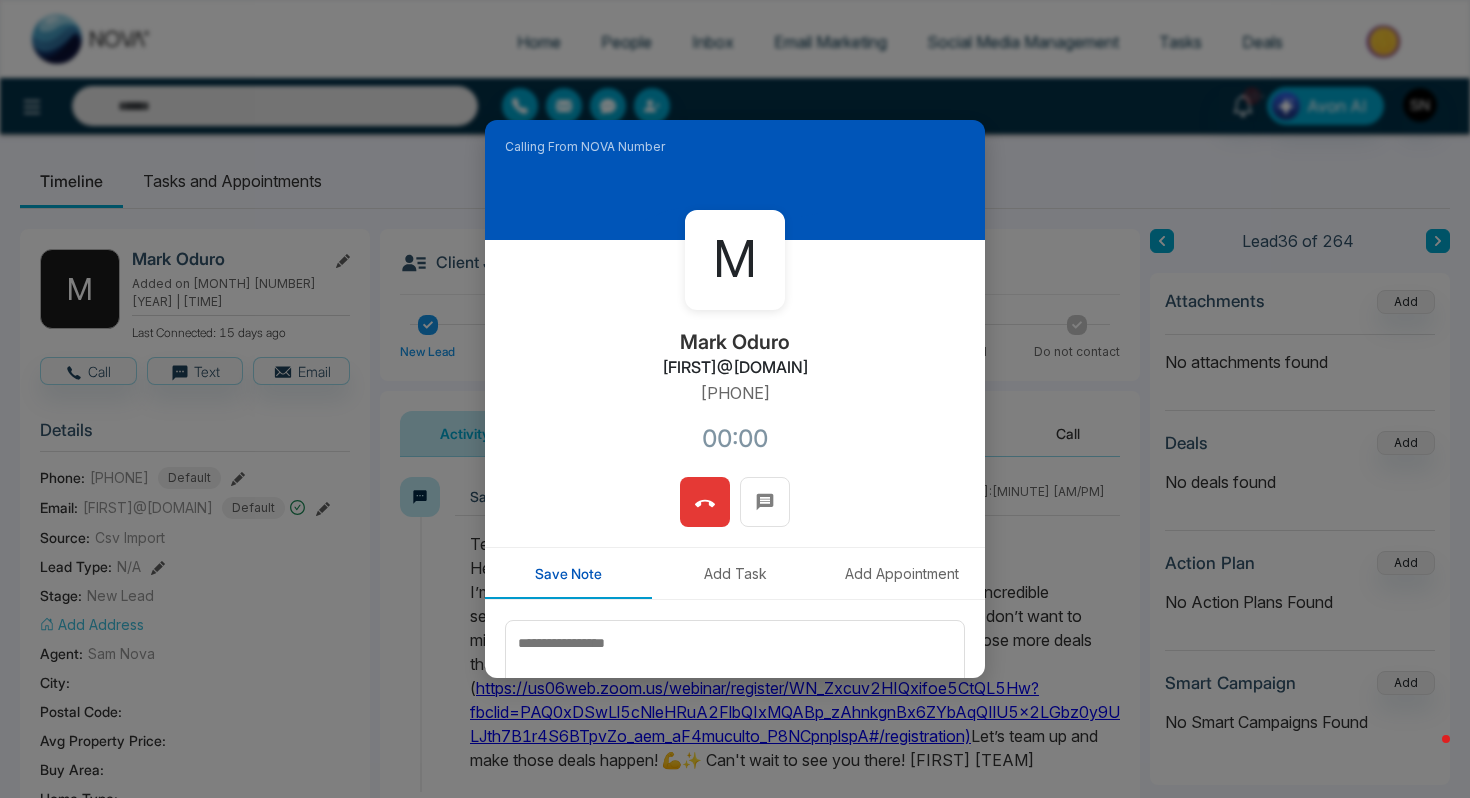 click on "[FIRST] [LAST] [EMAIL] [PHONE] [TIME]" at bounding box center (735, 358) 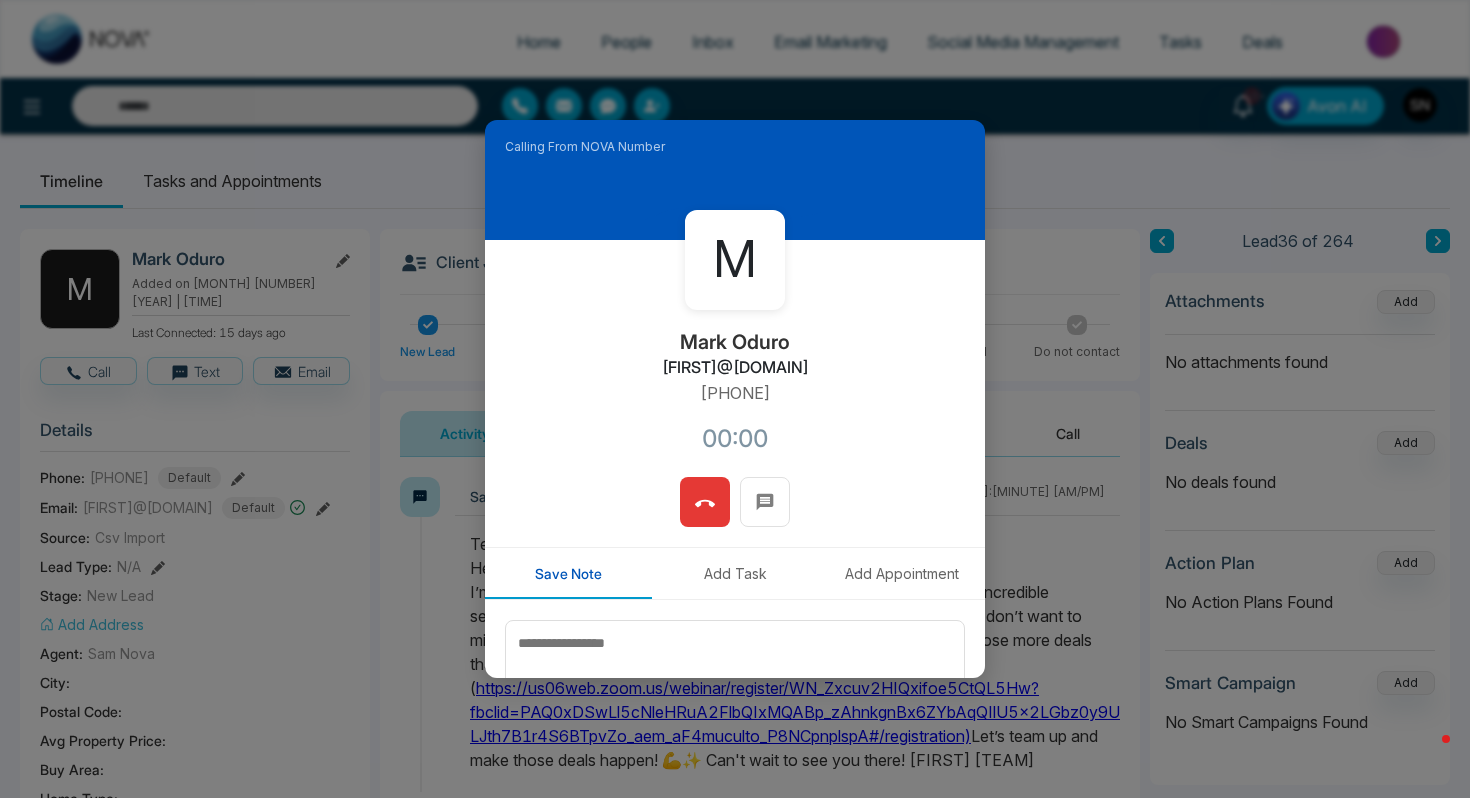 copy on "[FIRST]@[DOMAIN]" 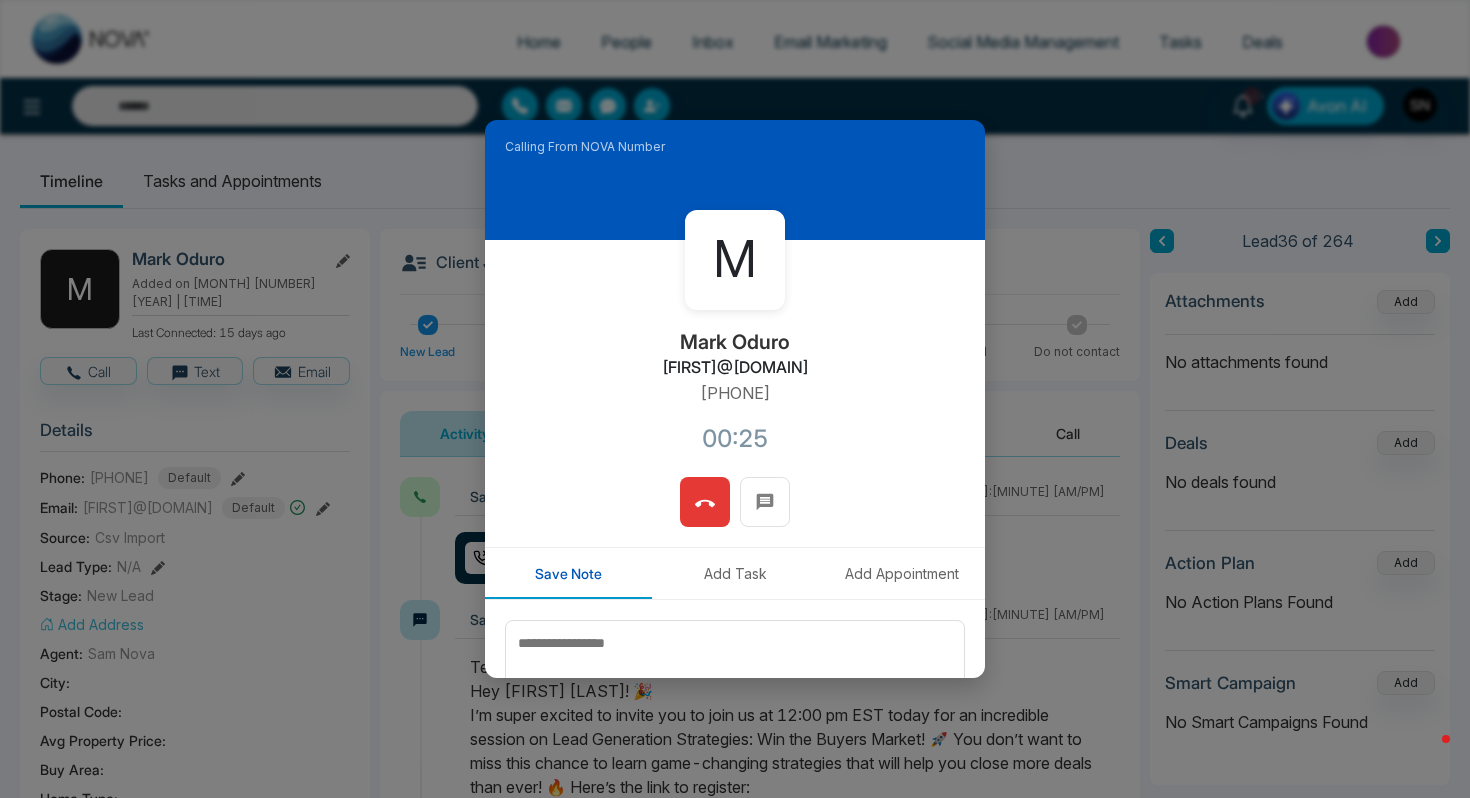 click on "[FIRST] [LAST] [EMAIL] [PHONE]" at bounding box center [735, 358] 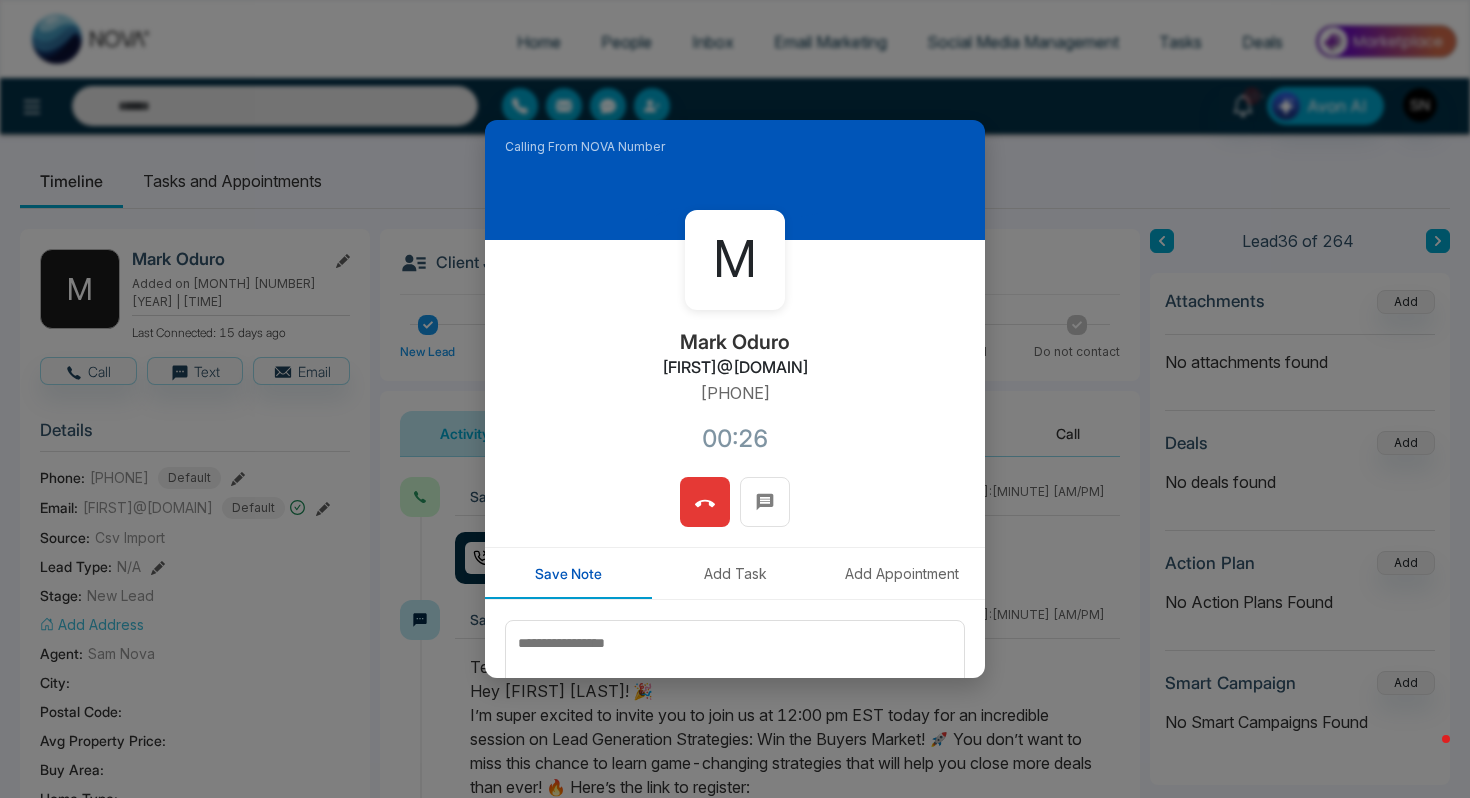 click at bounding box center (705, 502) 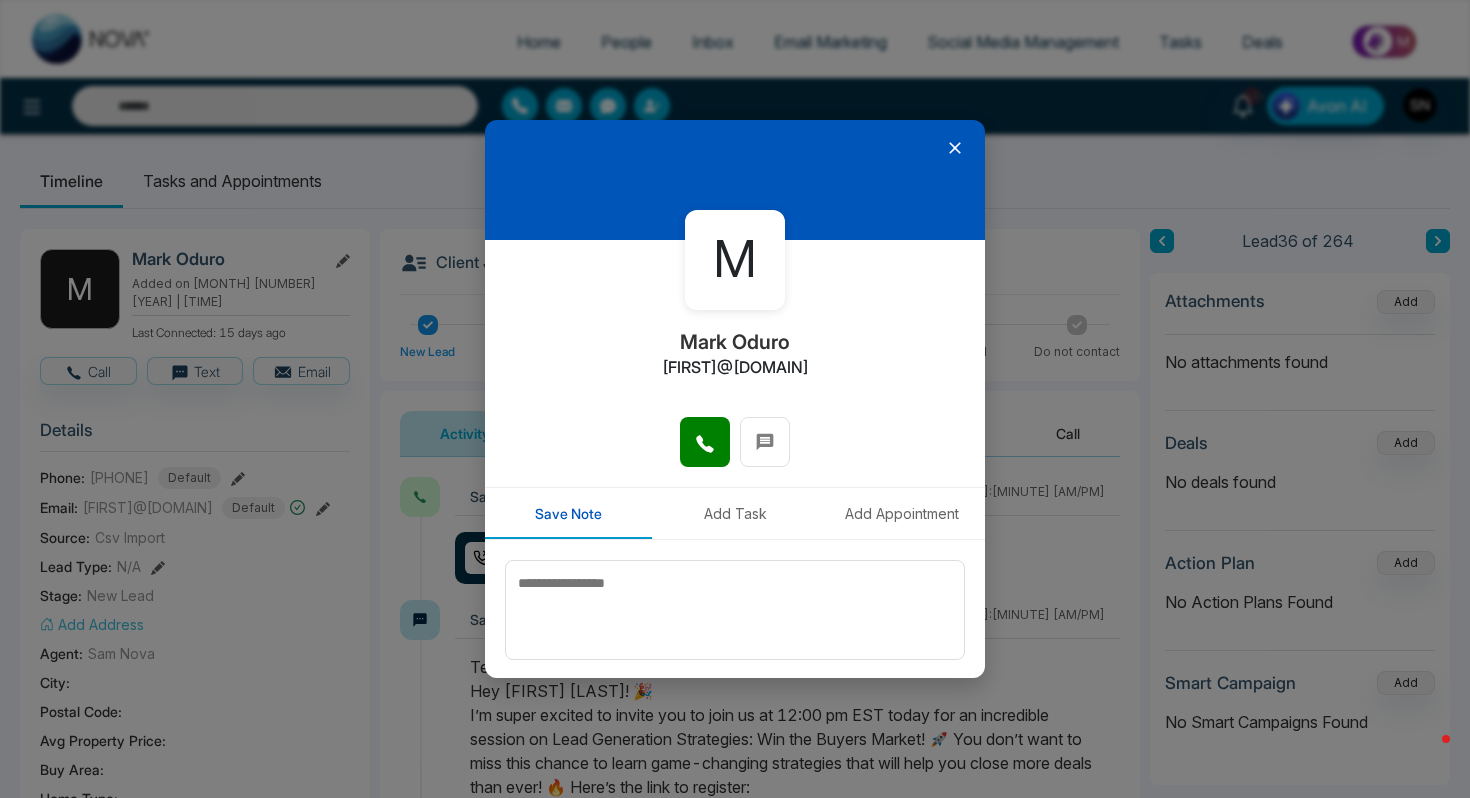 click at bounding box center (735, 180) 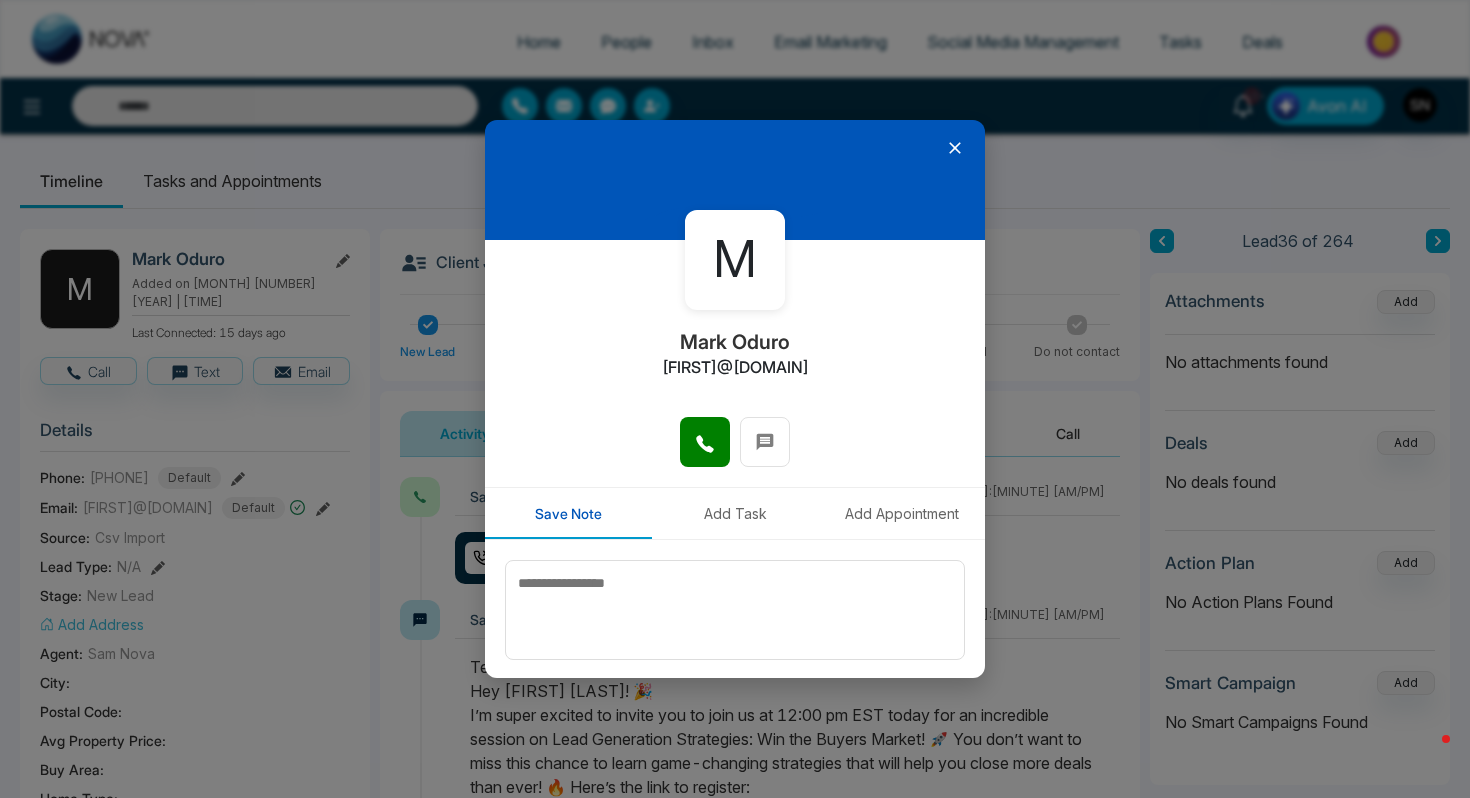 click at bounding box center (735, 180) 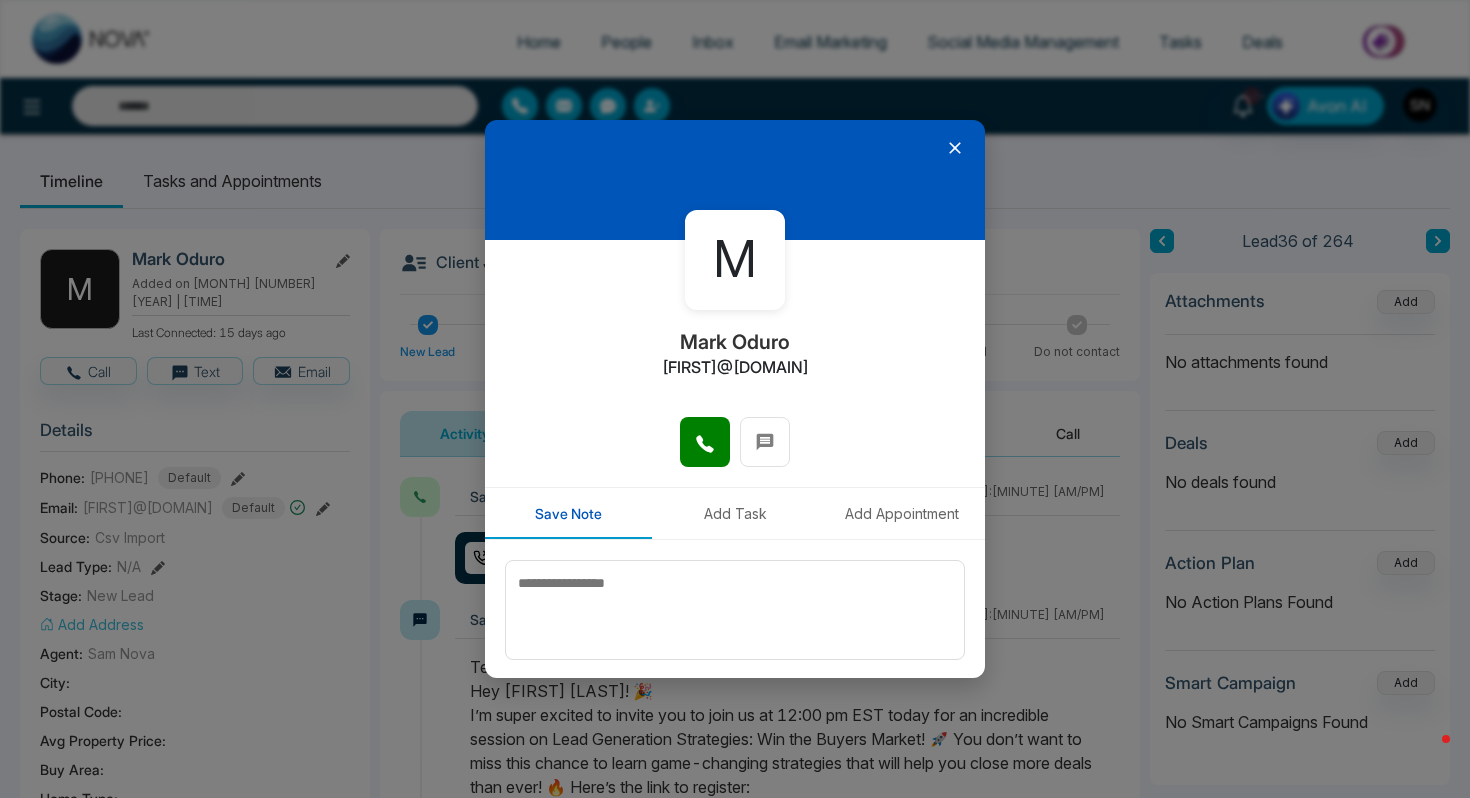 click 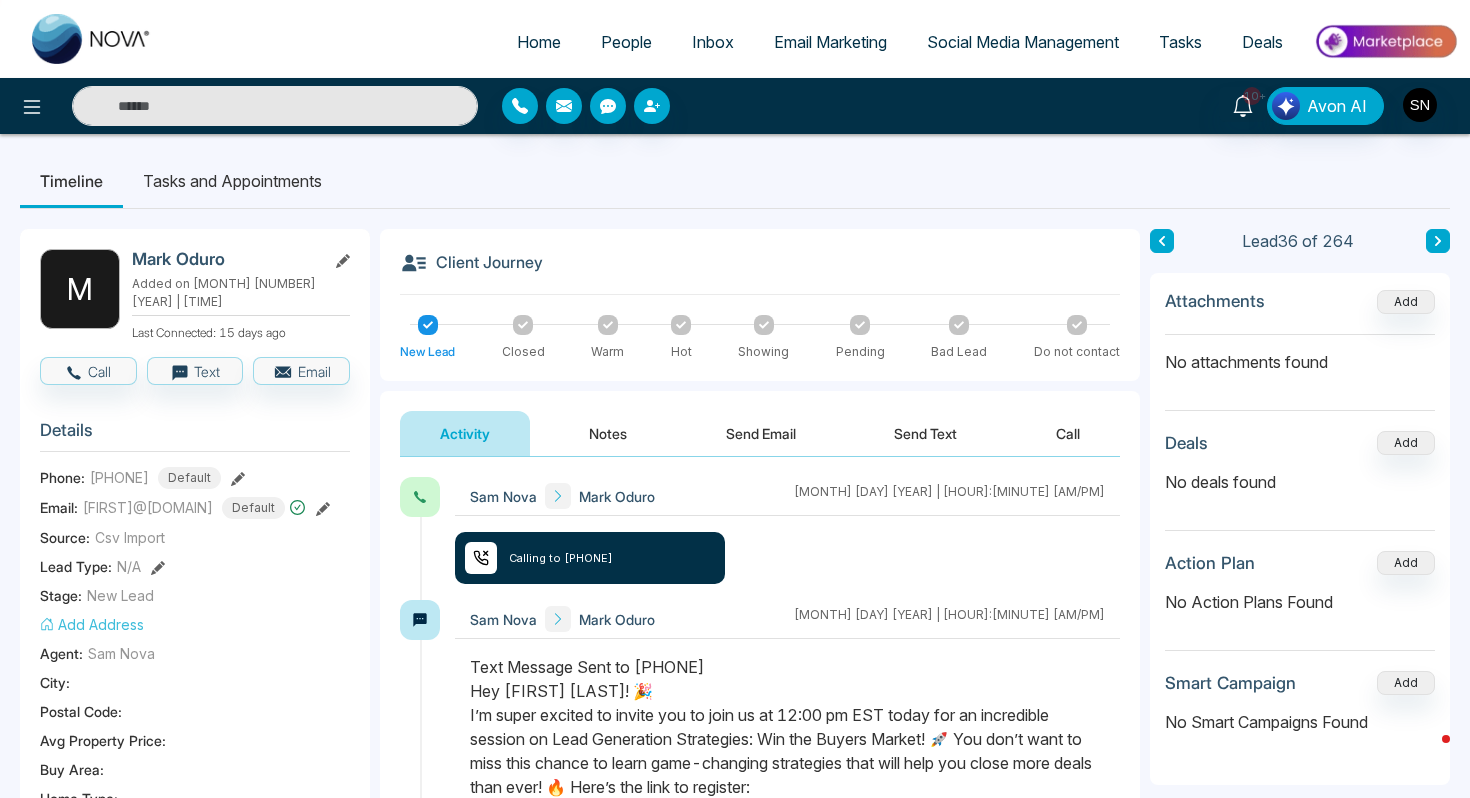 click at bounding box center [275, 106] 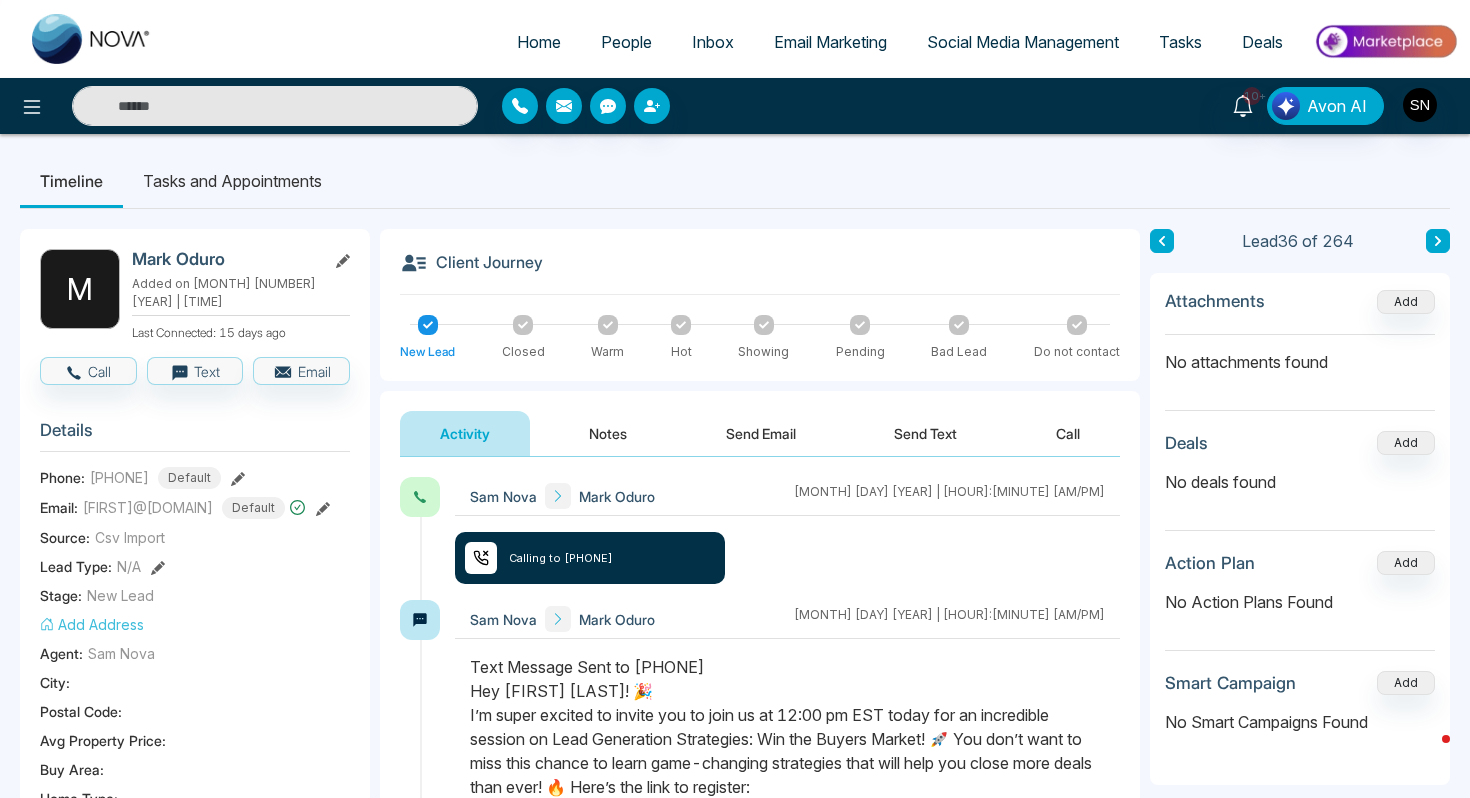 paste on "**********" 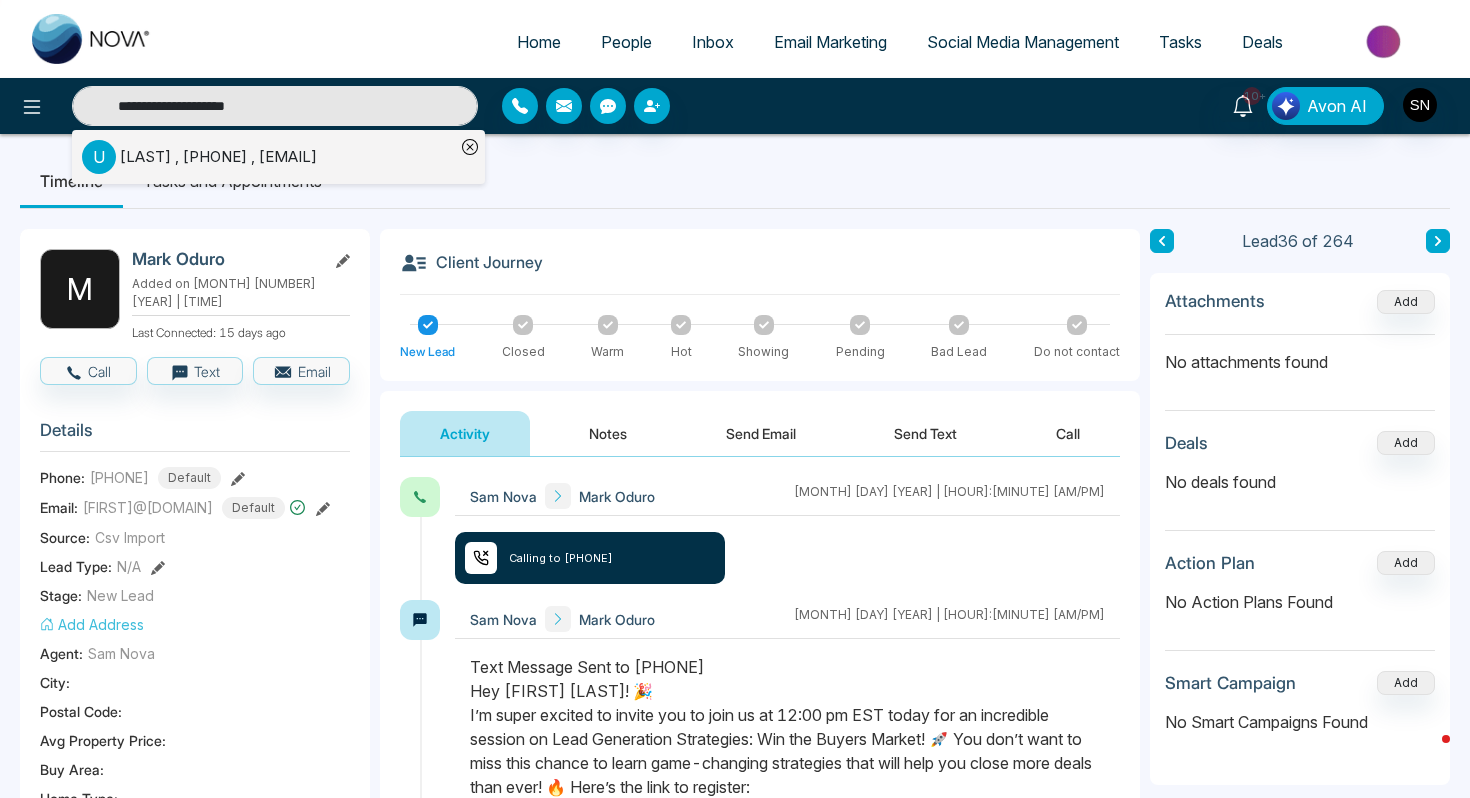 type on "**********" 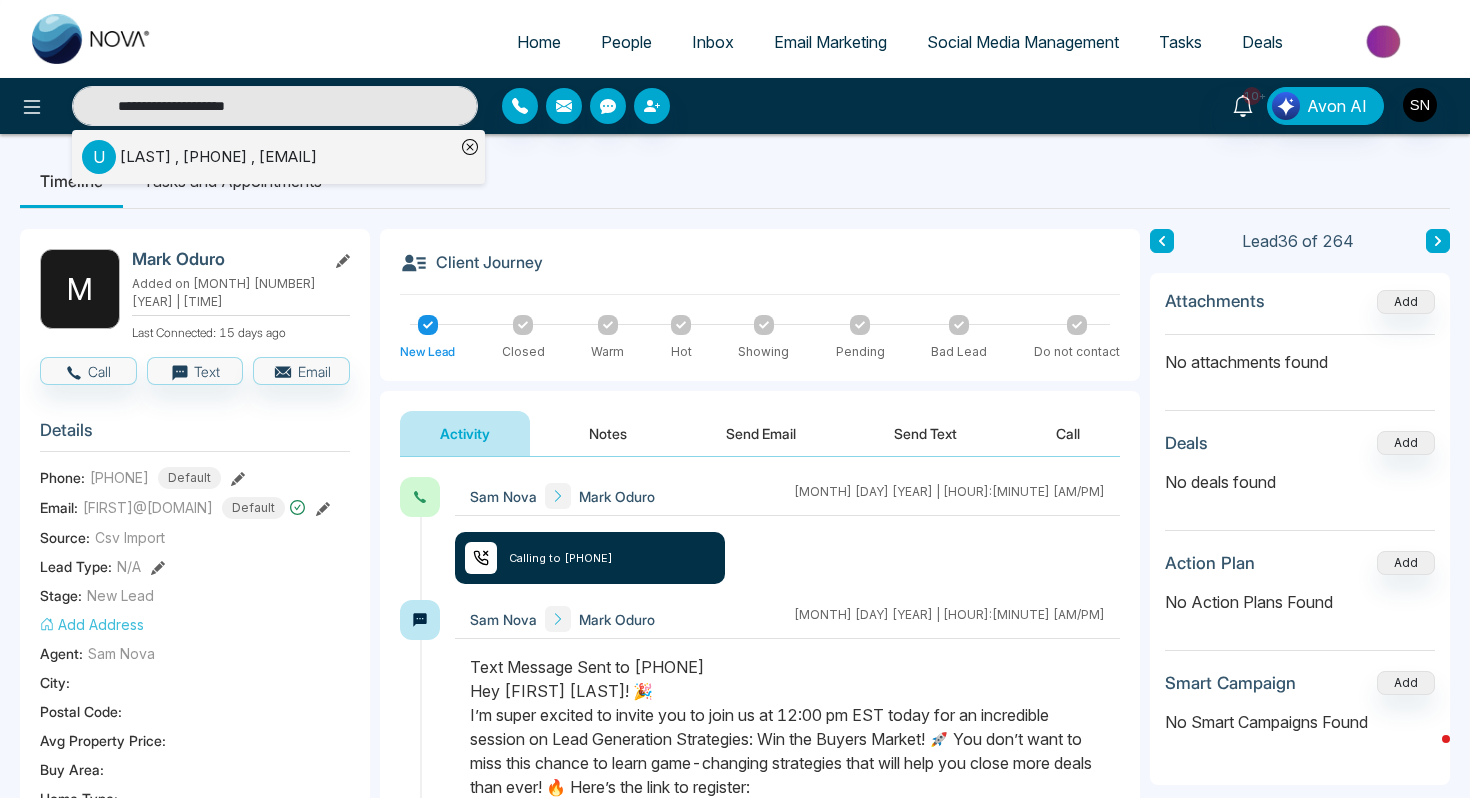 click on "U [LAST] [LAST] , [PHONE] , [EMAIL]" at bounding box center (268, 157) 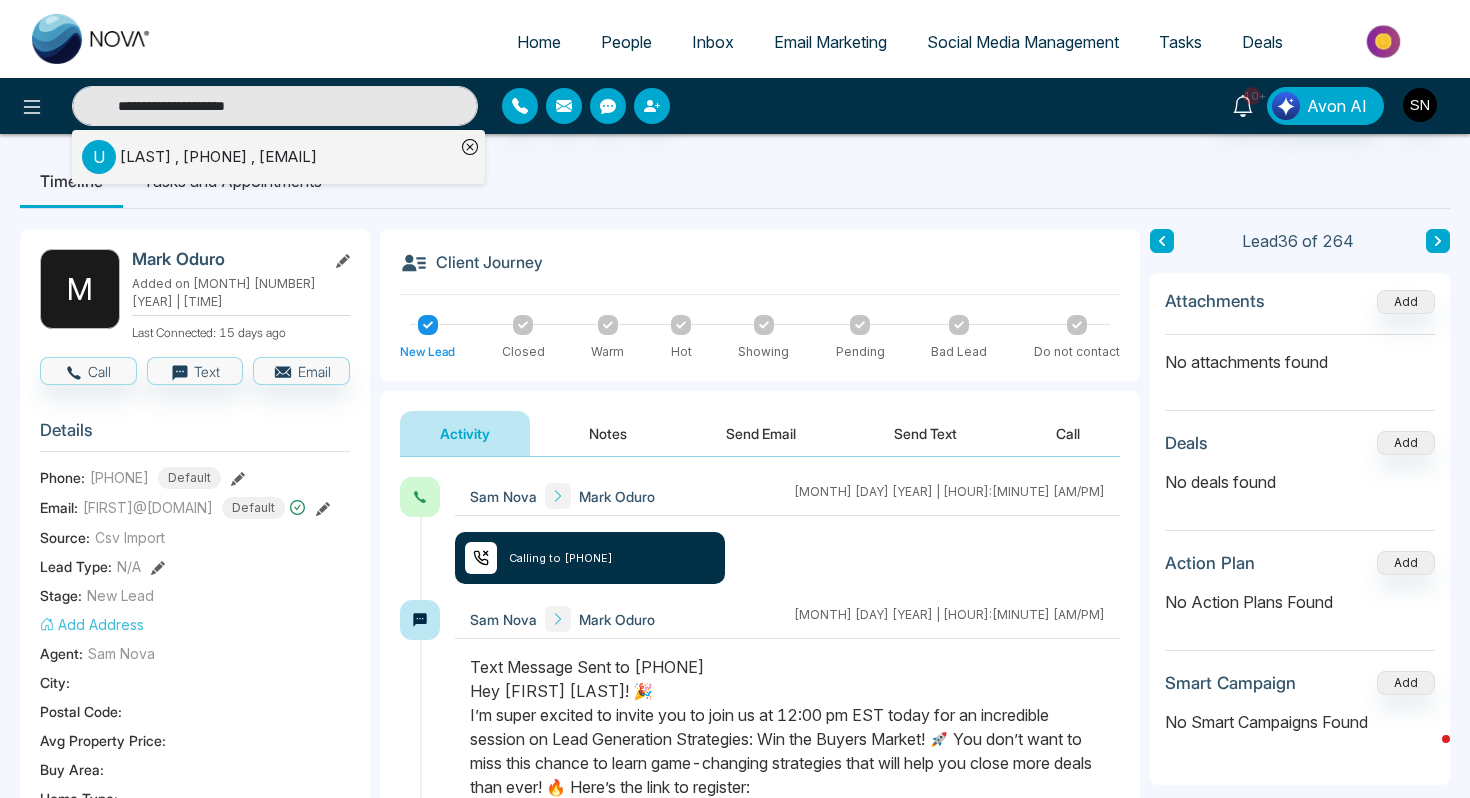 type 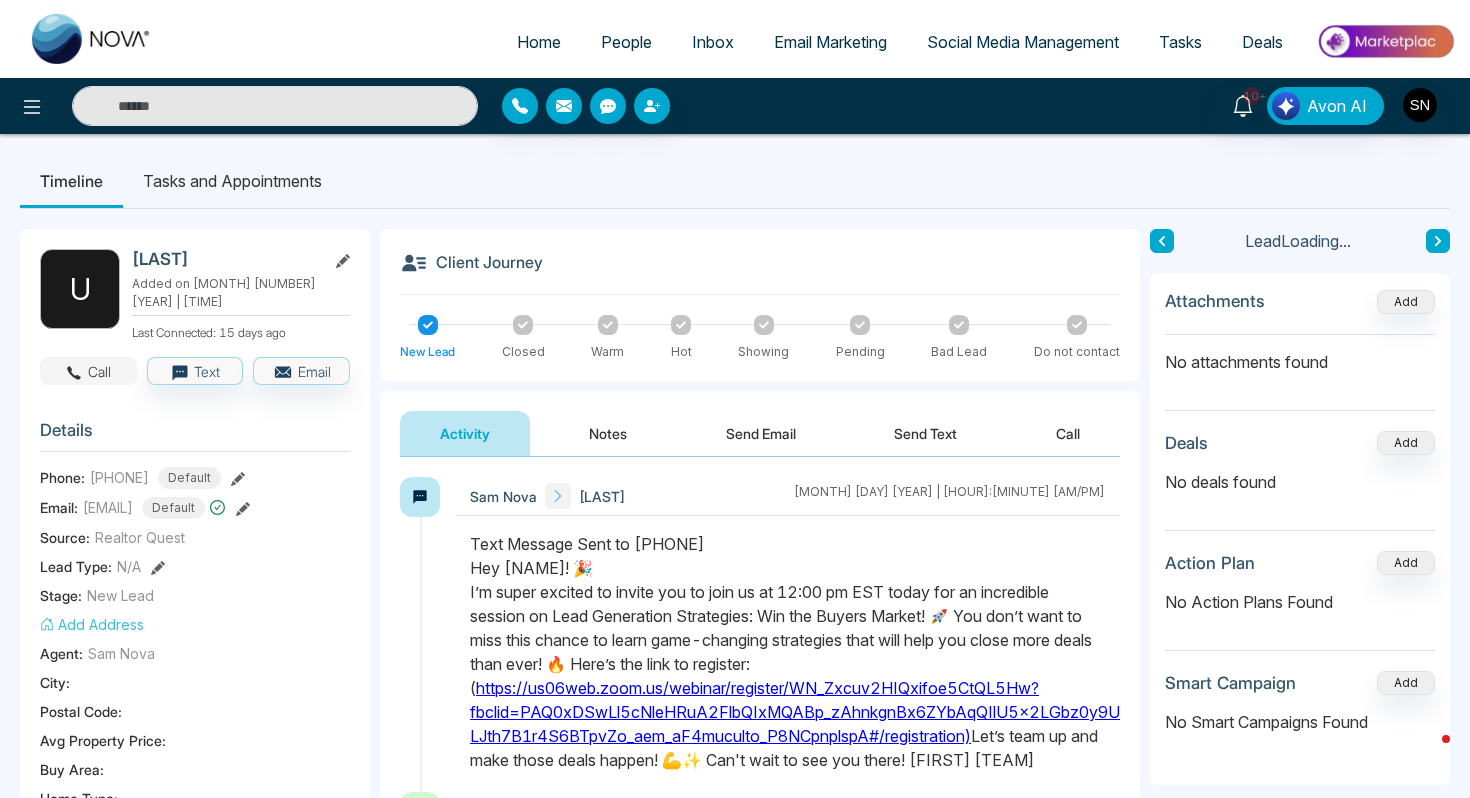 click on "Call" at bounding box center [88, 371] 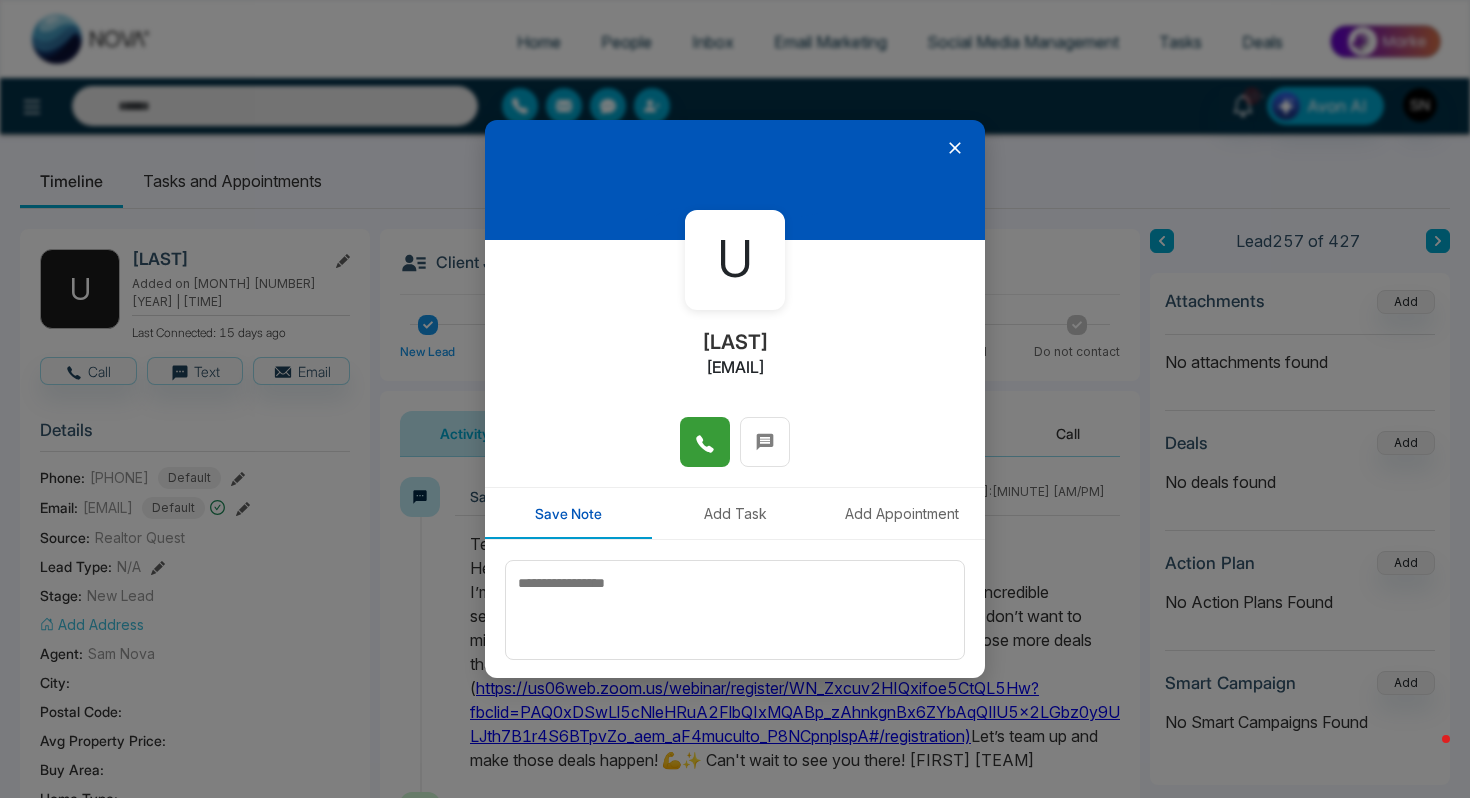 click at bounding box center [705, 442] 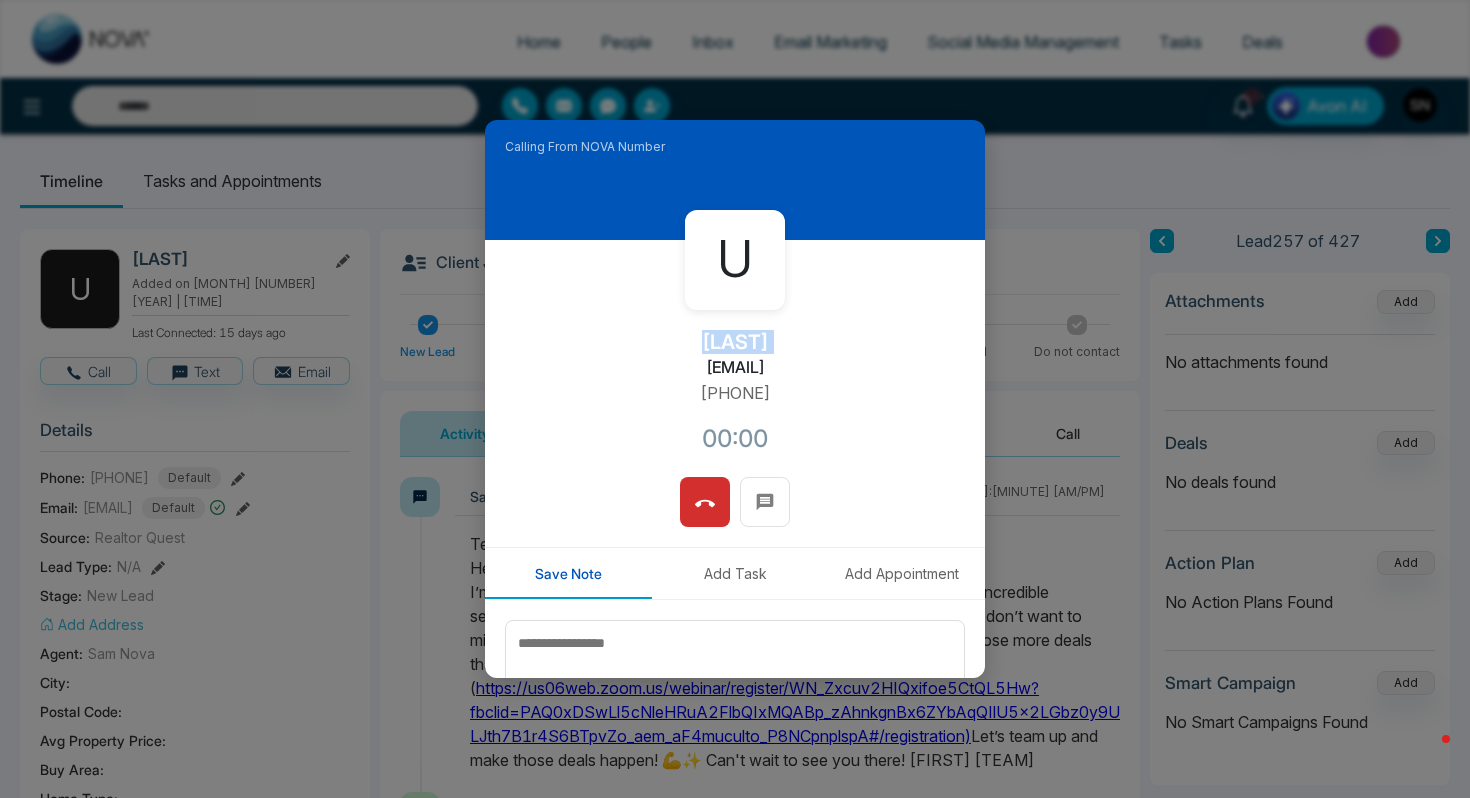 drag, startPoint x: 671, startPoint y: 341, endPoint x: 823, endPoint y: 347, distance: 152.11838 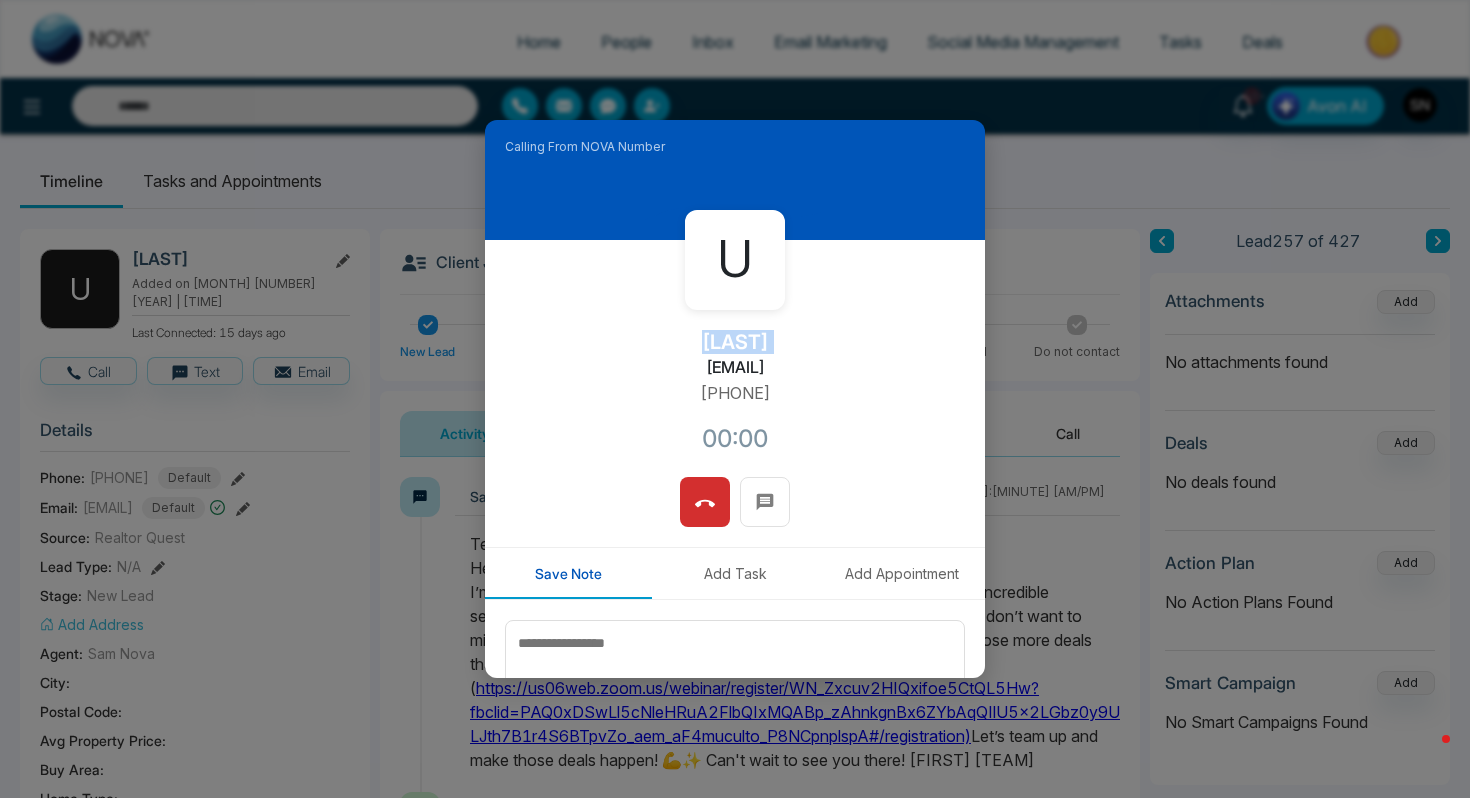 click on "U [LAST] [LAST] [EMAIL] [PHONE]" at bounding box center [735, 358] 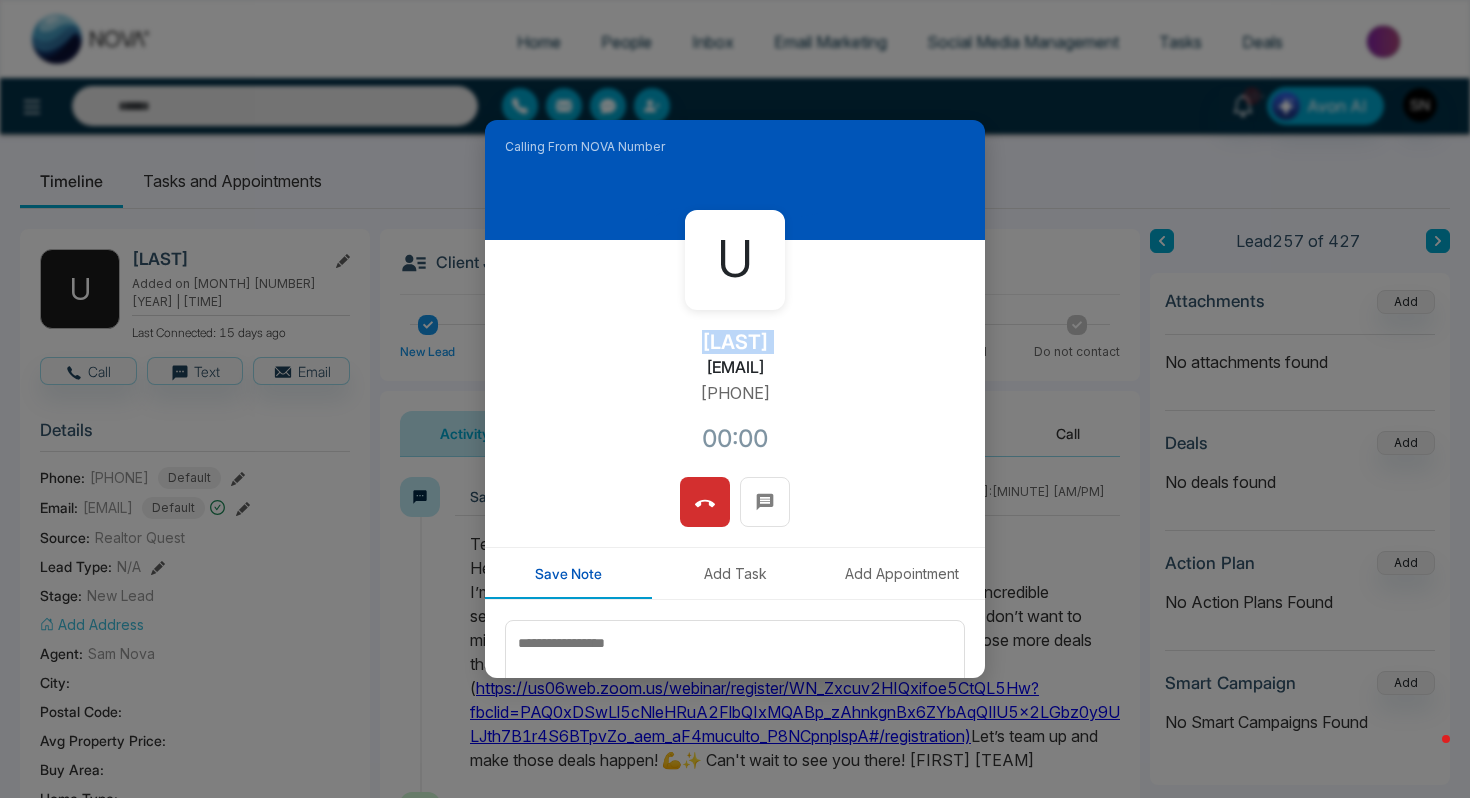 copy on "[LAST]" 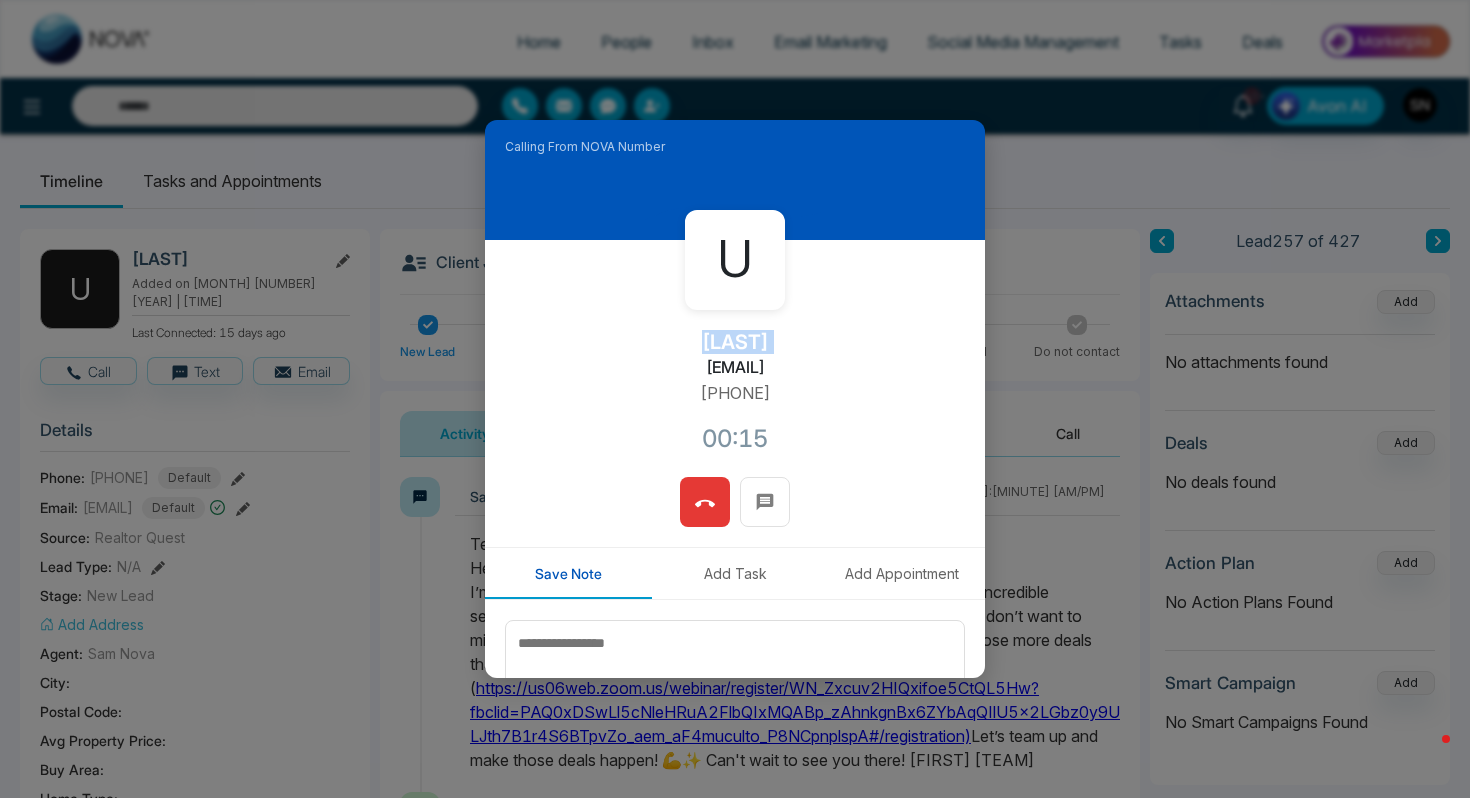 click 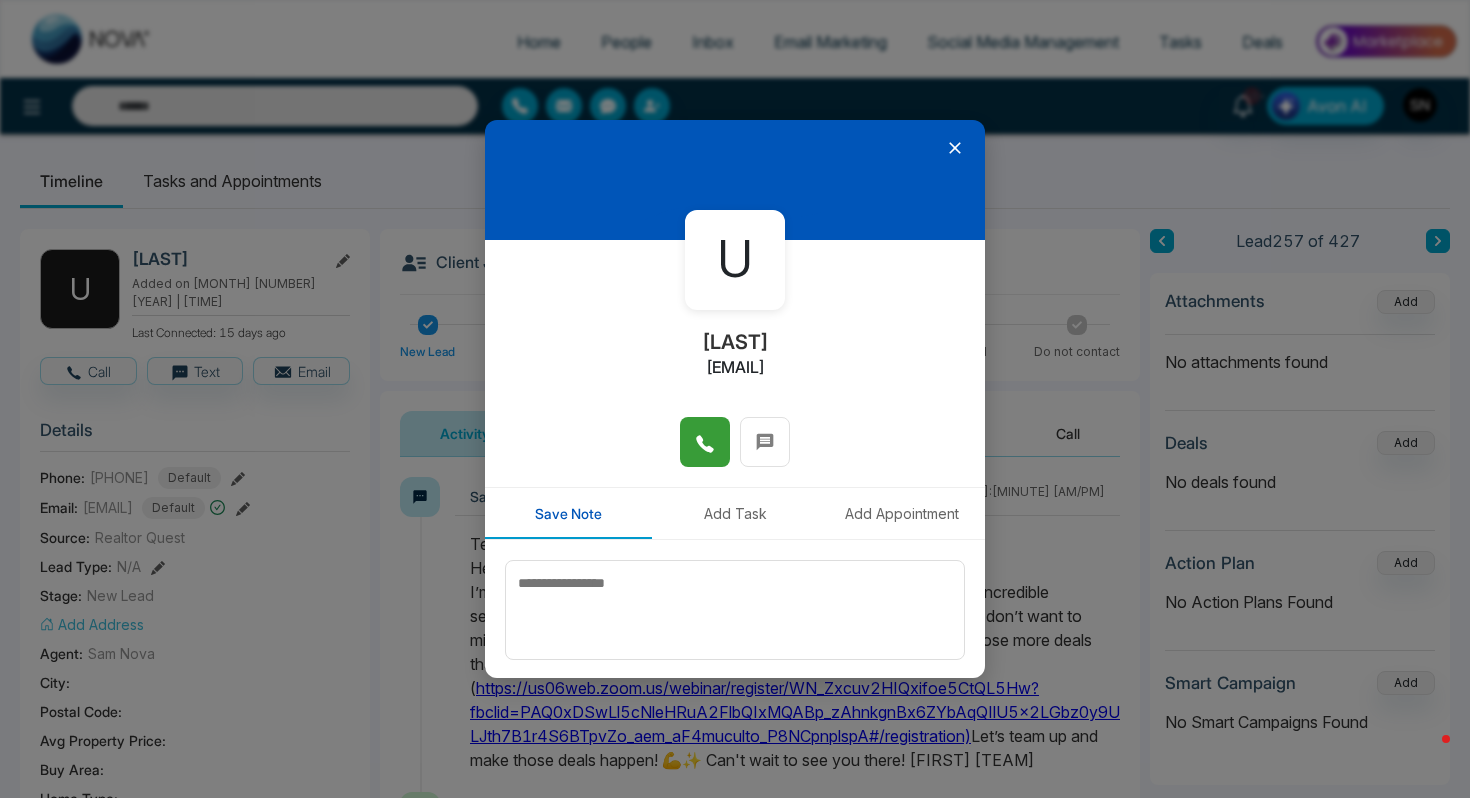 click 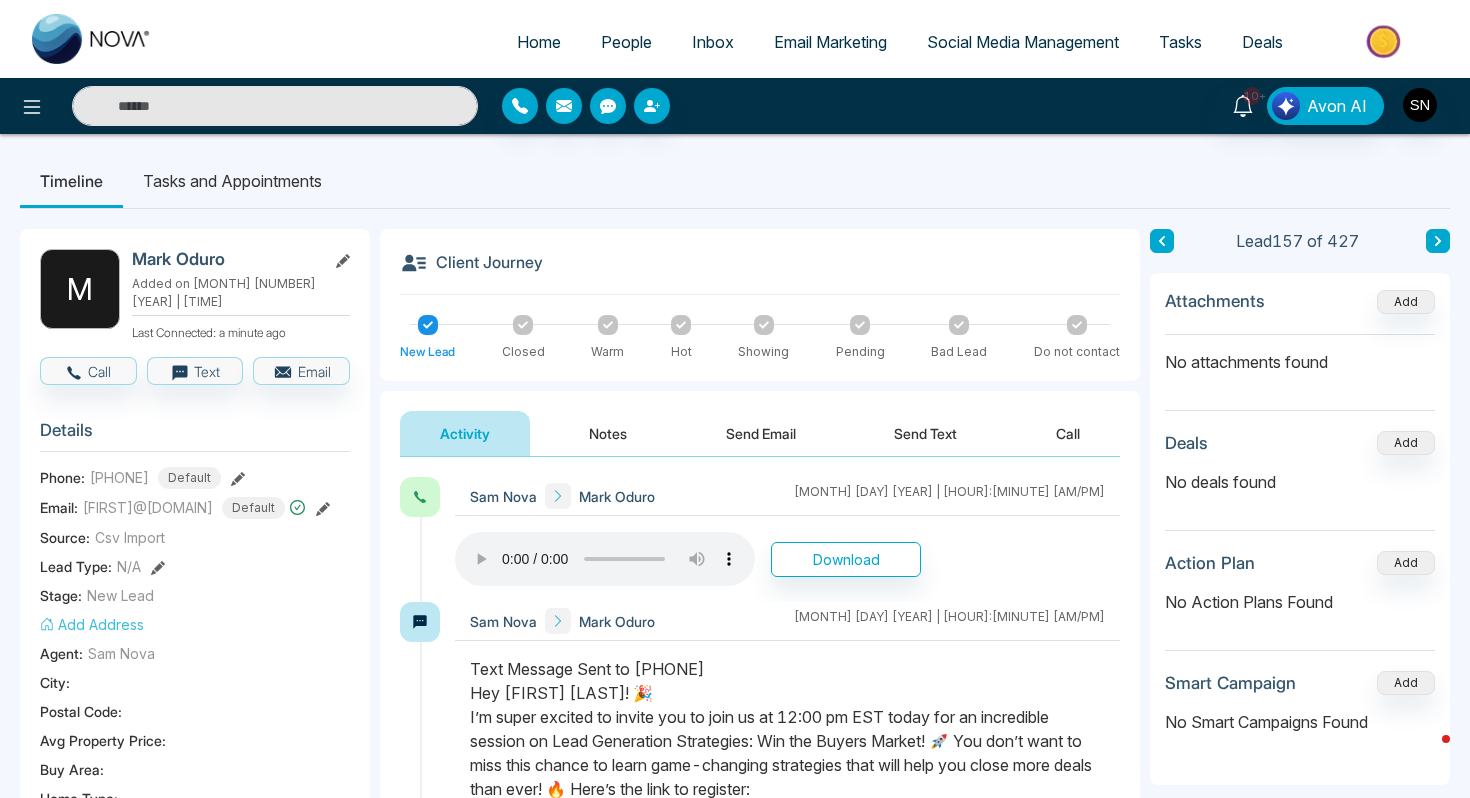 click on "People" at bounding box center [626, 42] 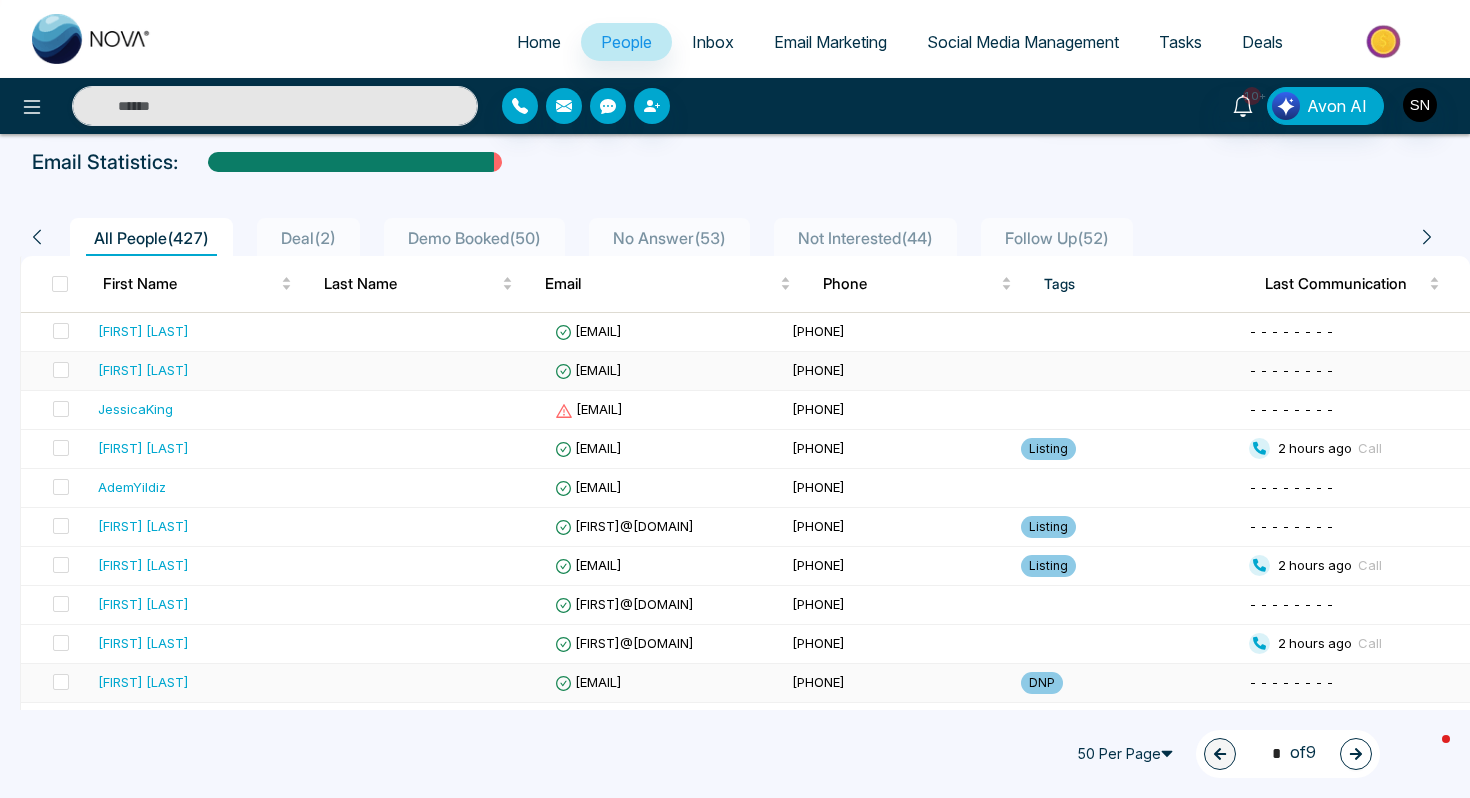 scroll, scrollTop: 0, scrollLeft: 0, axis: both 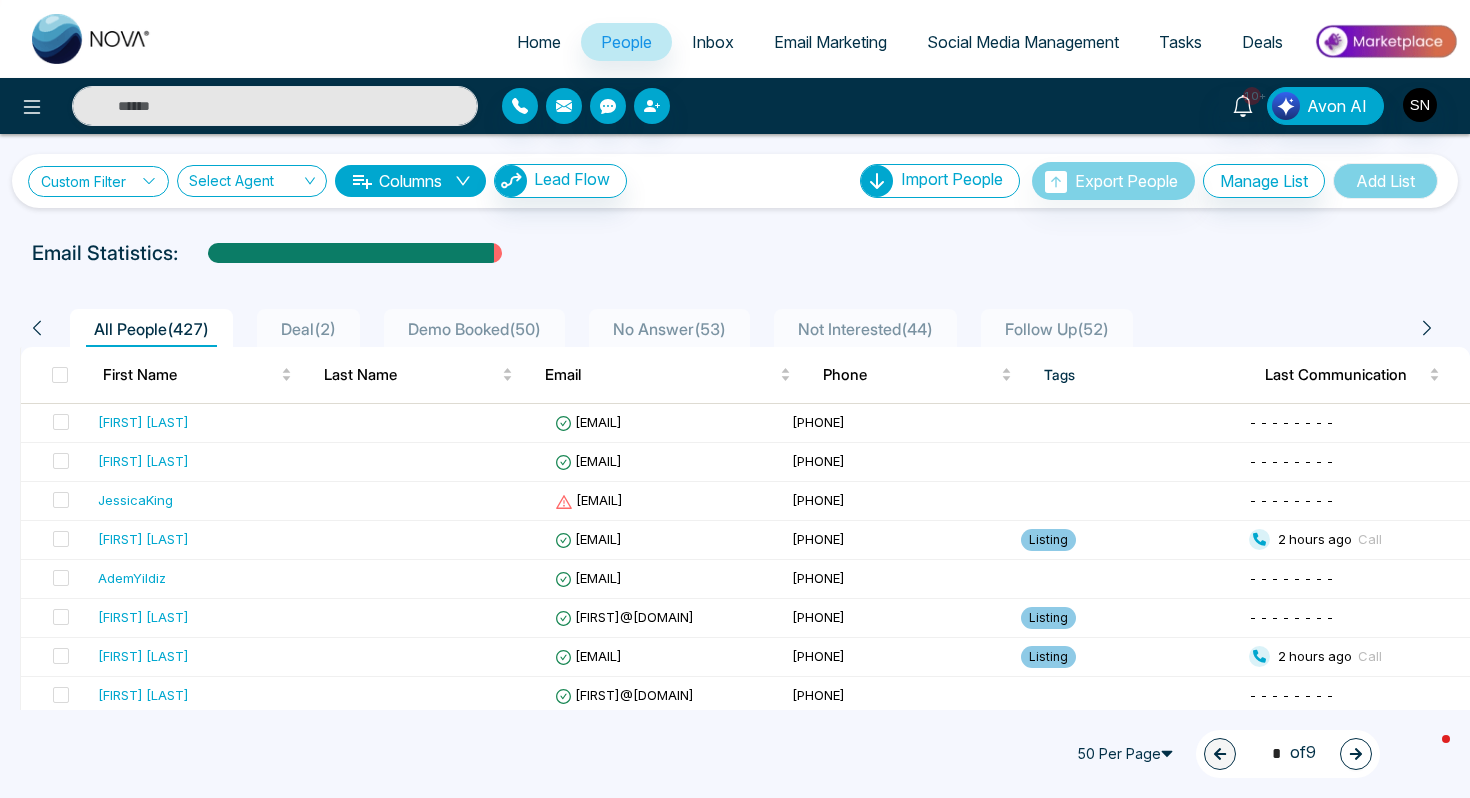 click on "Custom Filter" at bounding box center (98, 181) 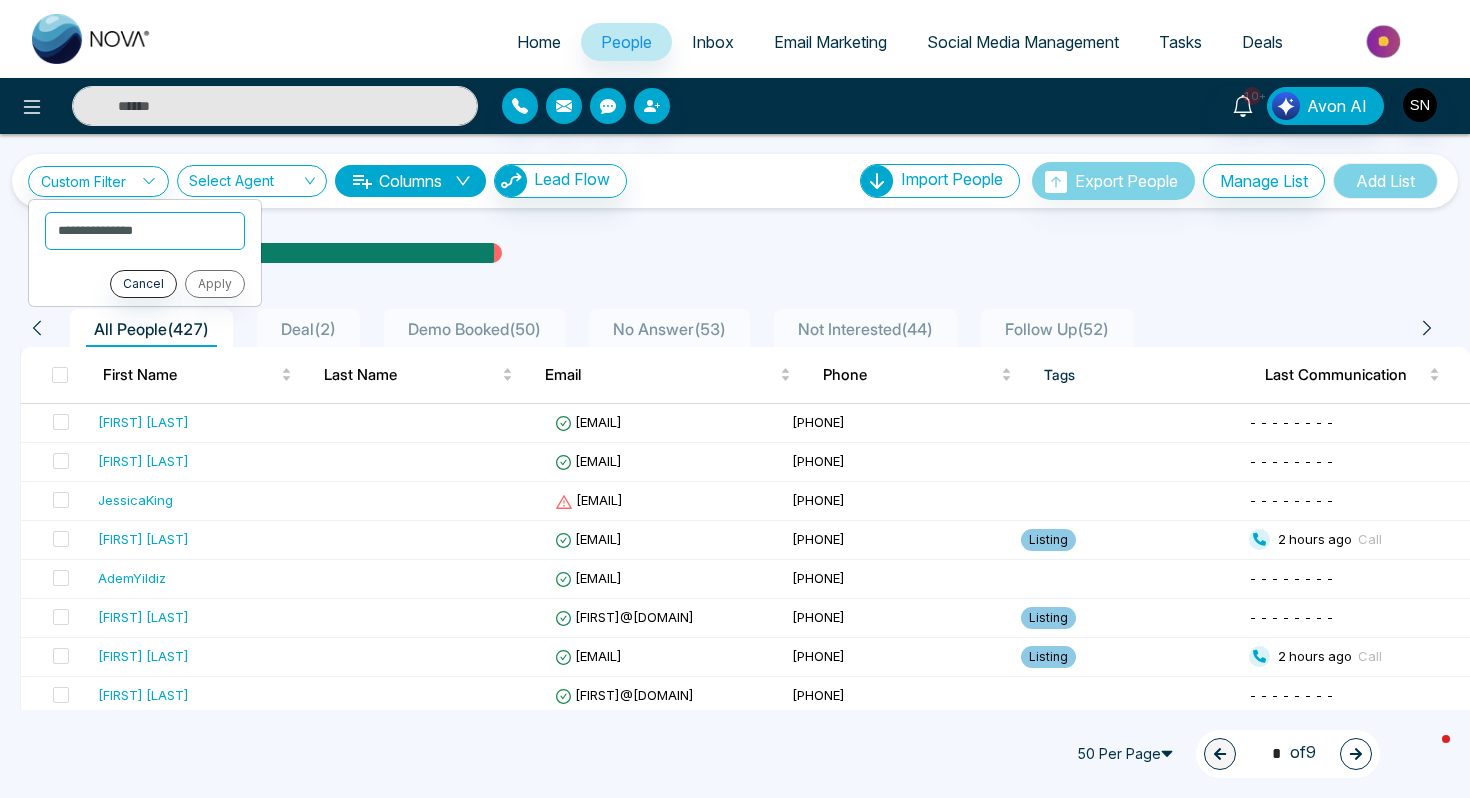 click on "10+ Avon AI" at bounding box center (735, 106) 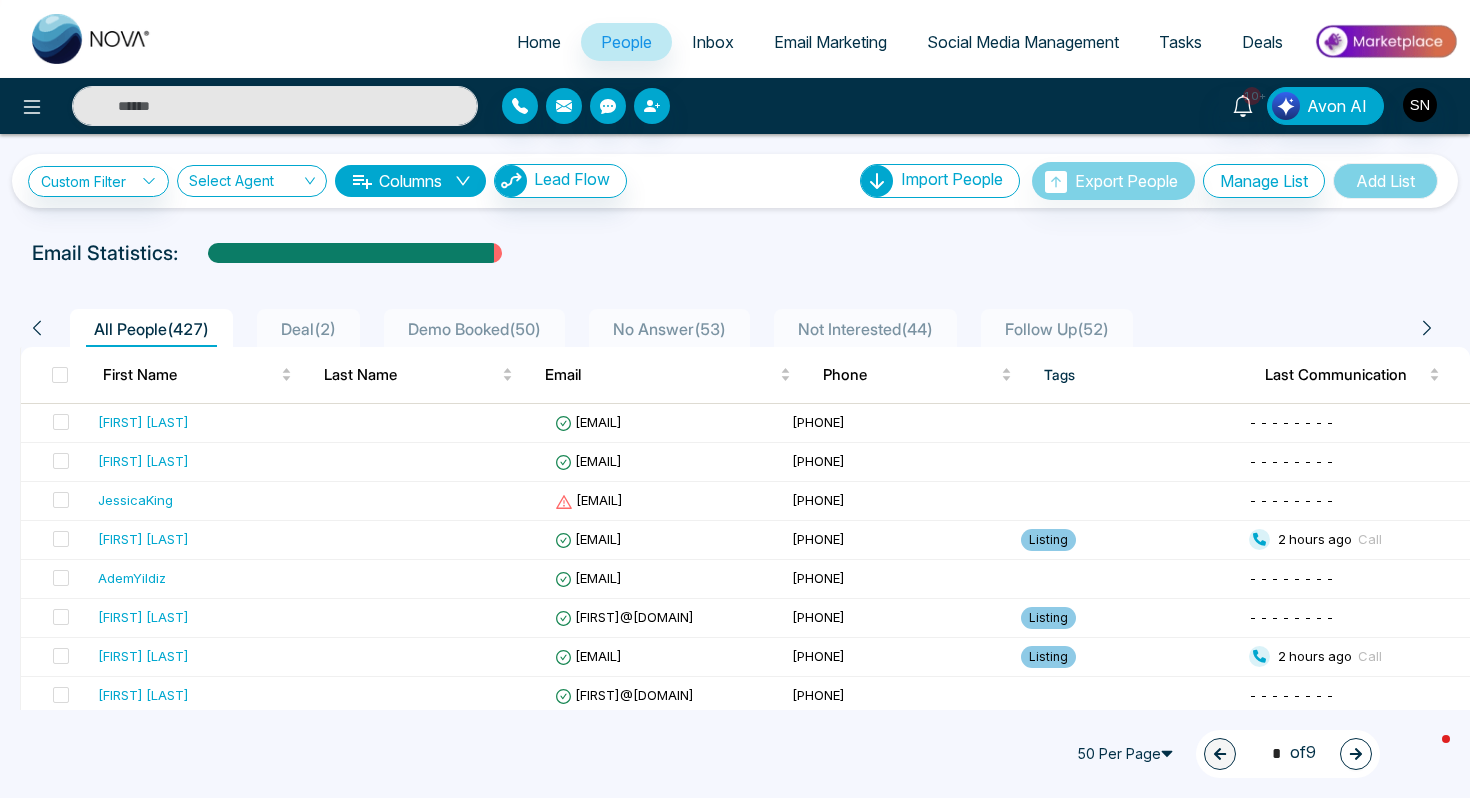click on "Home People Inbox Email Marketing Social Media Management Tasks Deals" at bounding box center [735, 39] 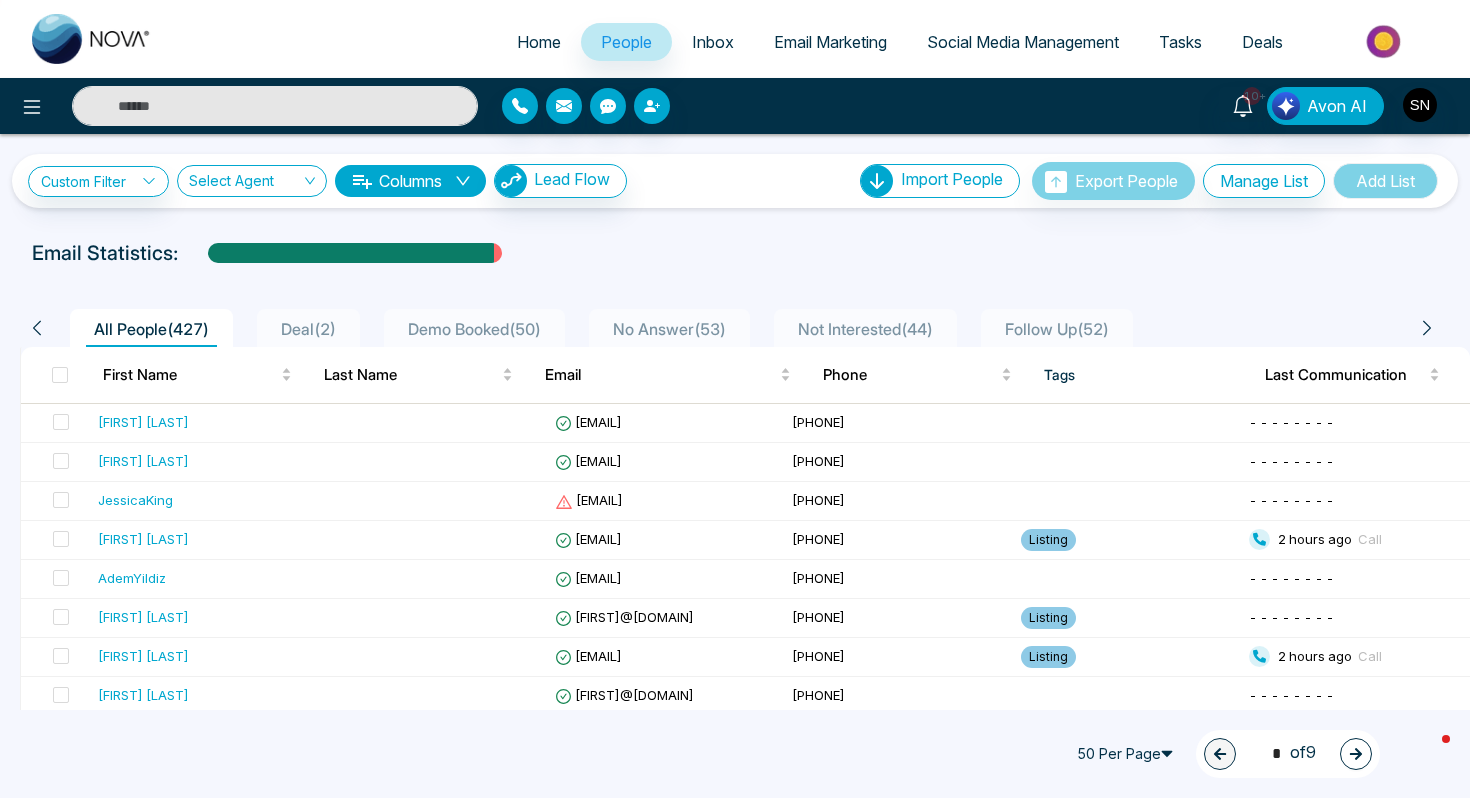 click at bounding box center [275, 106] 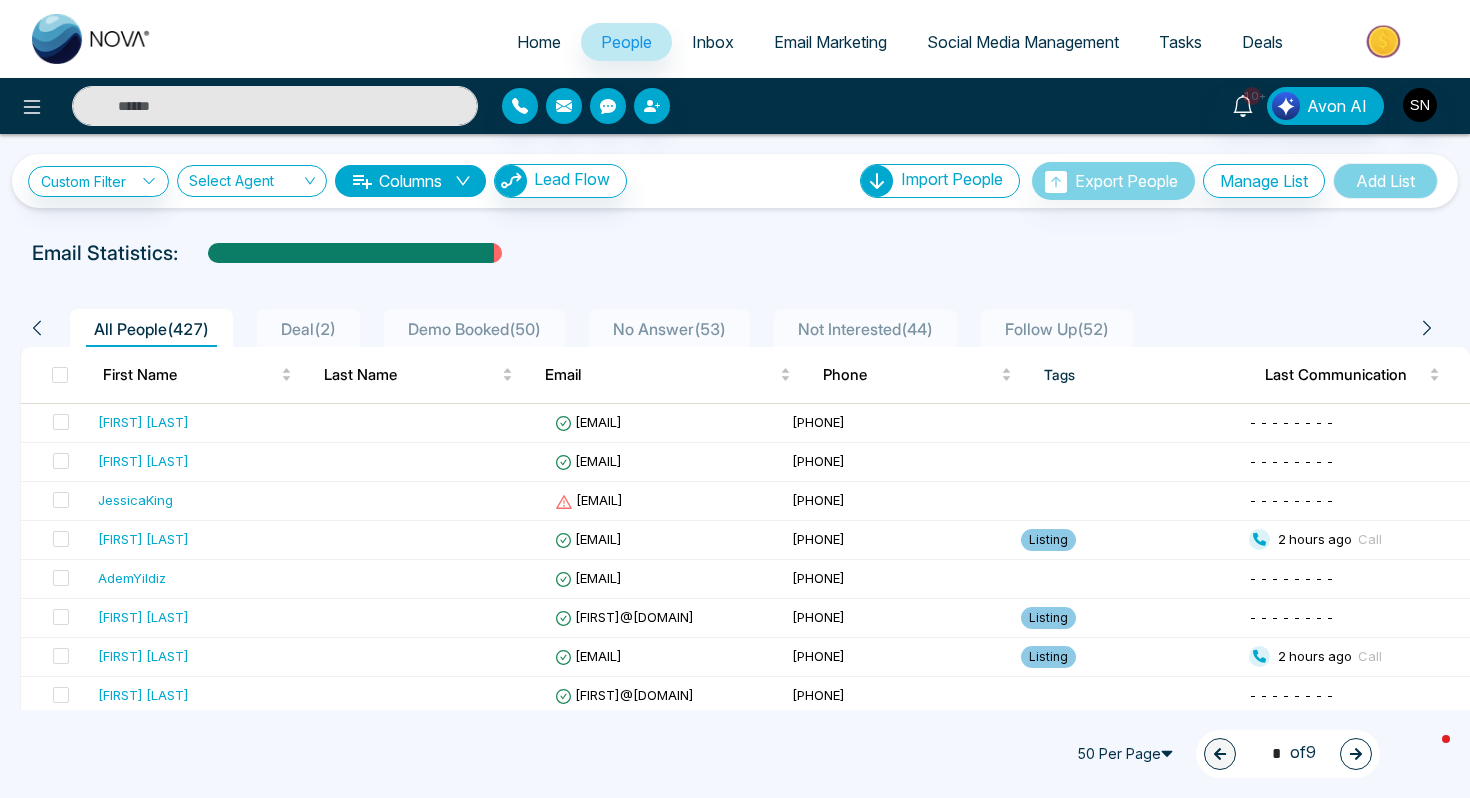 paste on "**********" 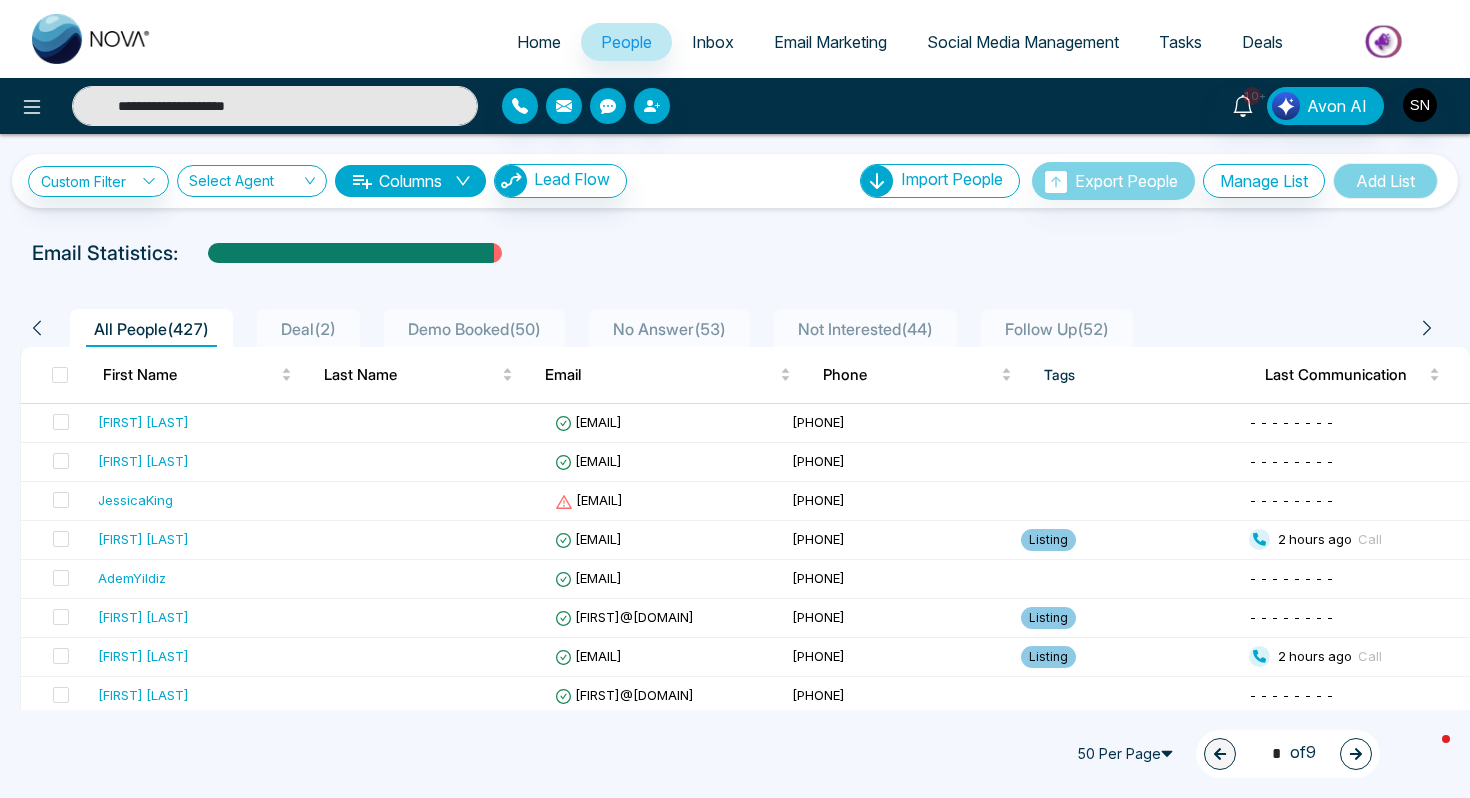 type on "**********" 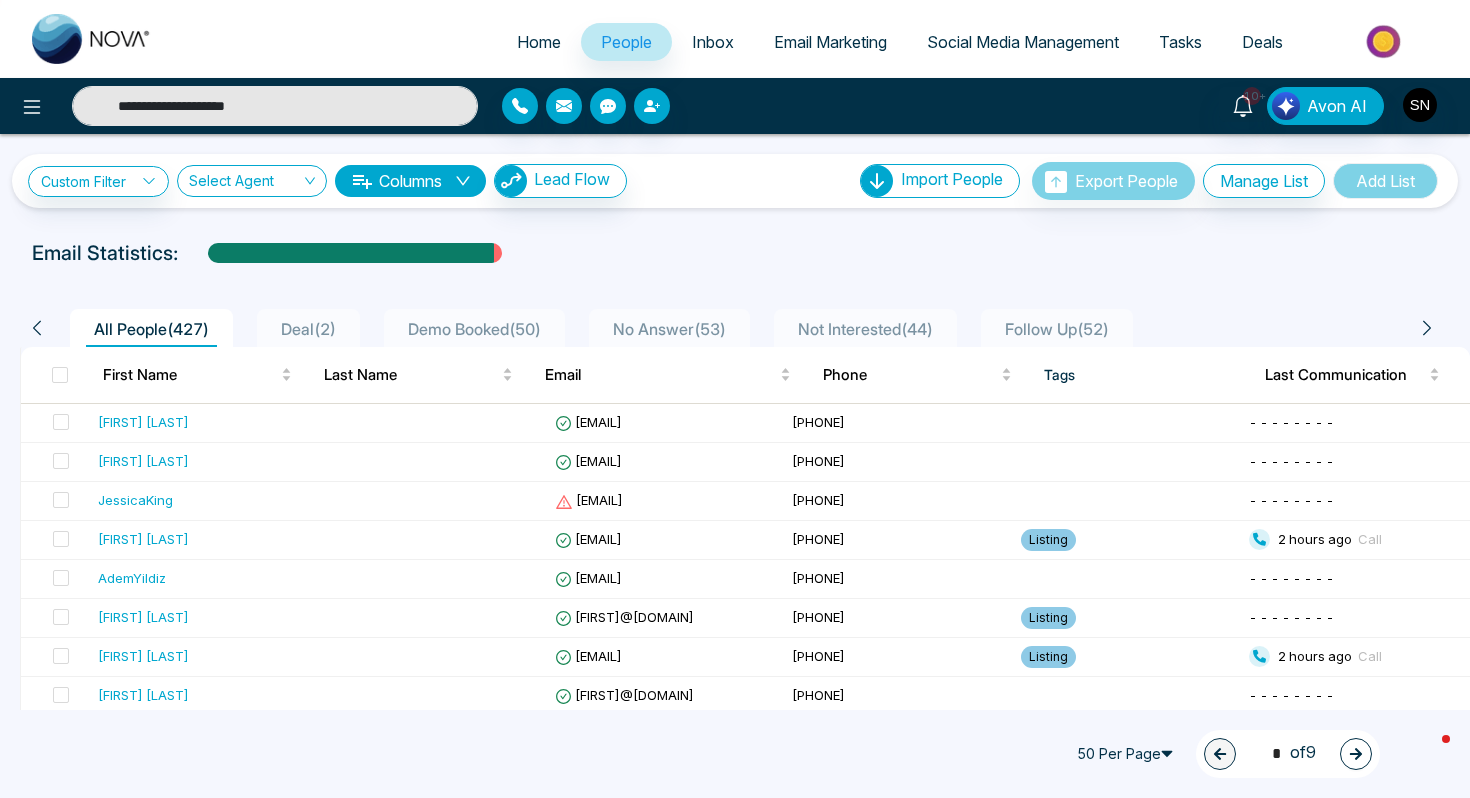 click on "**********" at bounding box center [275, 106] 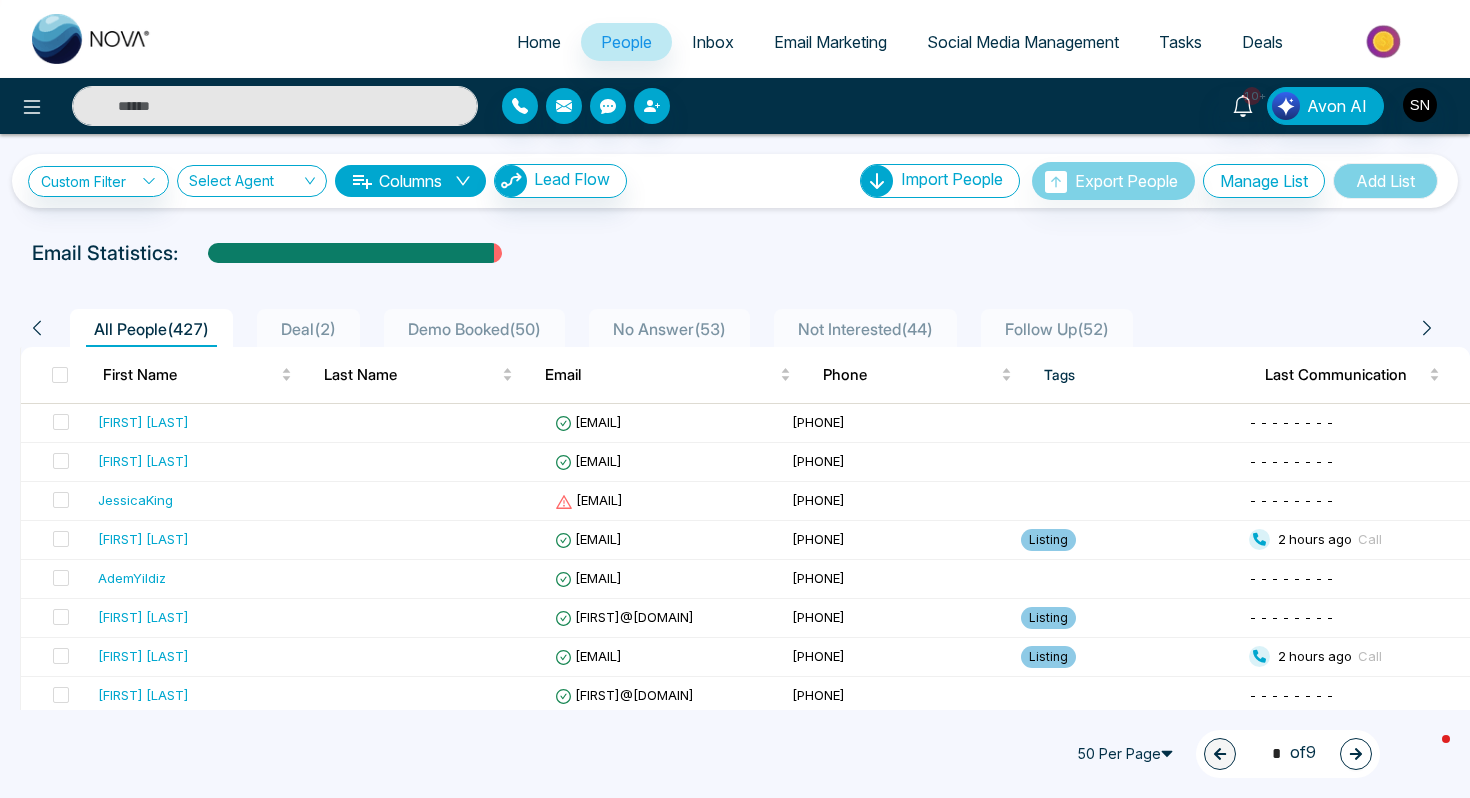 paste on "**********" 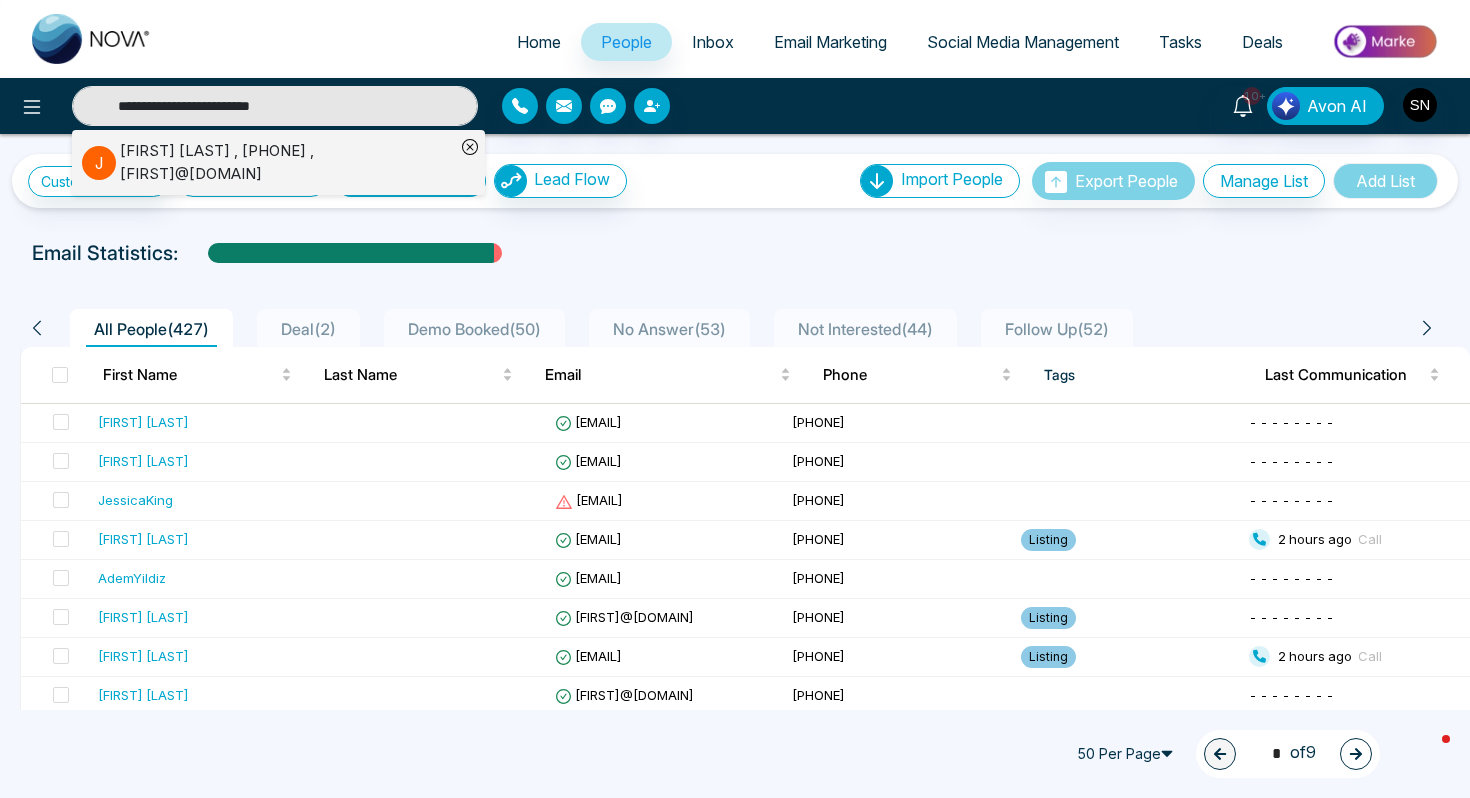 type on "**********" 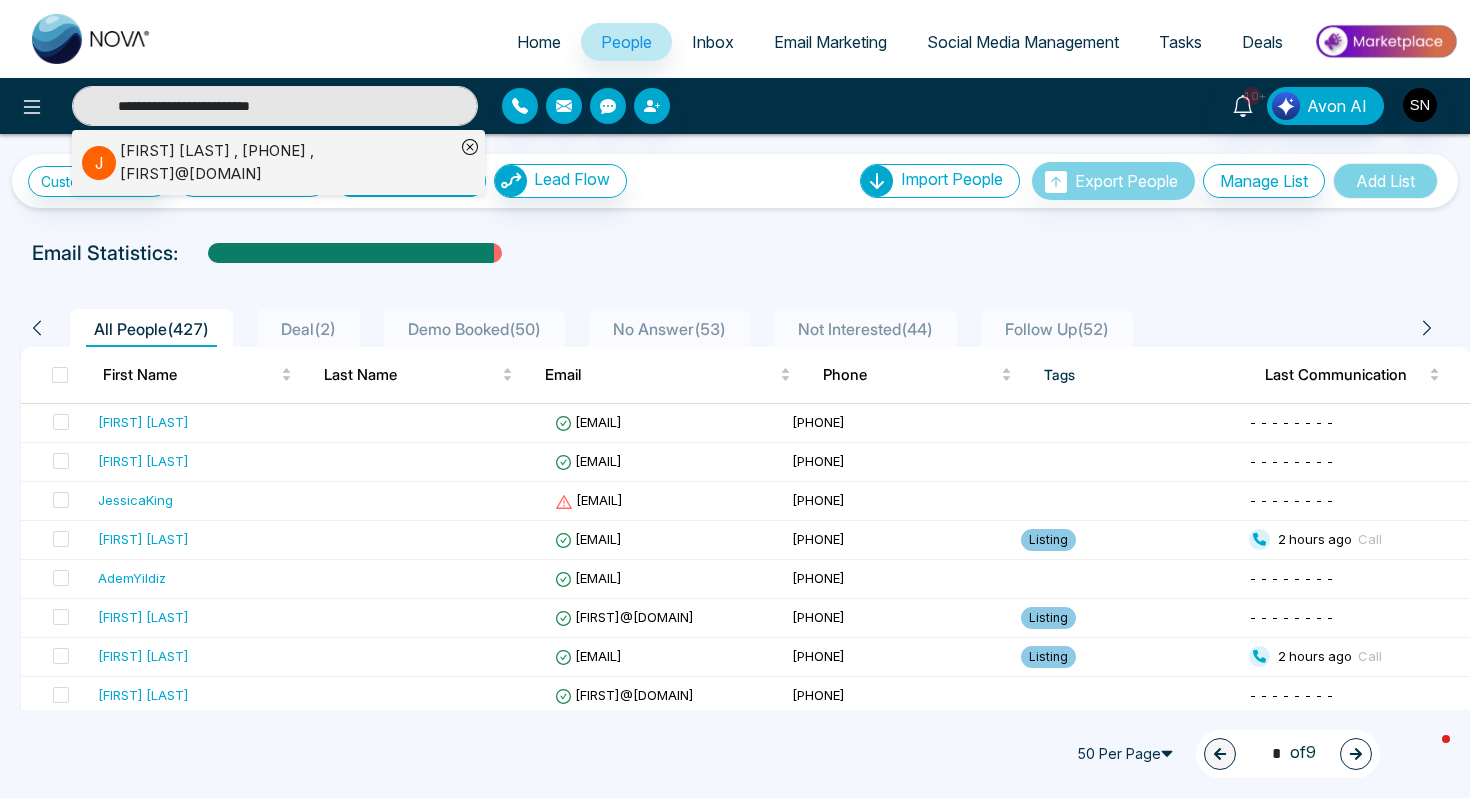 click on "[FIRST] [LAST] , [PHONE] , [EMAIL]" at bounding box center (287, 162) 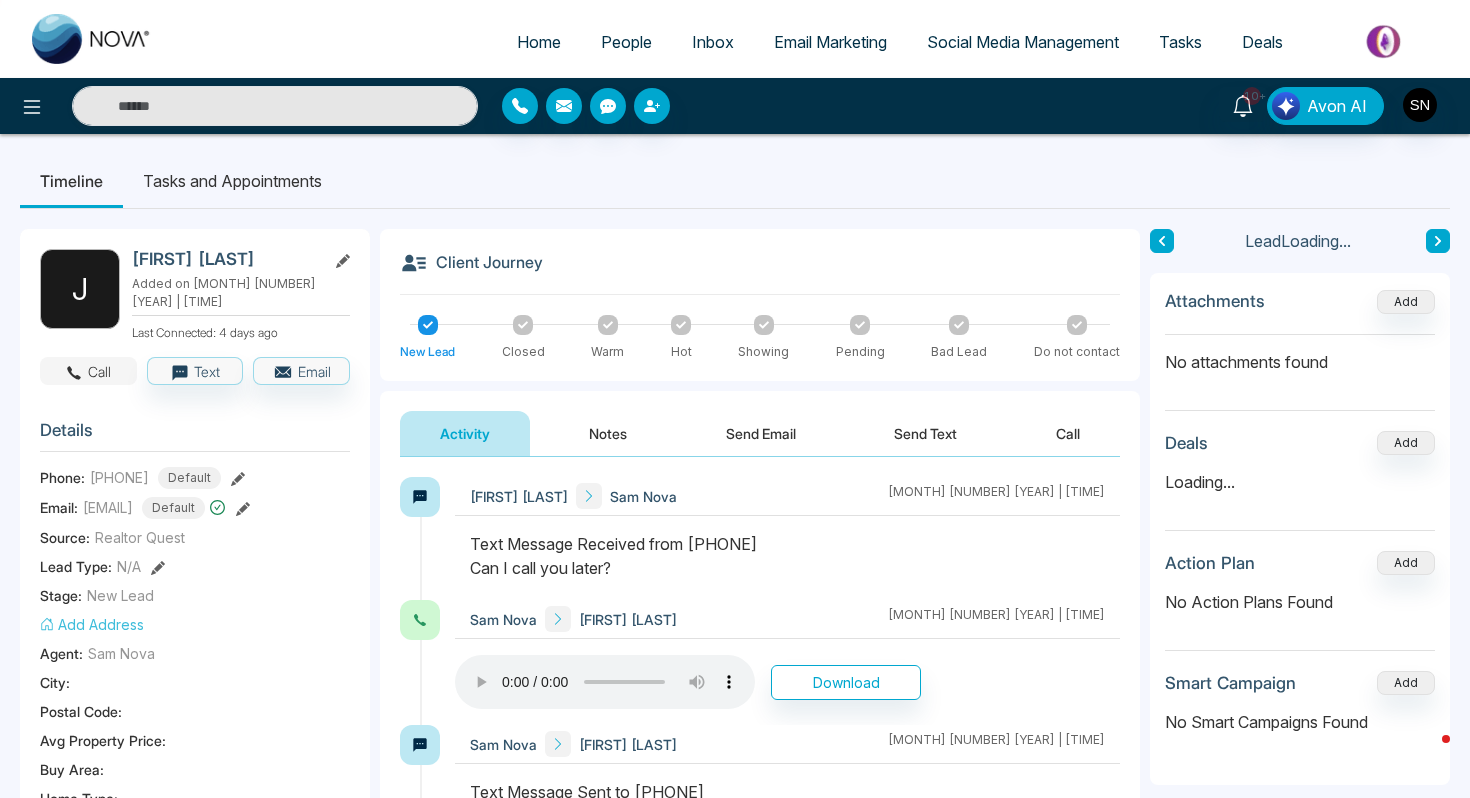 click on "Call" at bounding box center (88, 371) 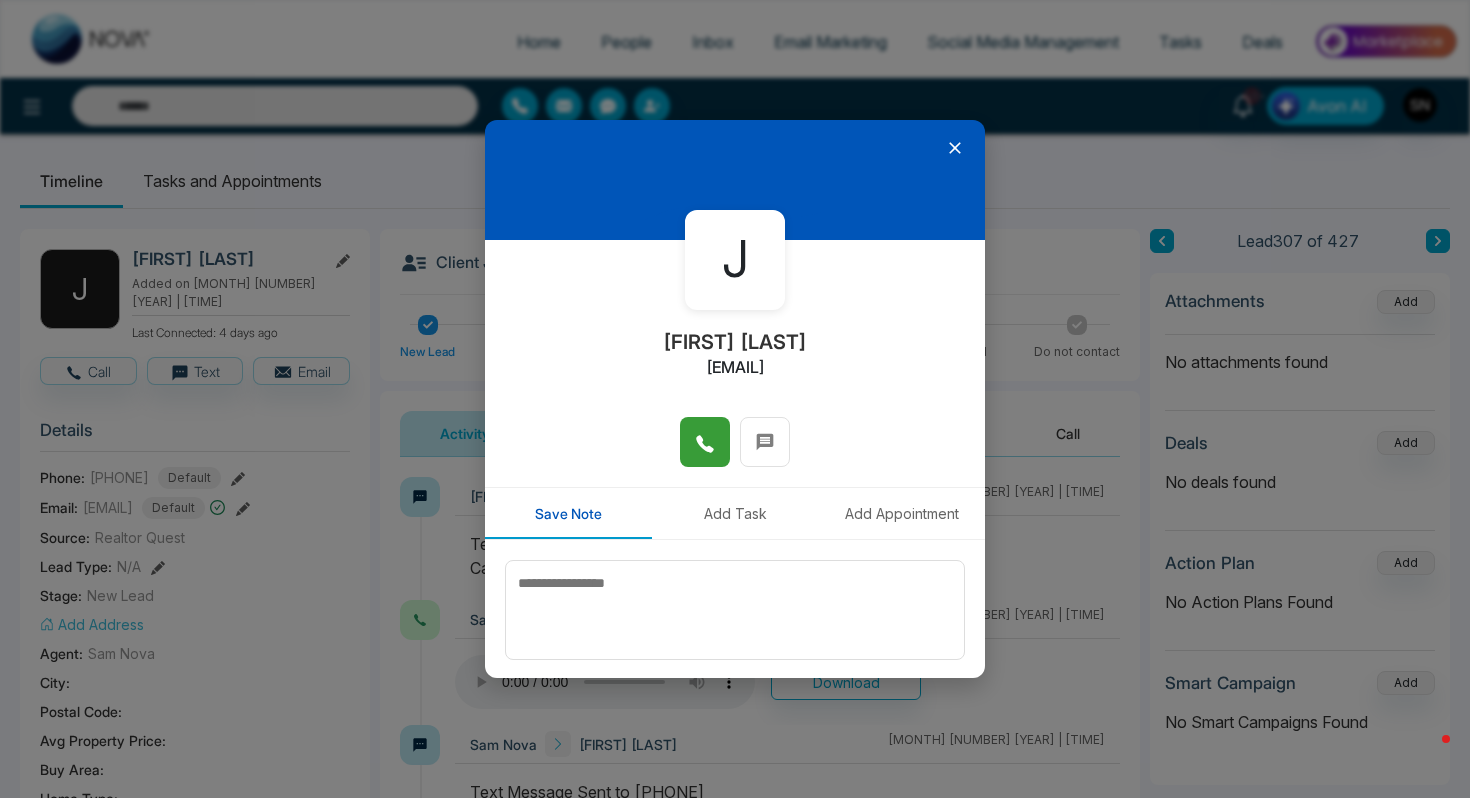 click at bounding box center [705, 442] 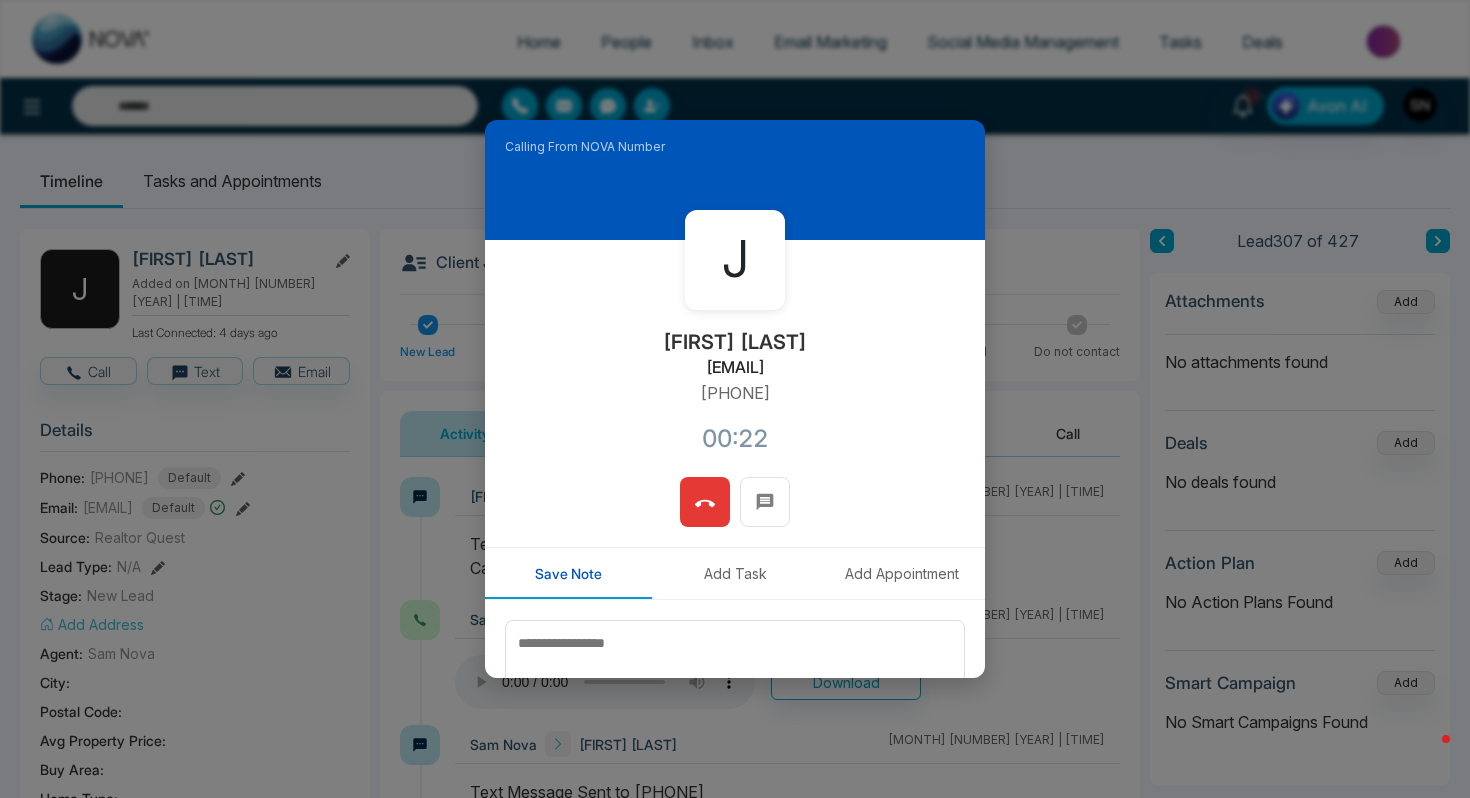 click at bounding box center (705, 502) 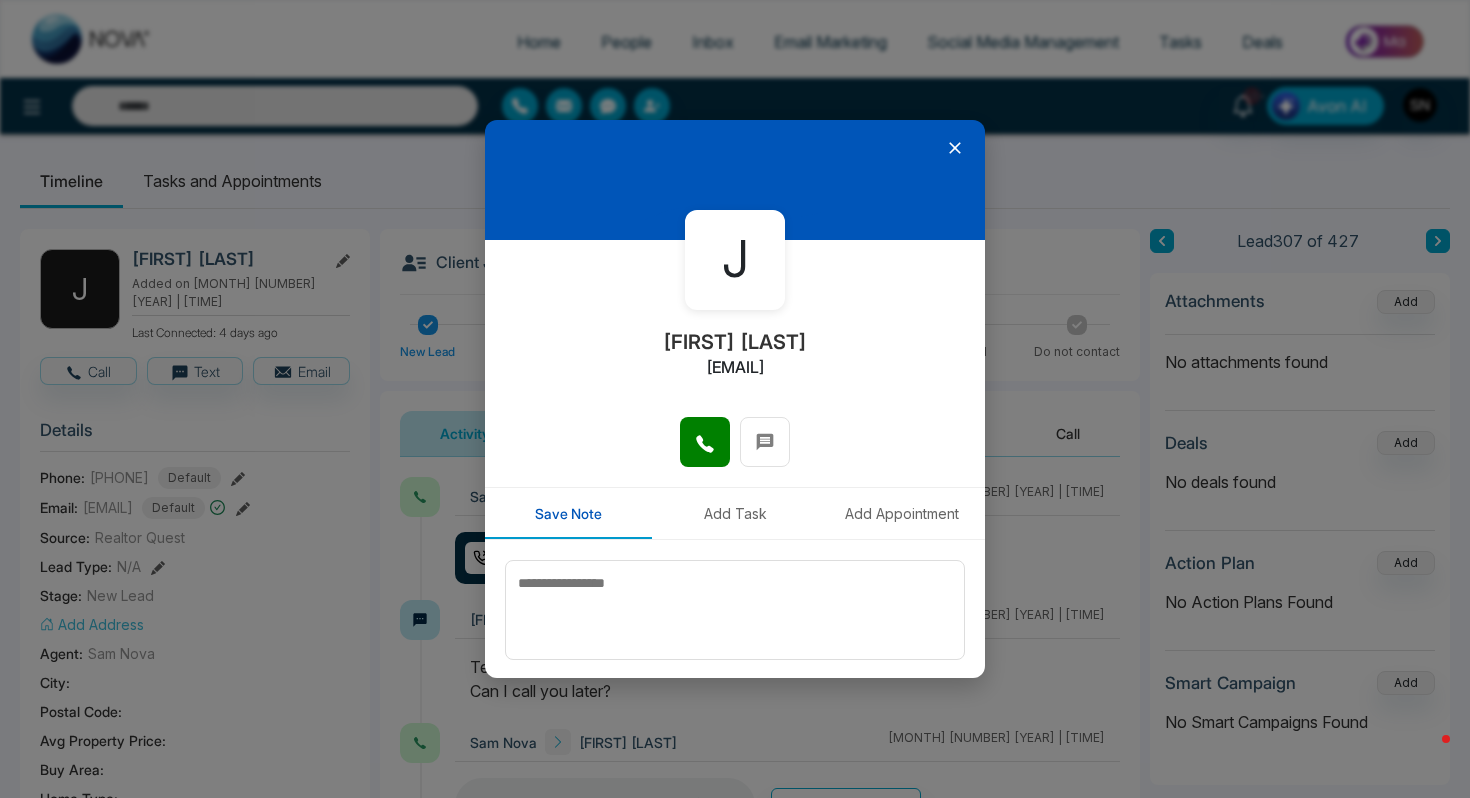 click at bounding box center (735, 180) 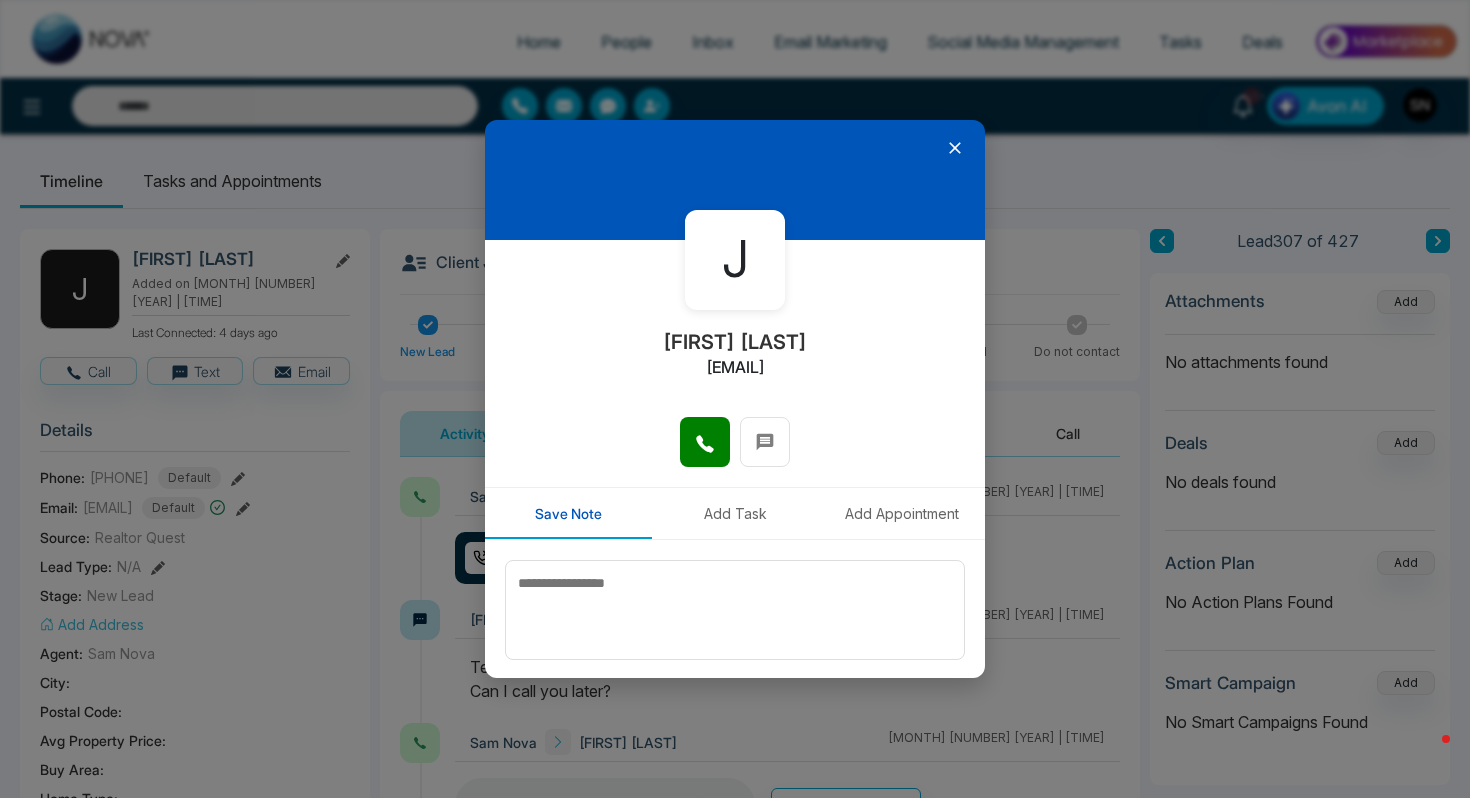 click 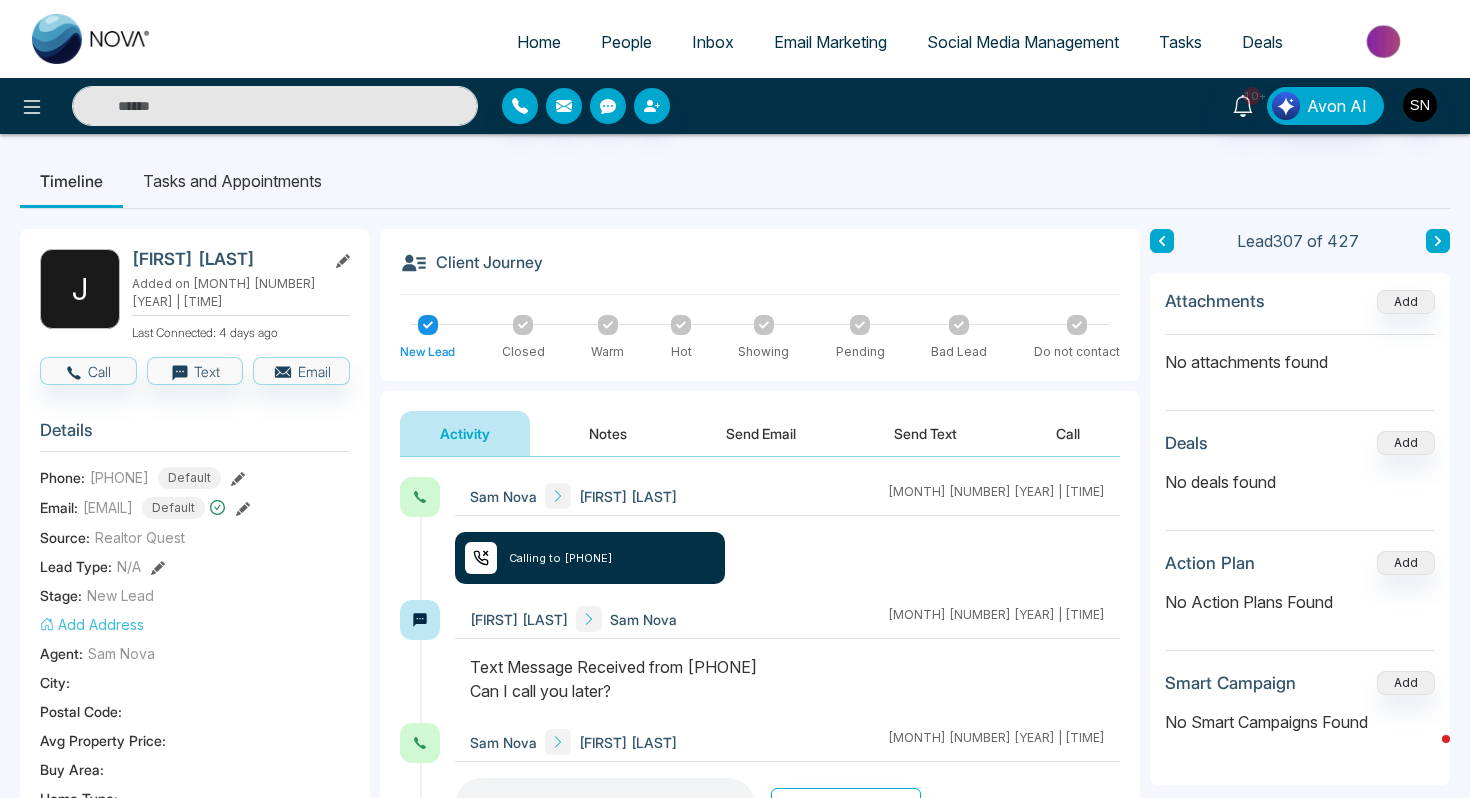 click at bounding box center [275, 106] 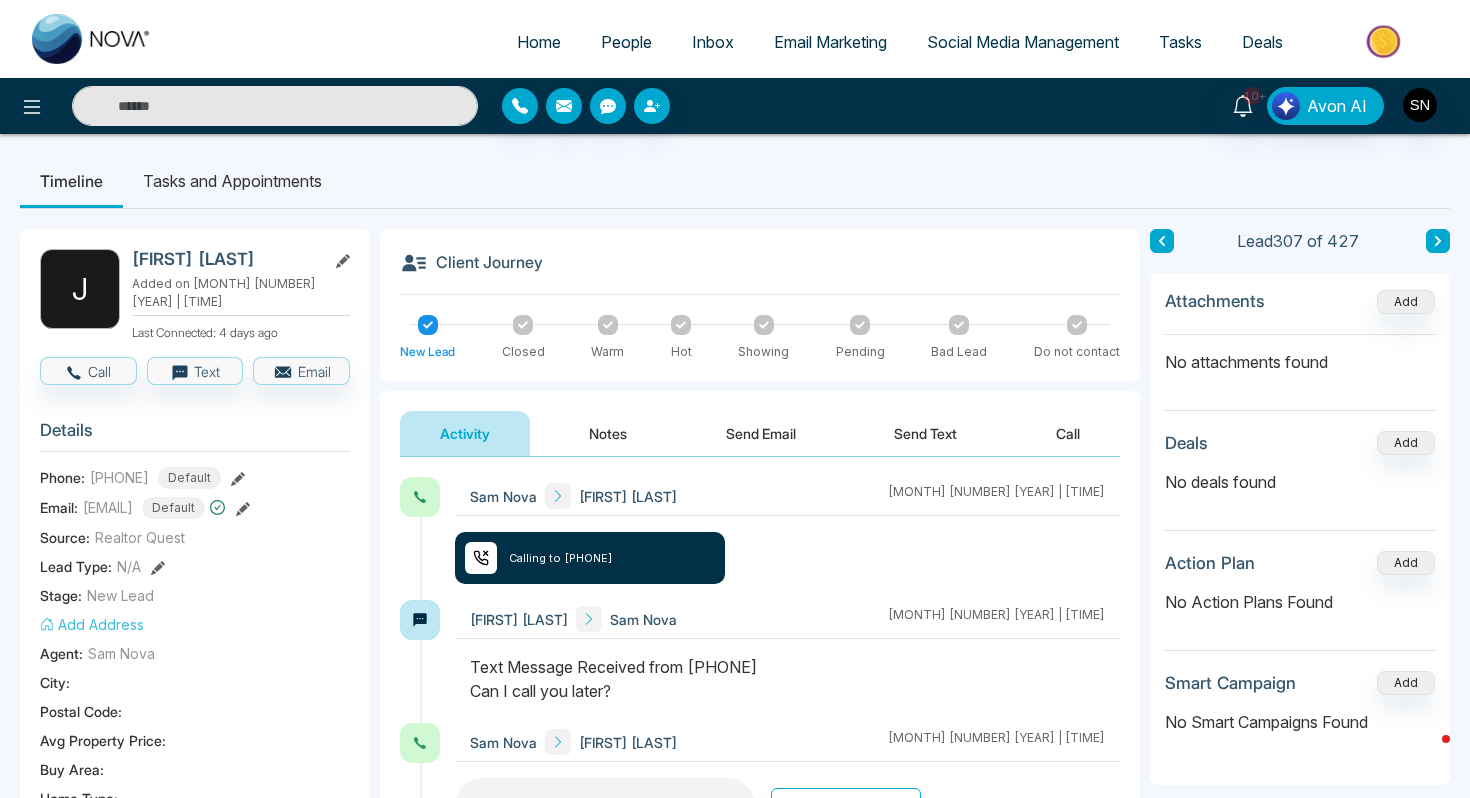 paste on "**********" 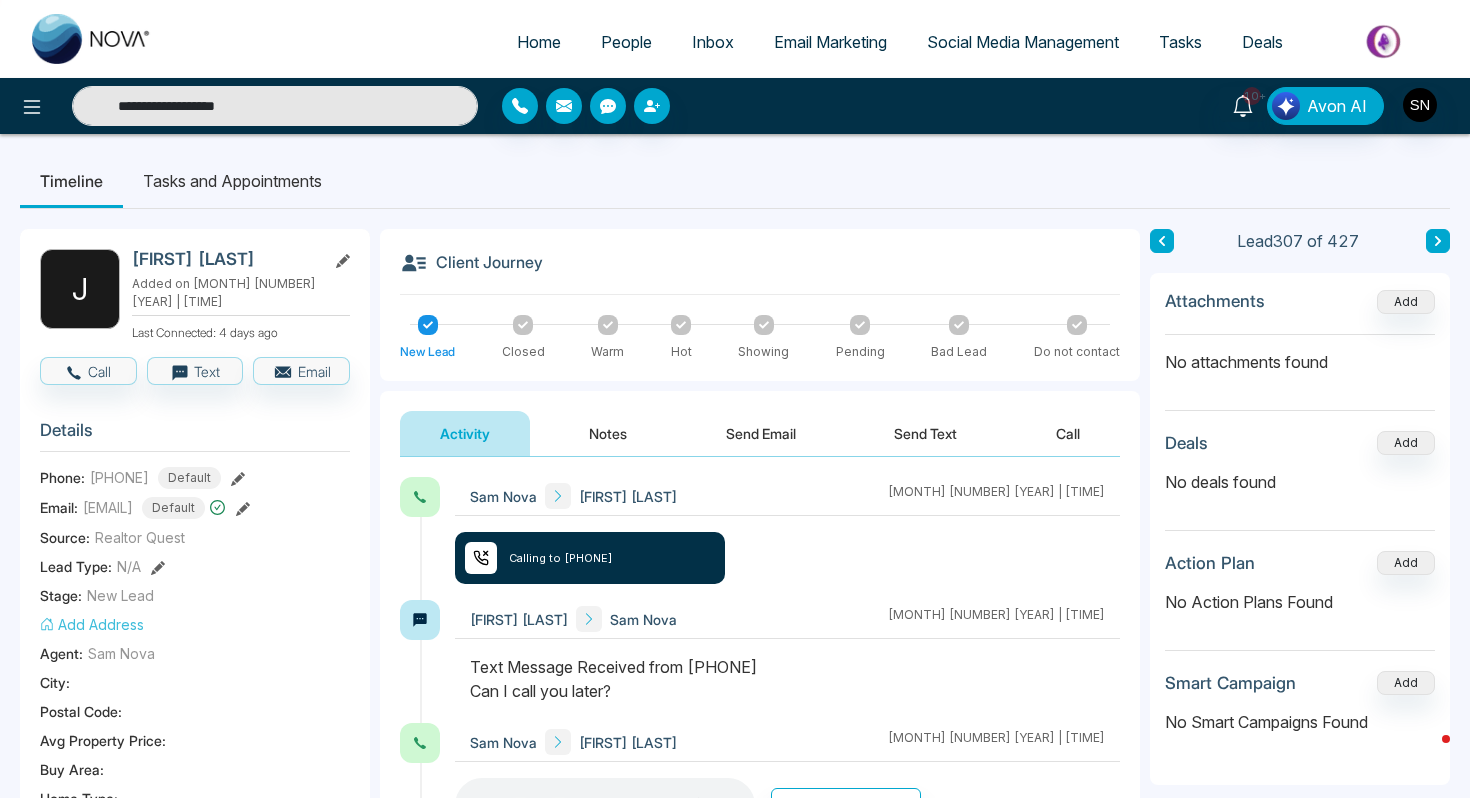type on "**********" 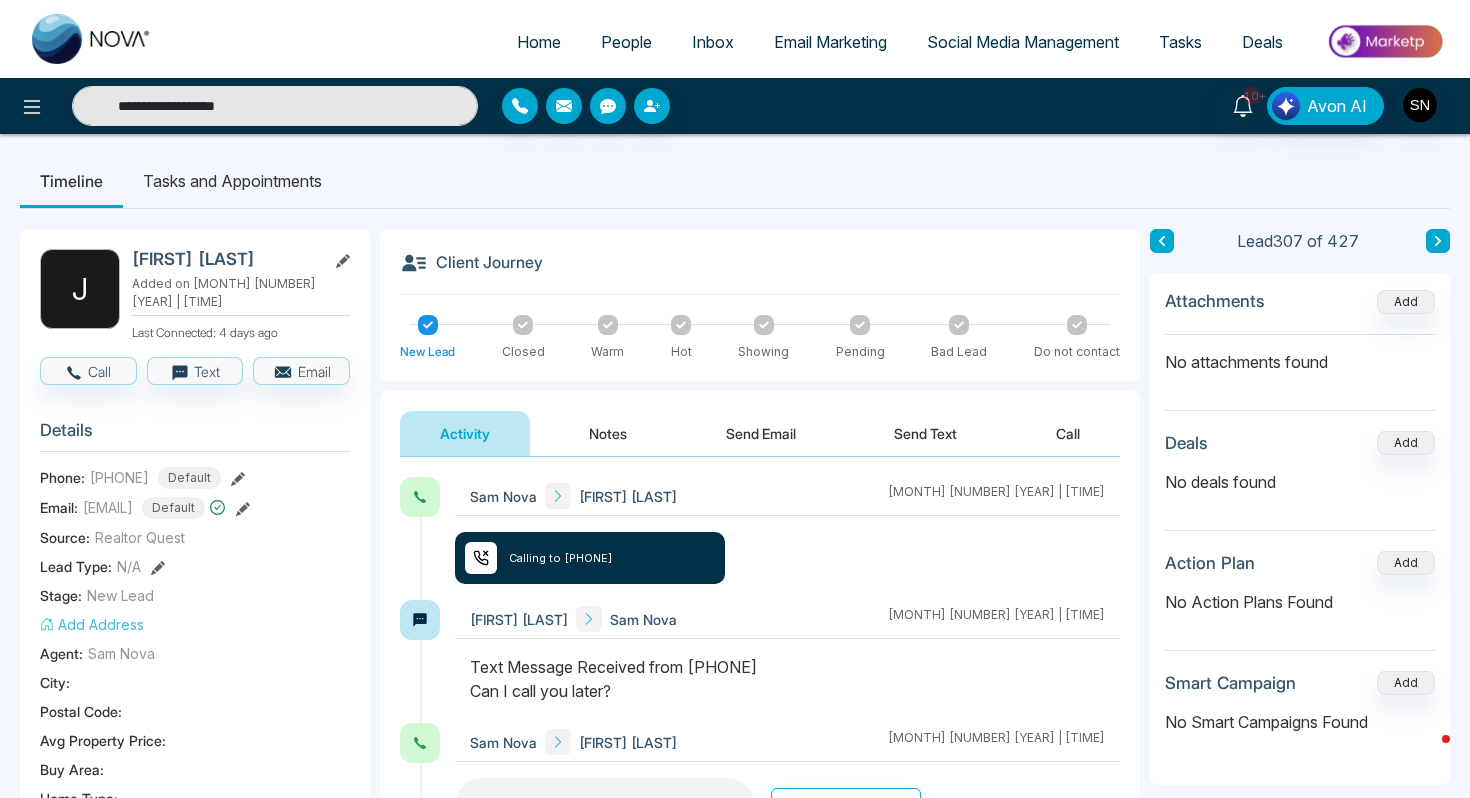 click on "Tasks and Appointments" at bounding box center (232, 181) 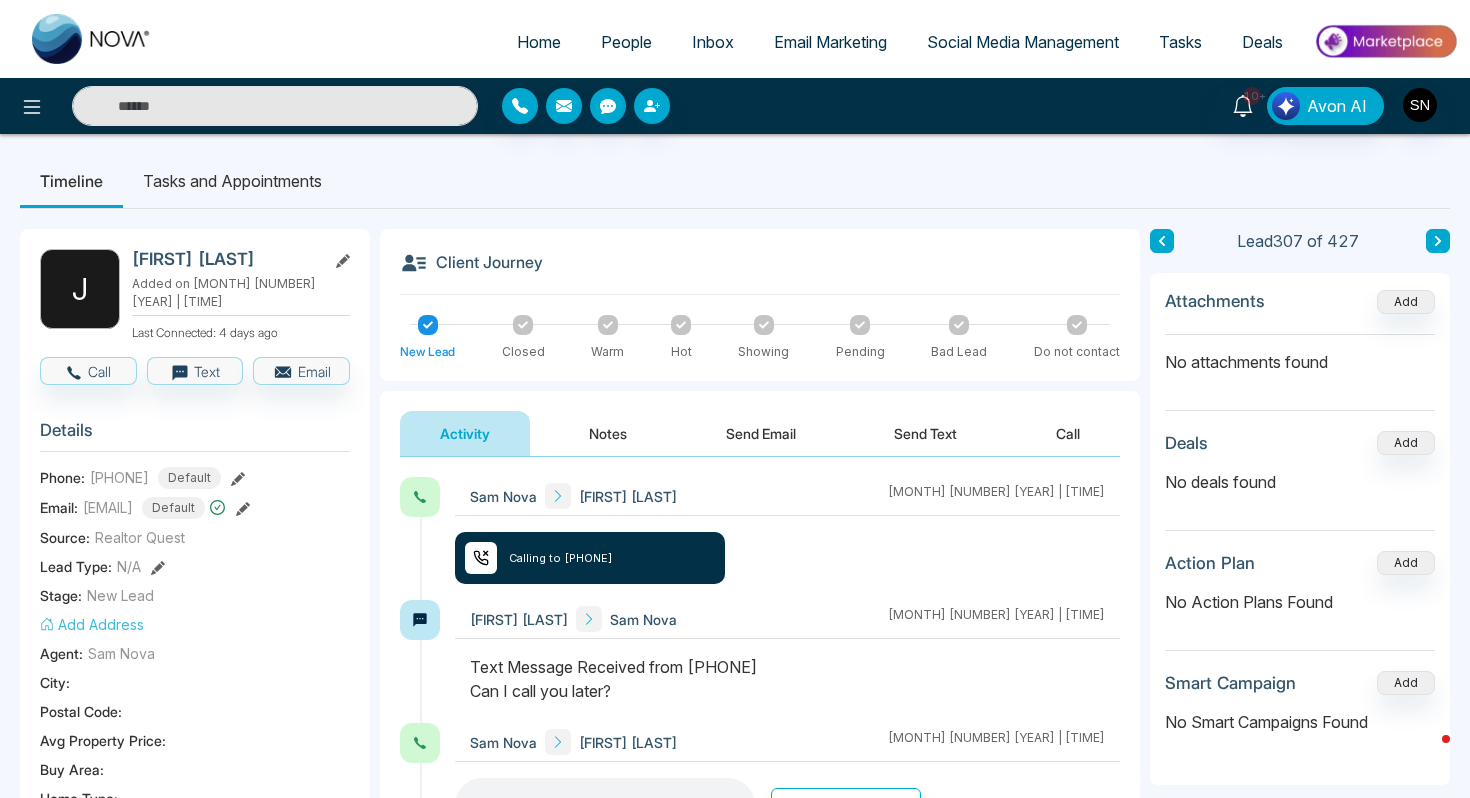 type on "**********" 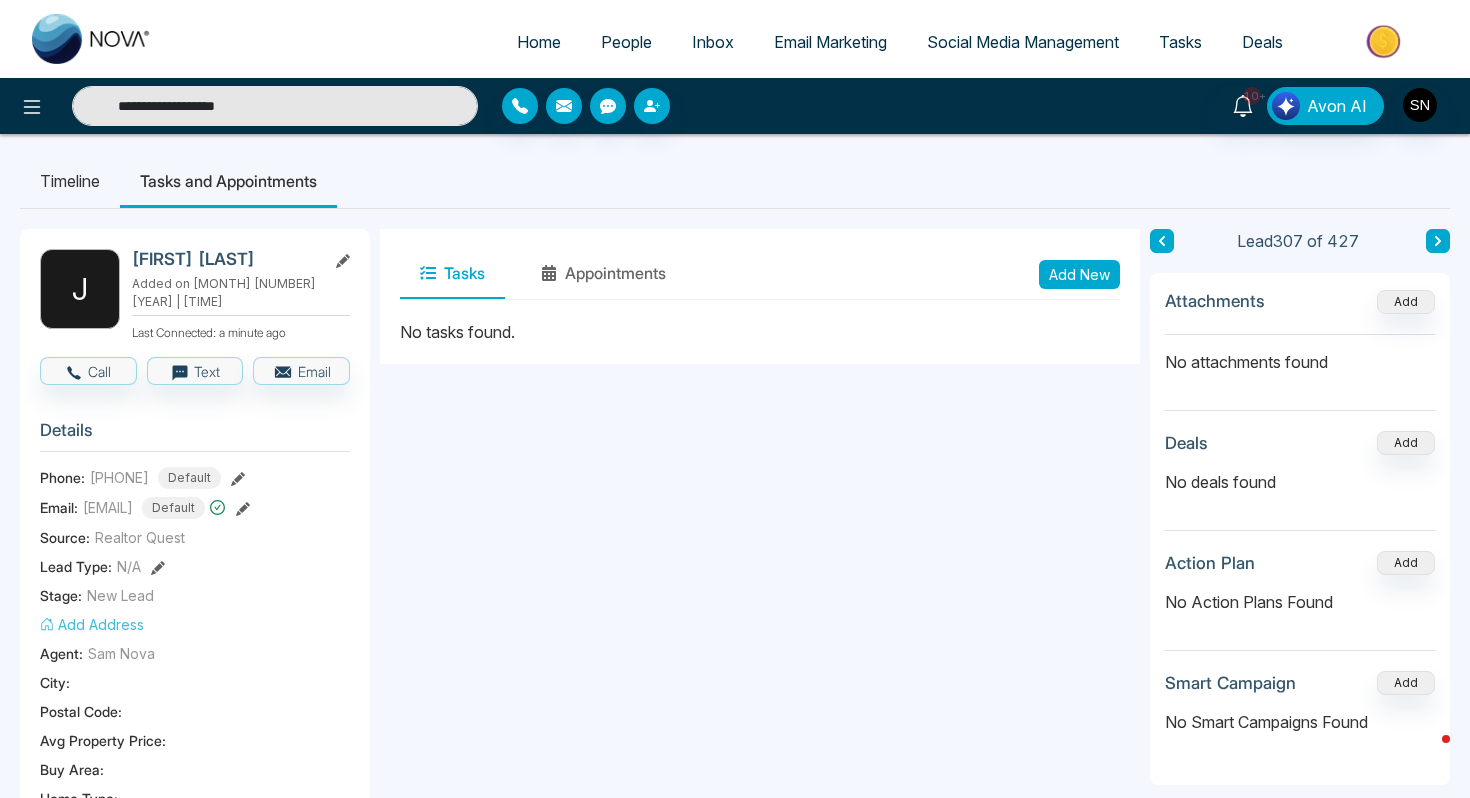 click on "**********" at bounding box center (275, 106) 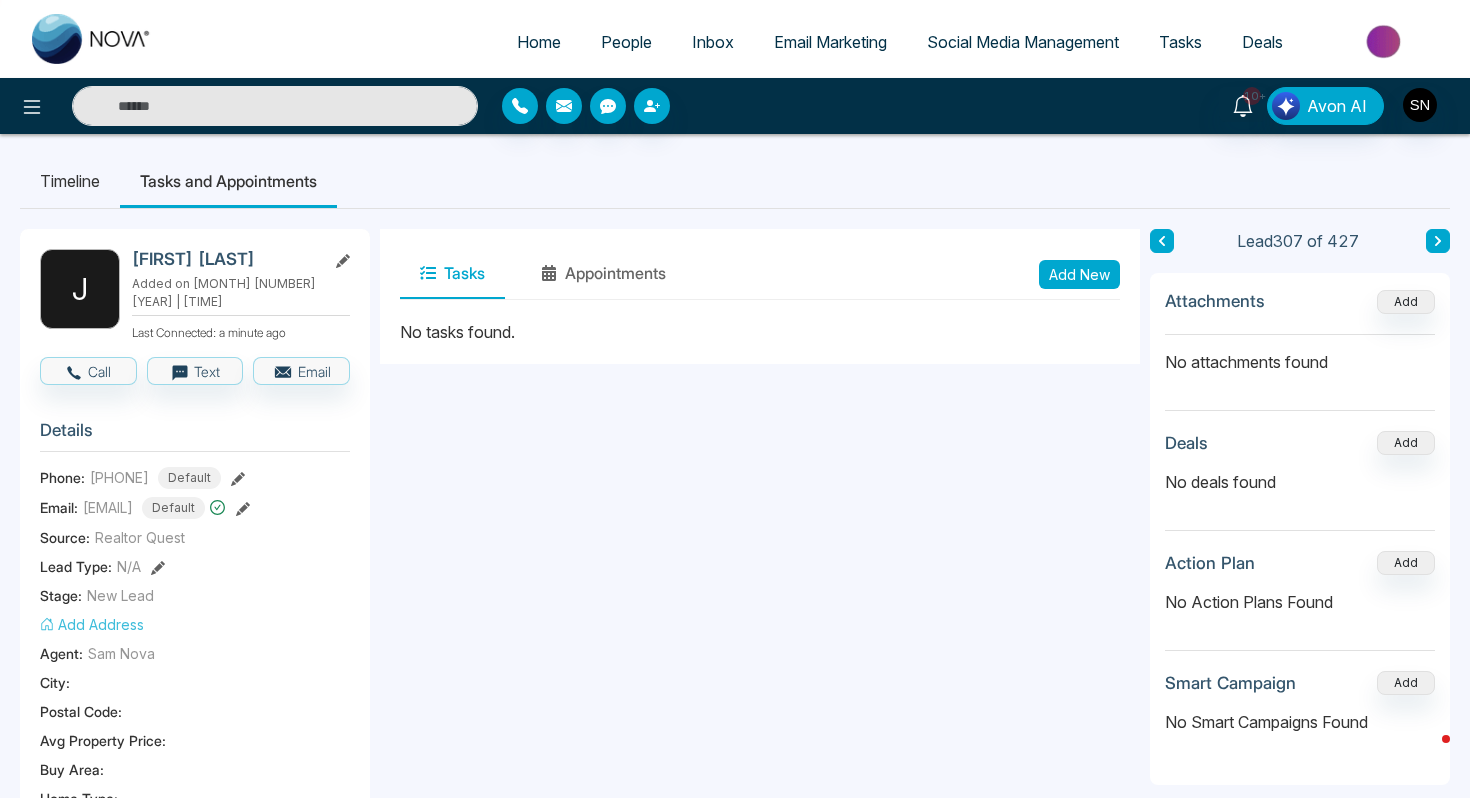 type on "**********" 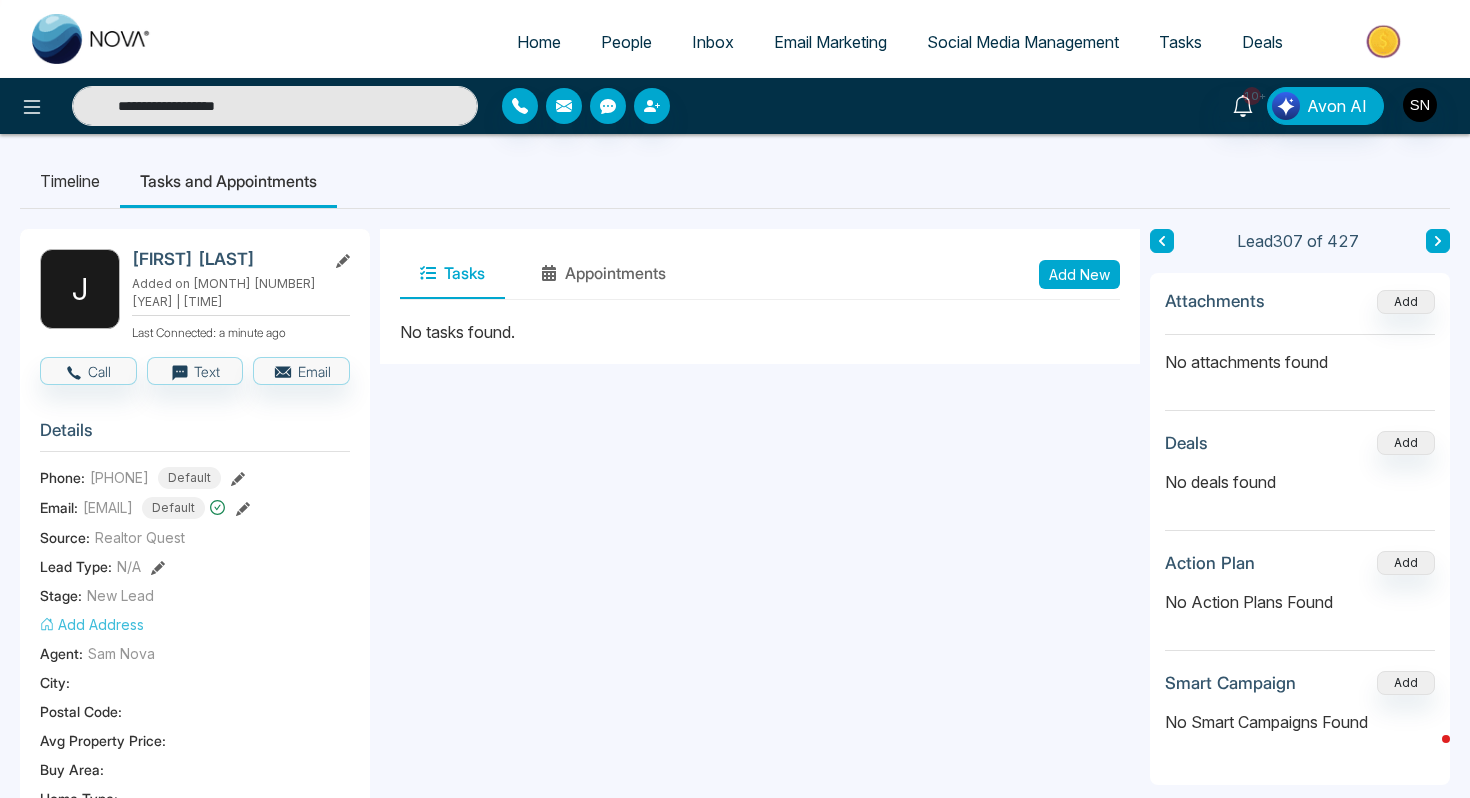 click on "**********" at bounding box center (275, 106) 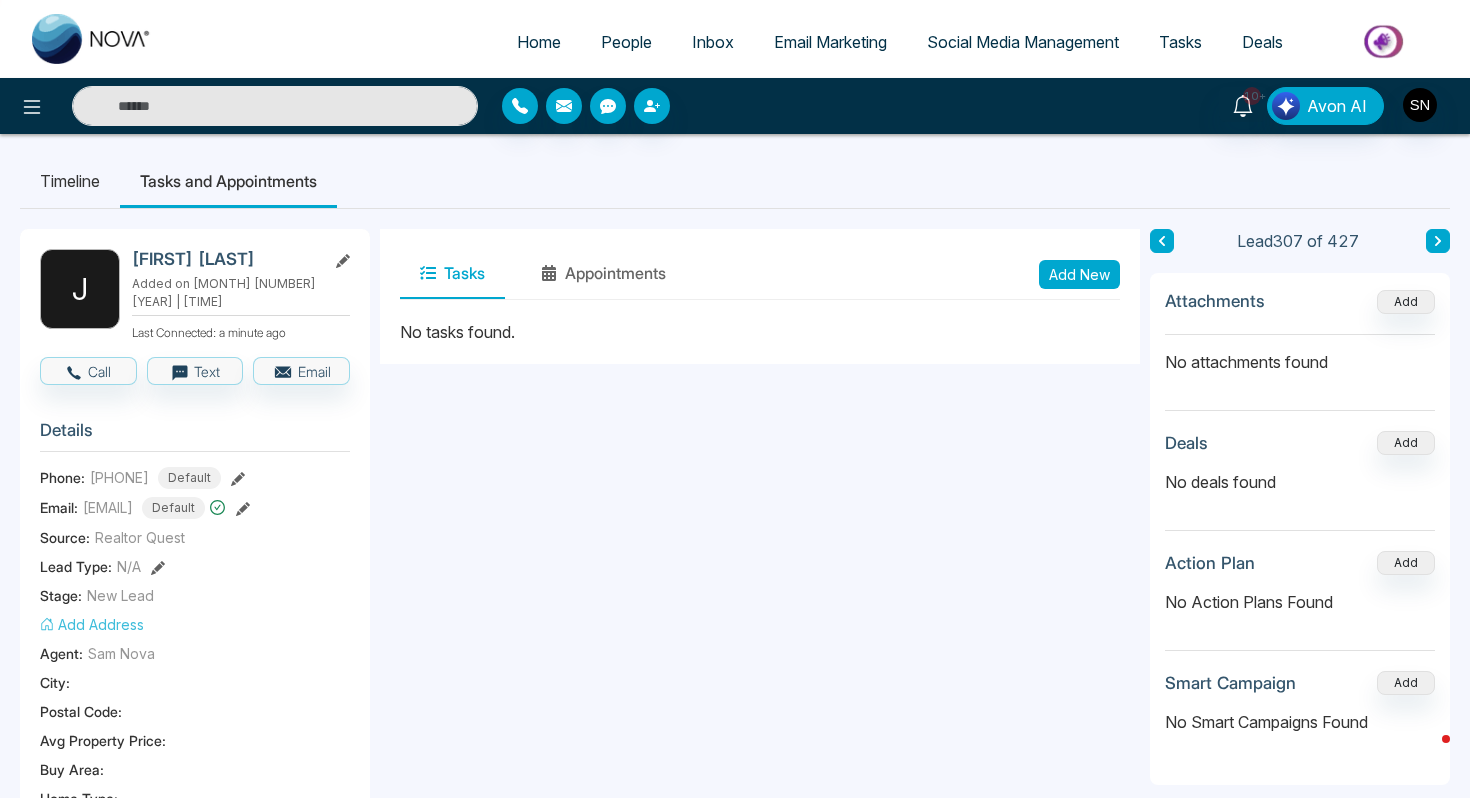 paste on "**********" 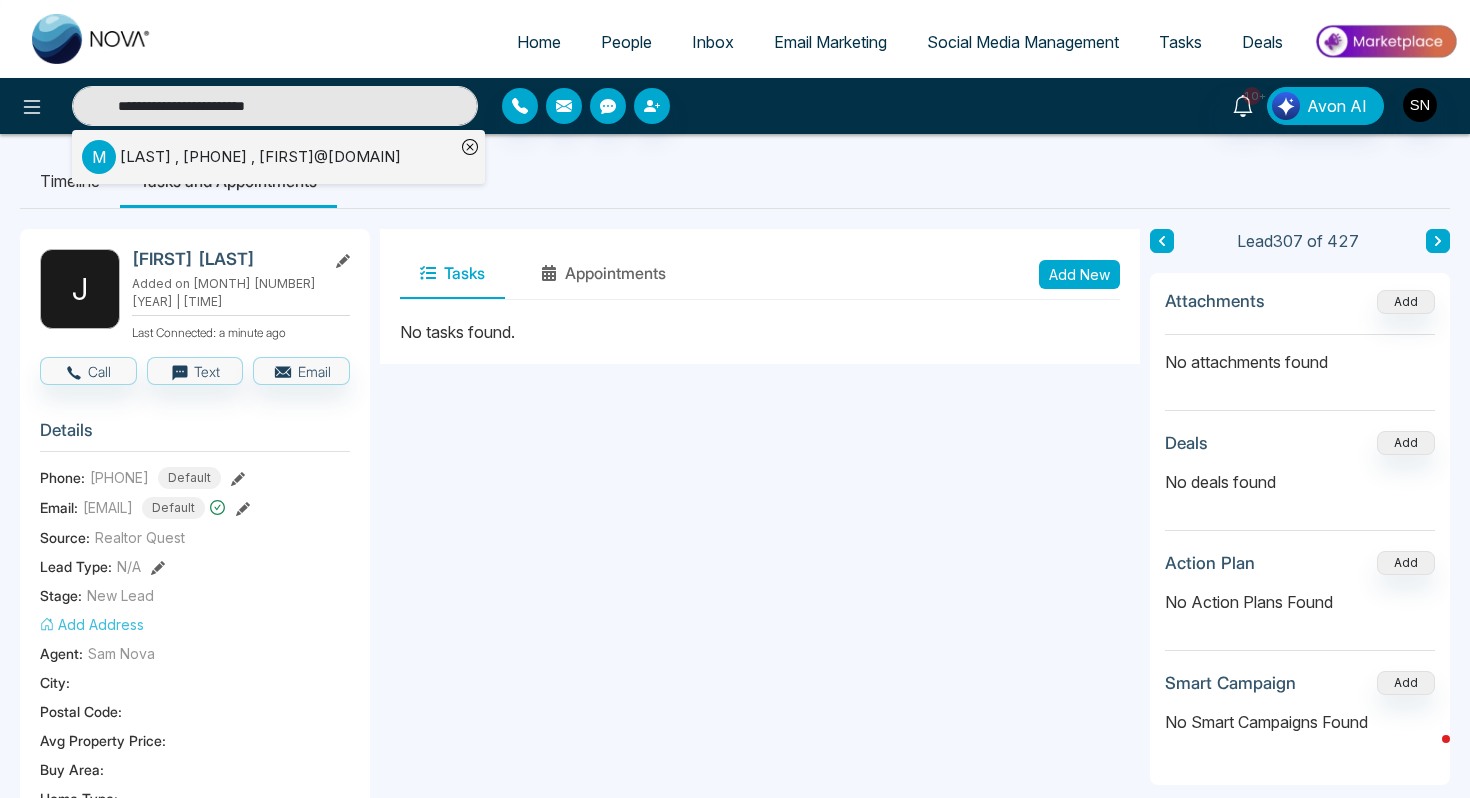 type on "**********" 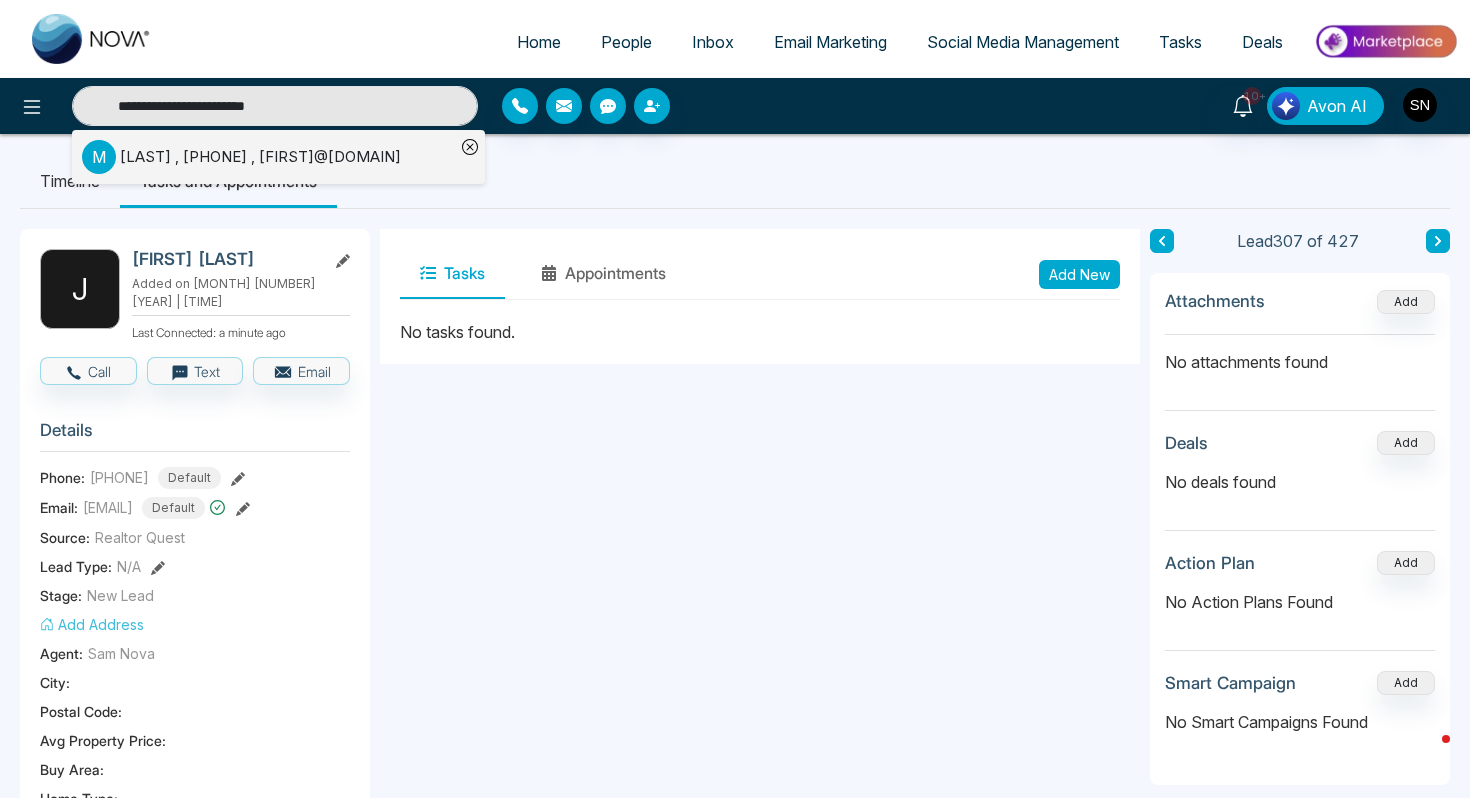 click on "[LAST] [LAST] , [PHONE] , [EMAIL]" at bounding box center [260, 157] 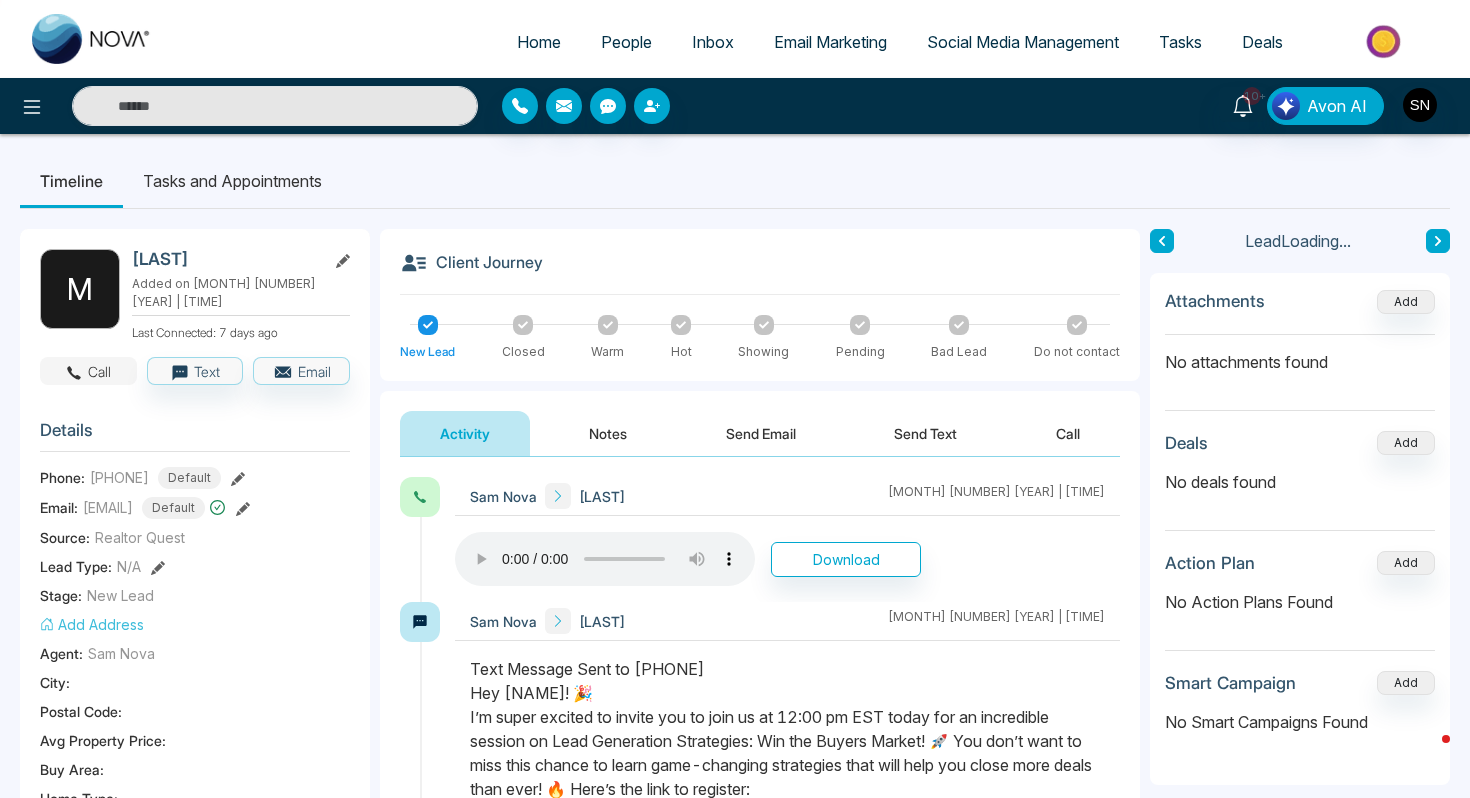 click on "Call" at bounding box center [88, 371] 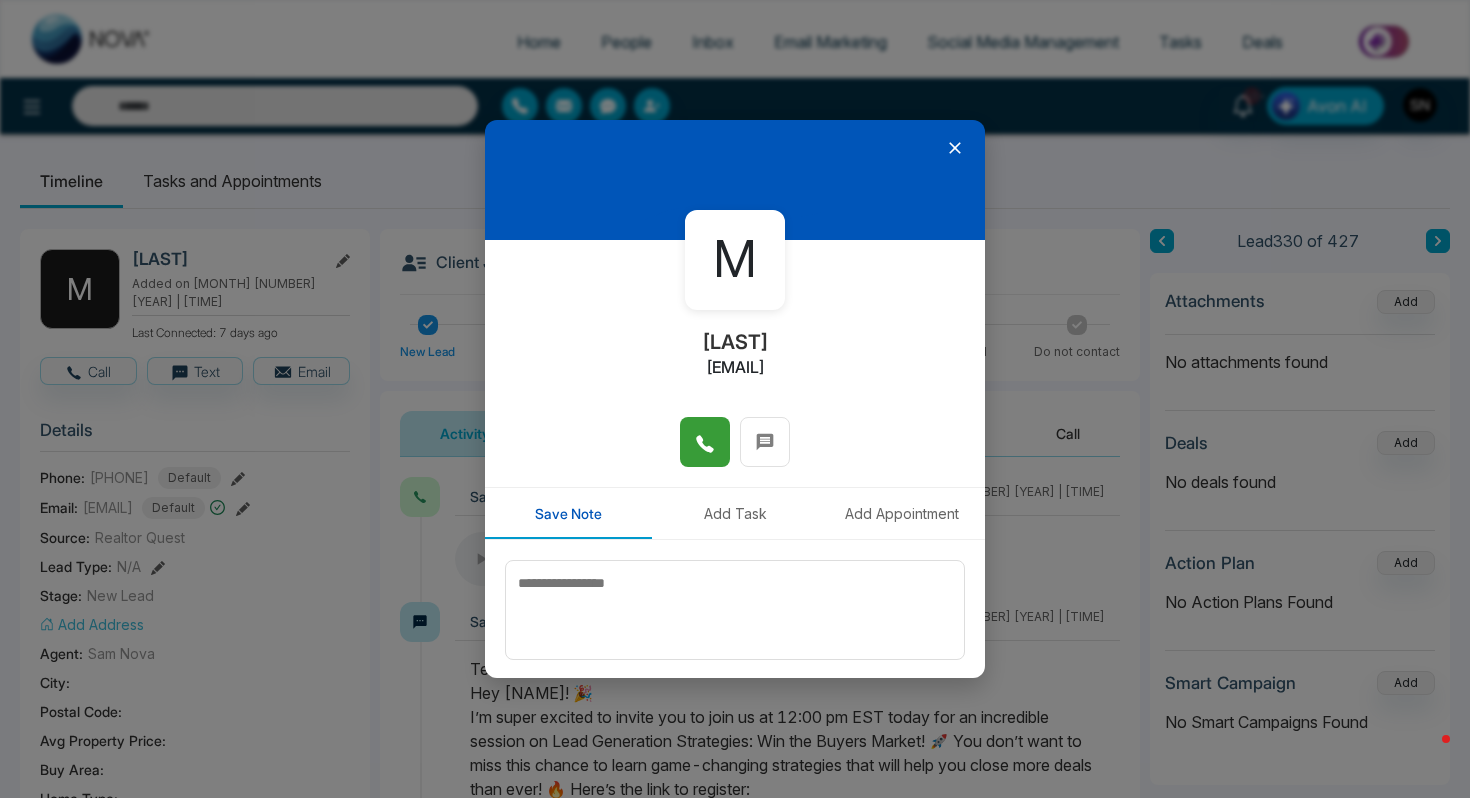 click at bounding box center (705, 442) 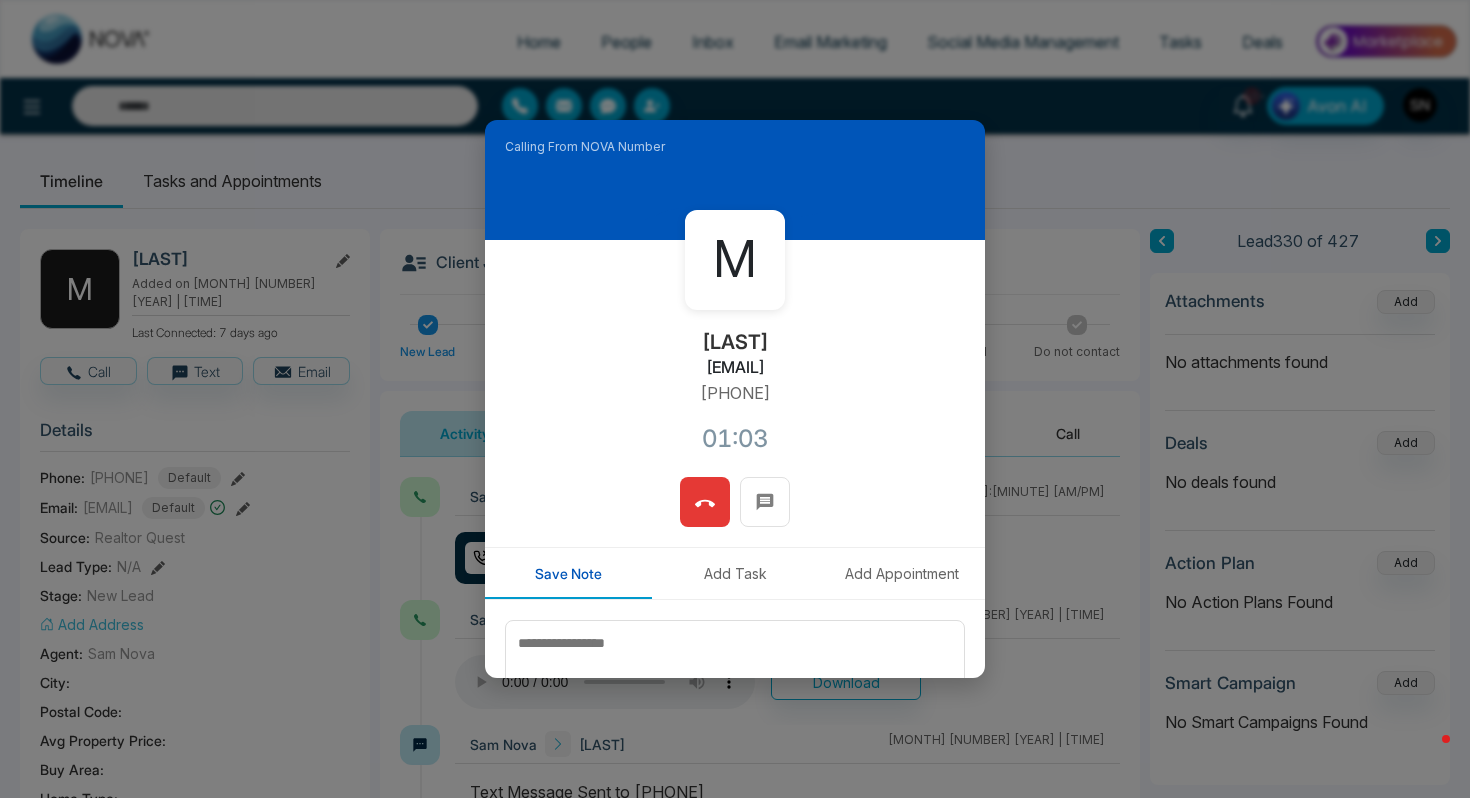 click at bounding box center (705, 502) 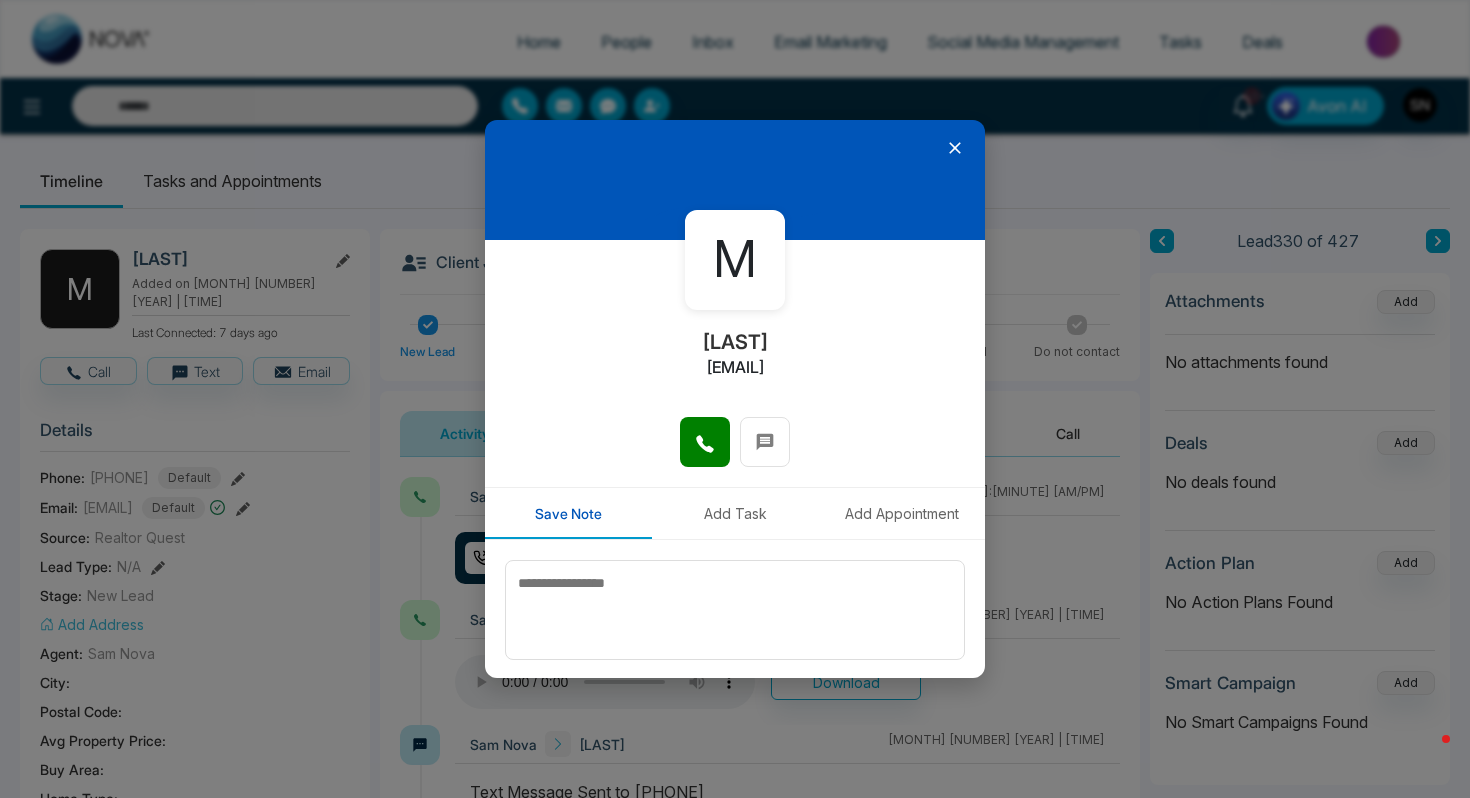 click at bounding box center [735, 180] 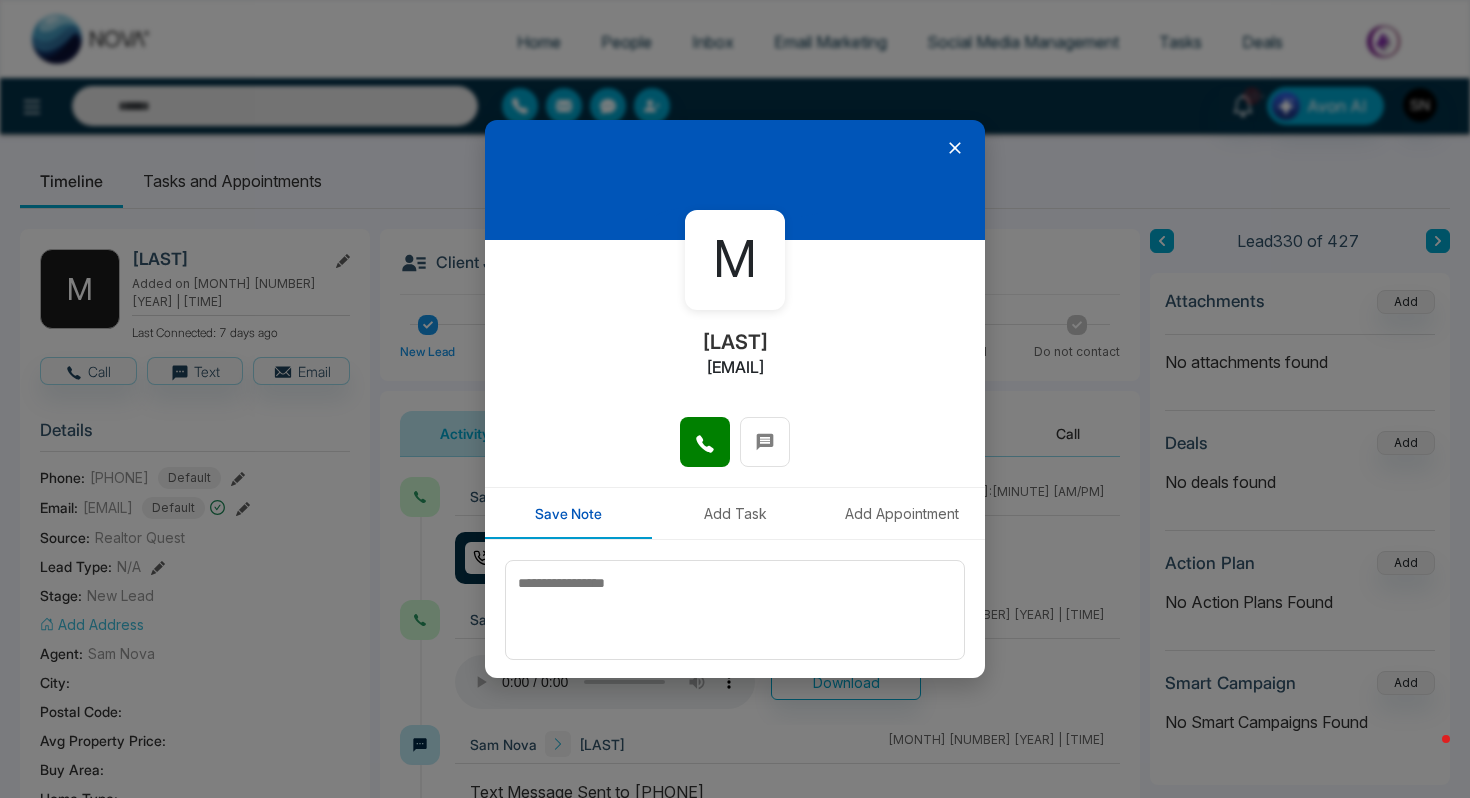 click 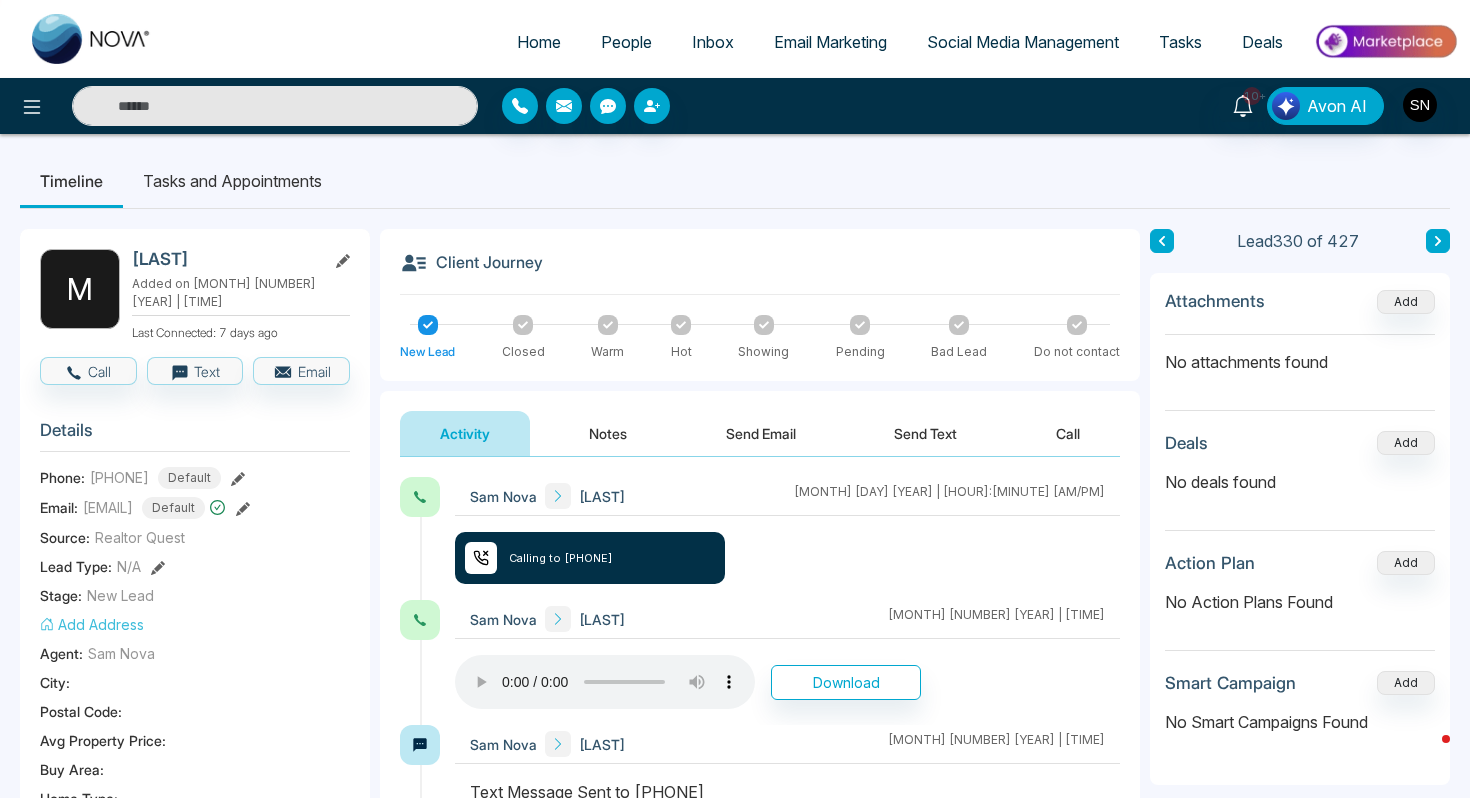 click at bounding box center (275, 106) 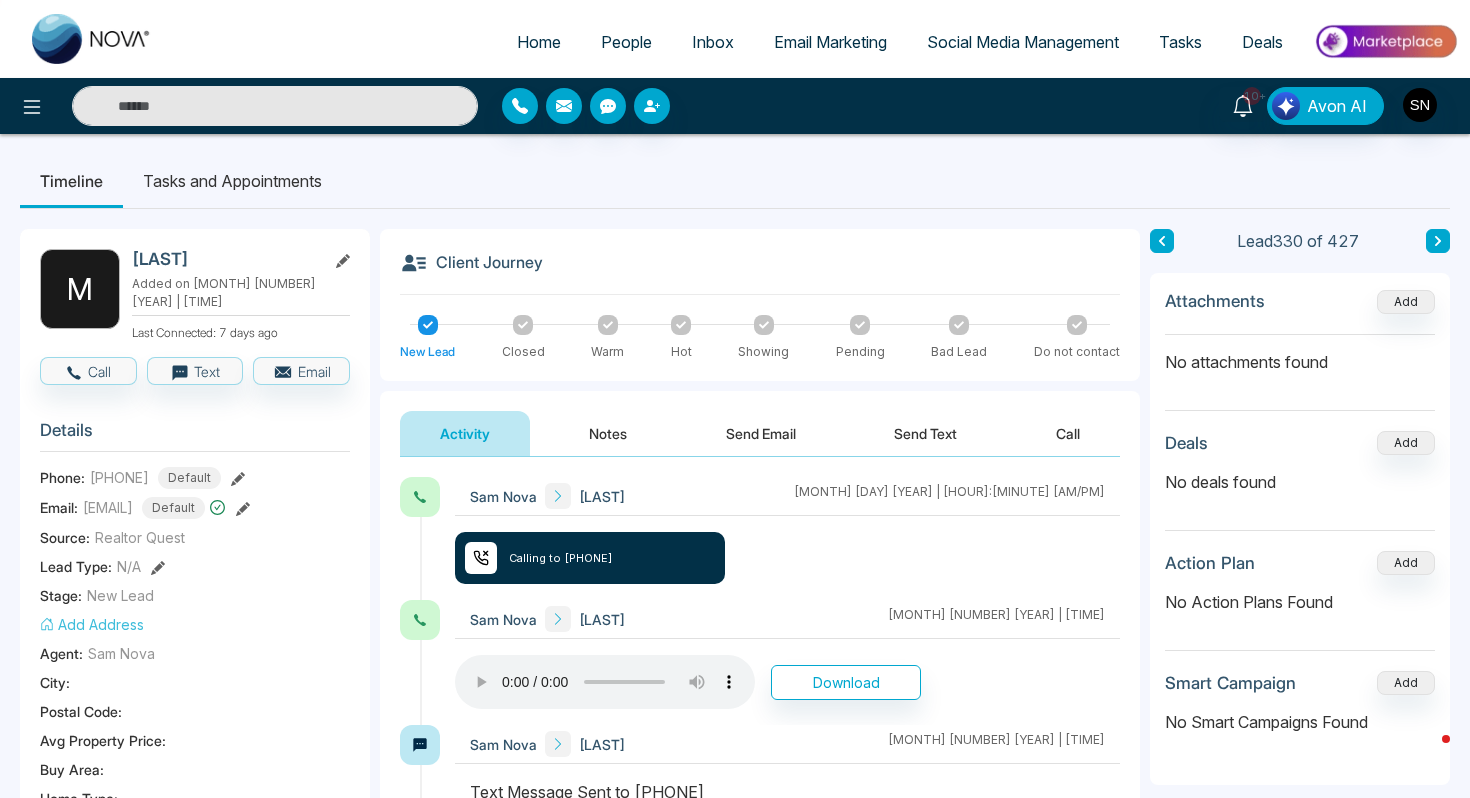 paste on "**********" 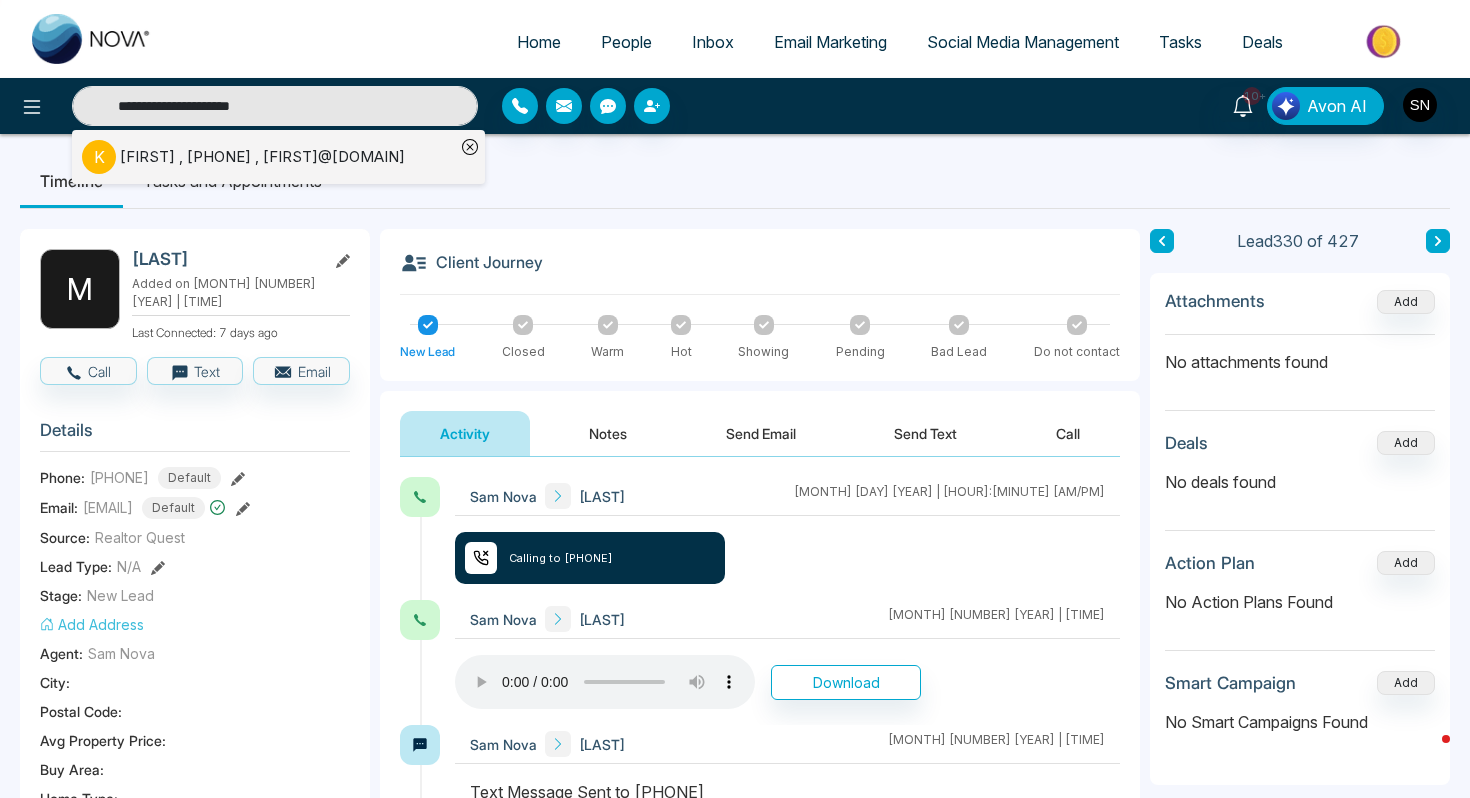 type on "**********" 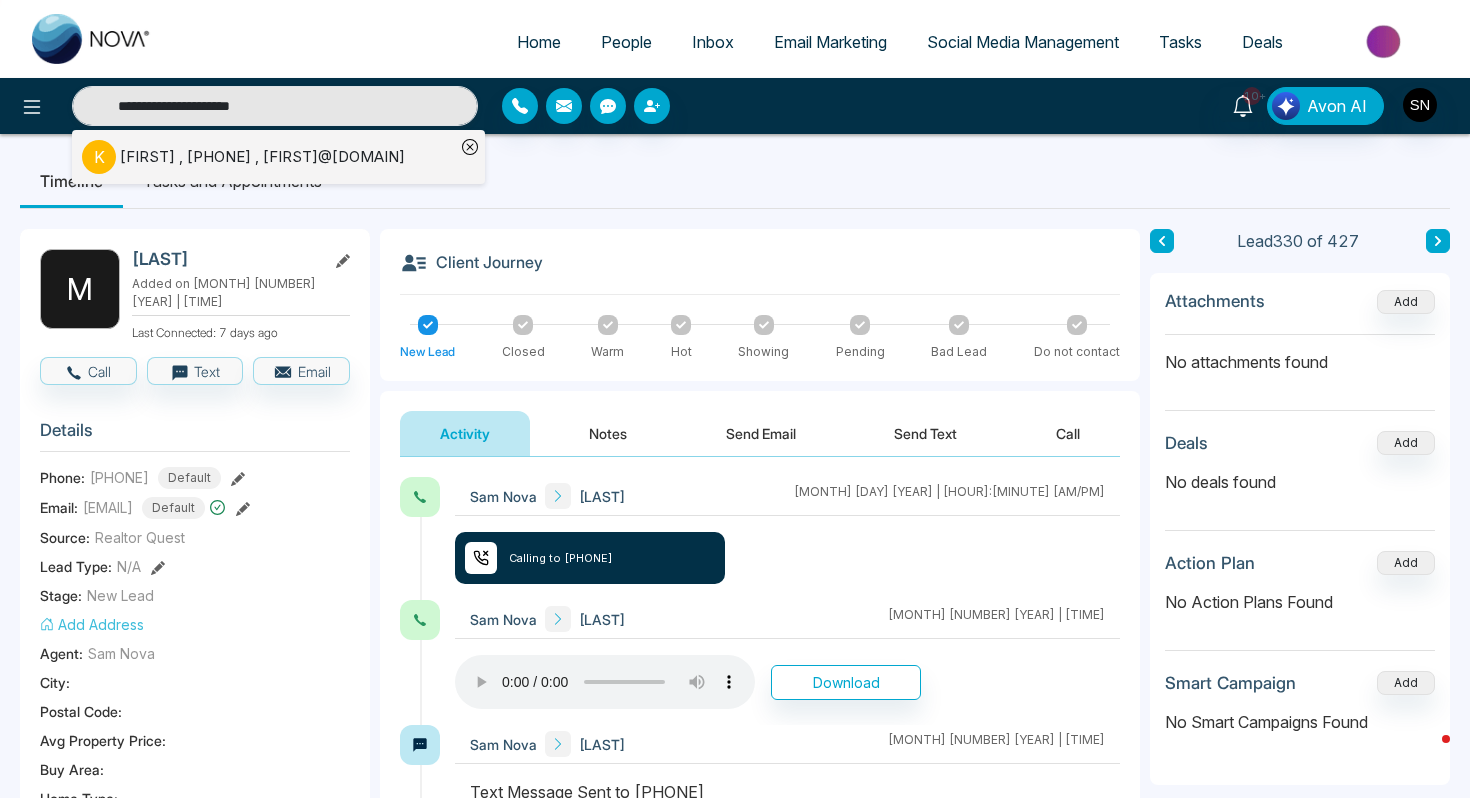 click on "[FIRST] [LAST] , [PHONE] , [EMAIL]" at bounding box center (262, 157) 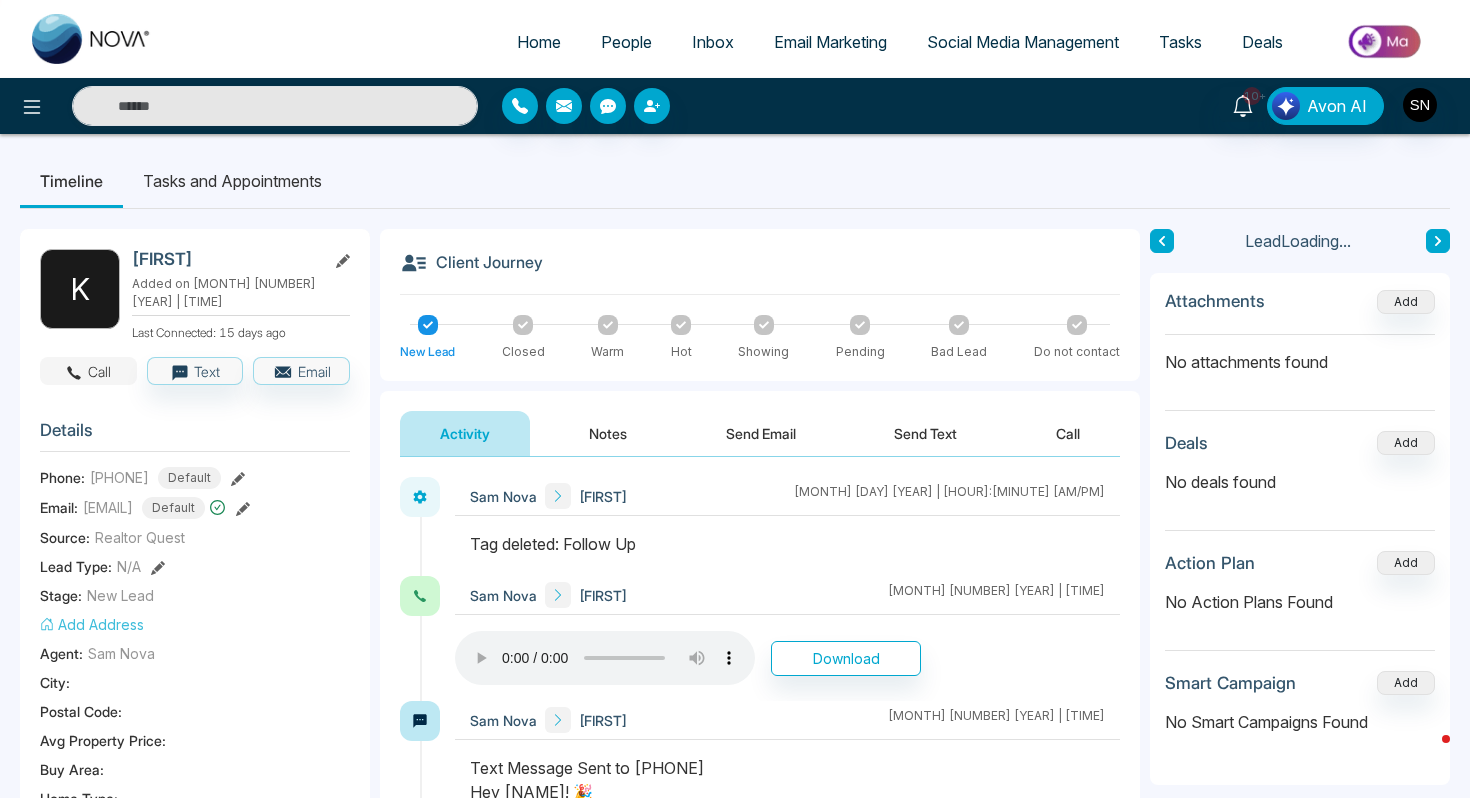 click on "Call" at bounding box center (88, 371) 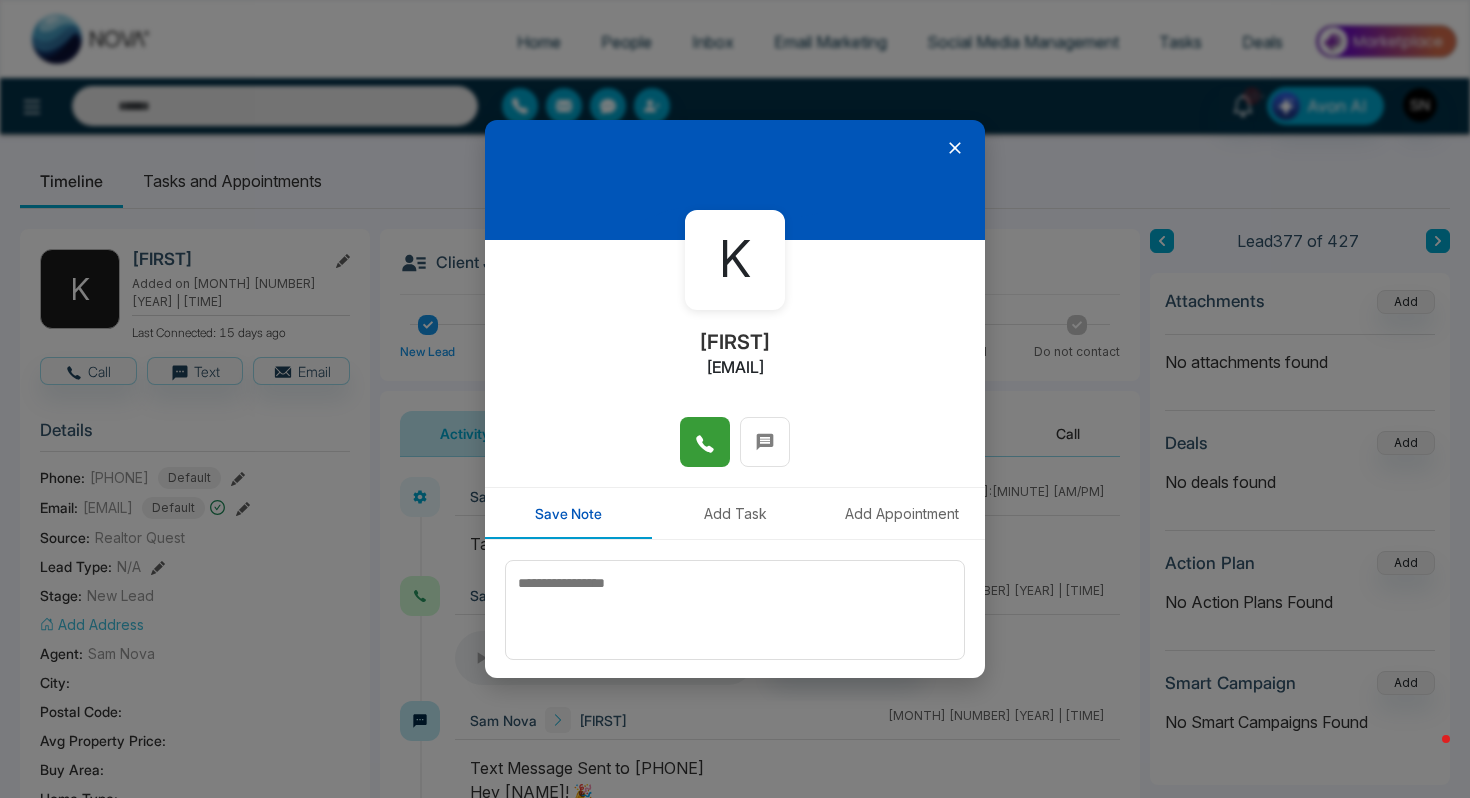 click 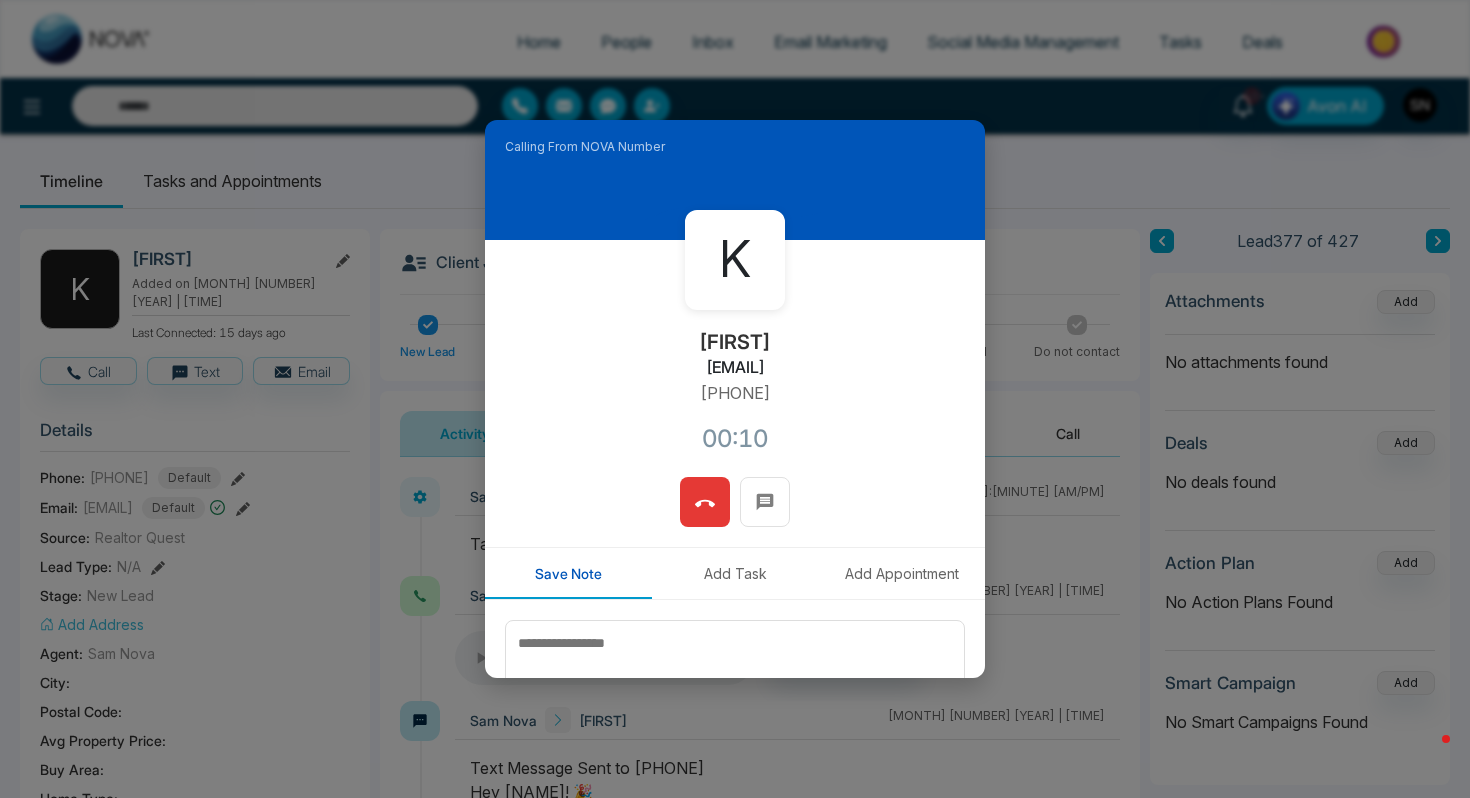 click 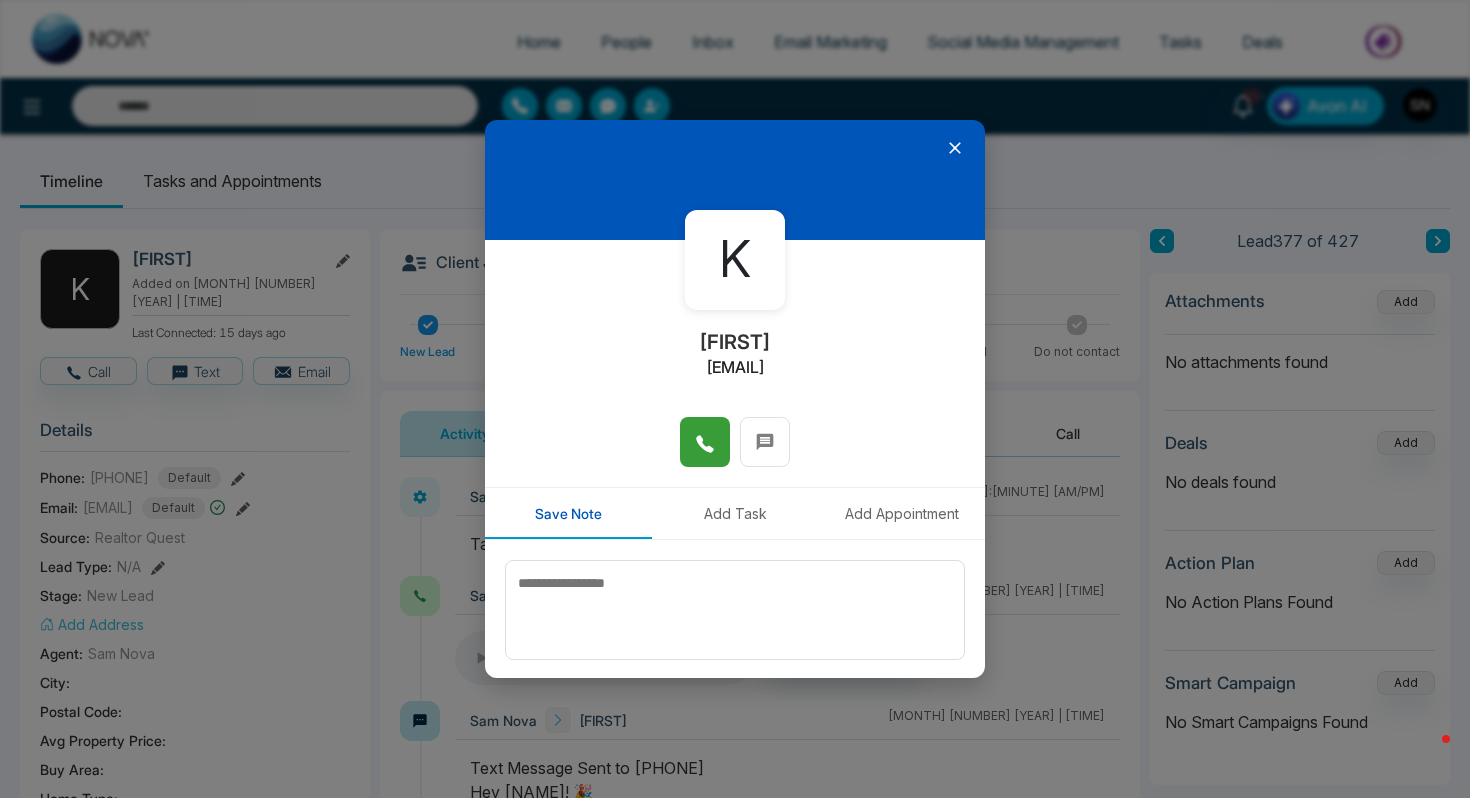 click 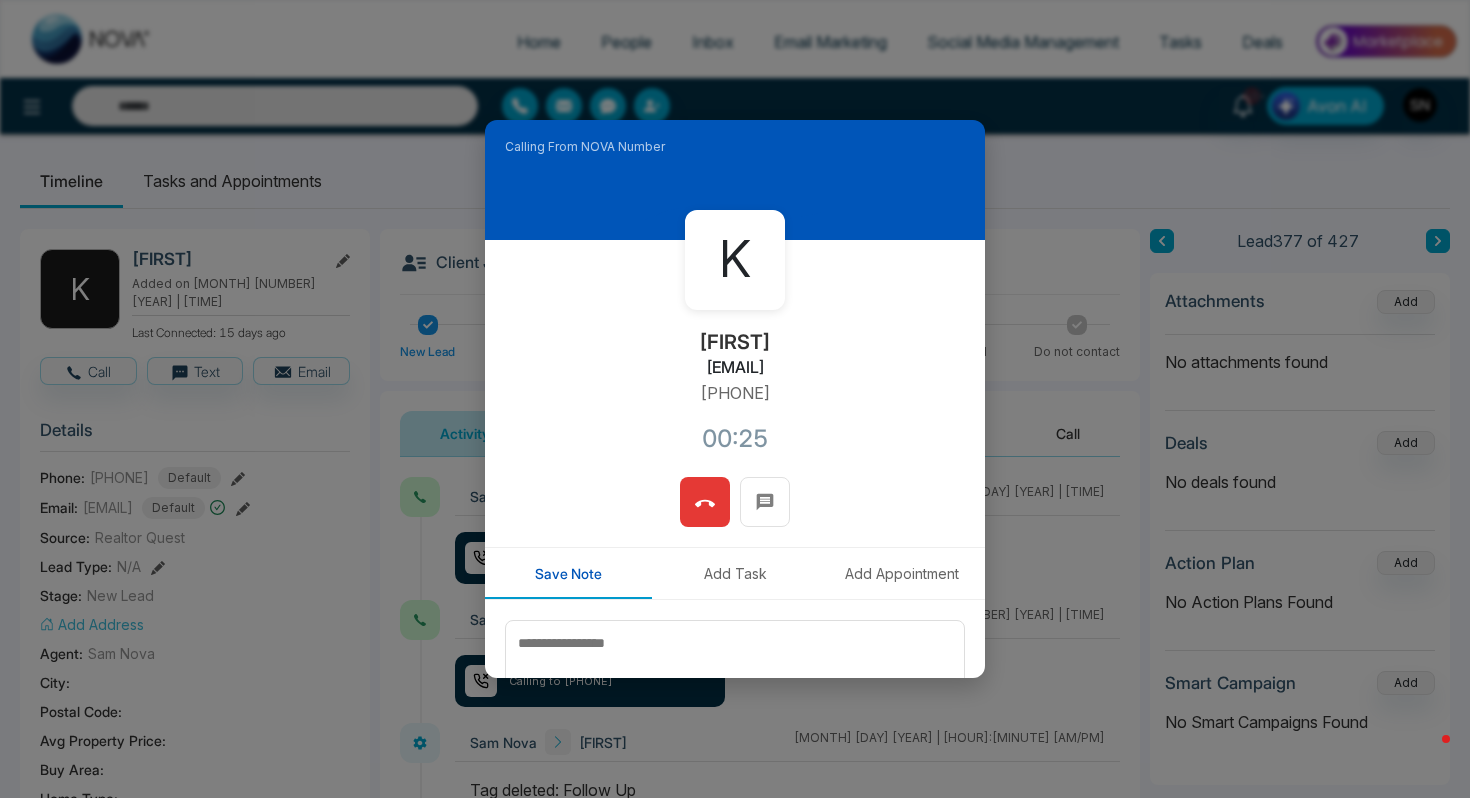 click at bounding box center [735, 512] 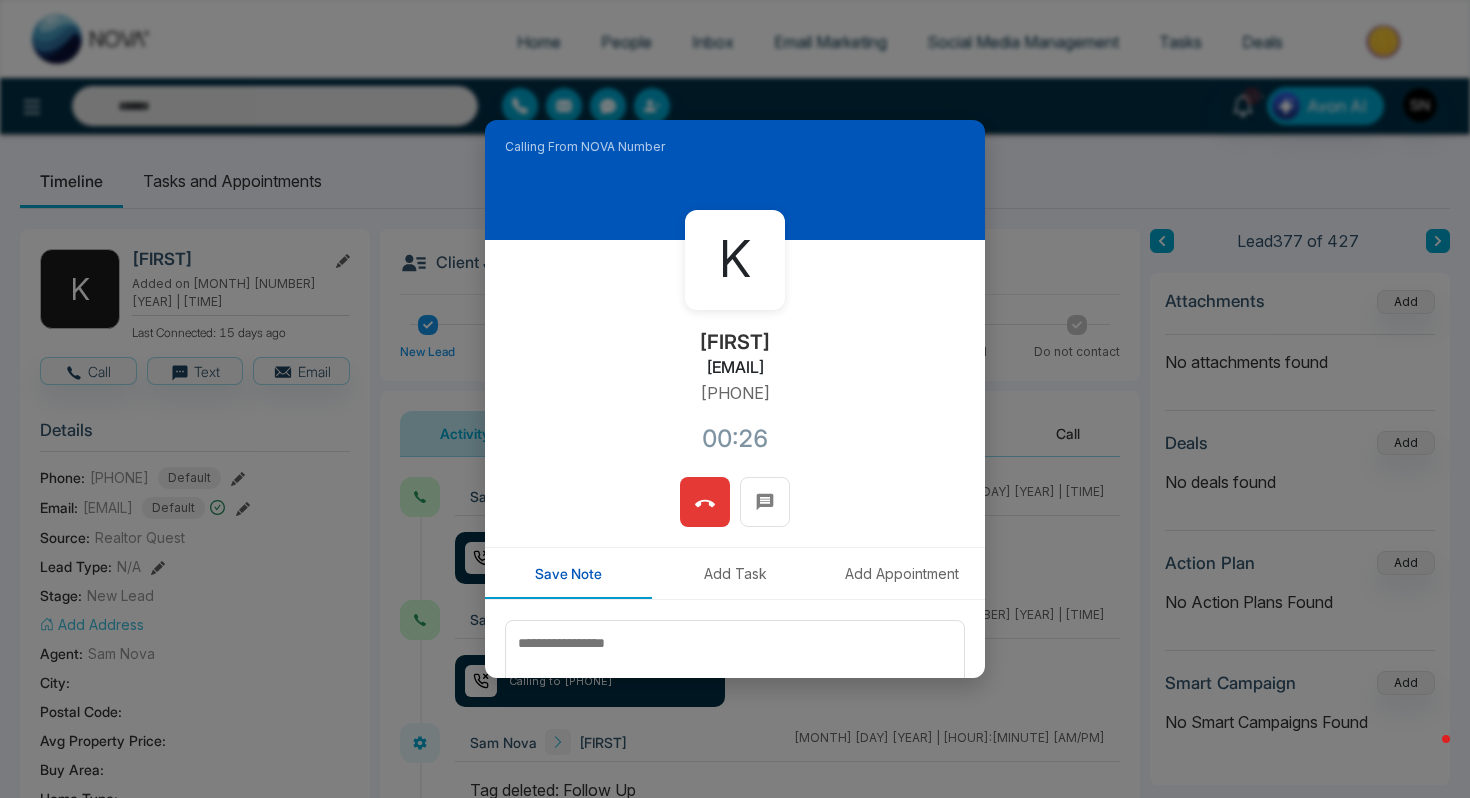 click 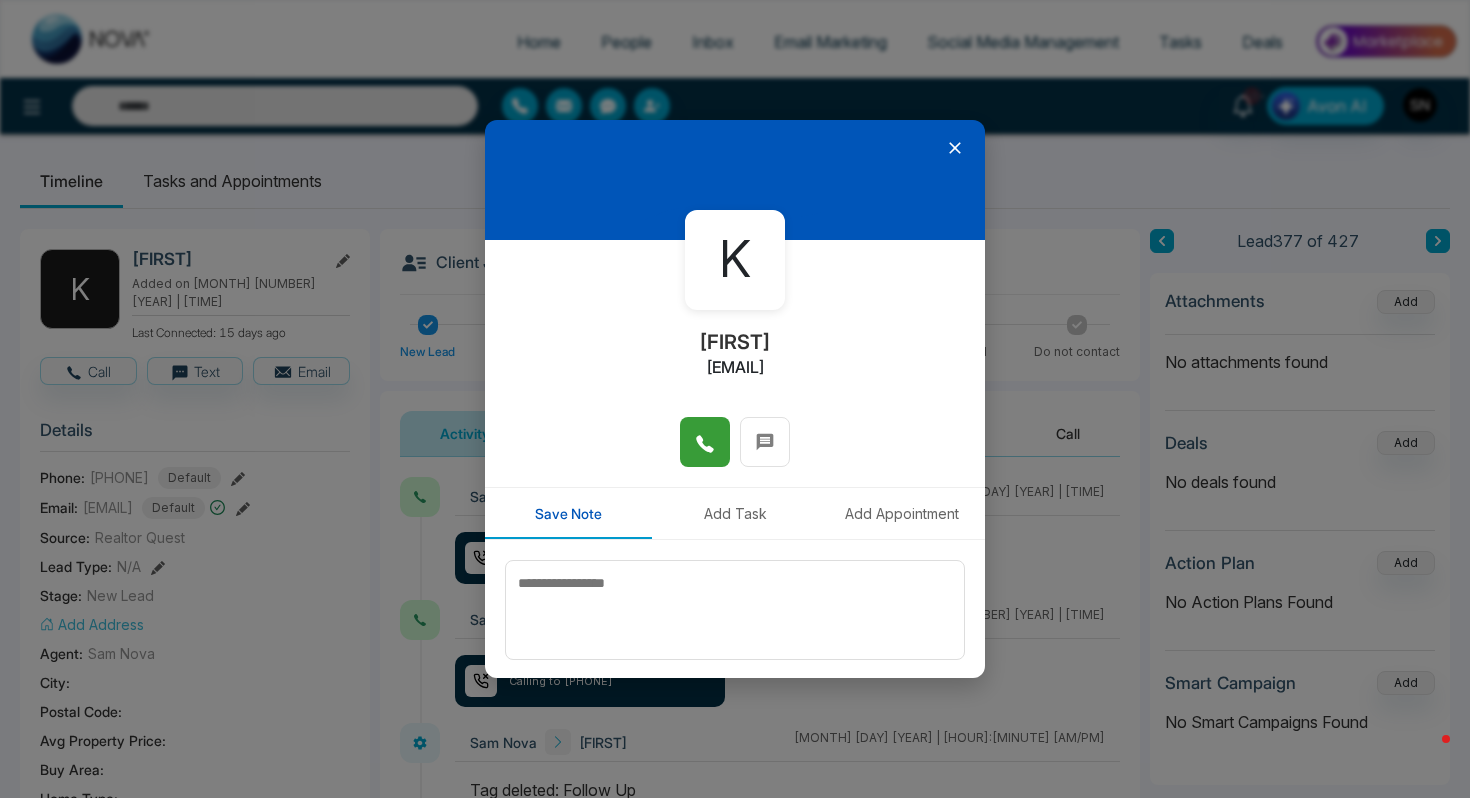 click 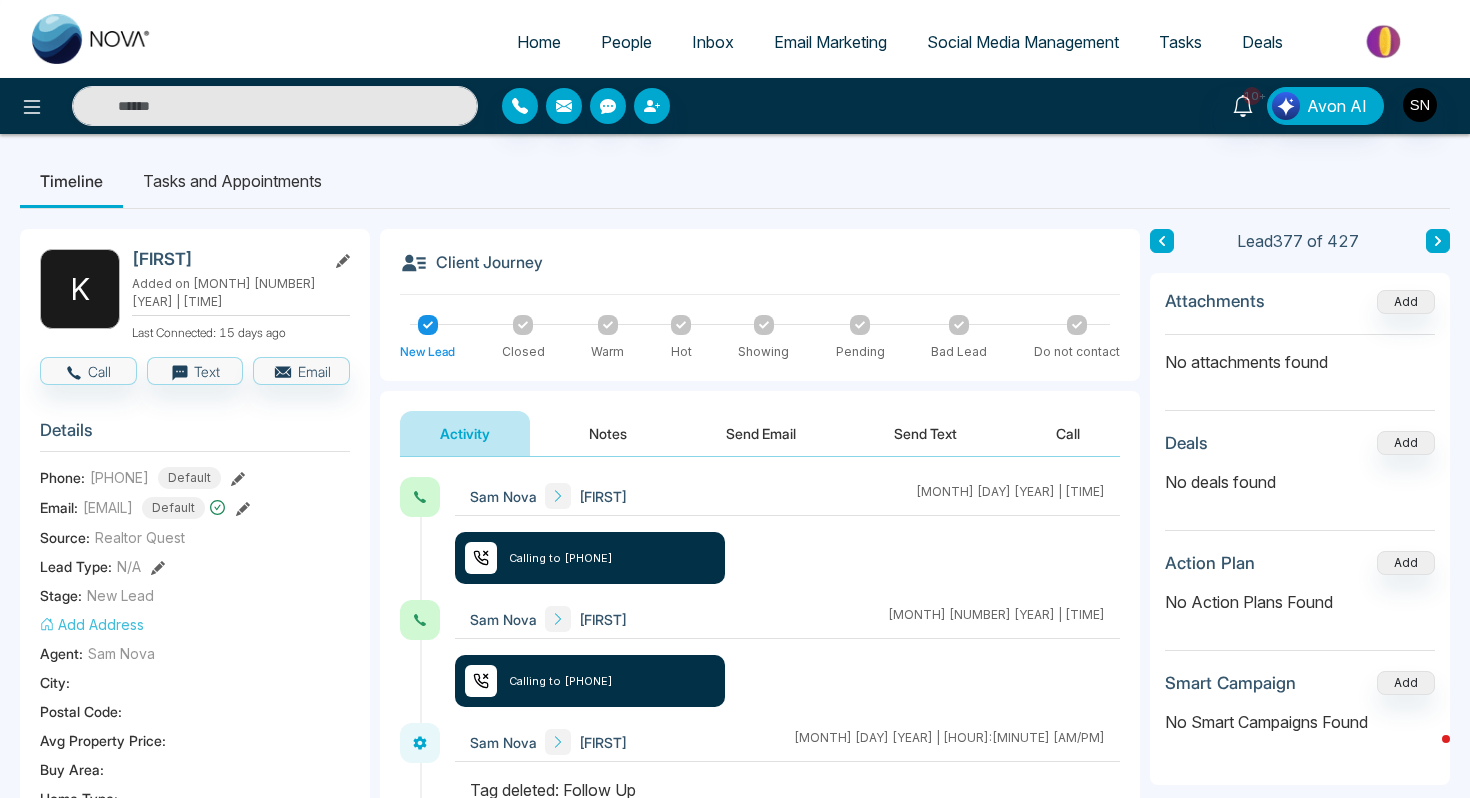 click at bounding box center [1438, 241] 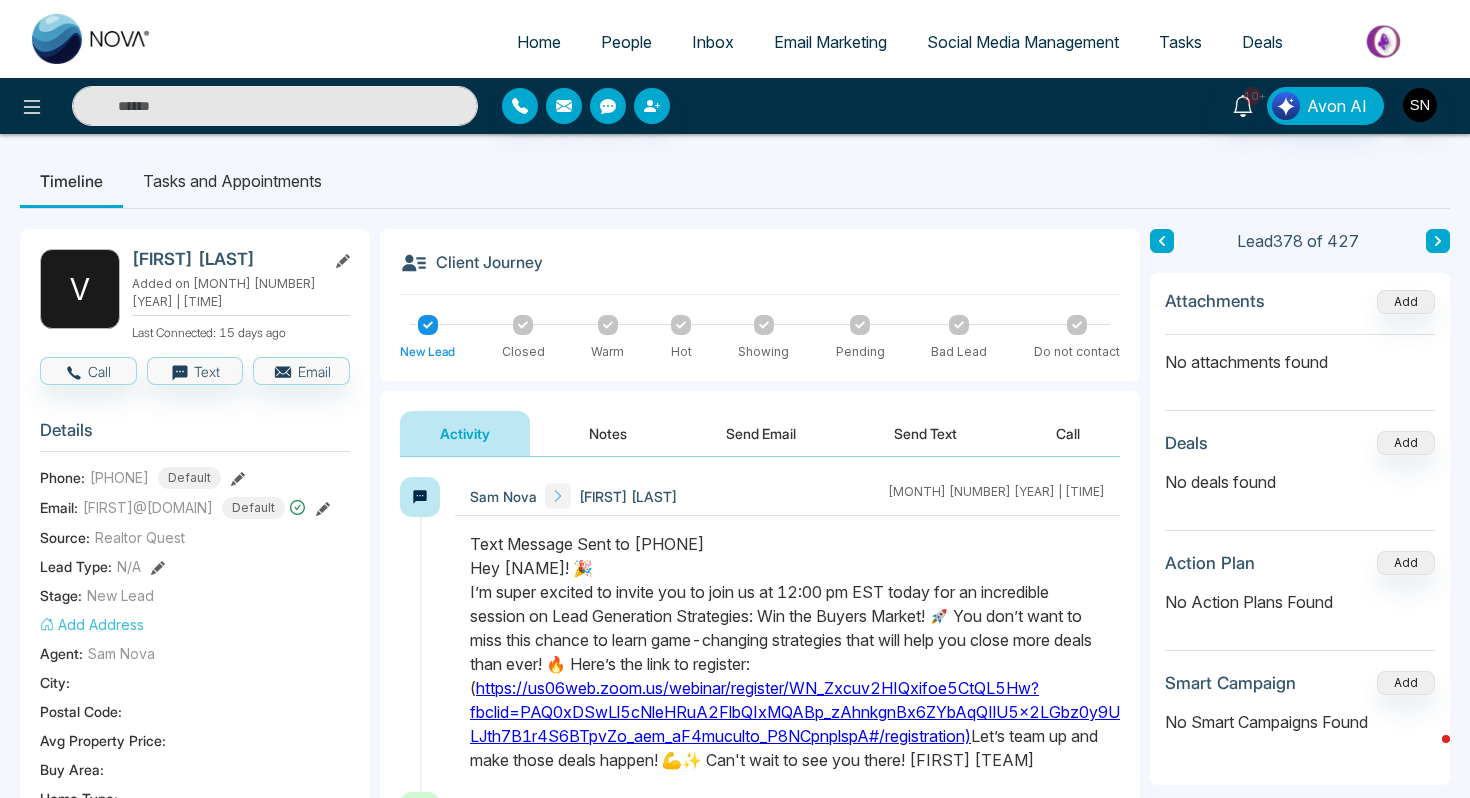 click at bounding box center [275, 106] 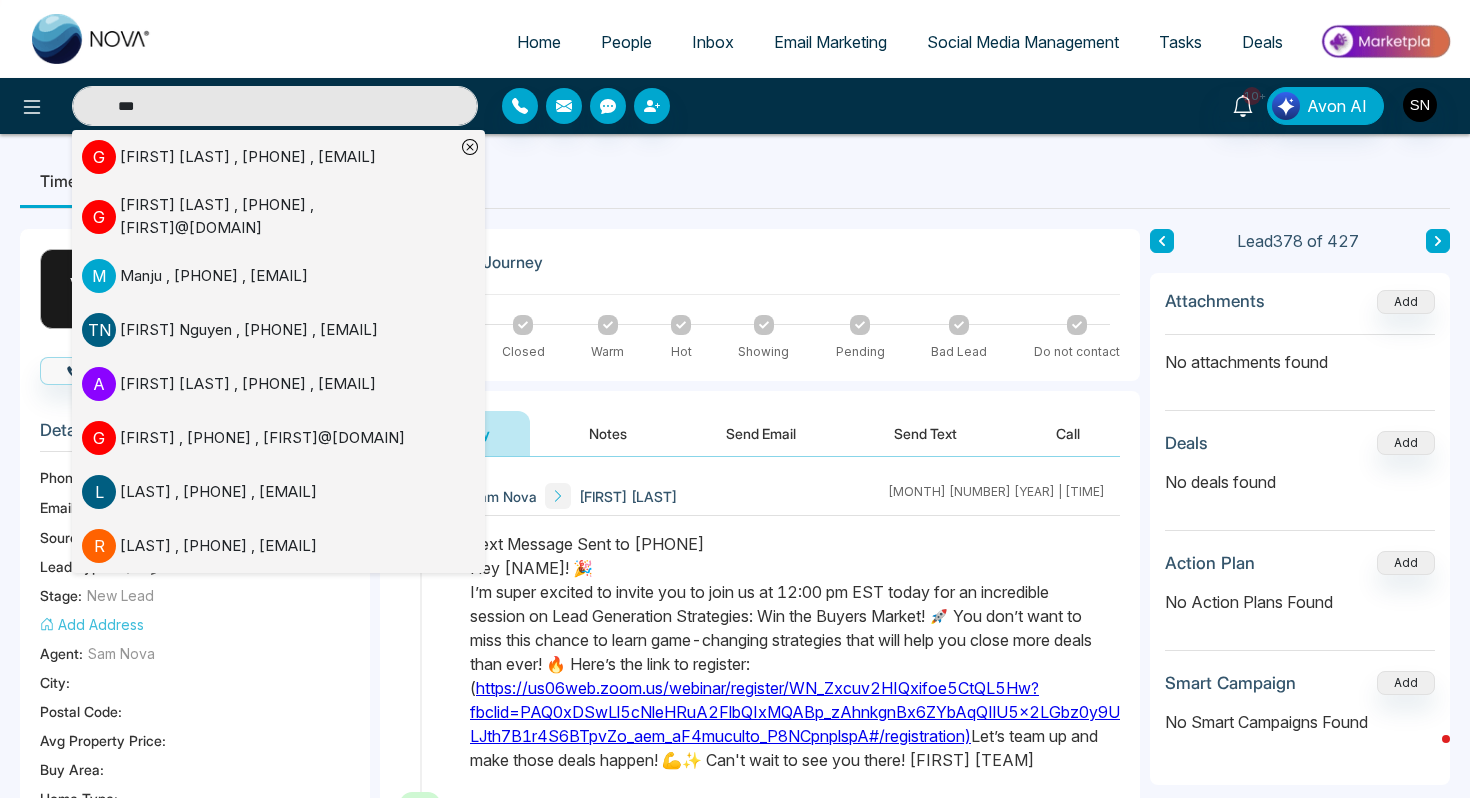 type on "***" 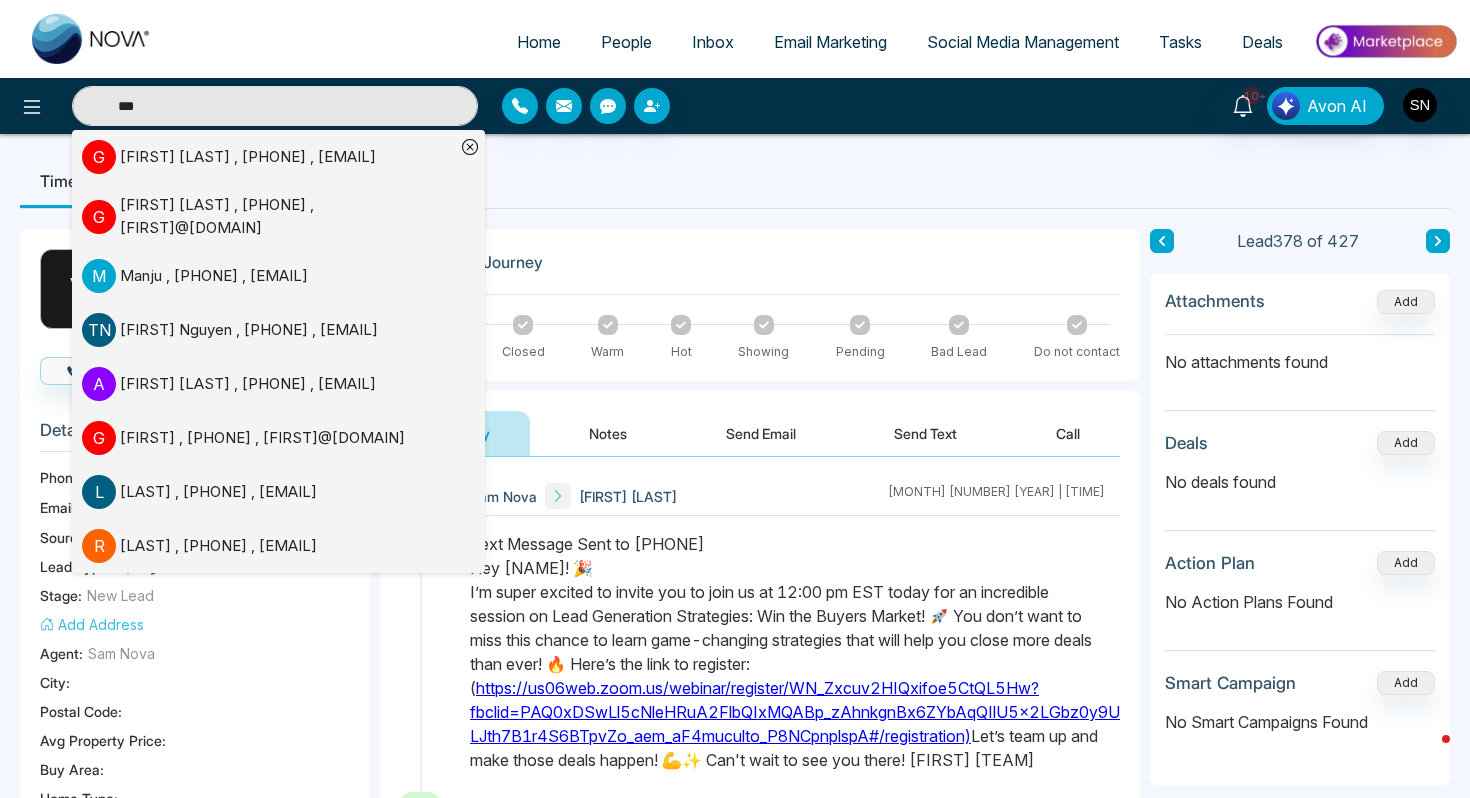 click on "[FIRST] [LAST] , [PHONE] , [EMAIL]" at bounding box center [248, 157] 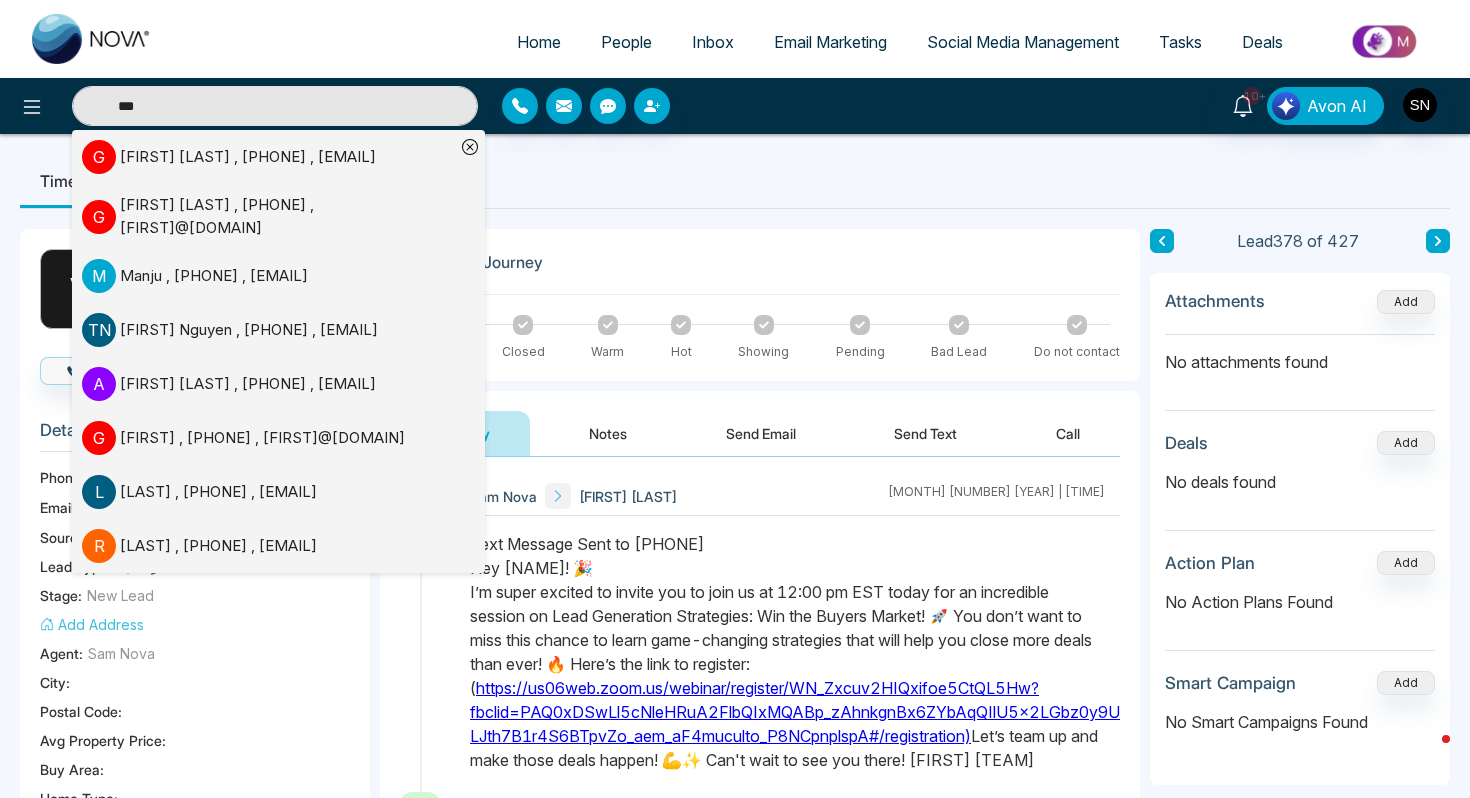type 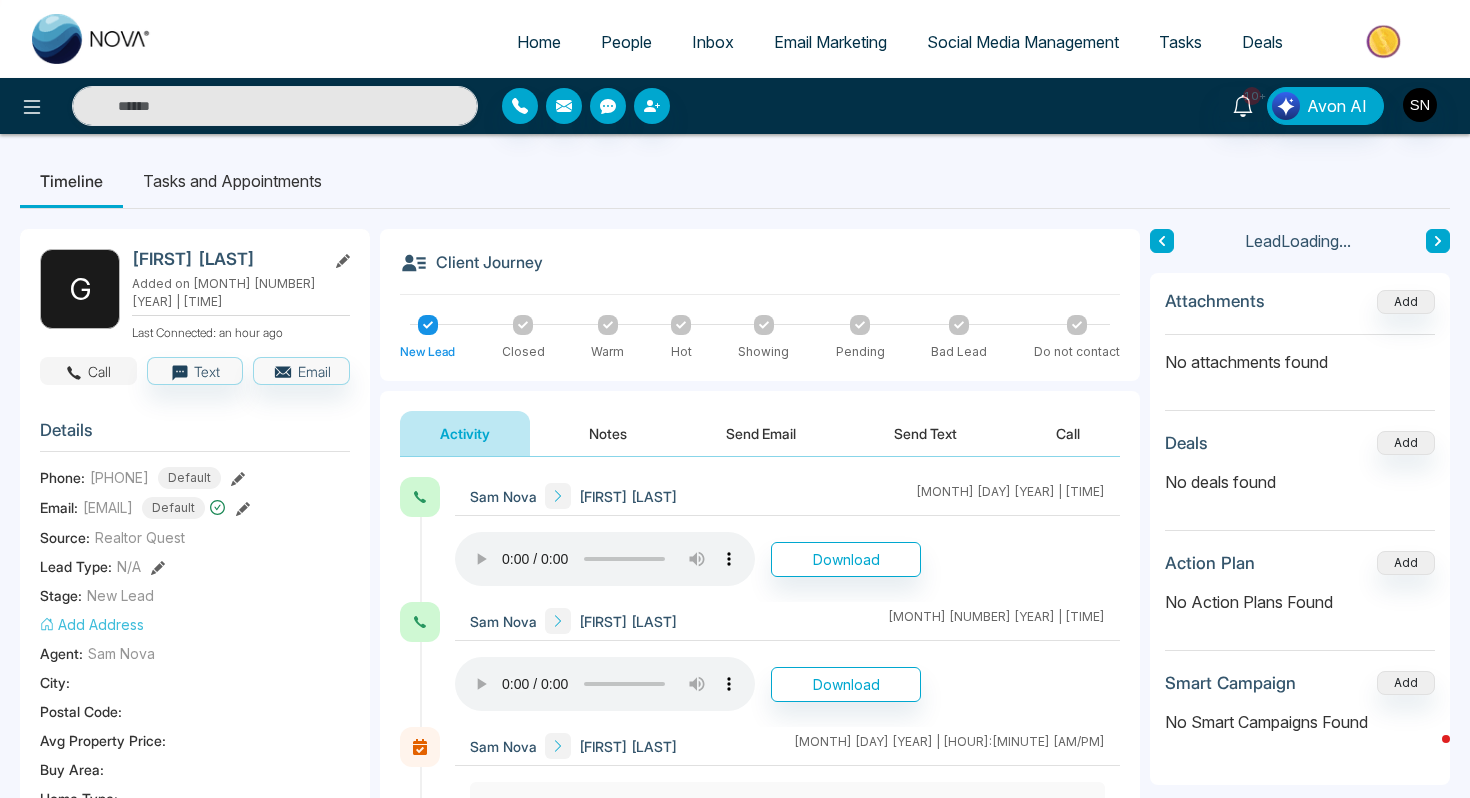 click on "Call" at bounding box center (88, 371) 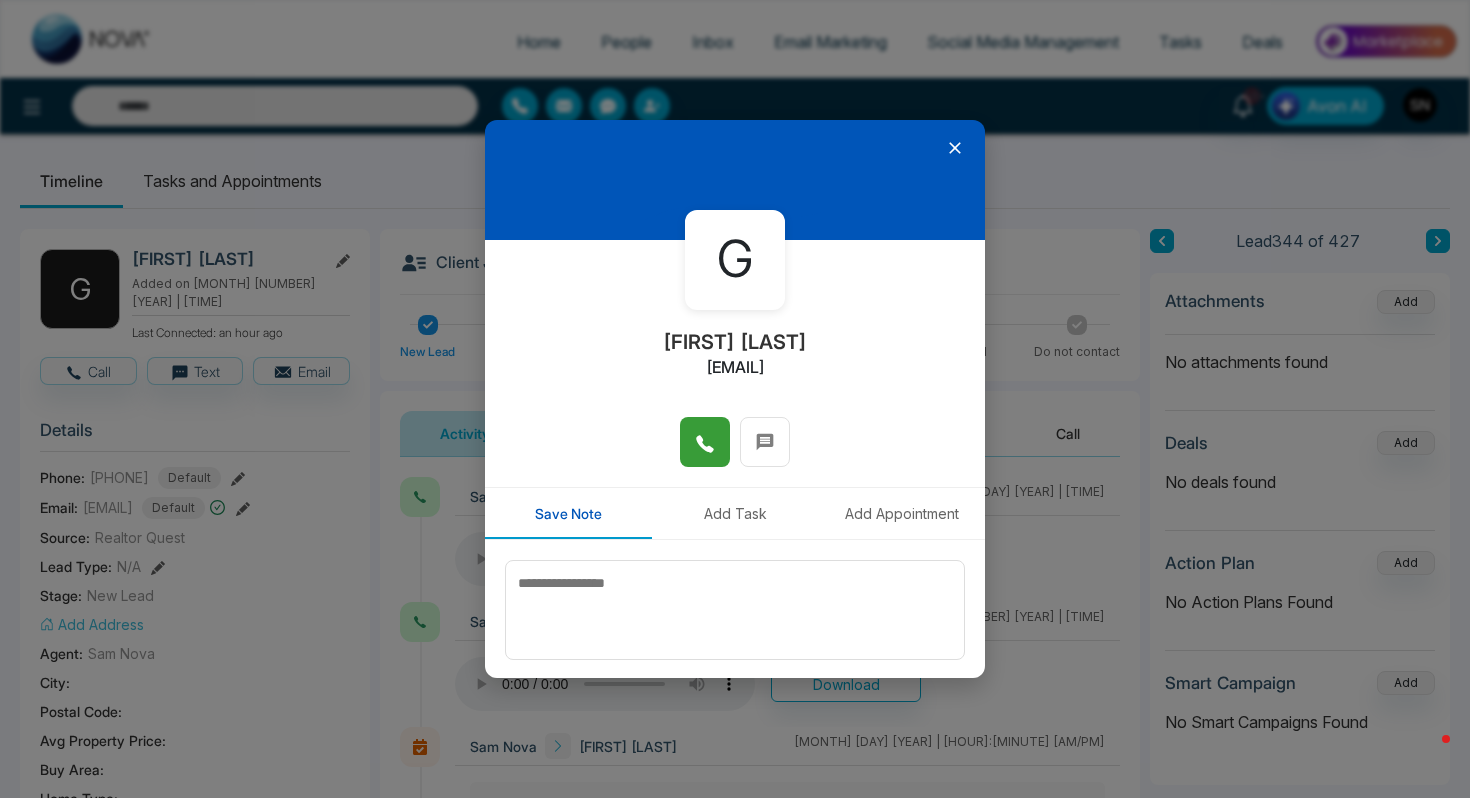 click at bounding box center (705, 442) 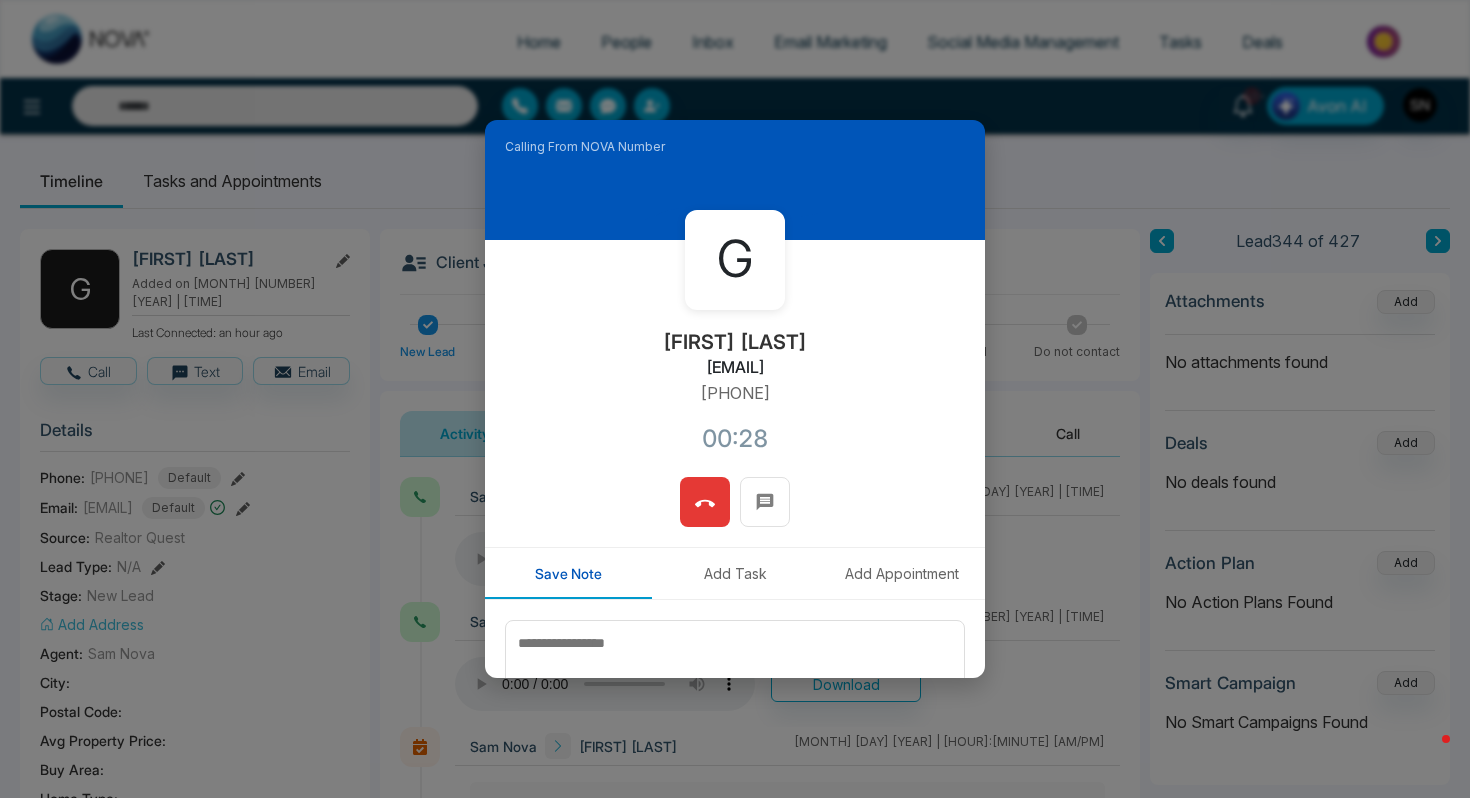 click at bounding box center (705, 502) 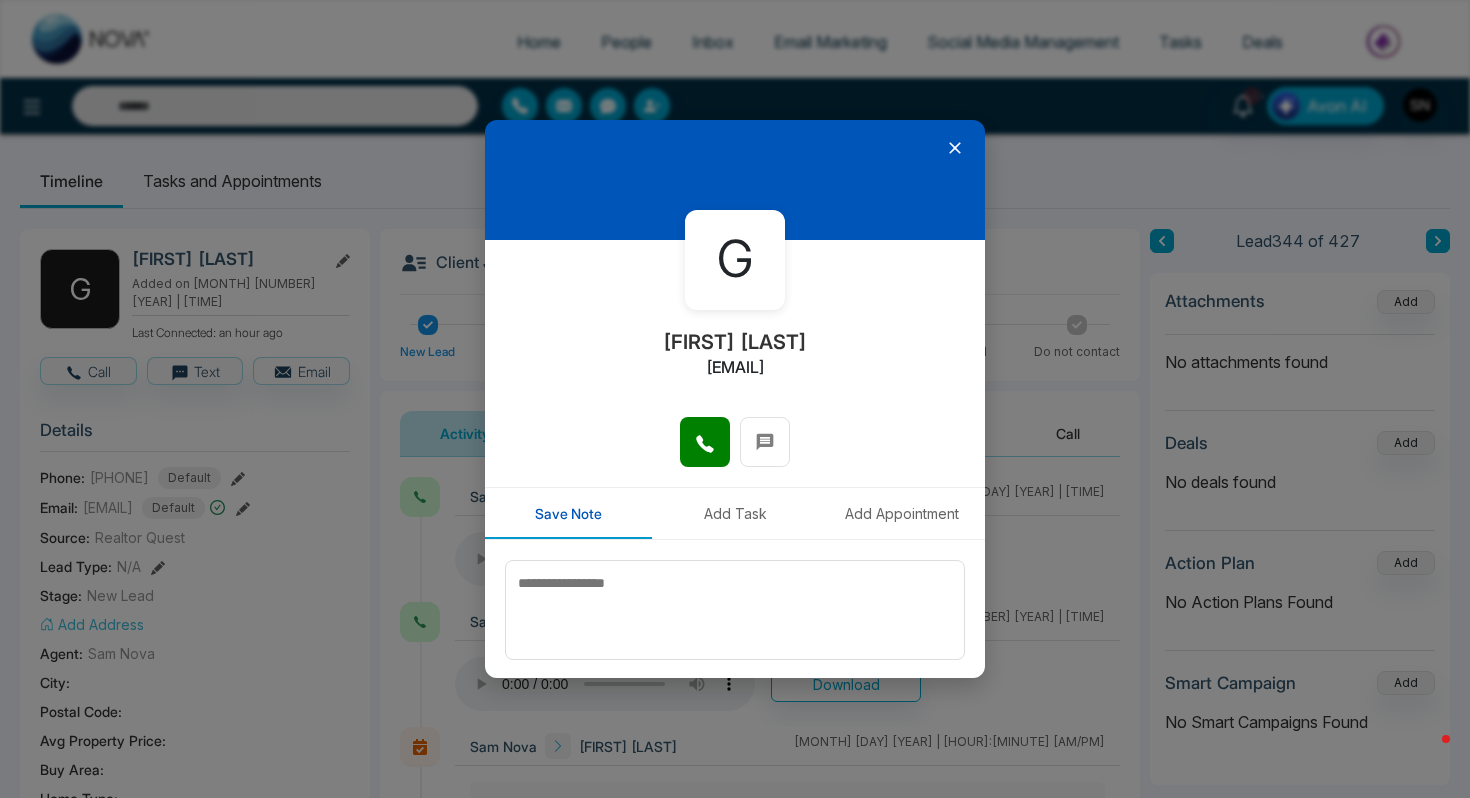 click 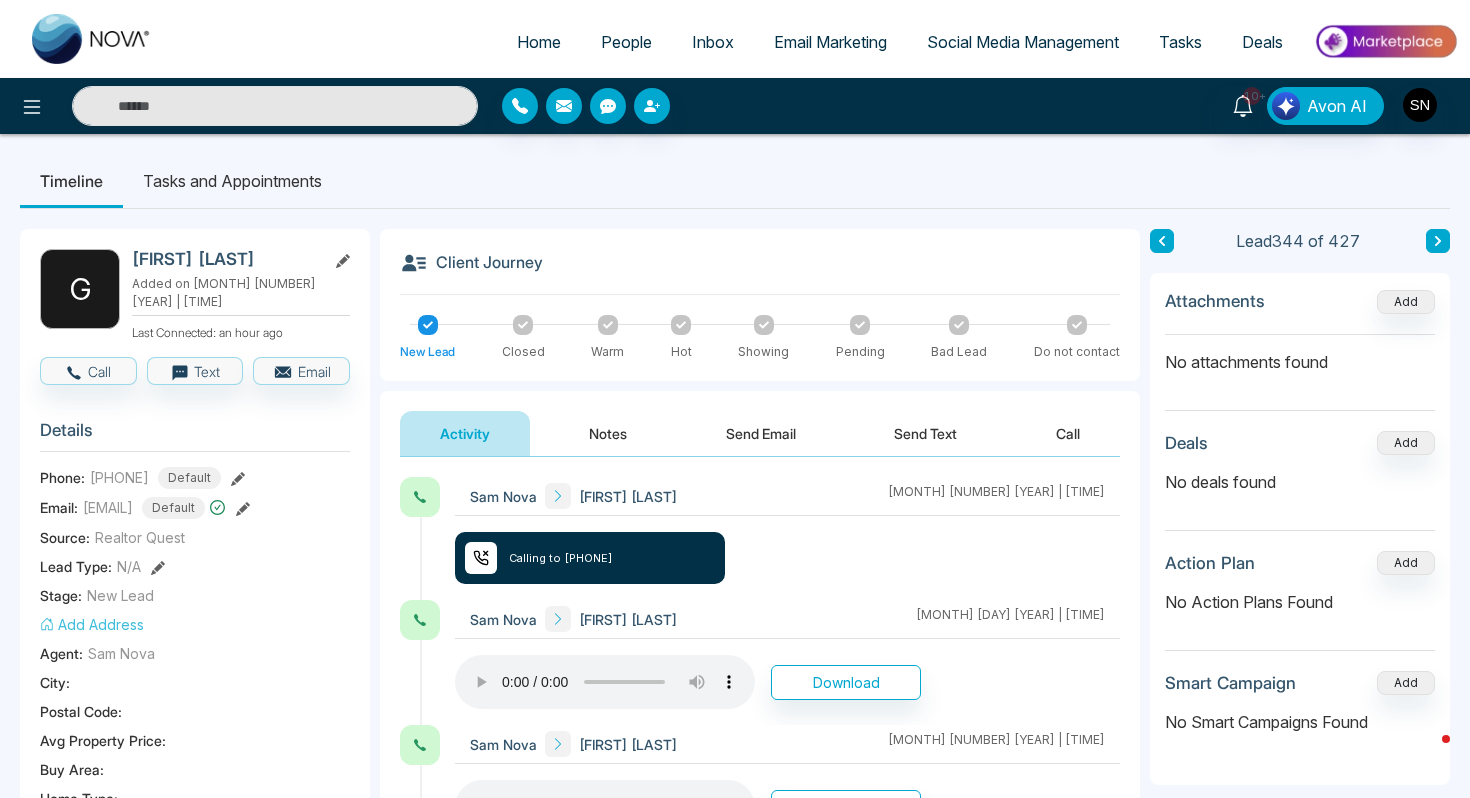 click on "People" at bounding box center (626, 42) 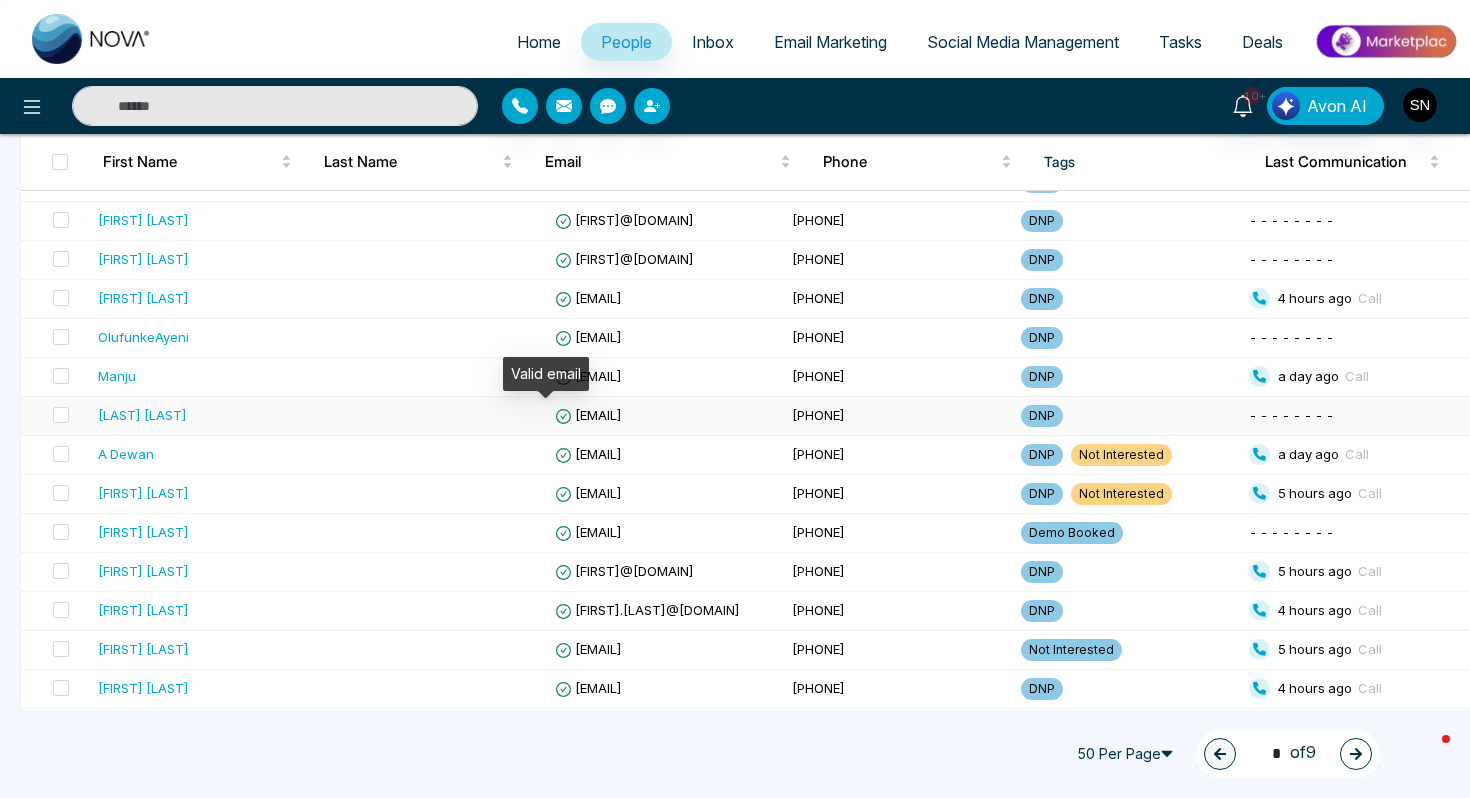 scroll, scrollTop: 1176, scrollLeft: 0, axis: vertical 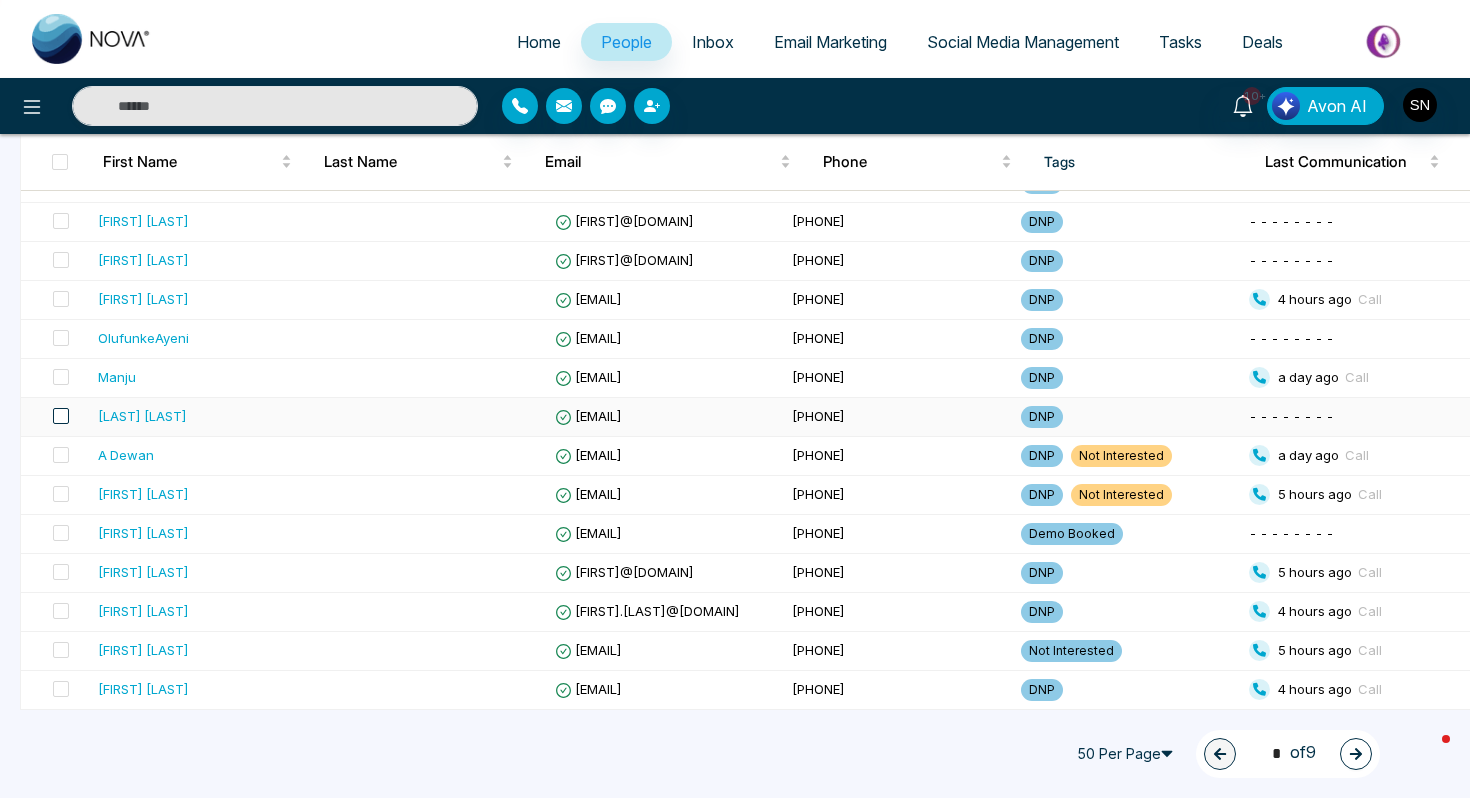 click at bounding box center [61, 416] 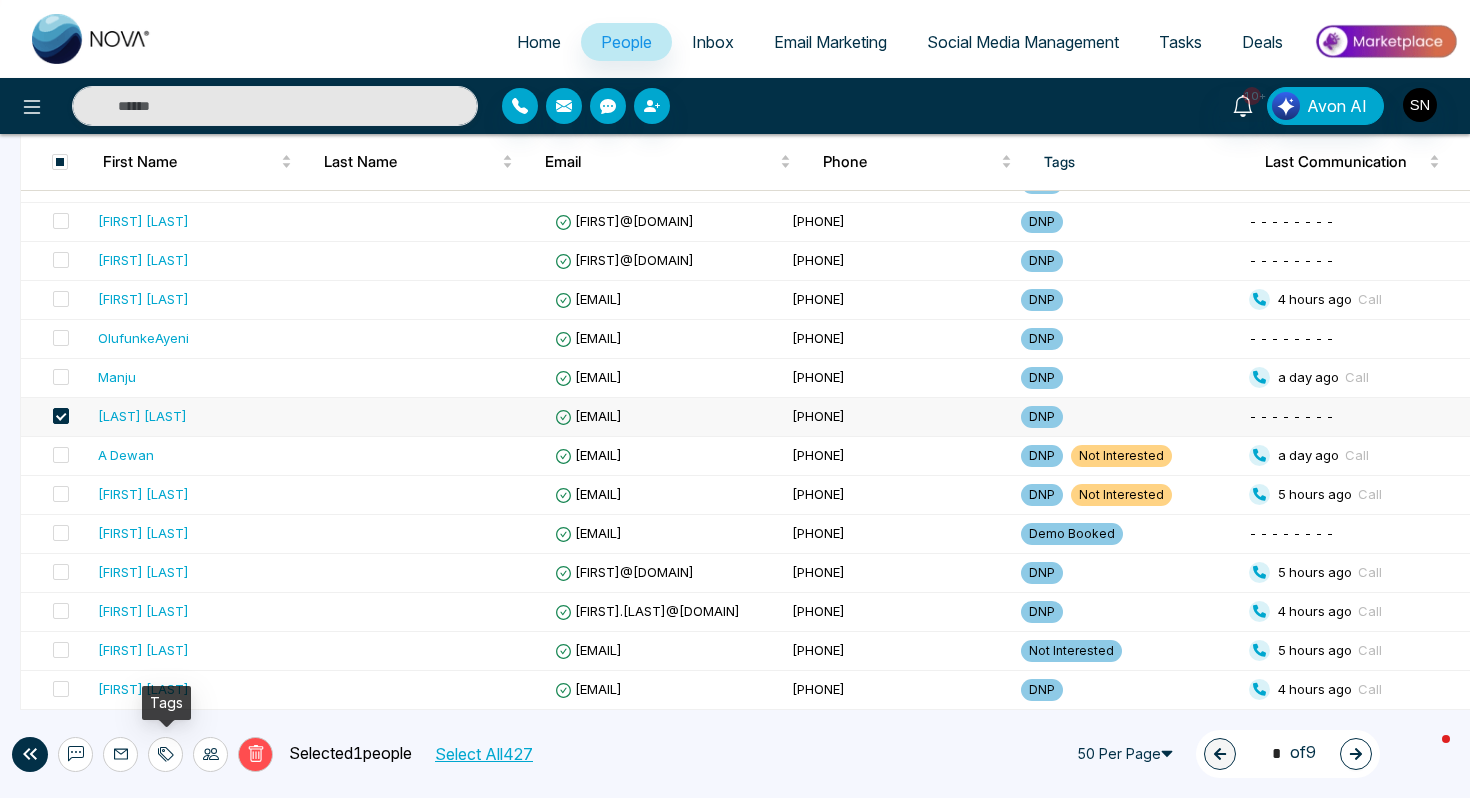 click at bounding box center (165, 754) 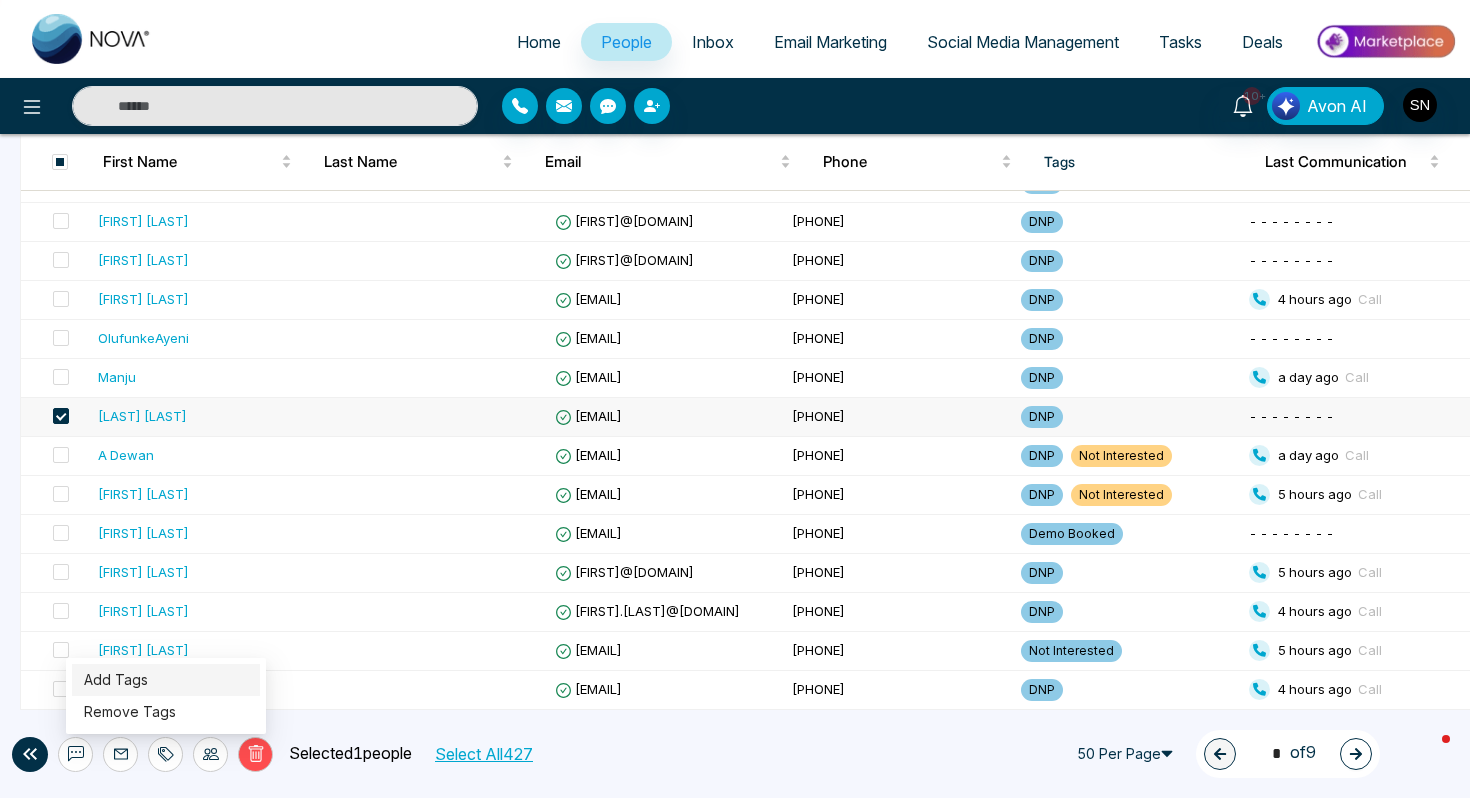 click on "Add Tags" at bounding box center (116, 679) 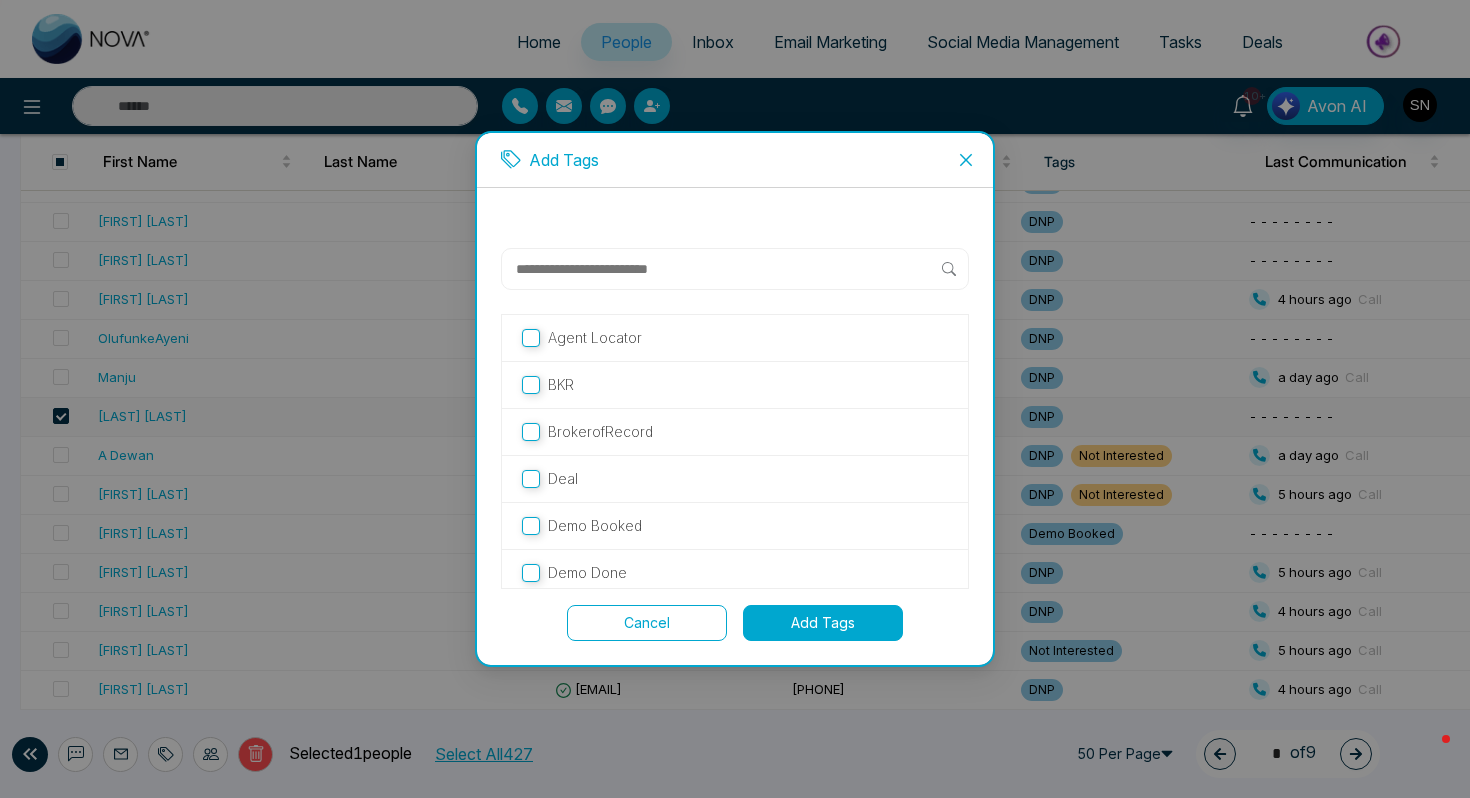 click at bounding box center [728, 269] 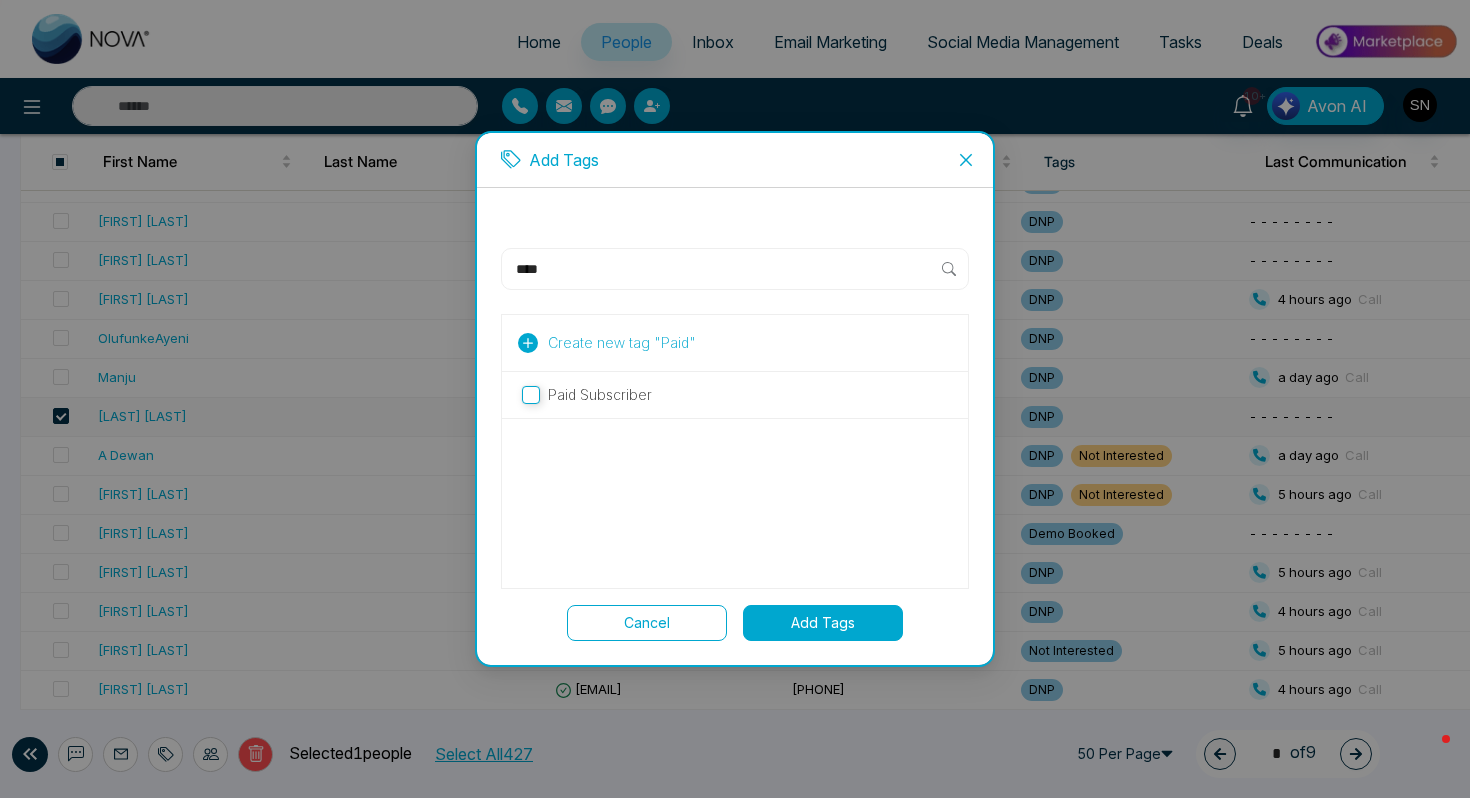 type on "****" 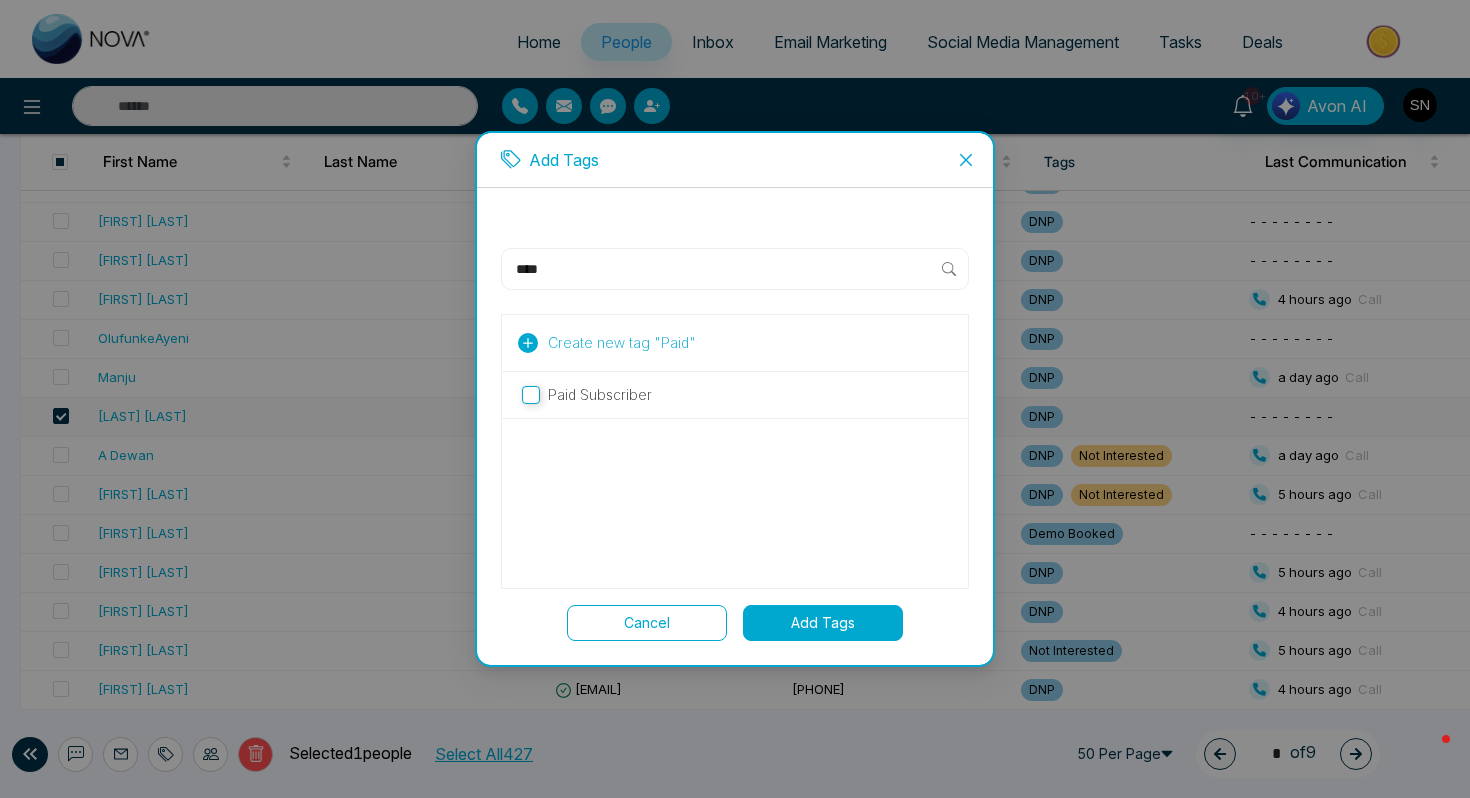 click on "Paid Subscriber" at bounding box center [735, 395] 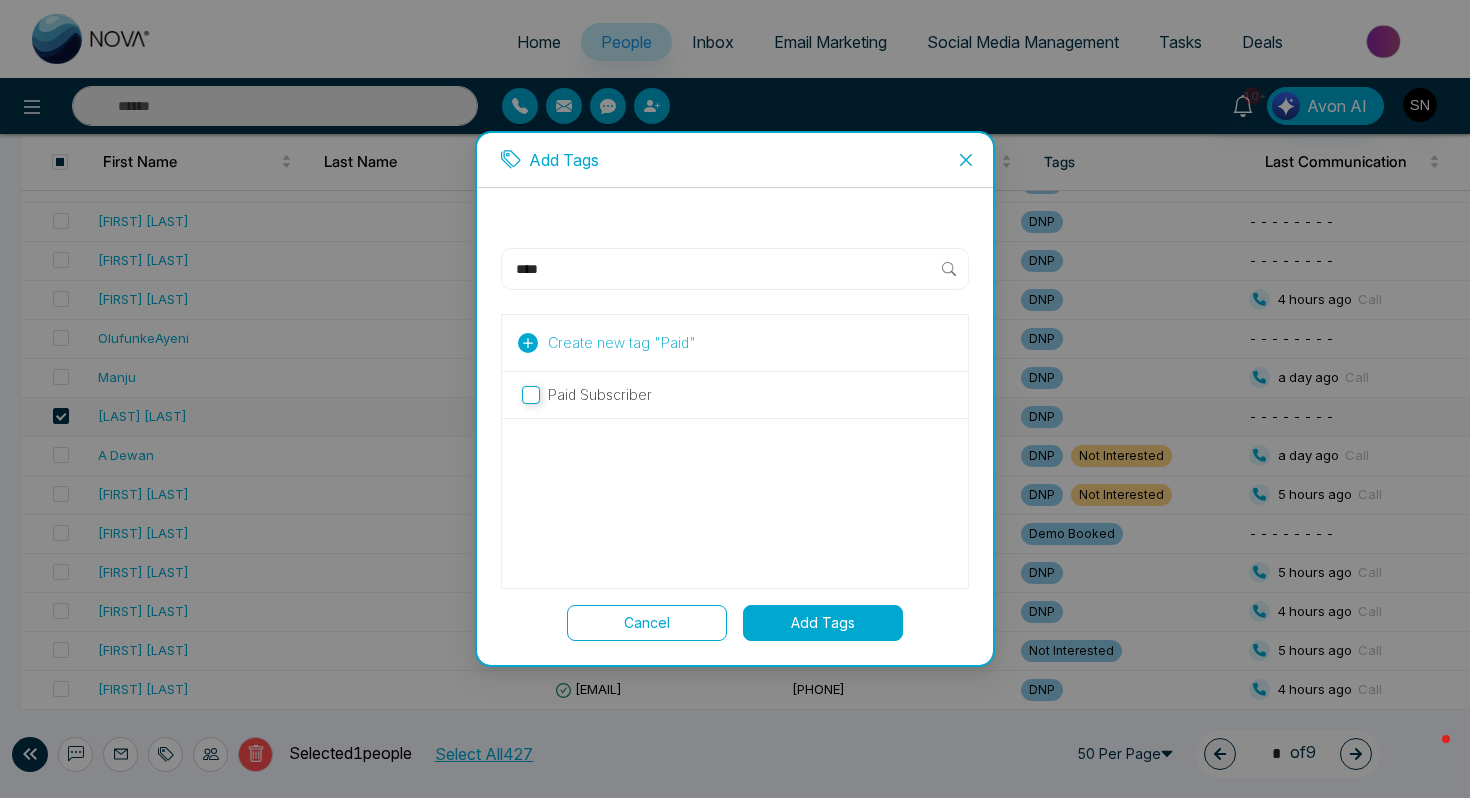 click on "**** Create new tag " Paid " Paid Subscriber Cancel Add Tags" at bounding box center (735, 426) 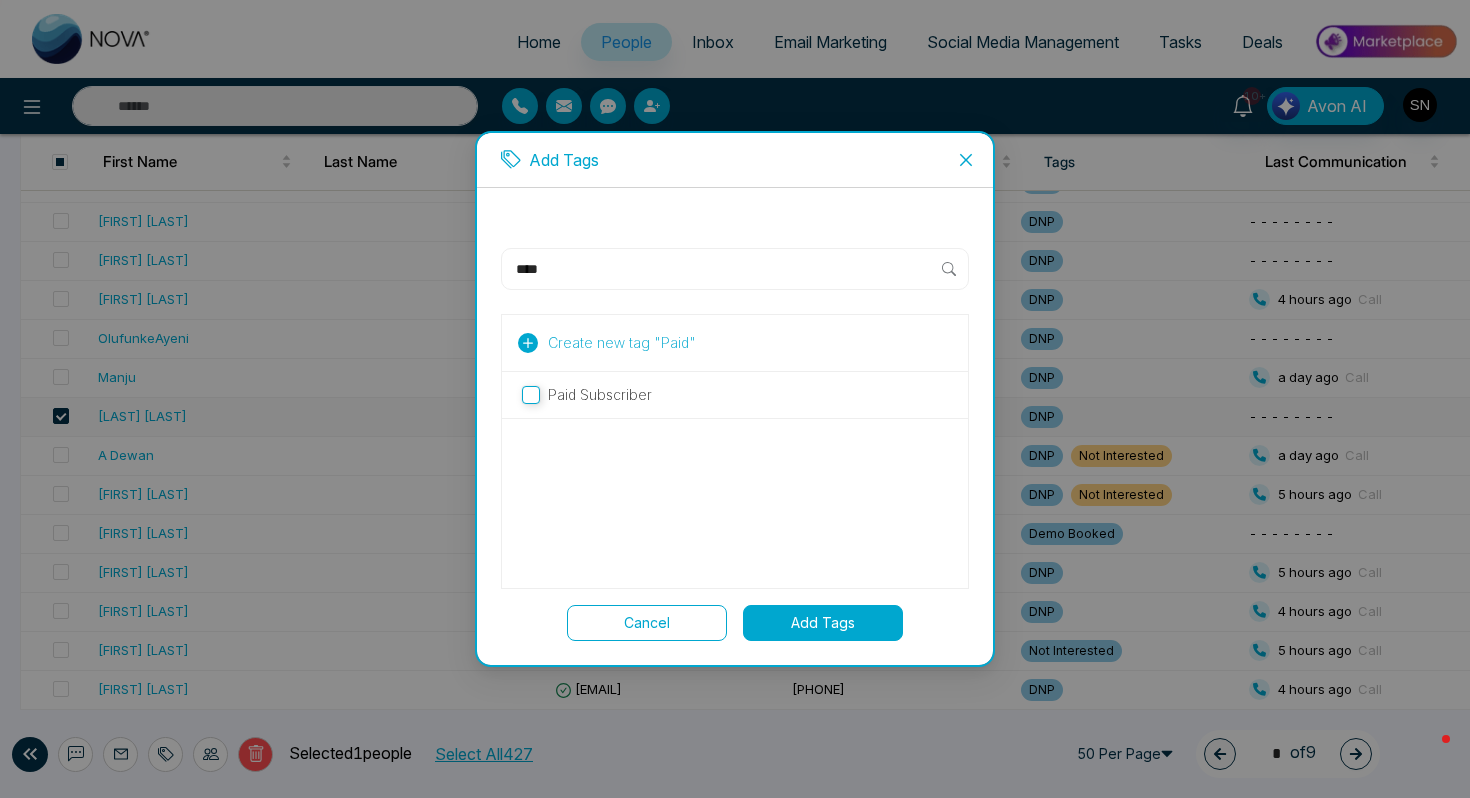 click on "Add Tags" at bounding box center (823, 623) 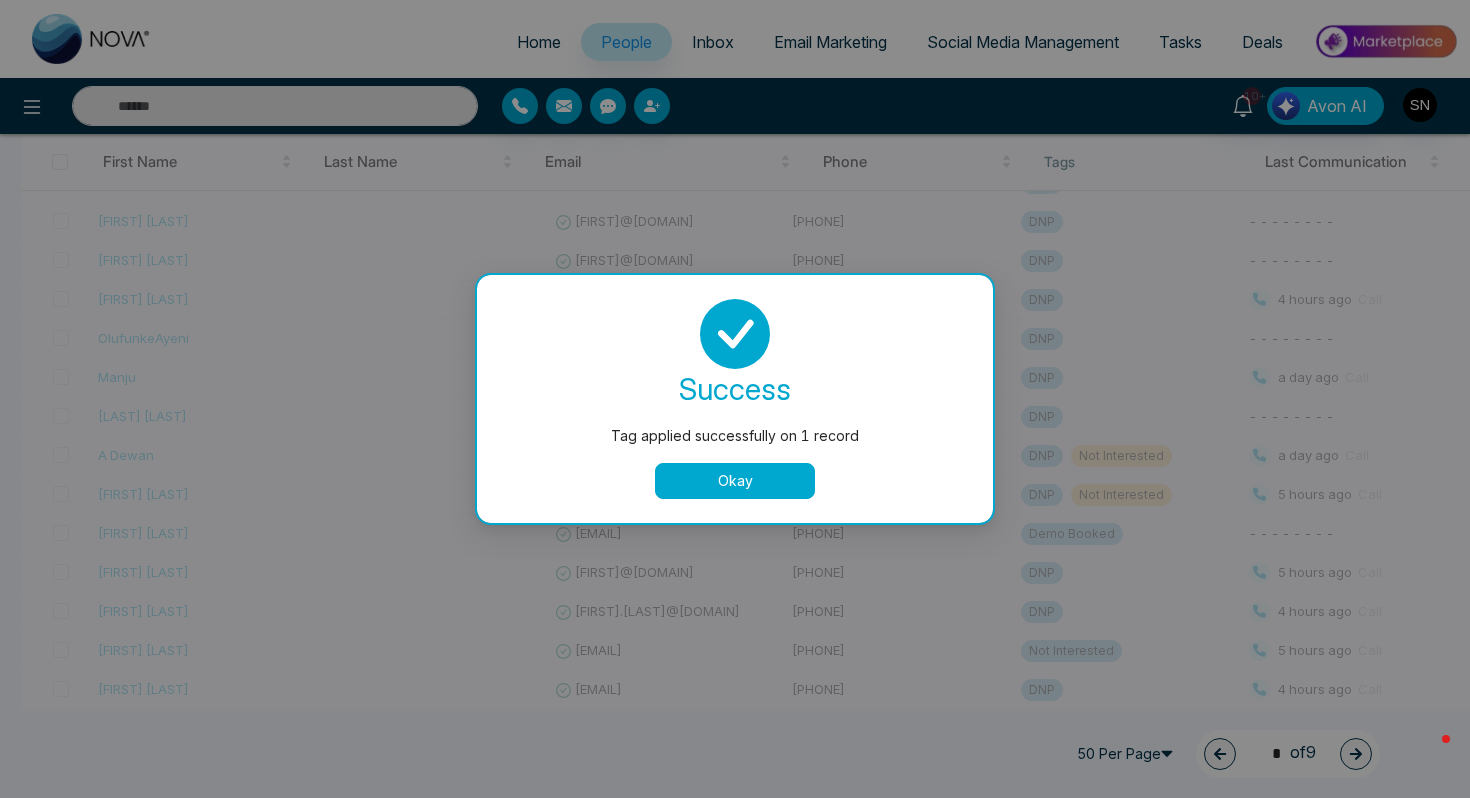 click on "Okay" at bounding box center (735, 481) 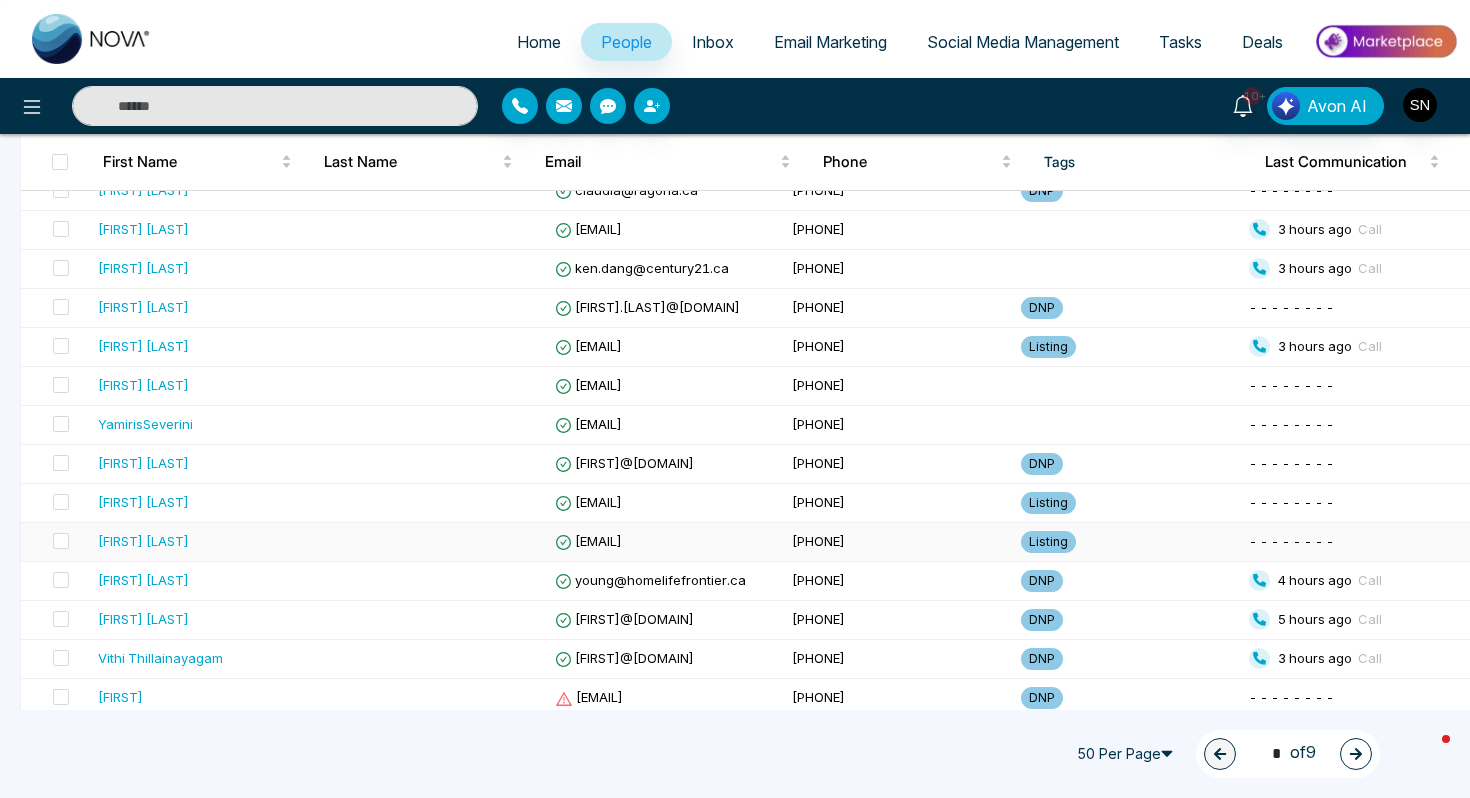 scroll, scrollTop: 656, scrollLeft: 0, axis: vertical 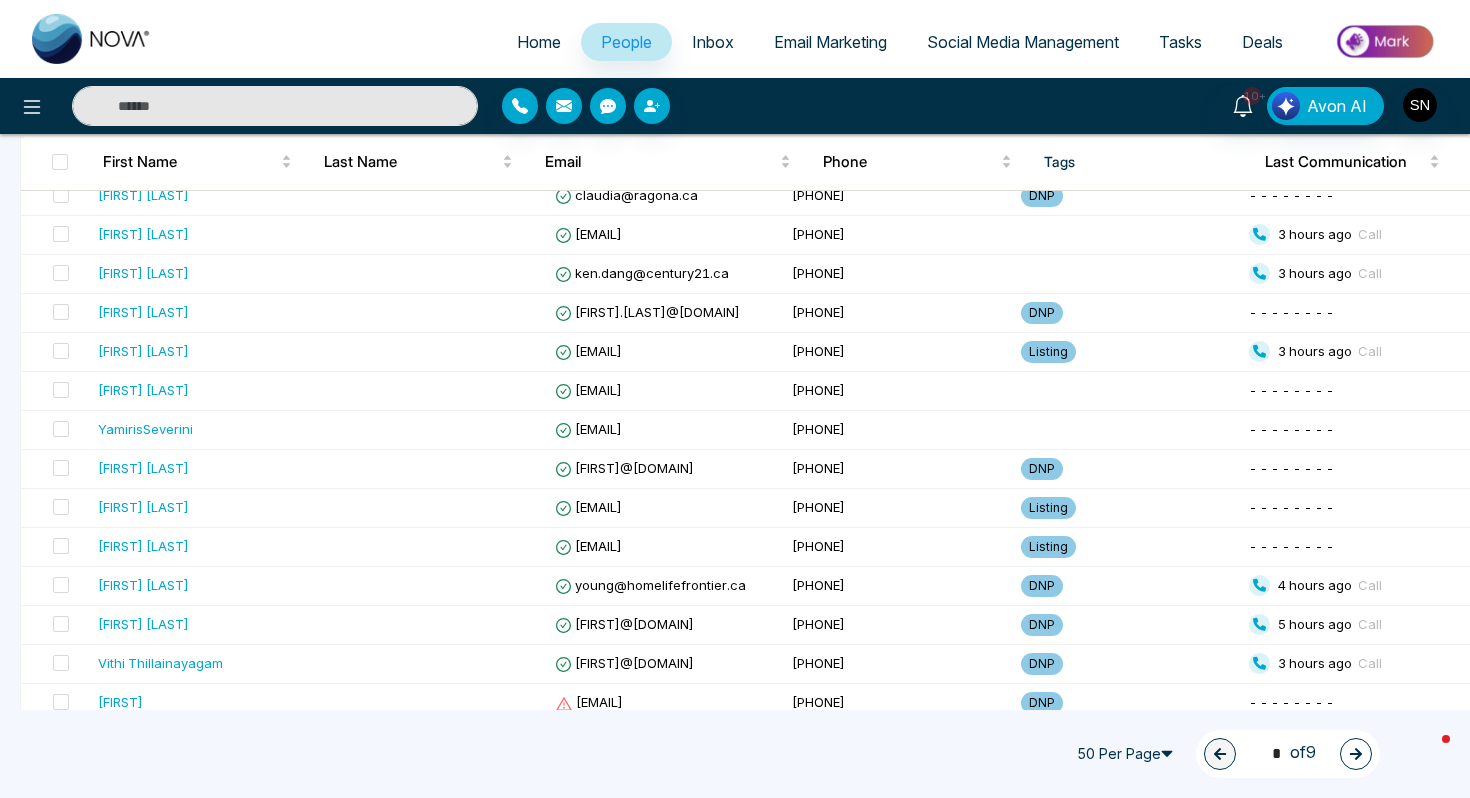 click at bounding box center [275, 106] 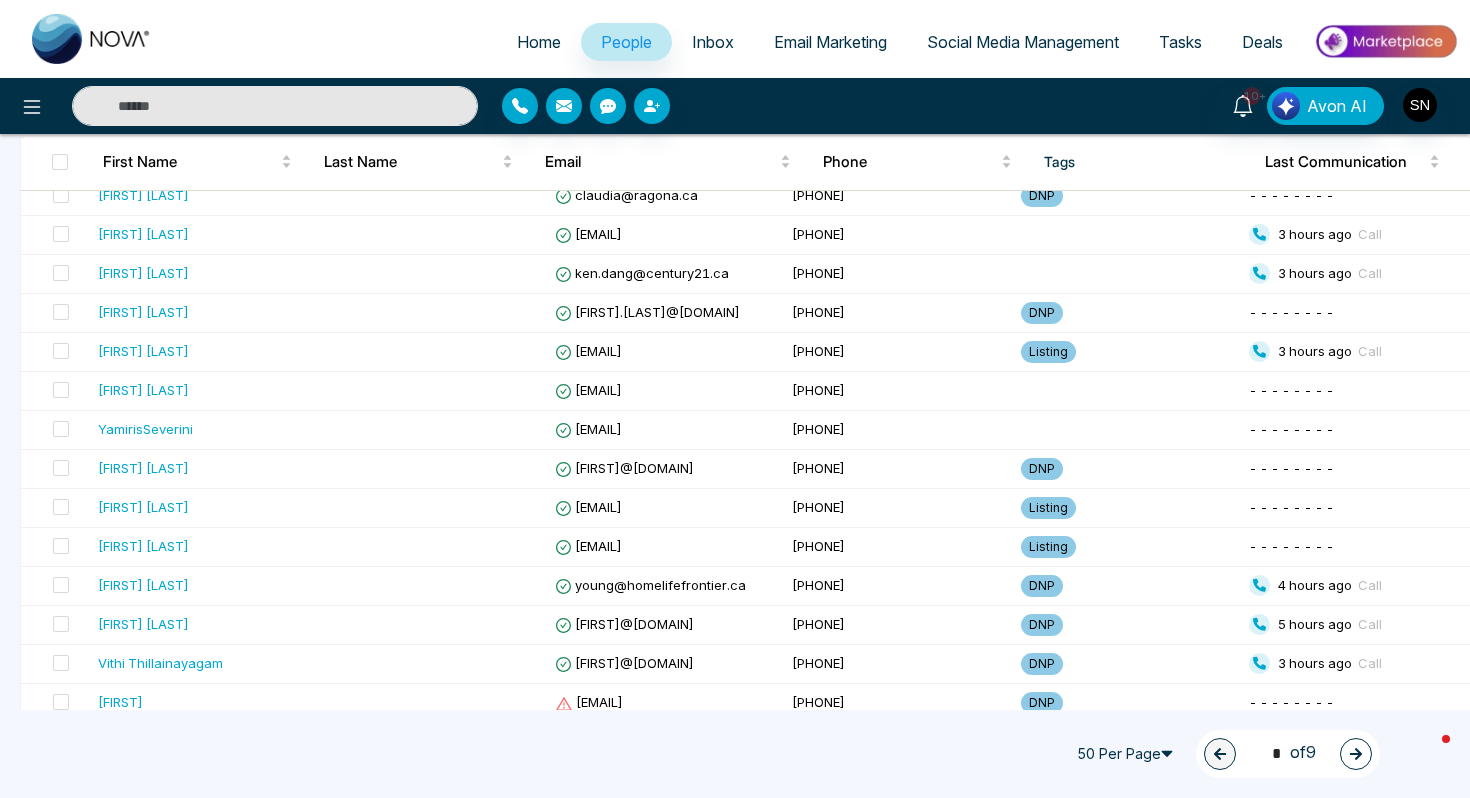 paste on "**********" 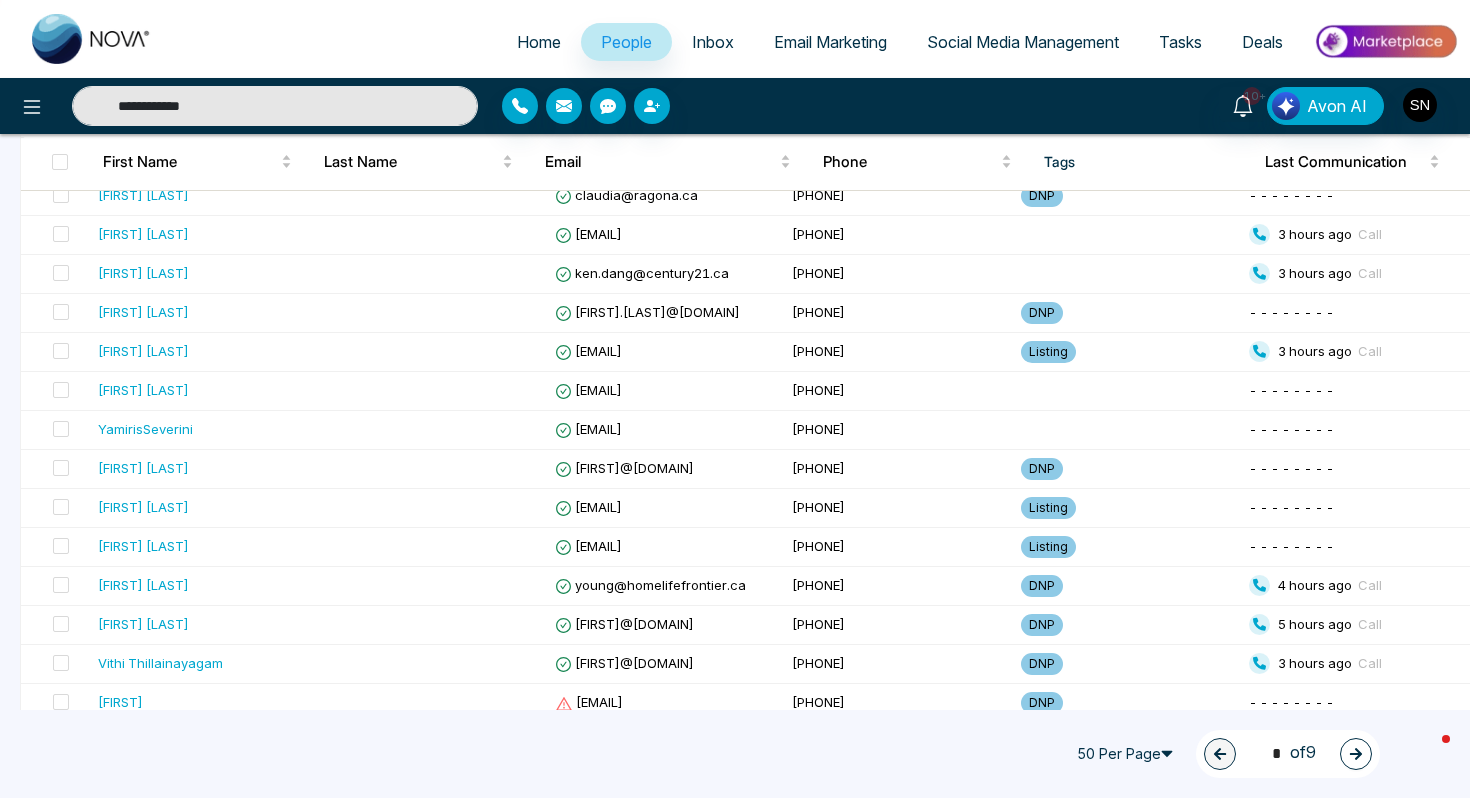type on "**********" 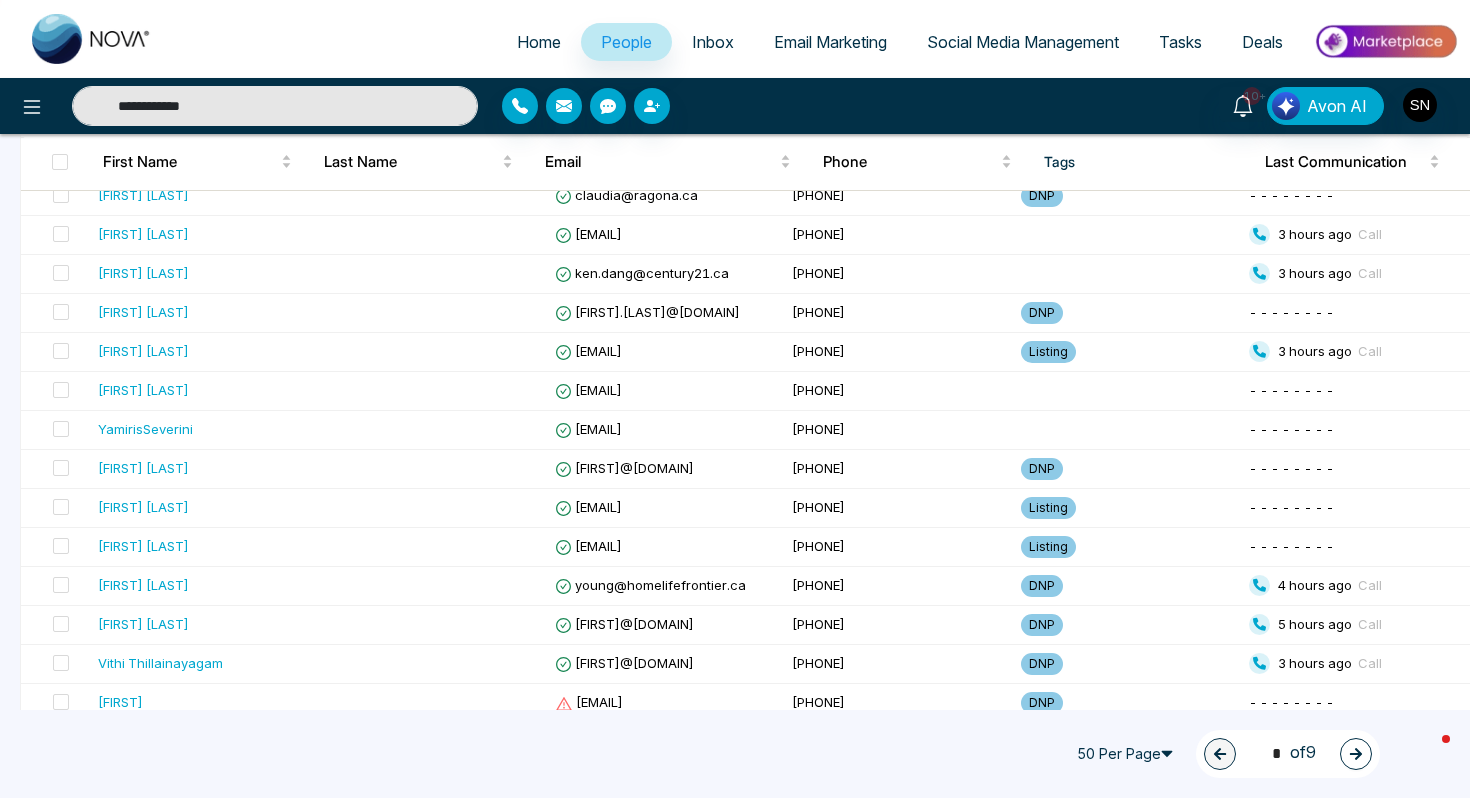 click on "**********" at bounding box center (275, 106) 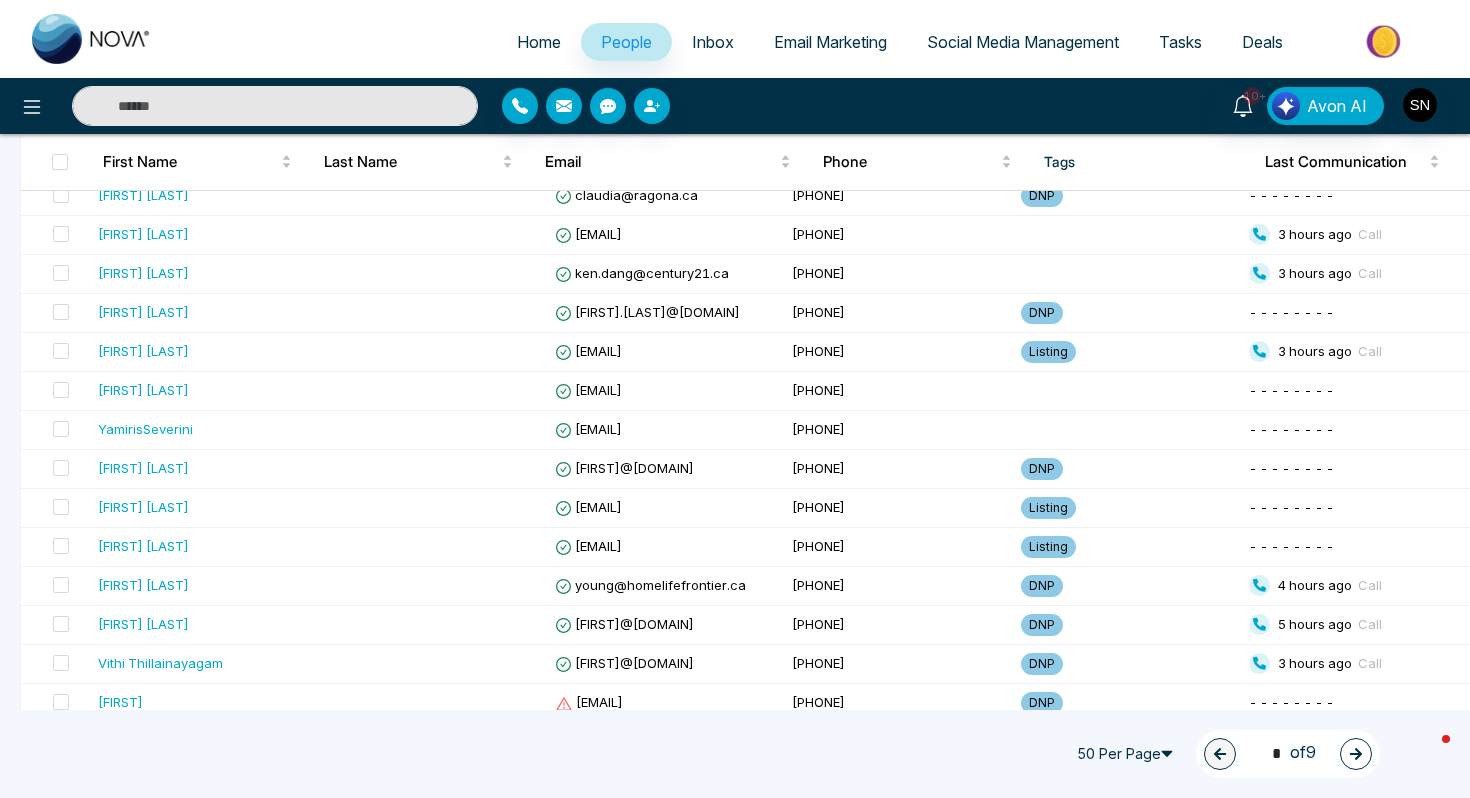 type on "**********" 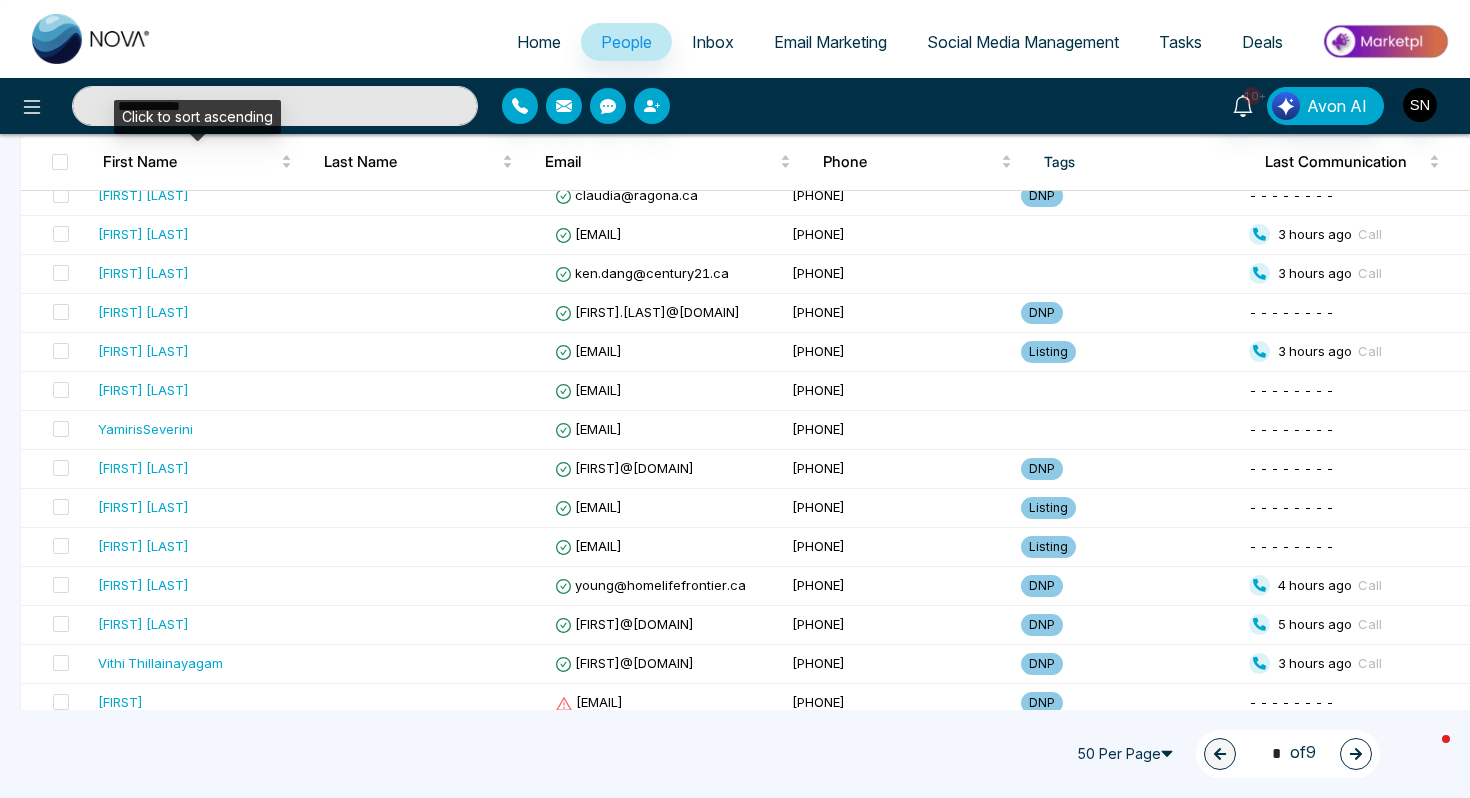 click on "Click to sort ascending" at bounding box center [197, 117] 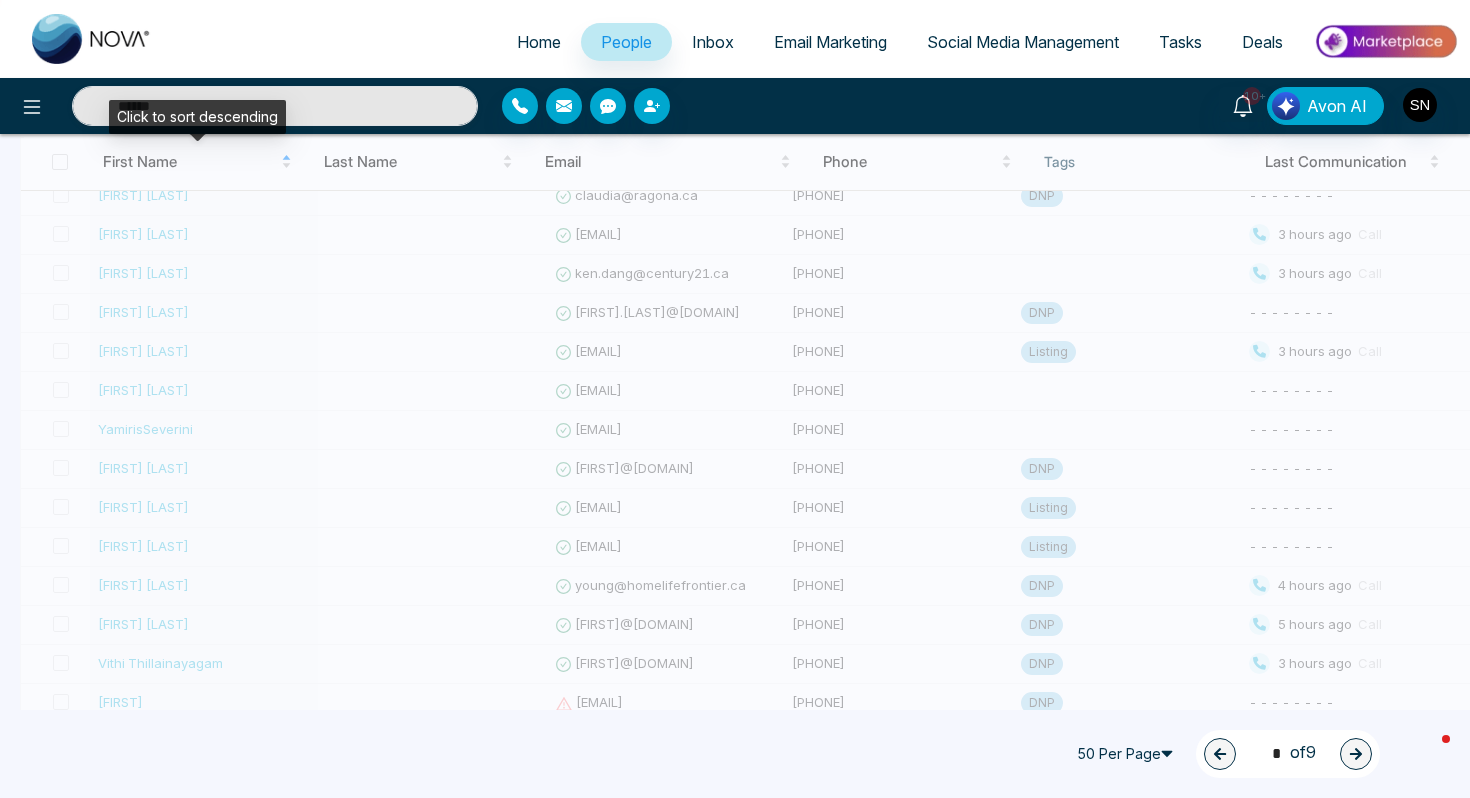 type on "**********" 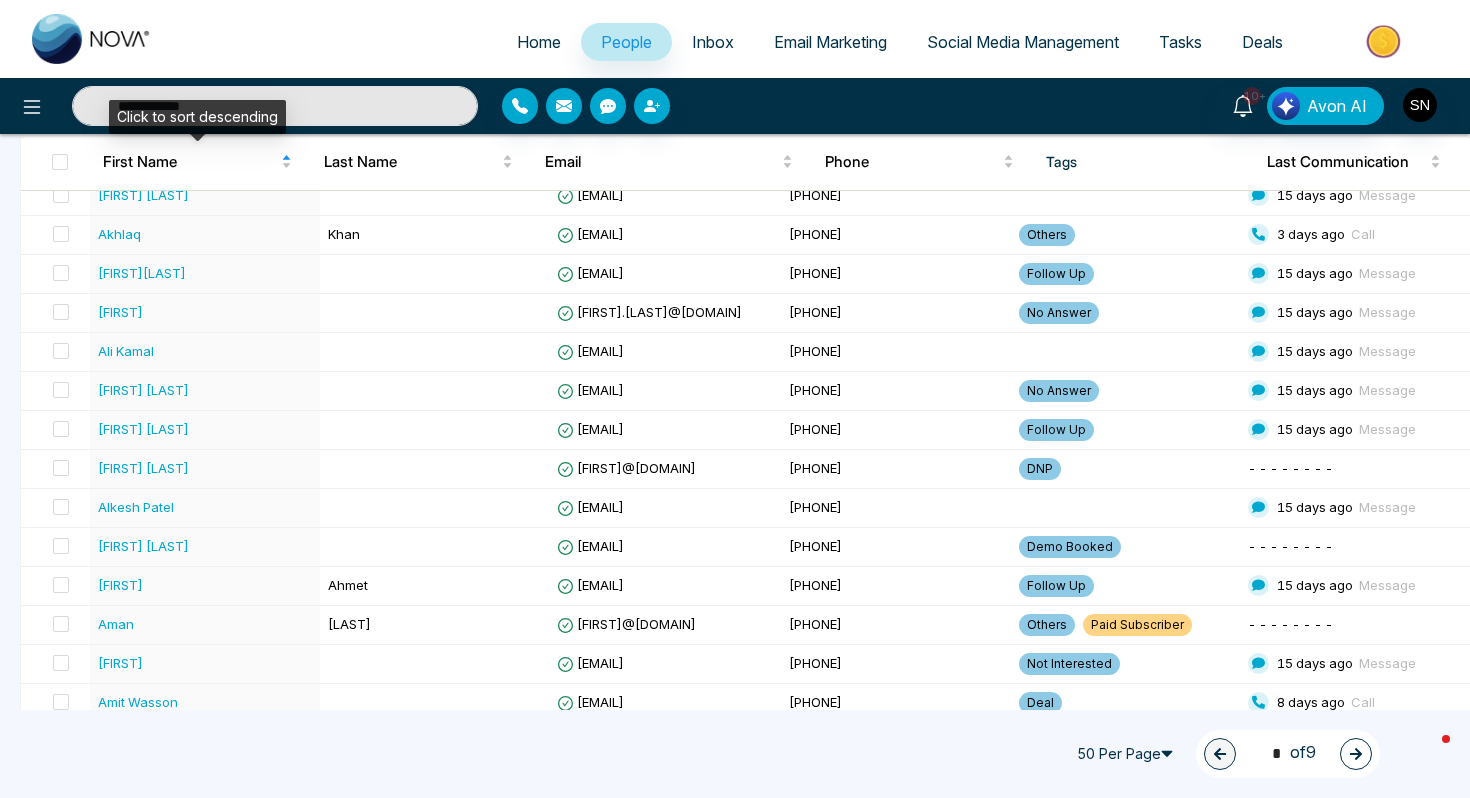 click on "Click to sort descending" at bounding box center [197, 117] 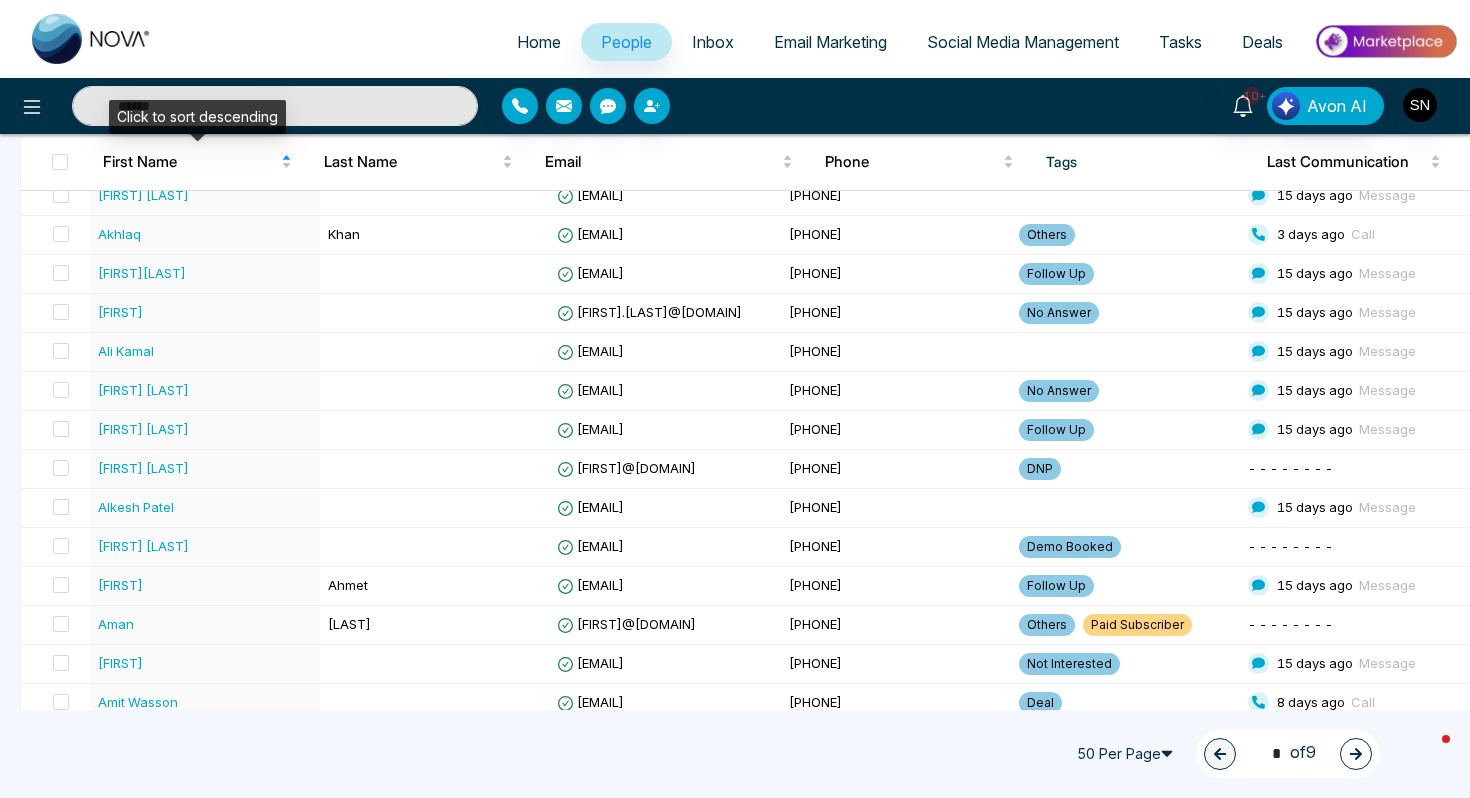 click on "Click to sort descending" at bounding box center (197, 117) 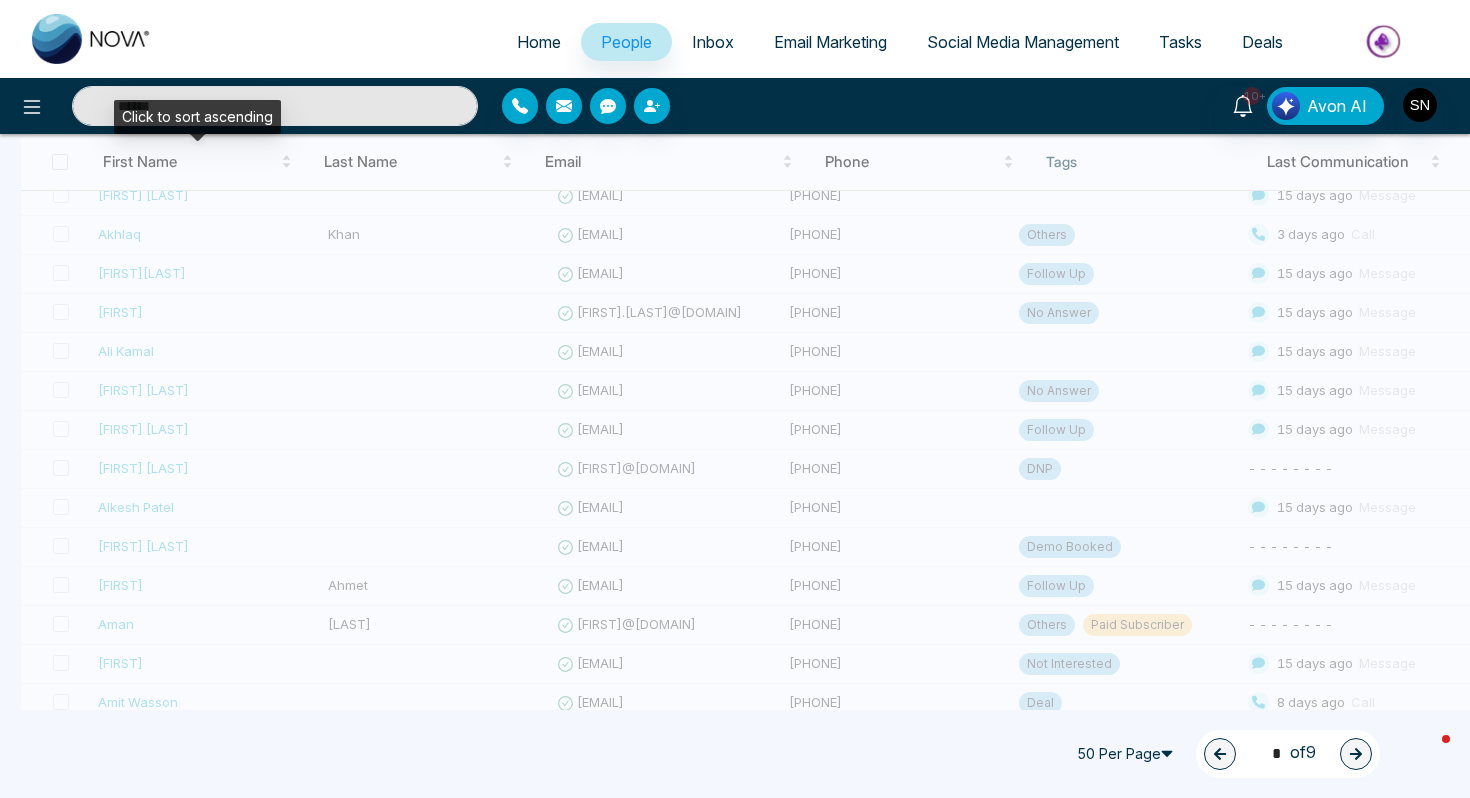 click on "Click to sort ascending" at bounding box center (197, 117) 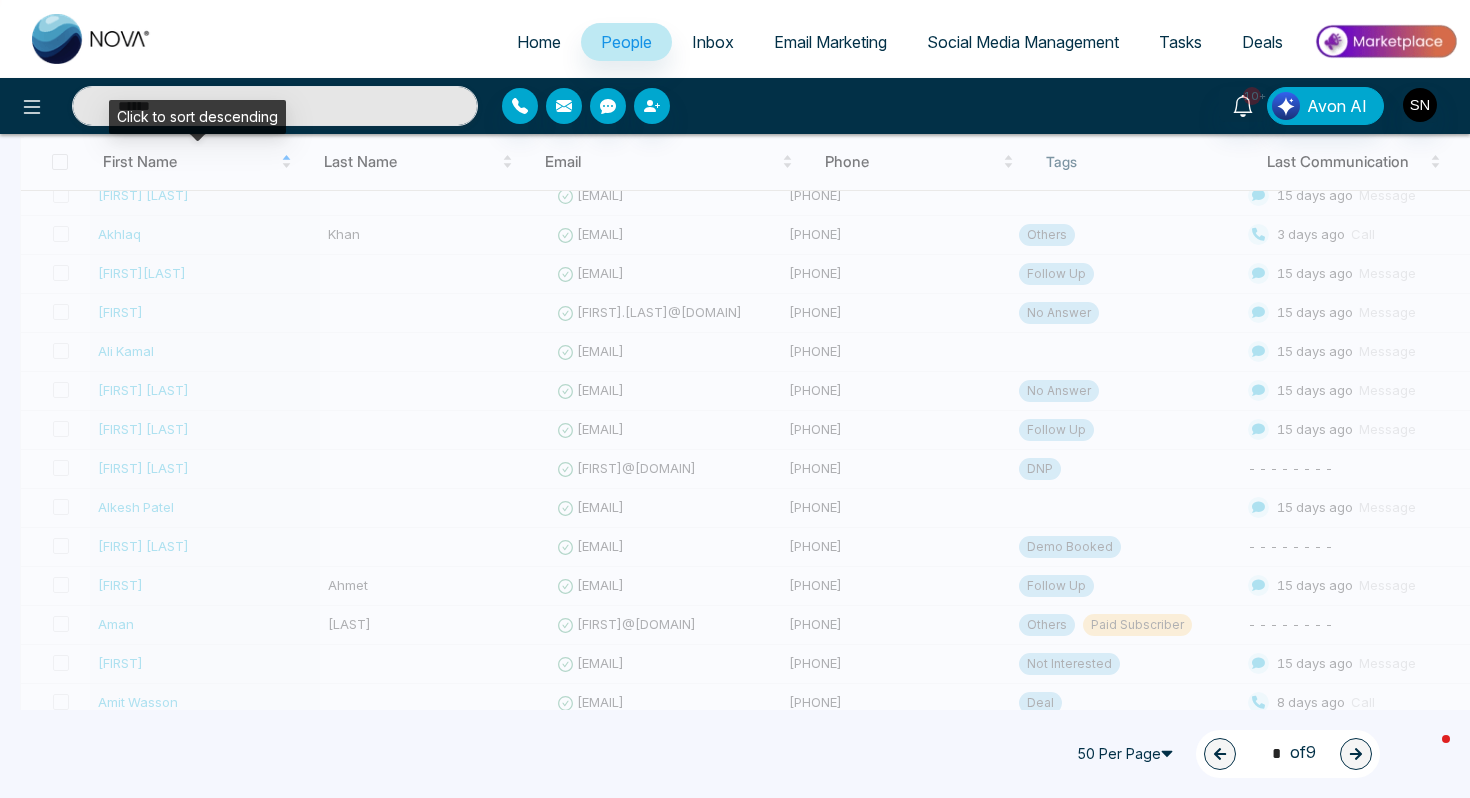 type on "**********" 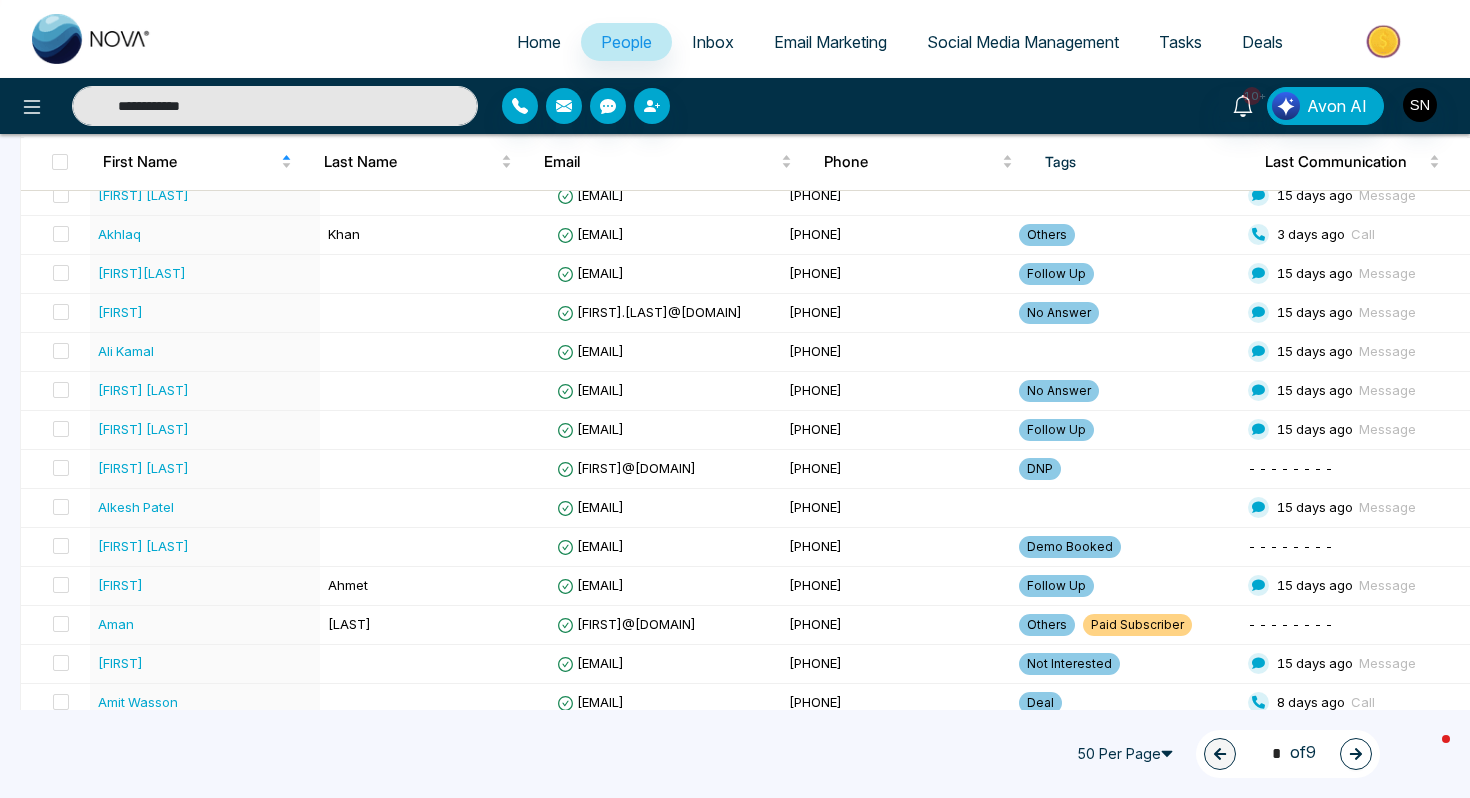 click on "**********" at bounding box center [275, 106] 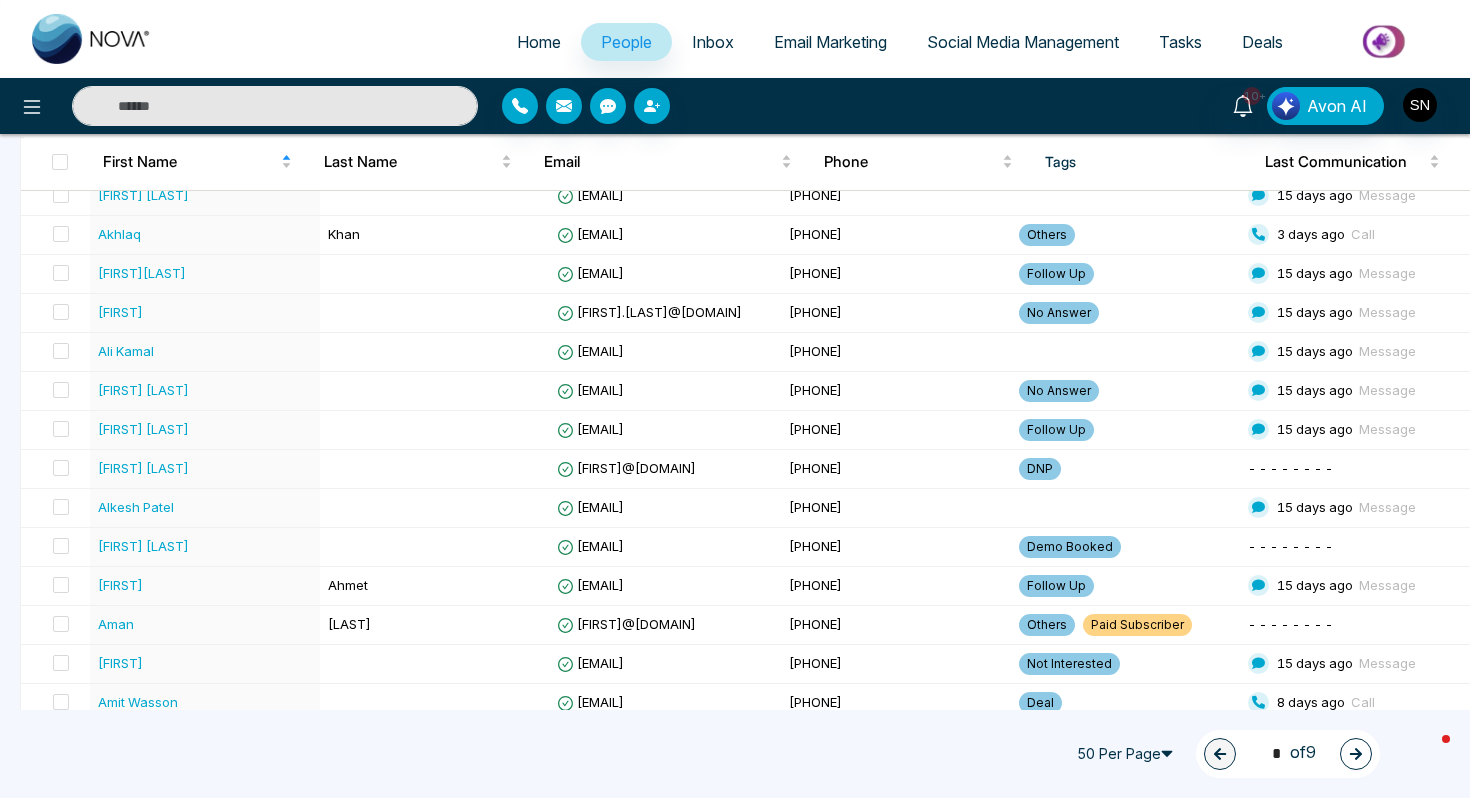 paste on "**********" 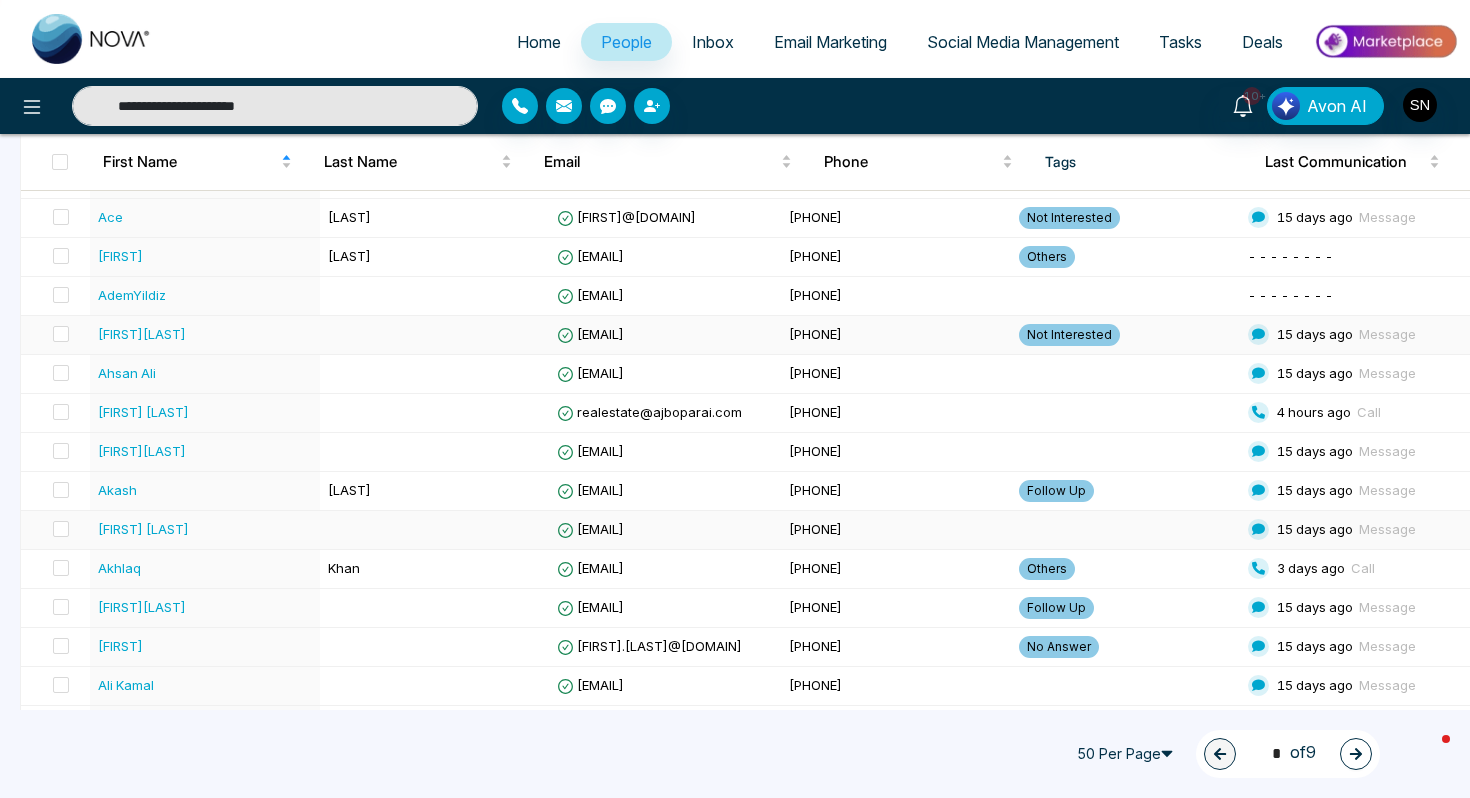 scroll, scrollTop: 319, scrollLeft: 0, axis: vertical 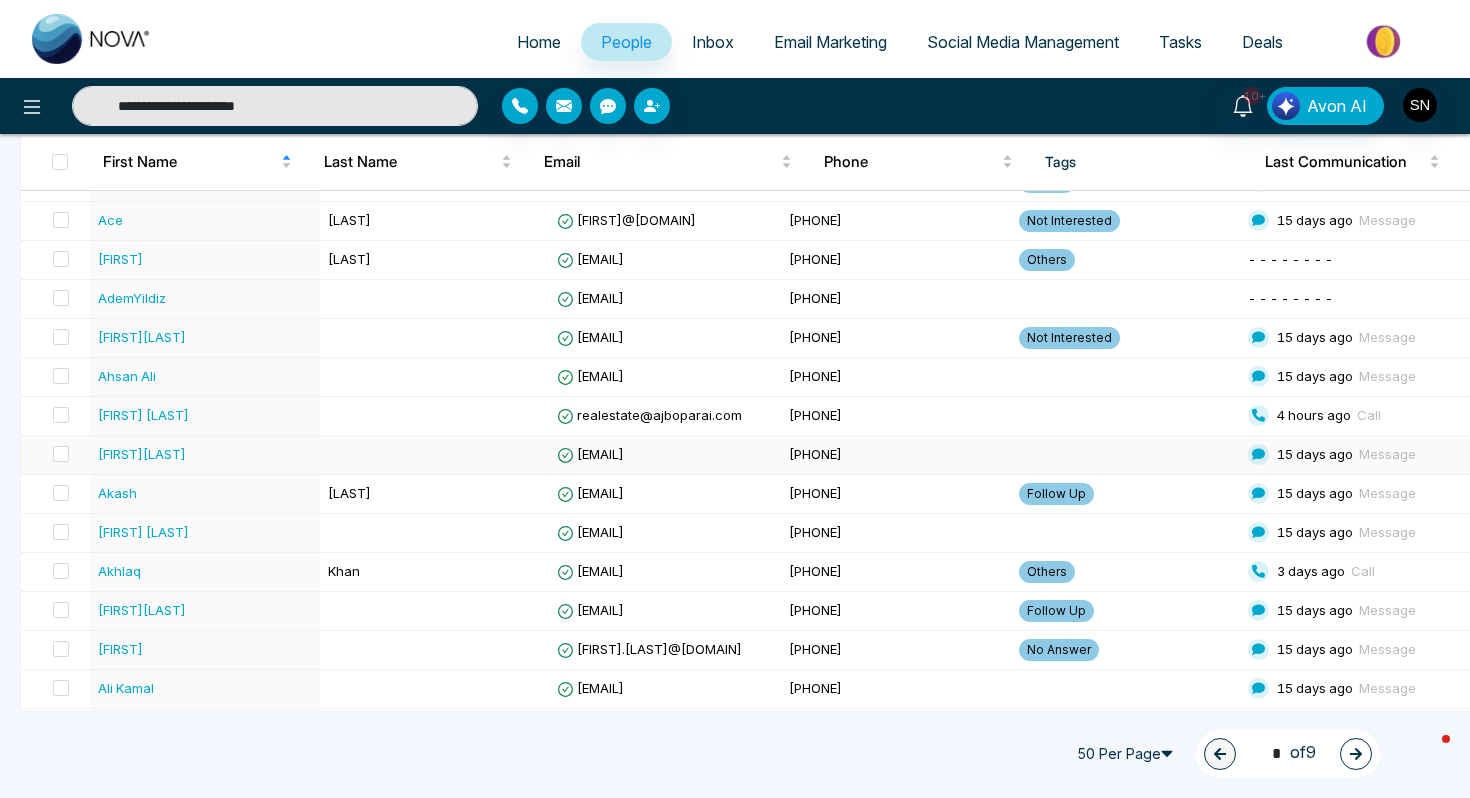 type on "**********" 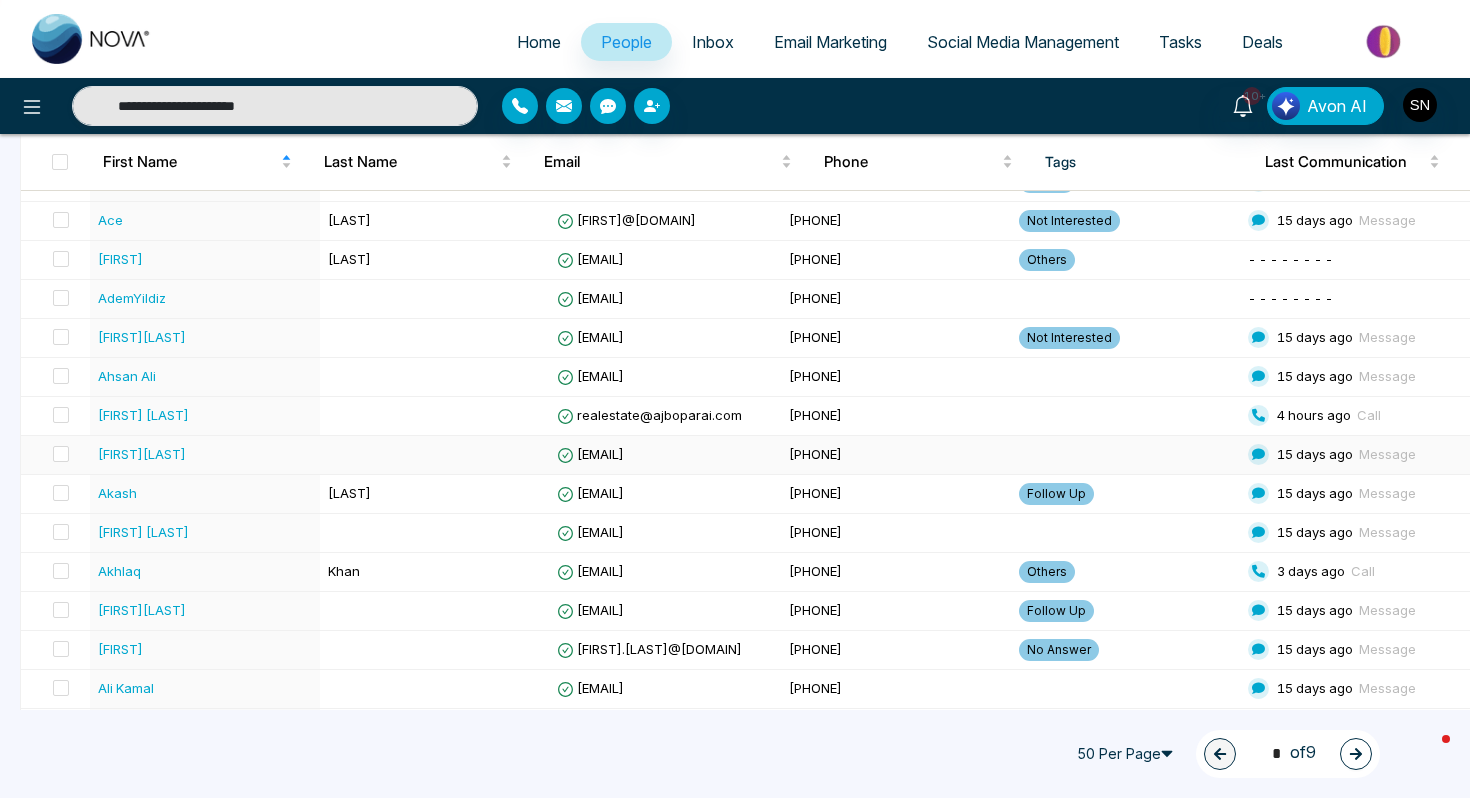 click on "[FIRST][LAST]" at bounding box center (205, 454) 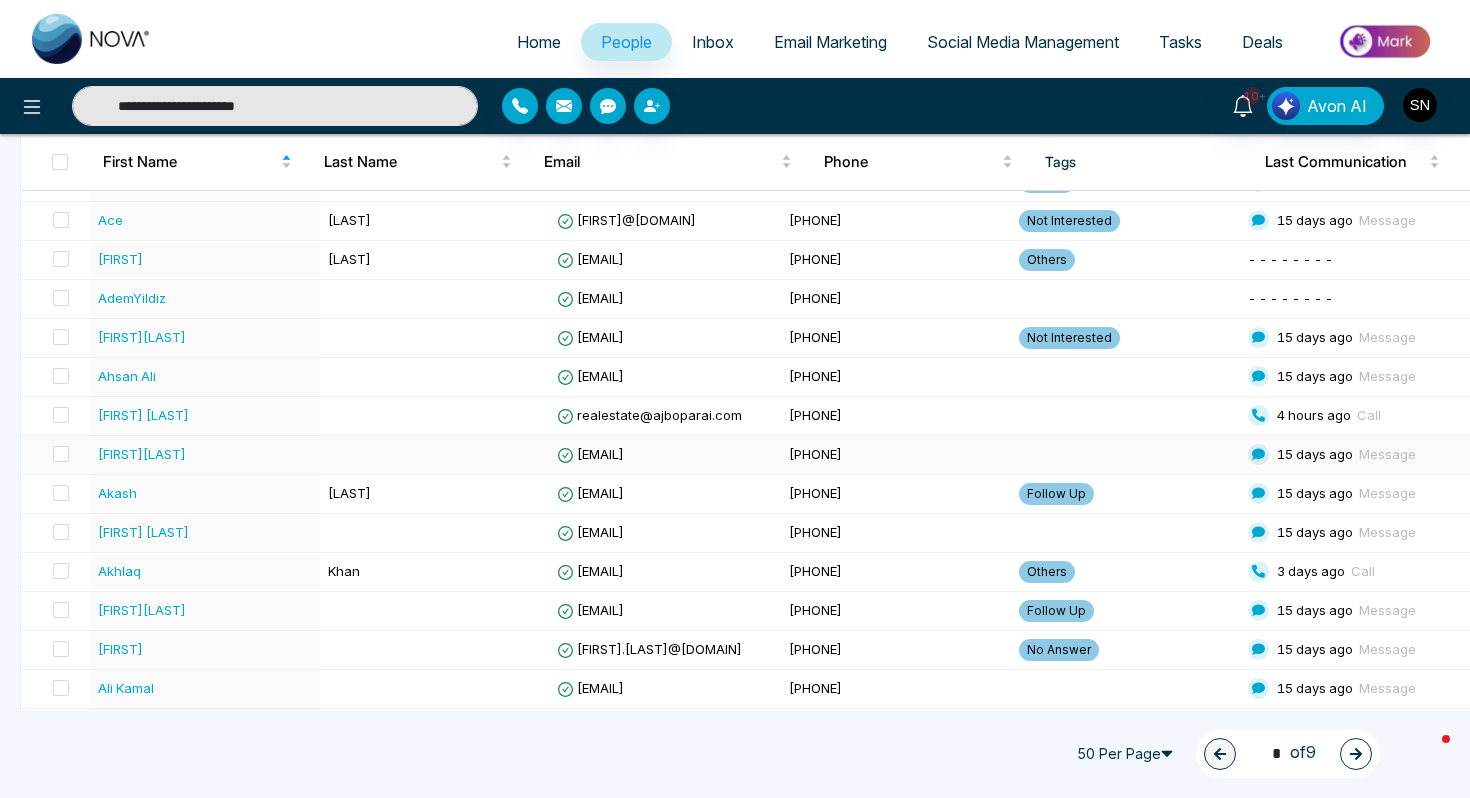 type 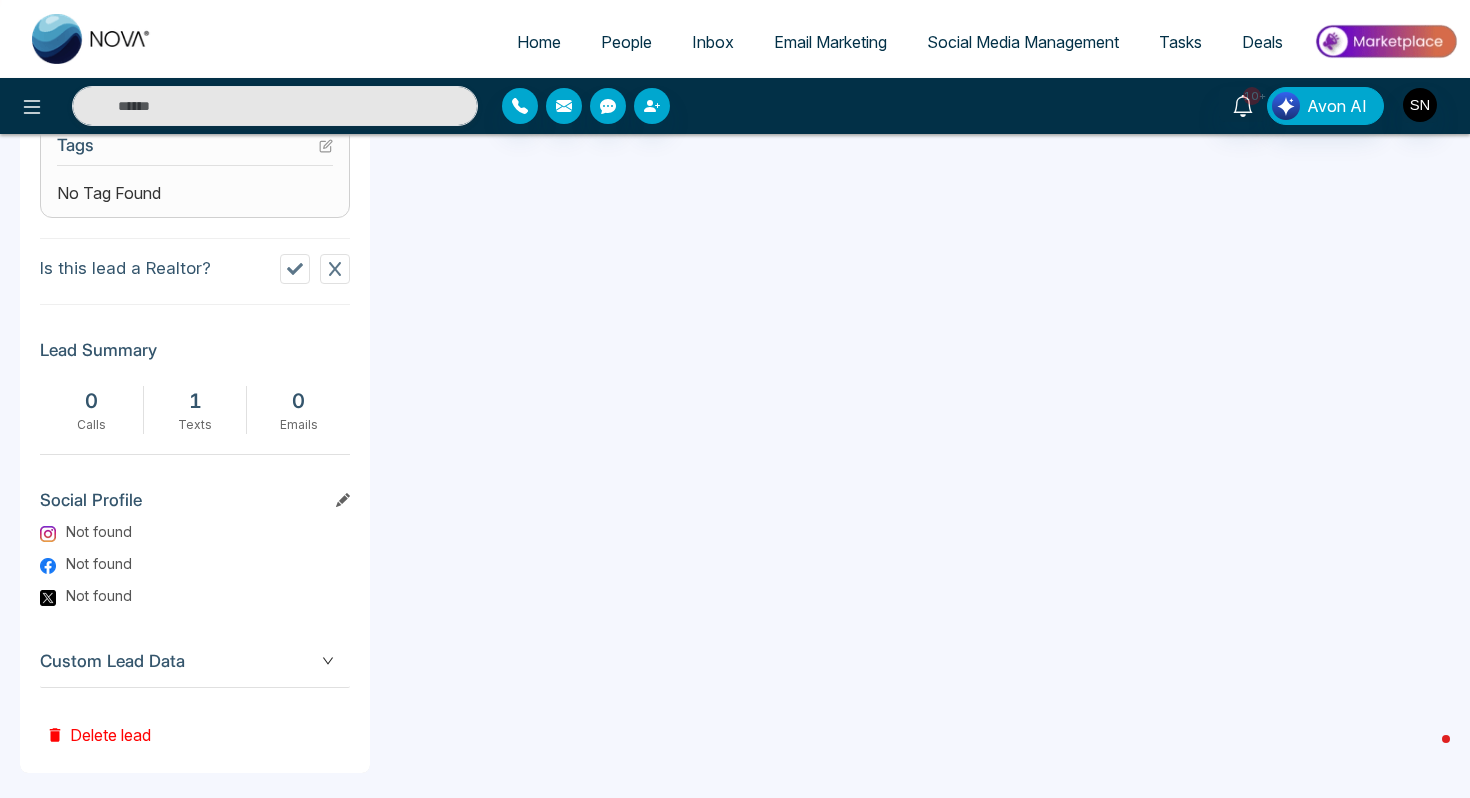 scroll, scrollTop: 0, scrollLeft: 0, axis: both 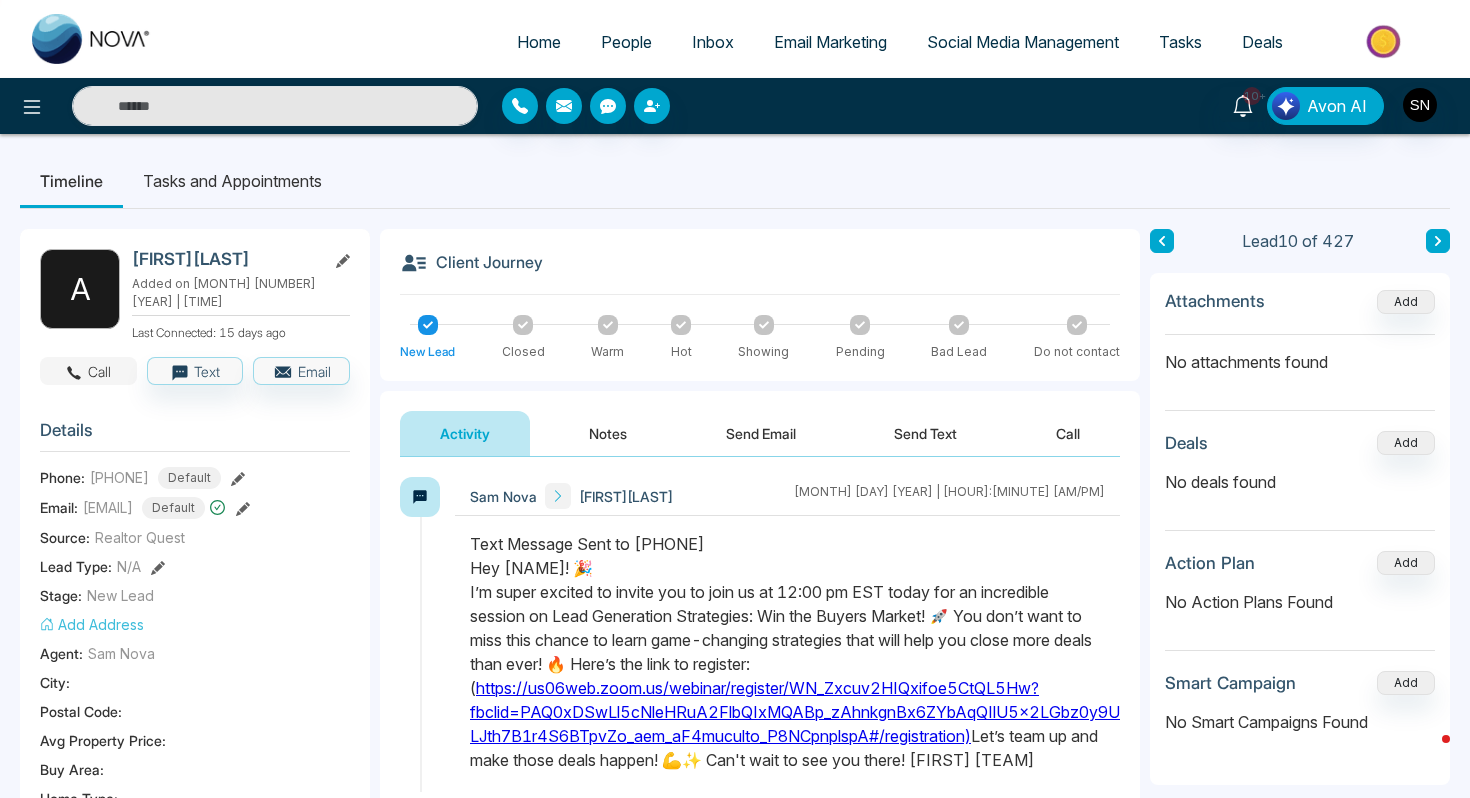 click 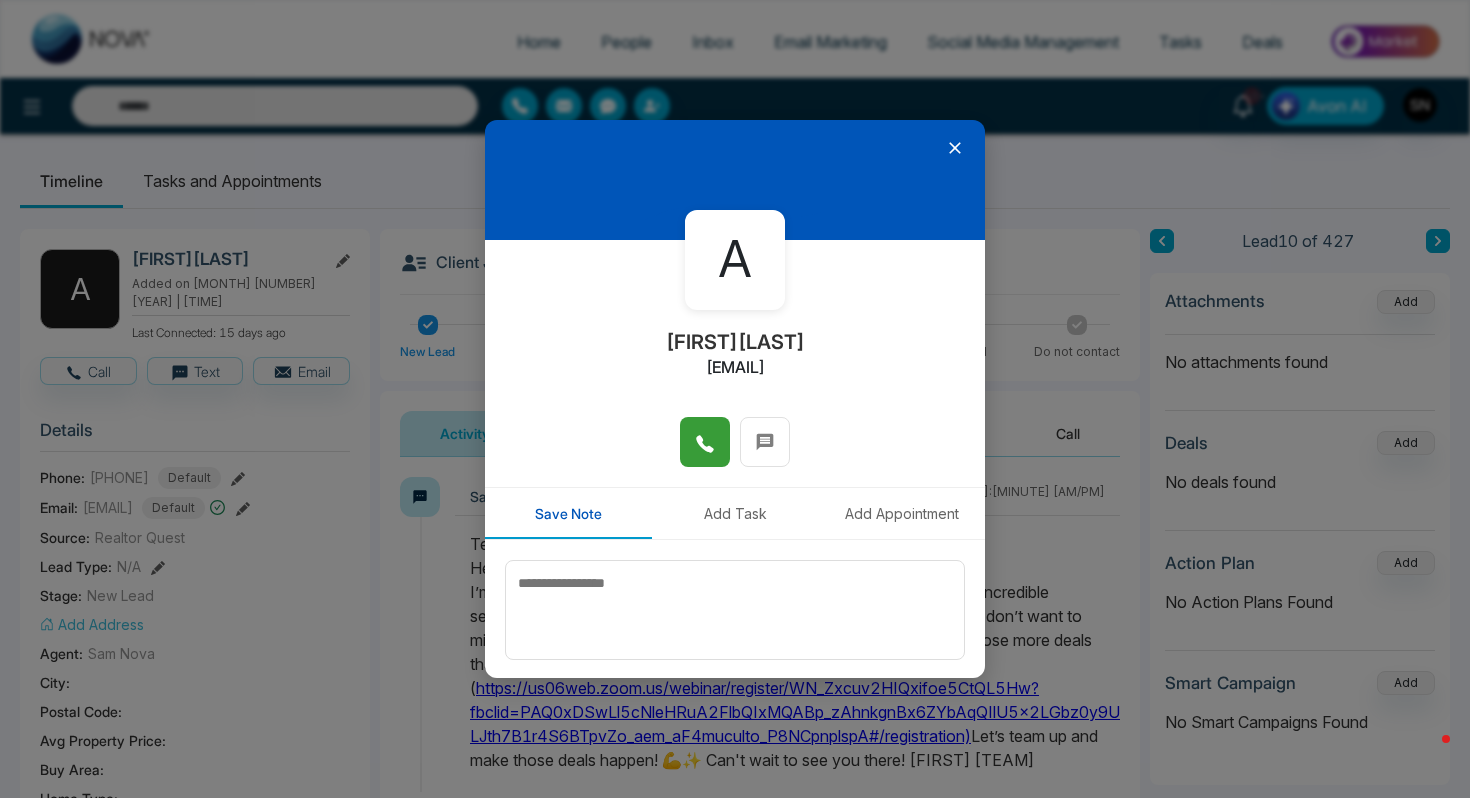 click at bounding box center (705, 442) 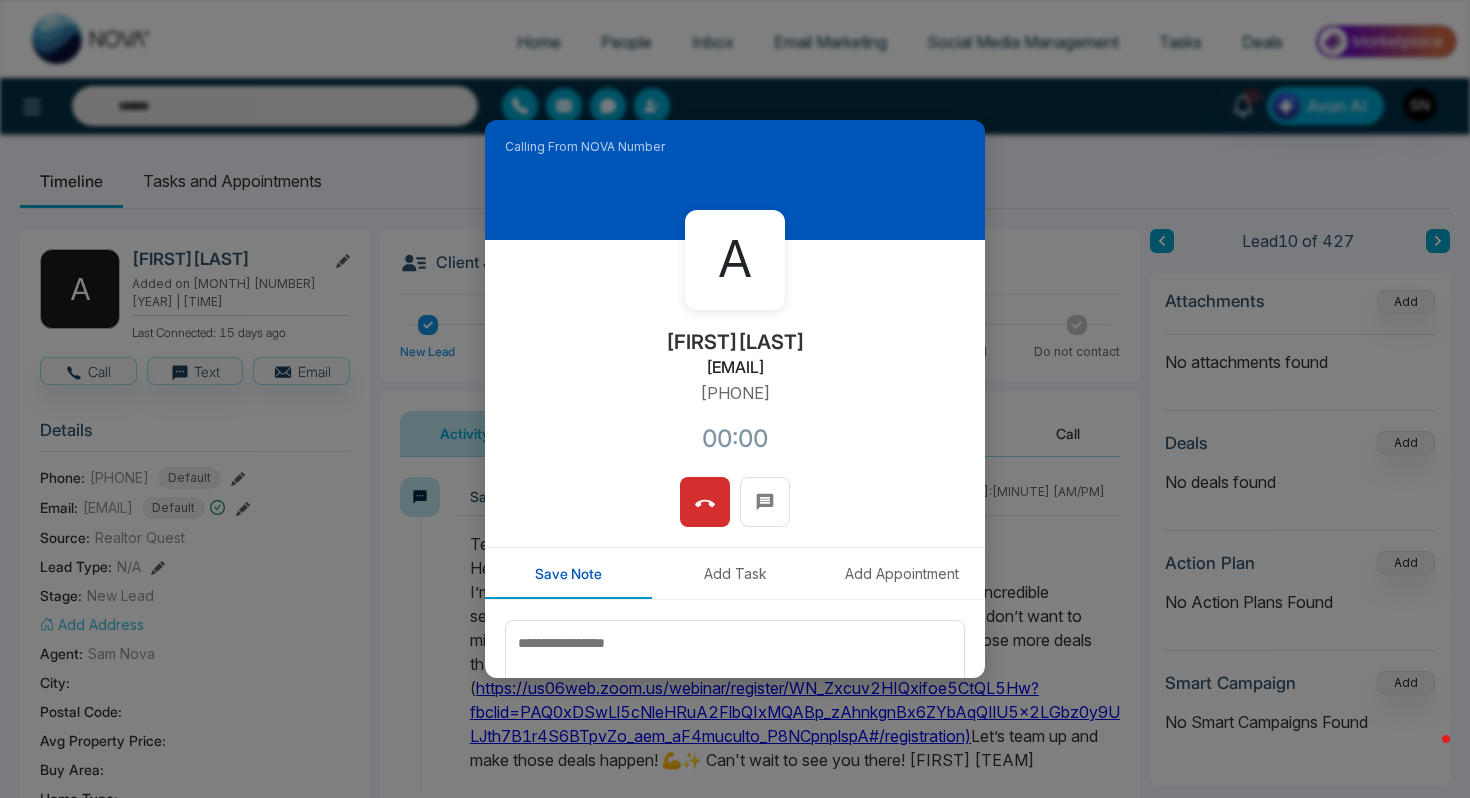 drag, startPoint x: 626, startPoint y: 366, endPoint x: 849, endPoint y: 375, distance: 223.18153 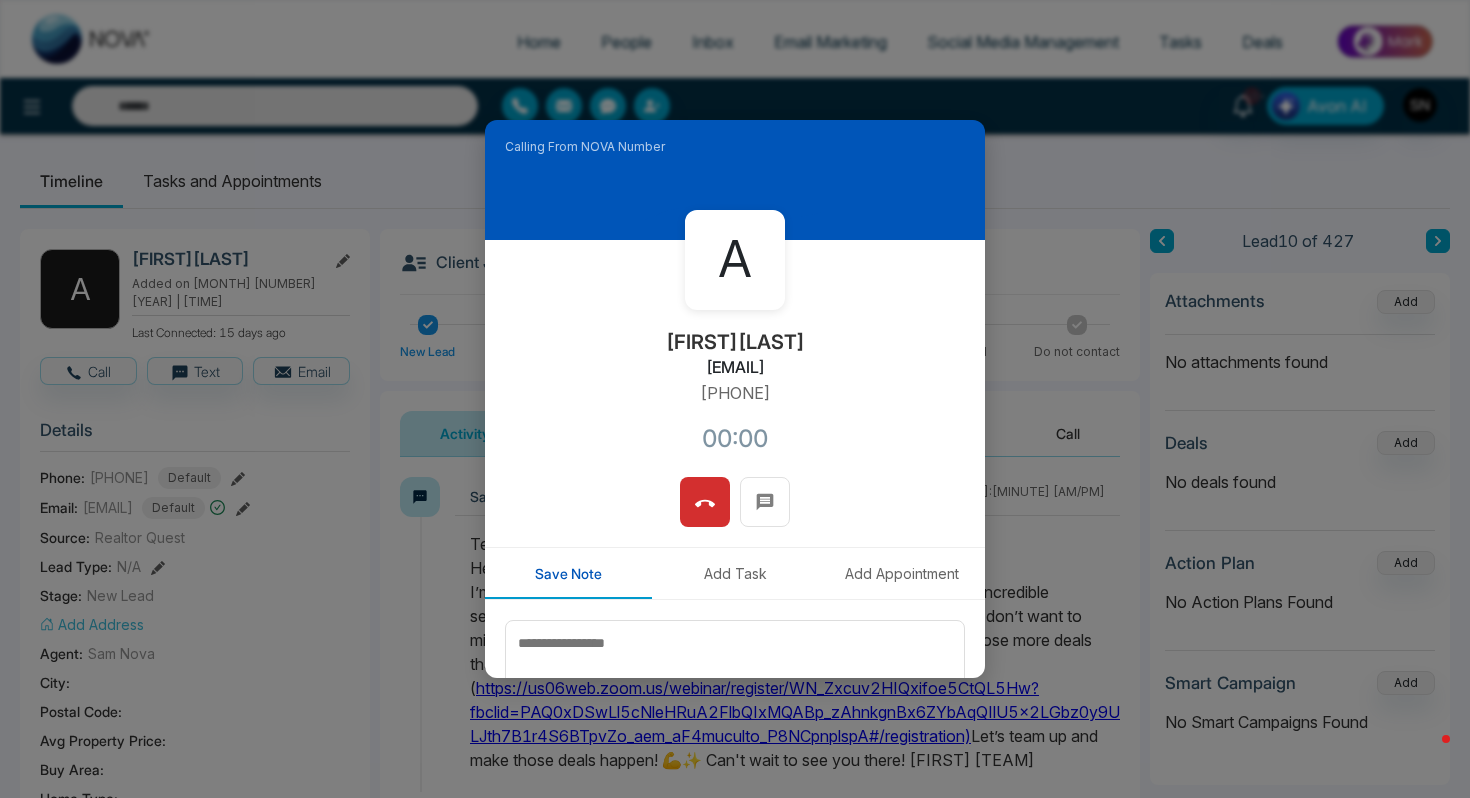 click on "[FIRST] [LAST] [EMAIL] [PHONE] [TIME]" at bounding box center [735, 358] 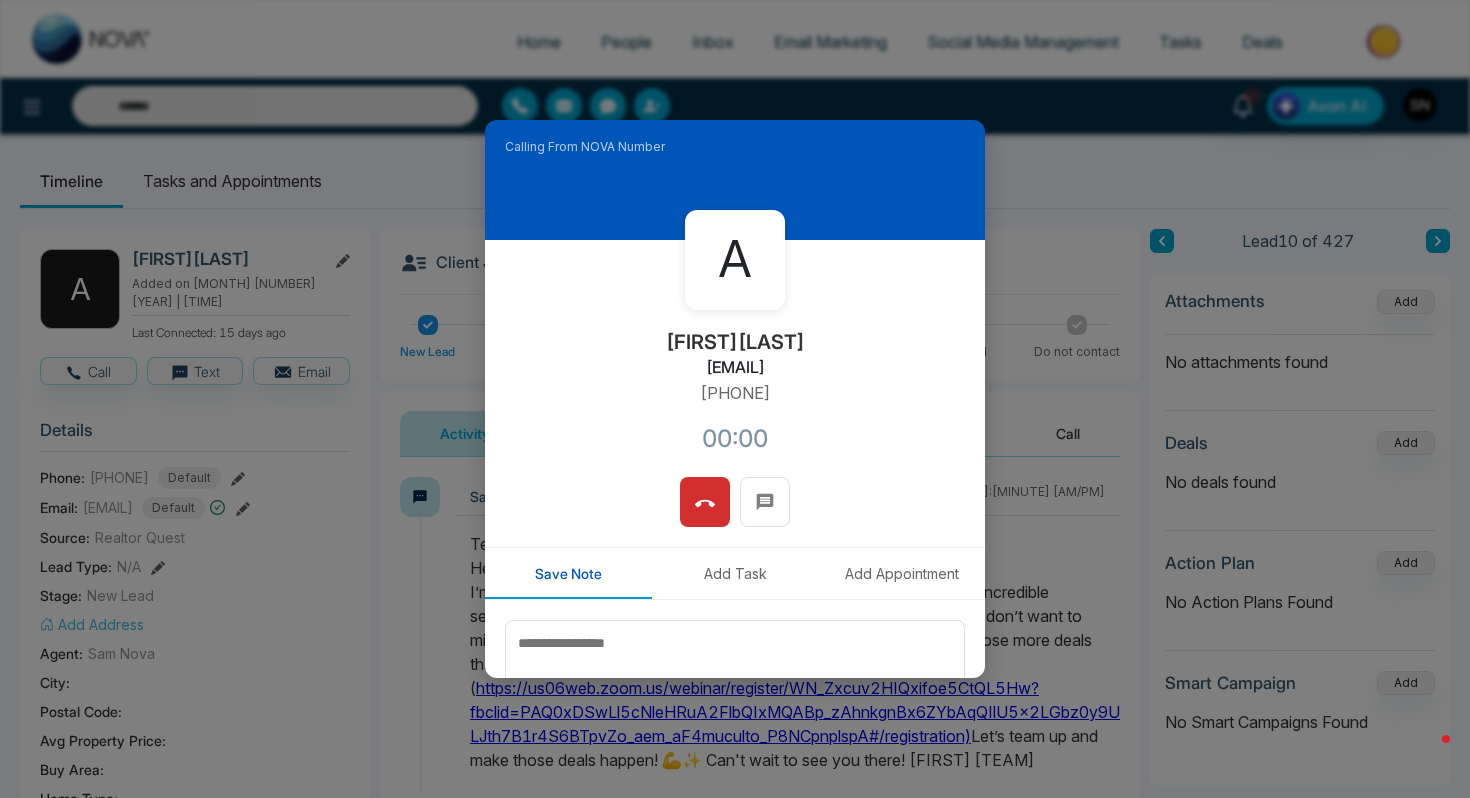 copy on "[EMAIL]" 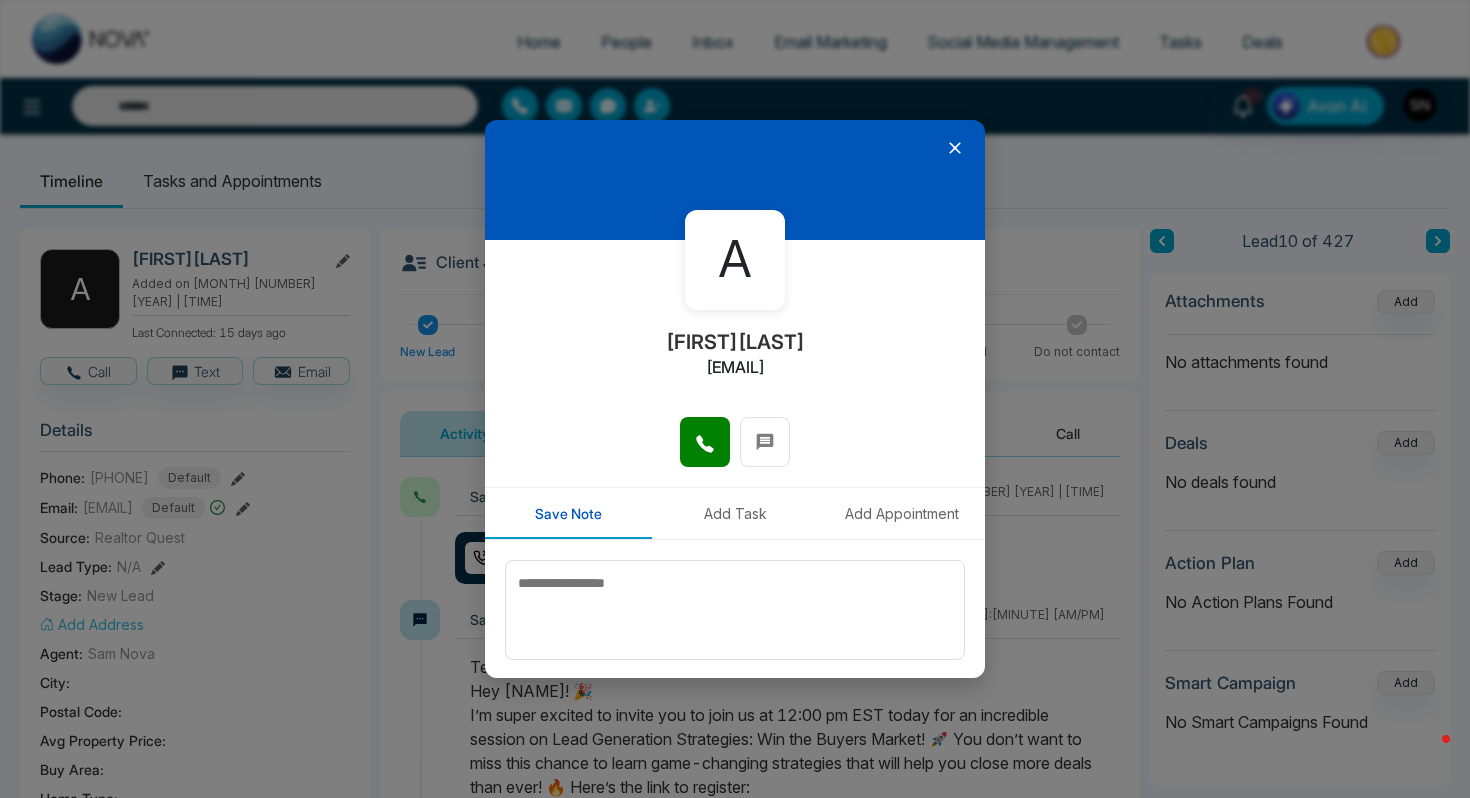 click at bounding box center (735, 180) 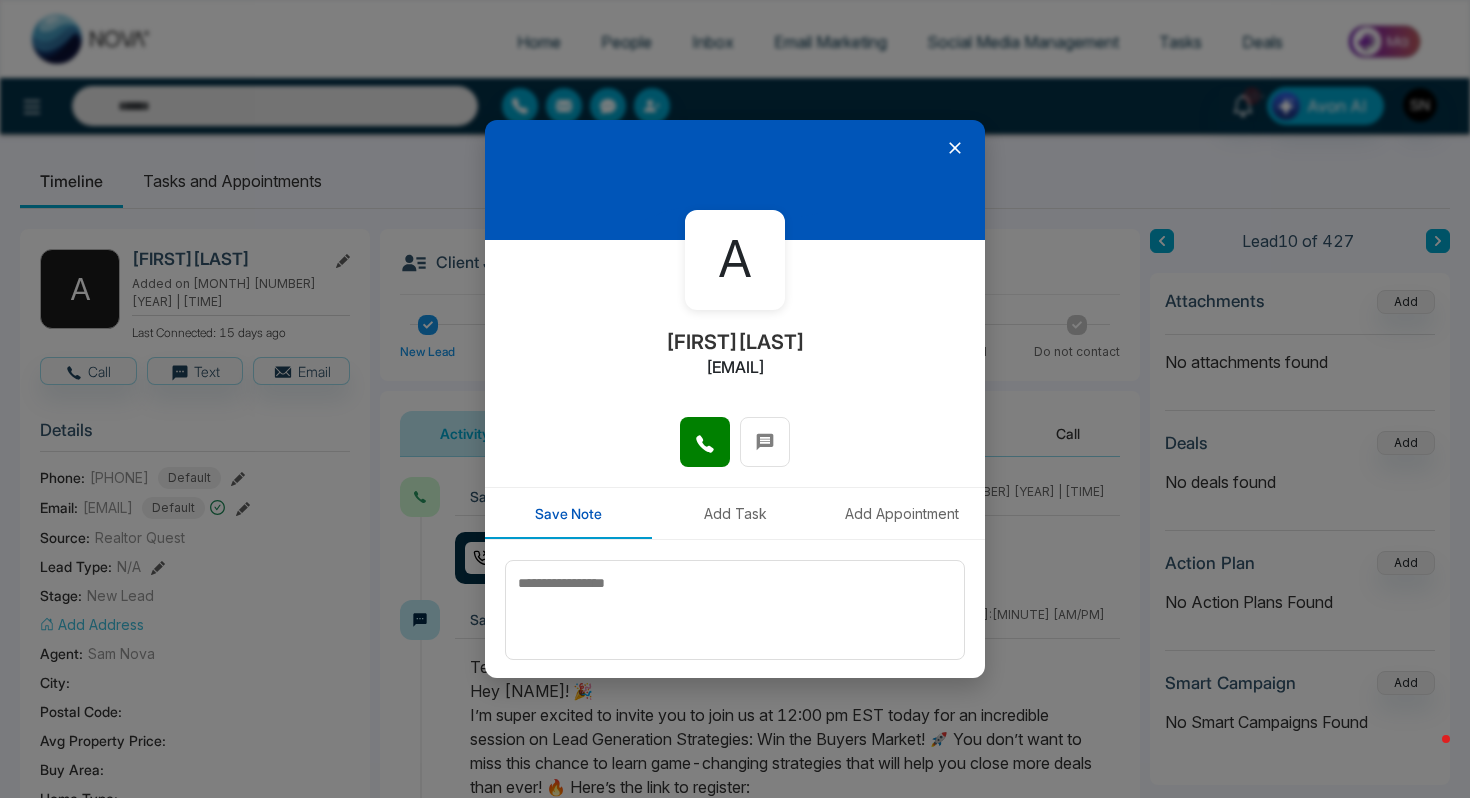 click 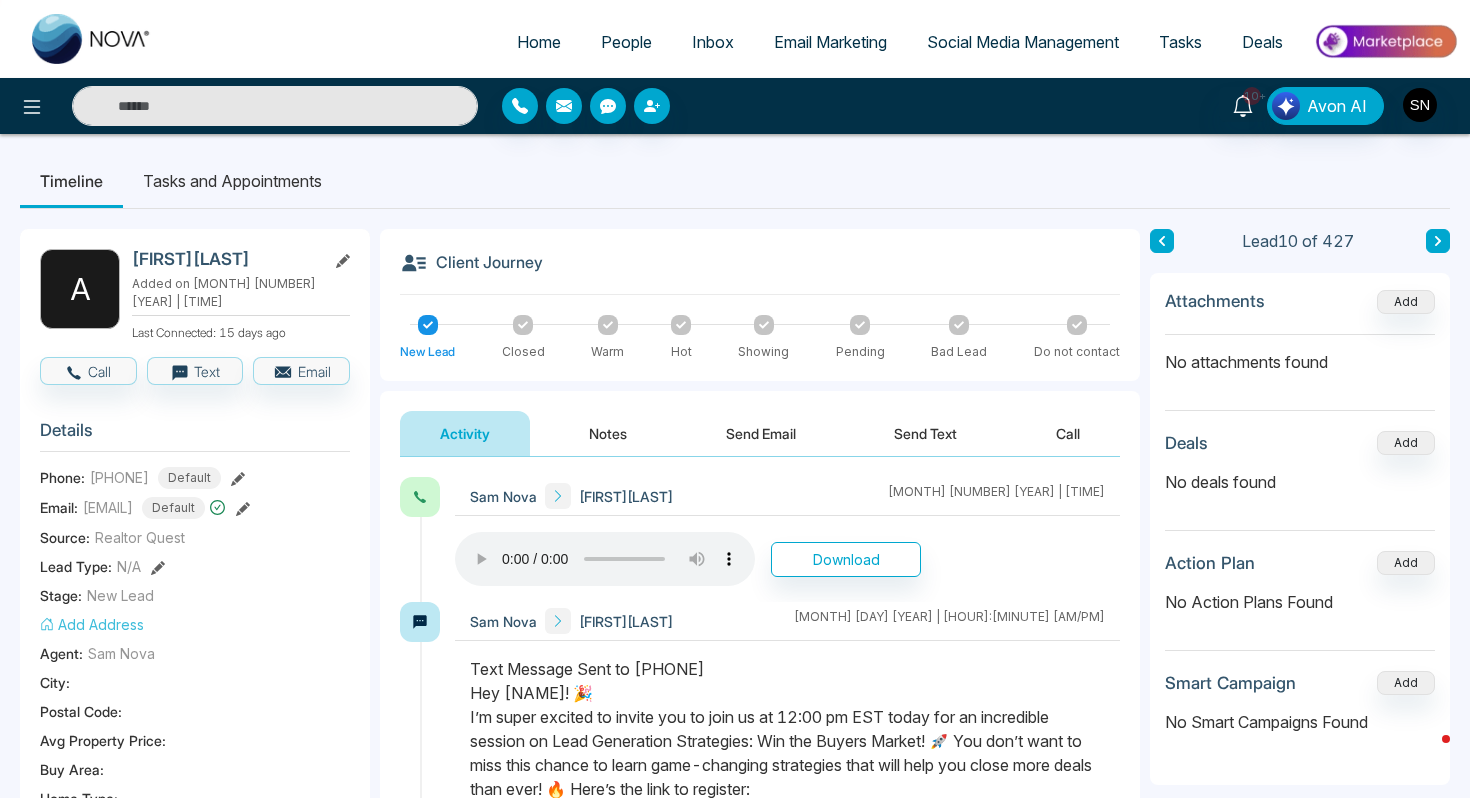 click at bounding box center [275, 106] 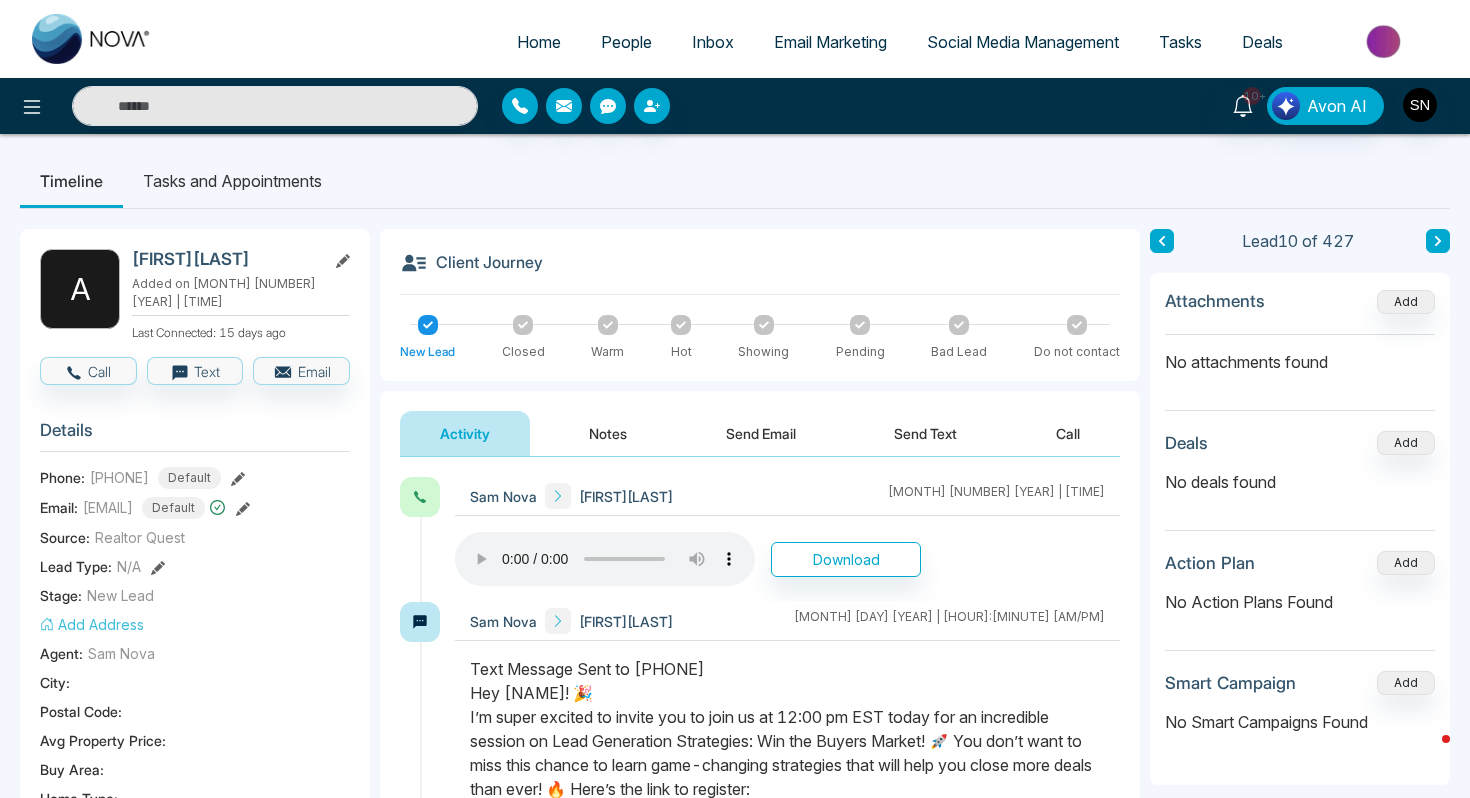 click on "People" at bounding box center [626, 42] 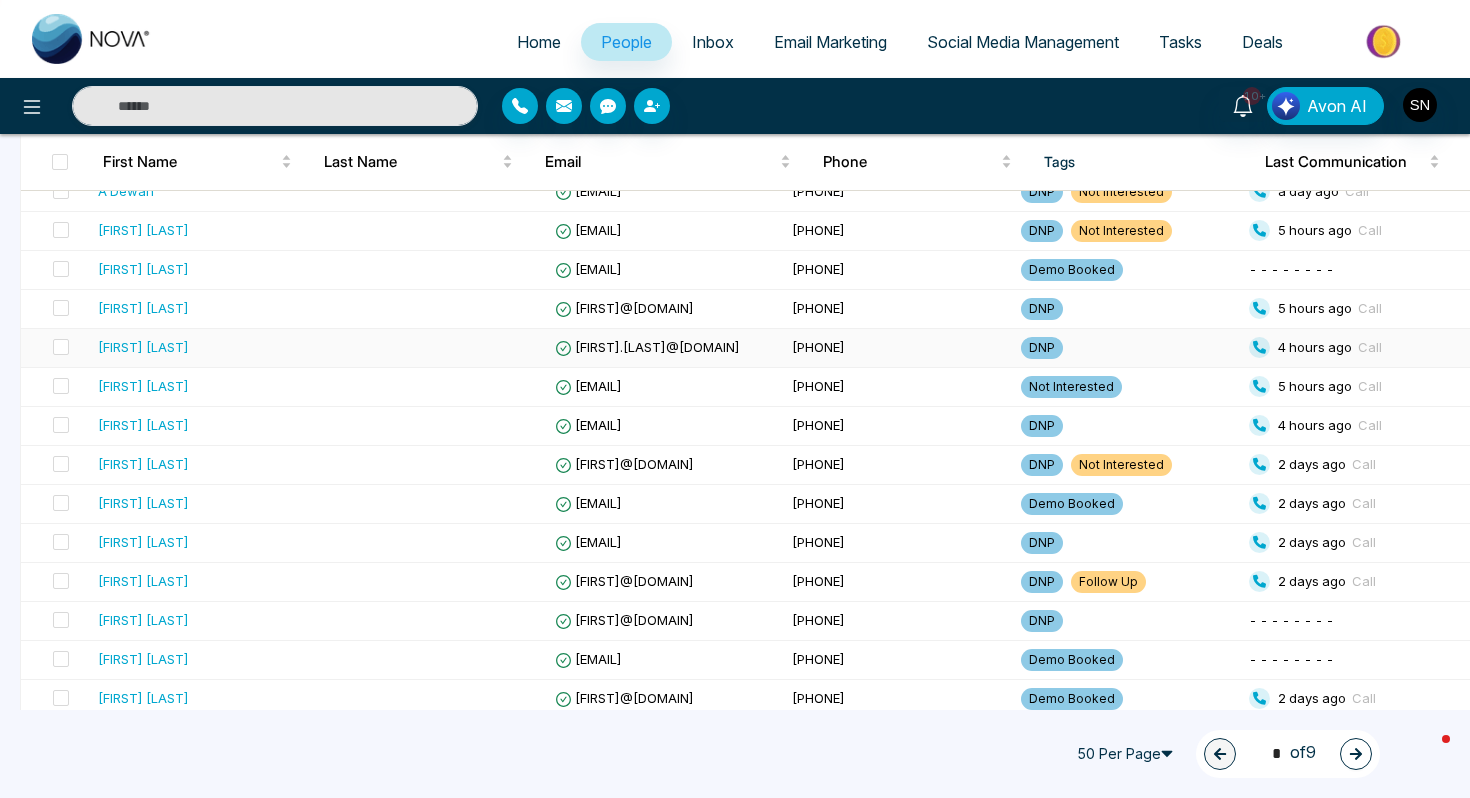 scroll, scrollTop: 1439, scrollLeft: 0, axis: vertical 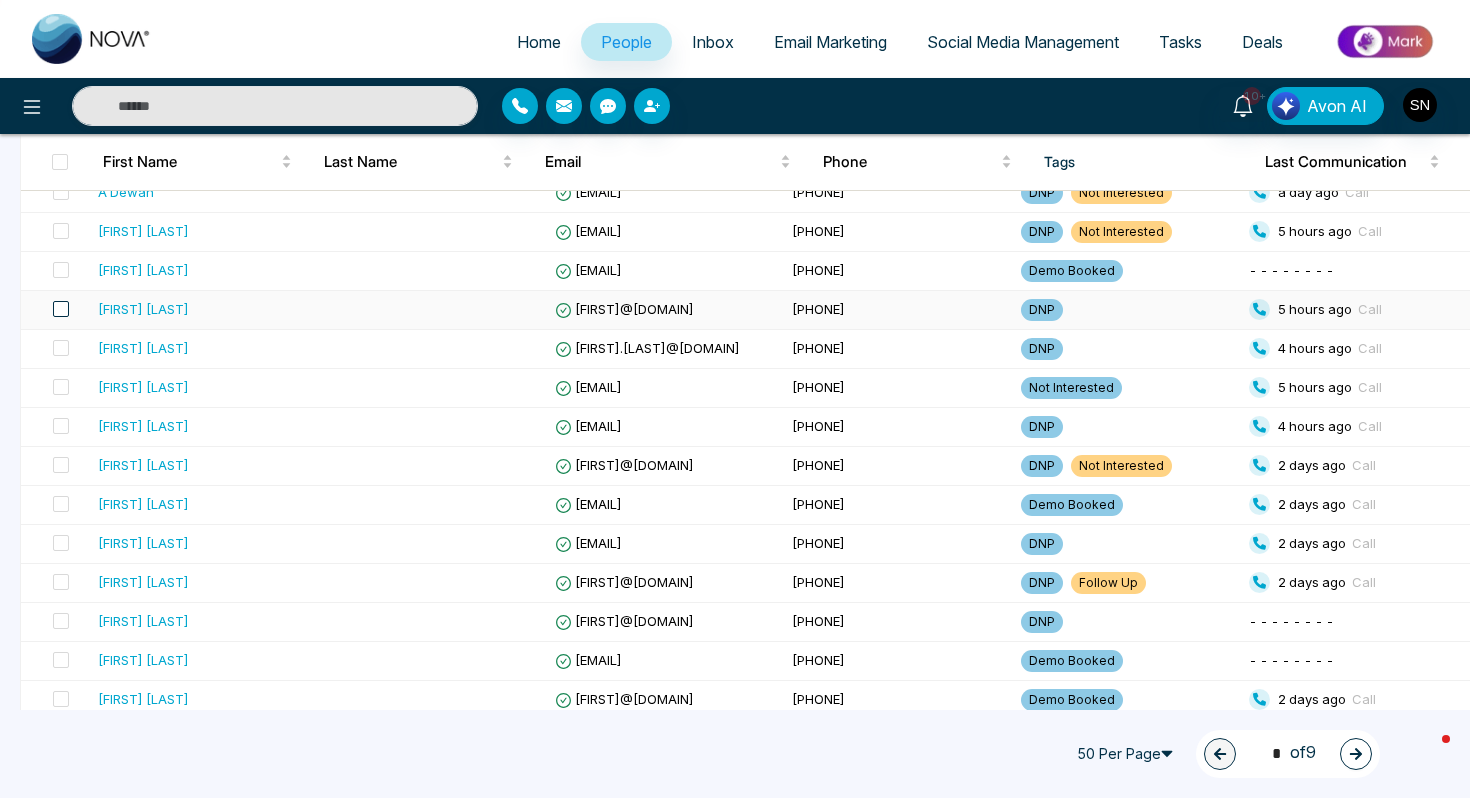 click at bounding box center [61, 309] 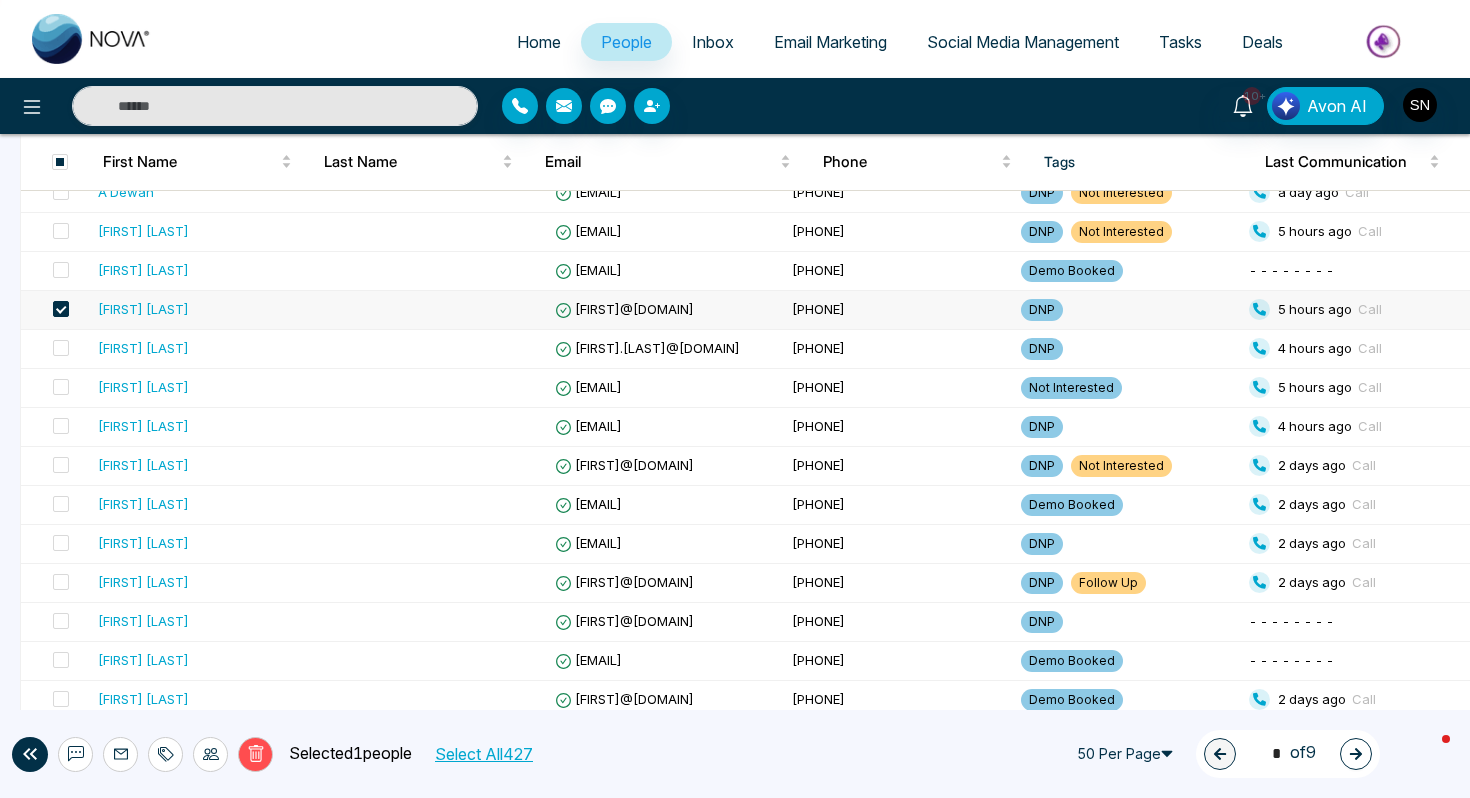 click 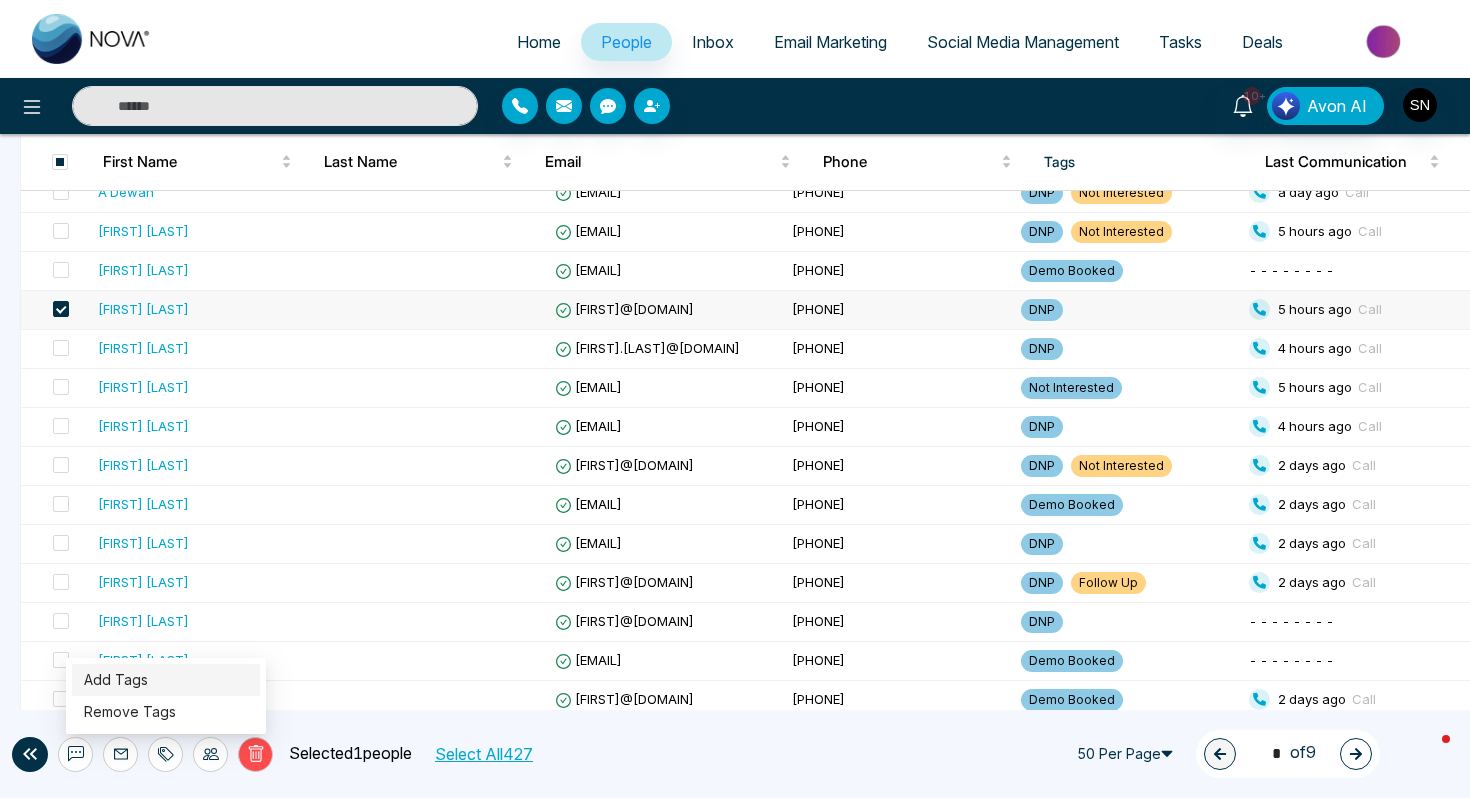 click on "Add Tags" at bounding box center [116, 679] 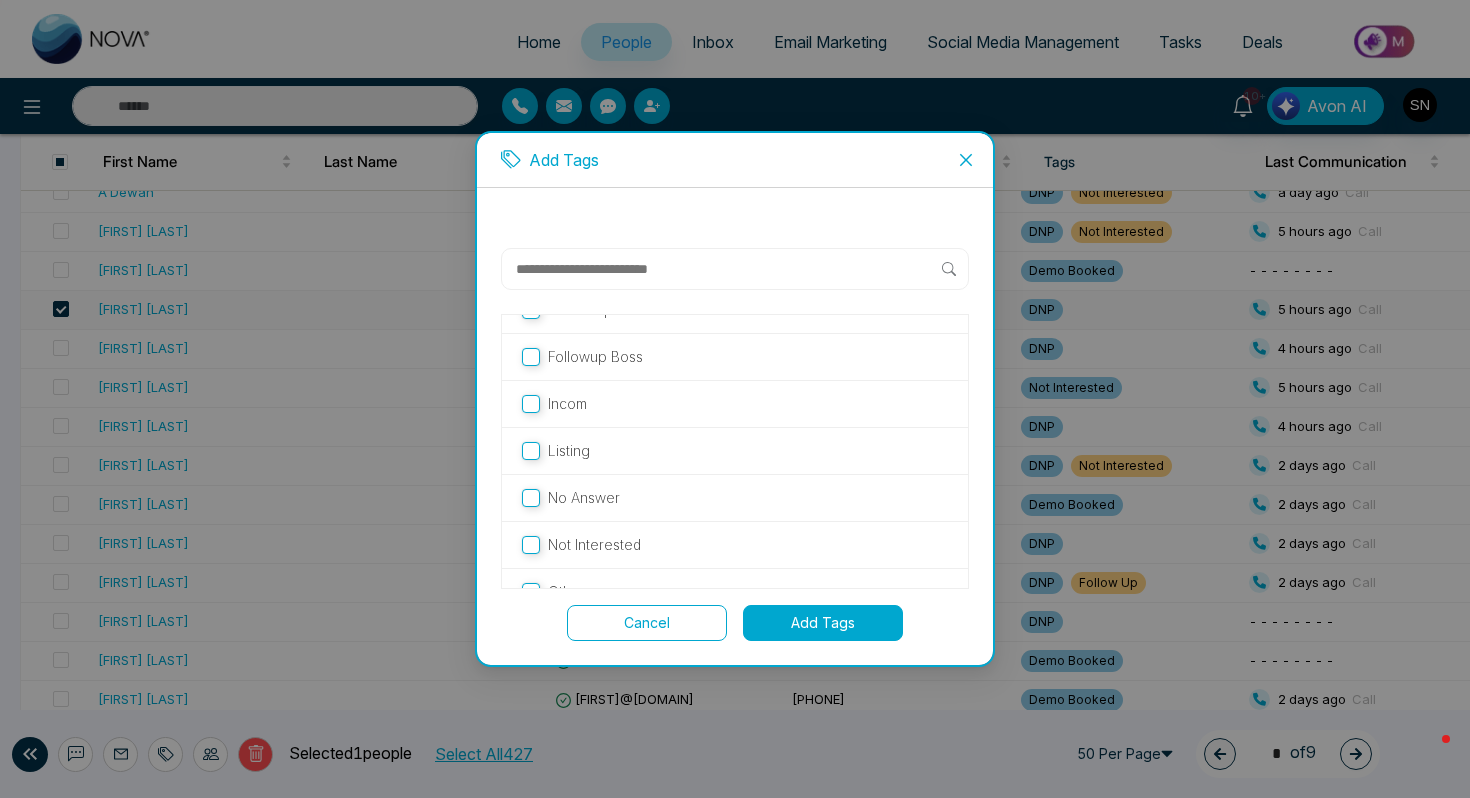 scroll, scrollTop: 620, scrollLeft: 0, axis: vertical 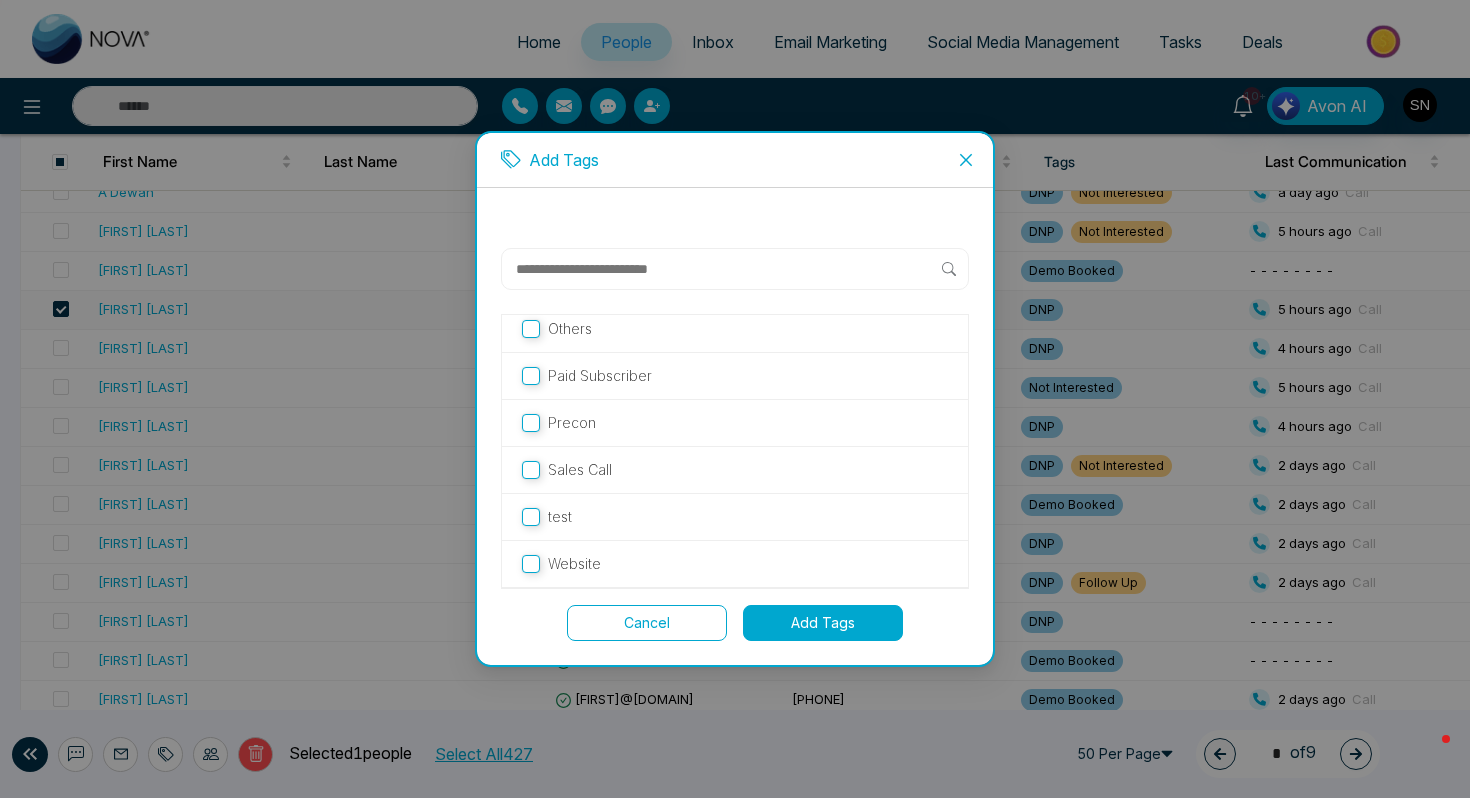 click at bounding box center [728, 269] 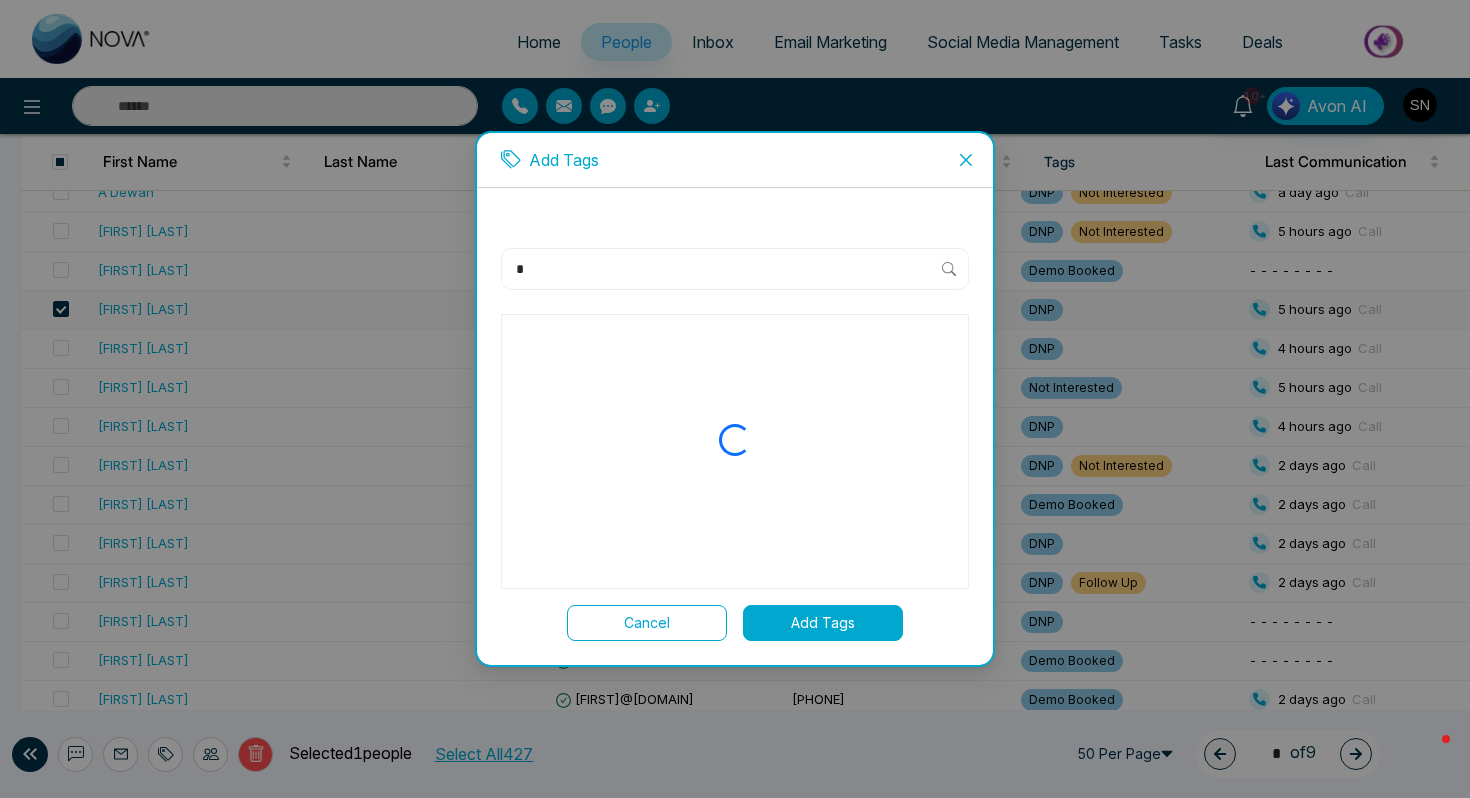 scroll, scrollTop: 0, scrollLeft: 0, axis: both 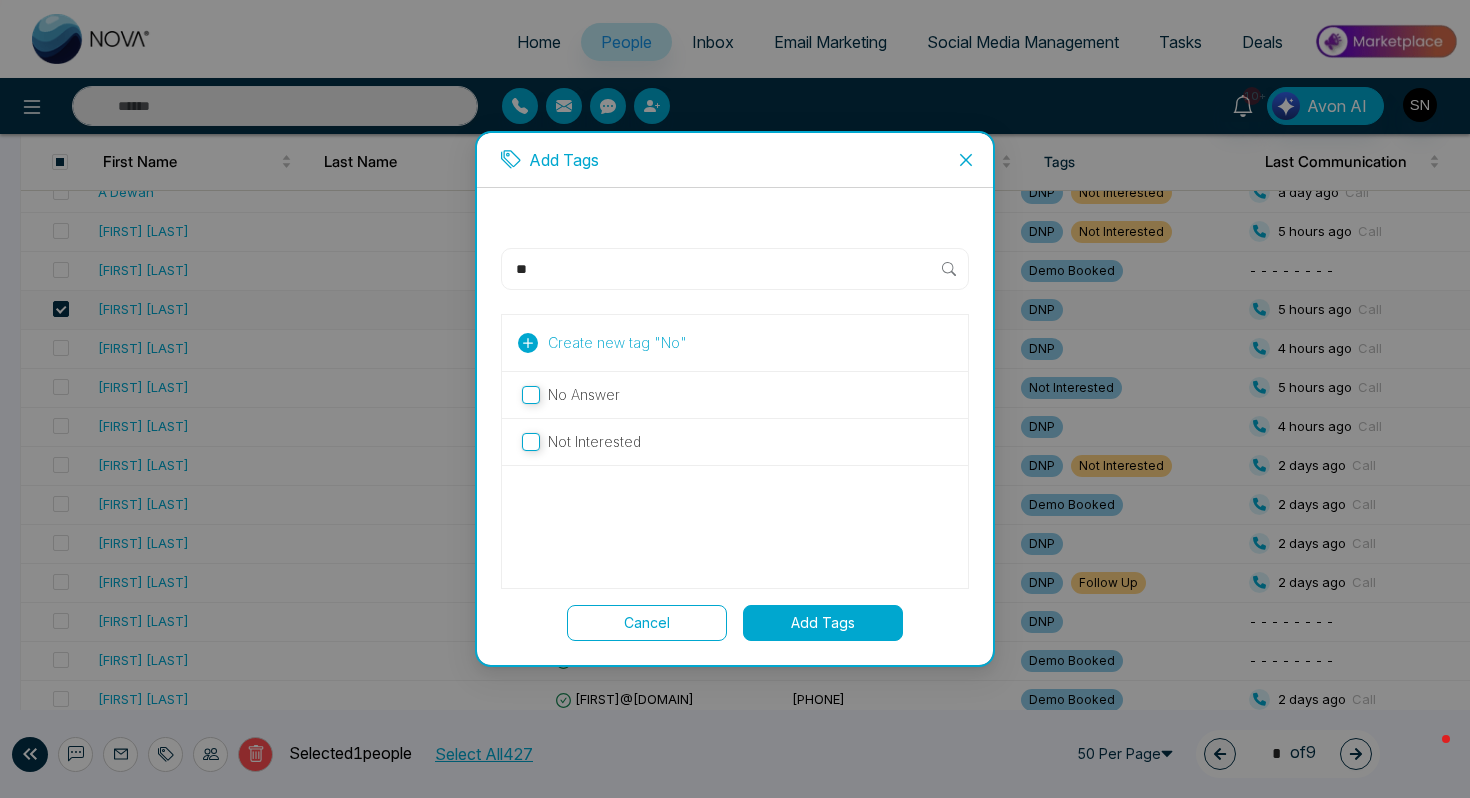 type on "**" 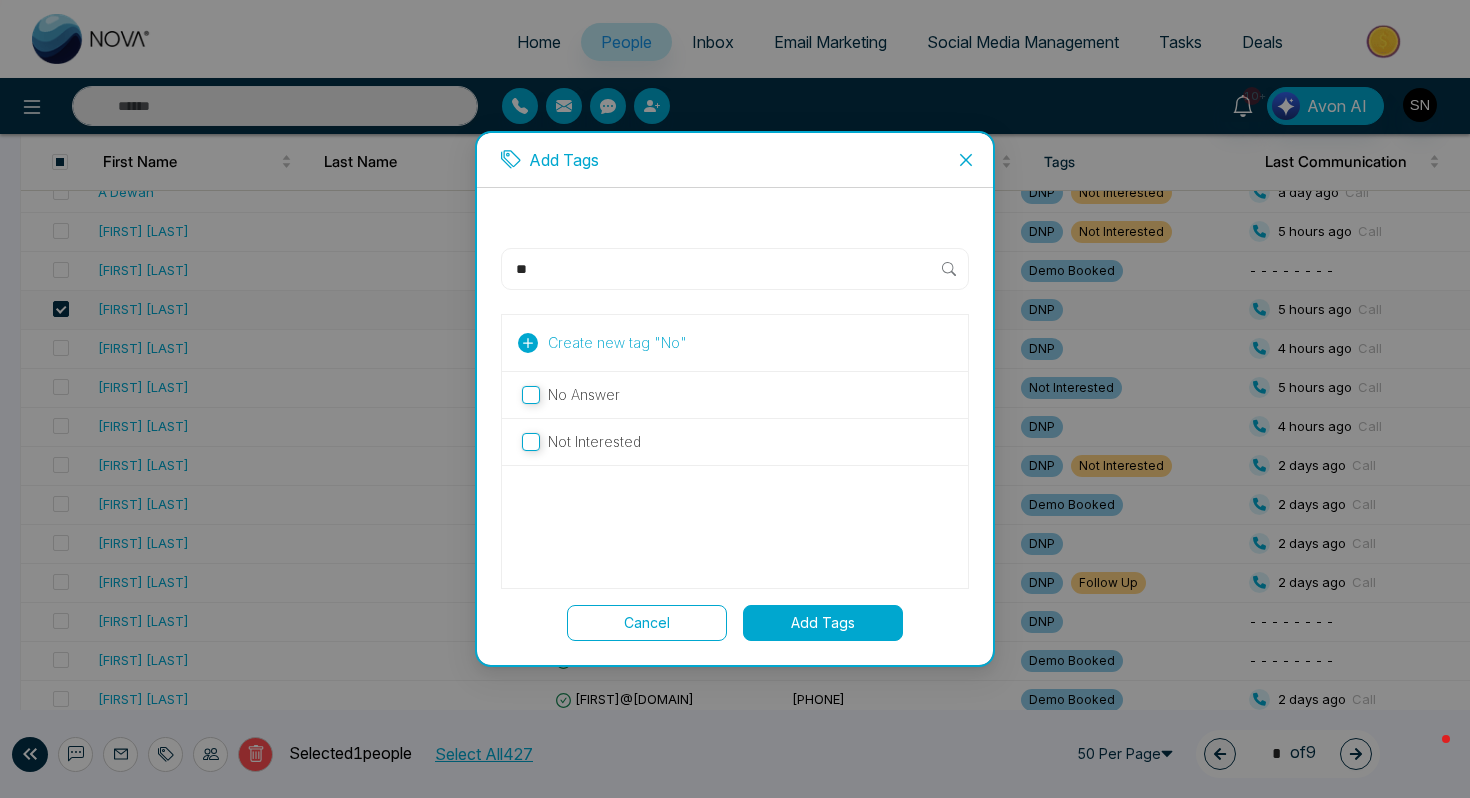 click on "Not Interested" at bounding box center (735, 442) 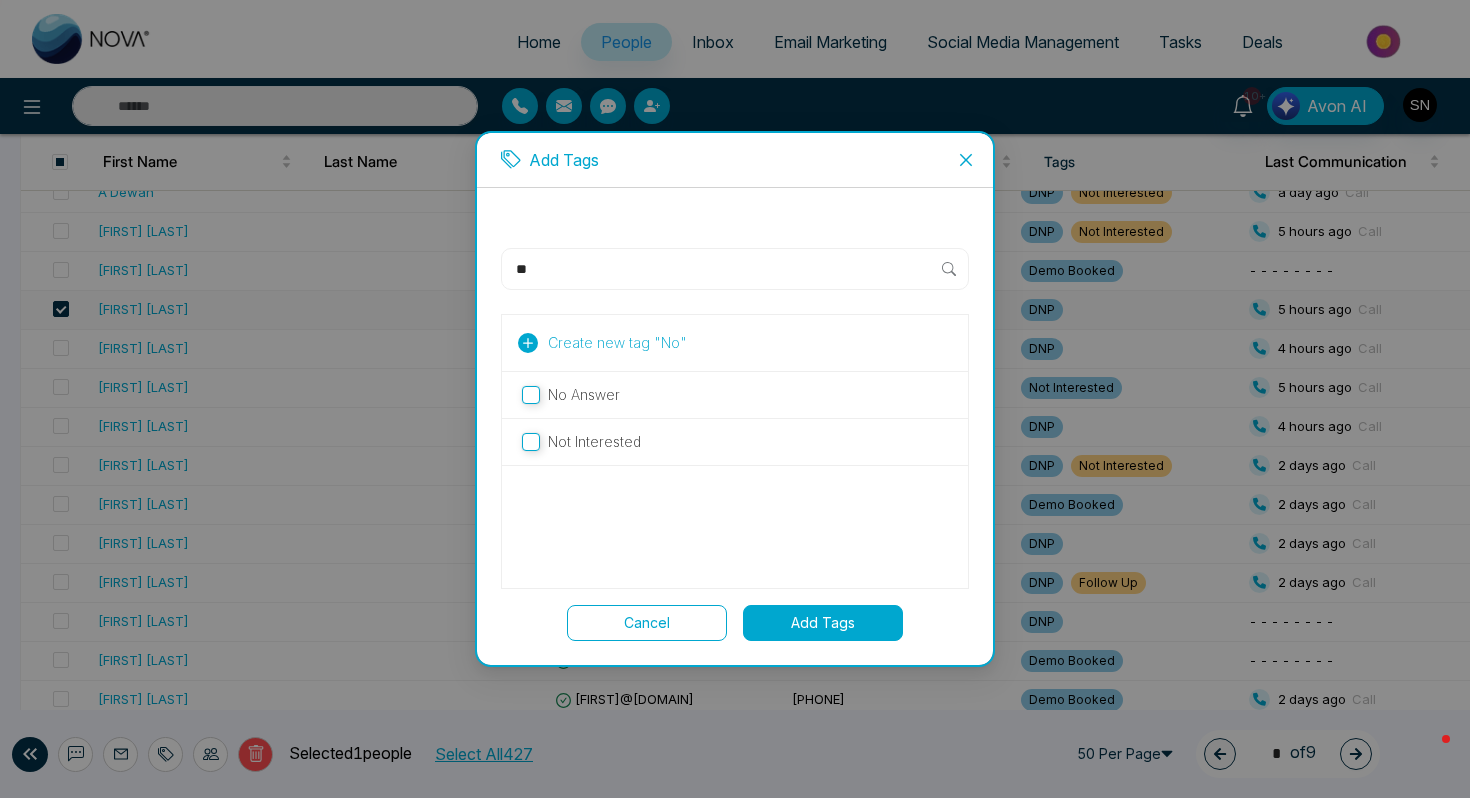 click on "Add Tags" at bounding box center (823, 623) 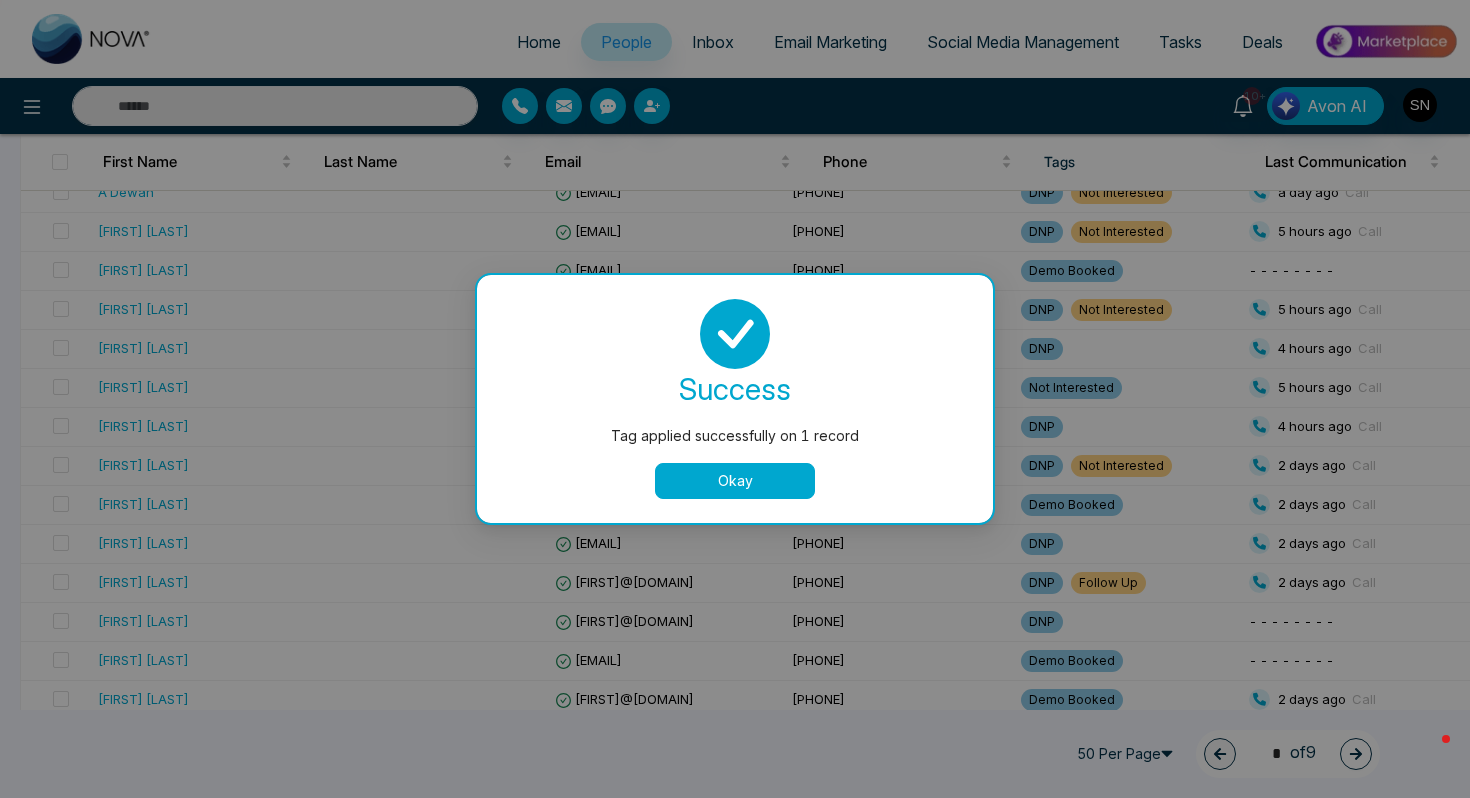 click on "Okay" at bounding box center [735, 481] 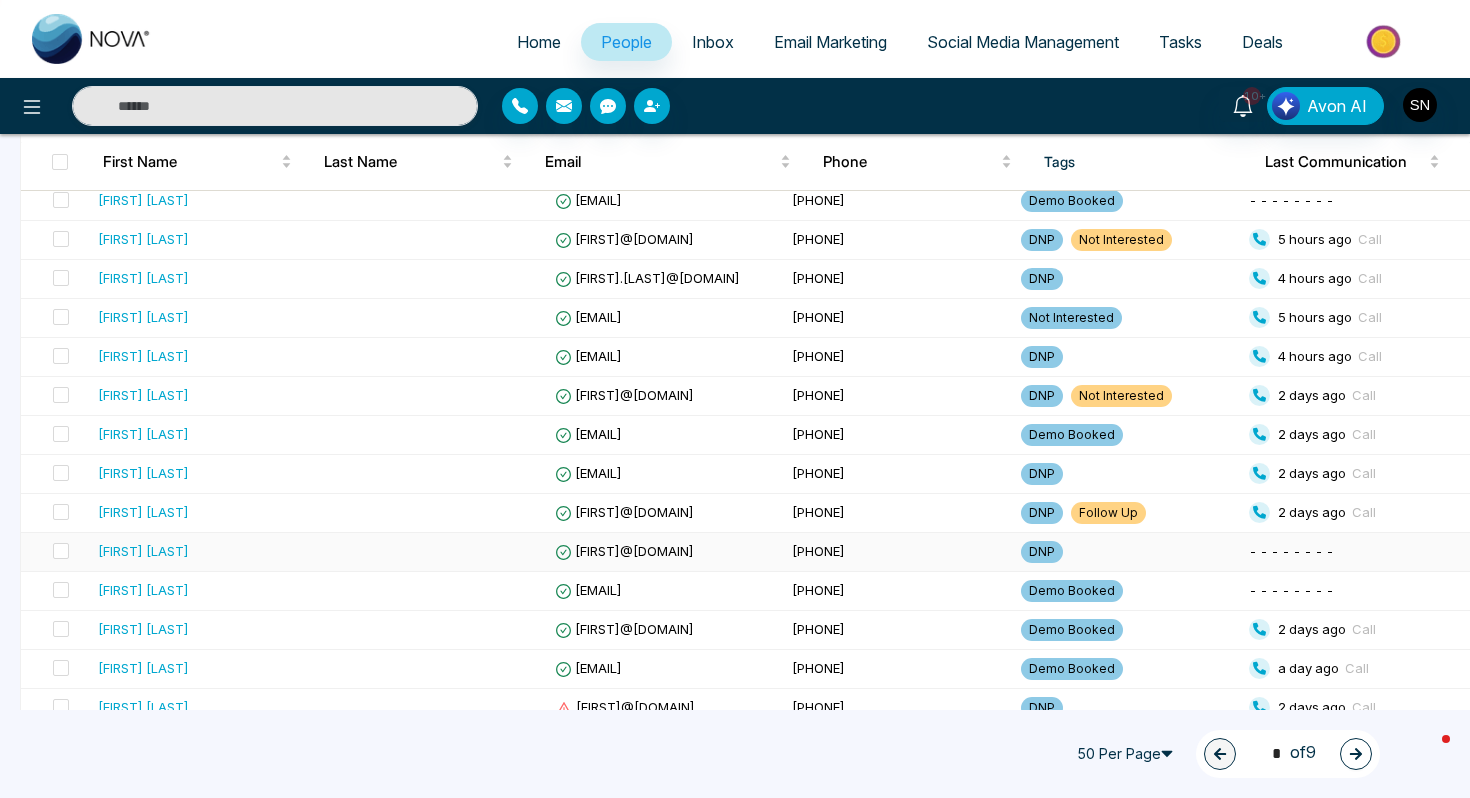 scroll, scrollTop: 1531, scrollLeft: 0, axis: vertical 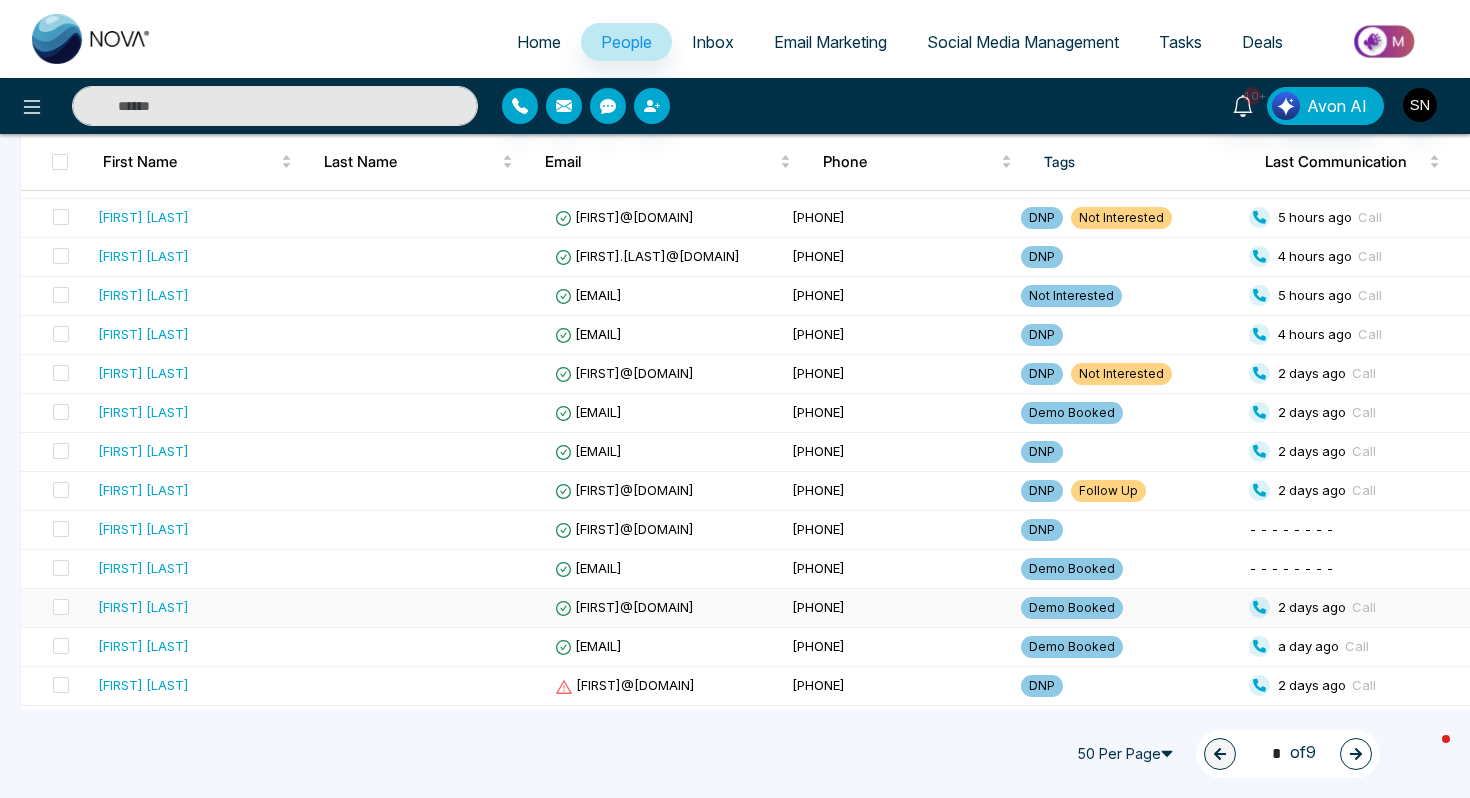 click at bounding box center [432, 608] 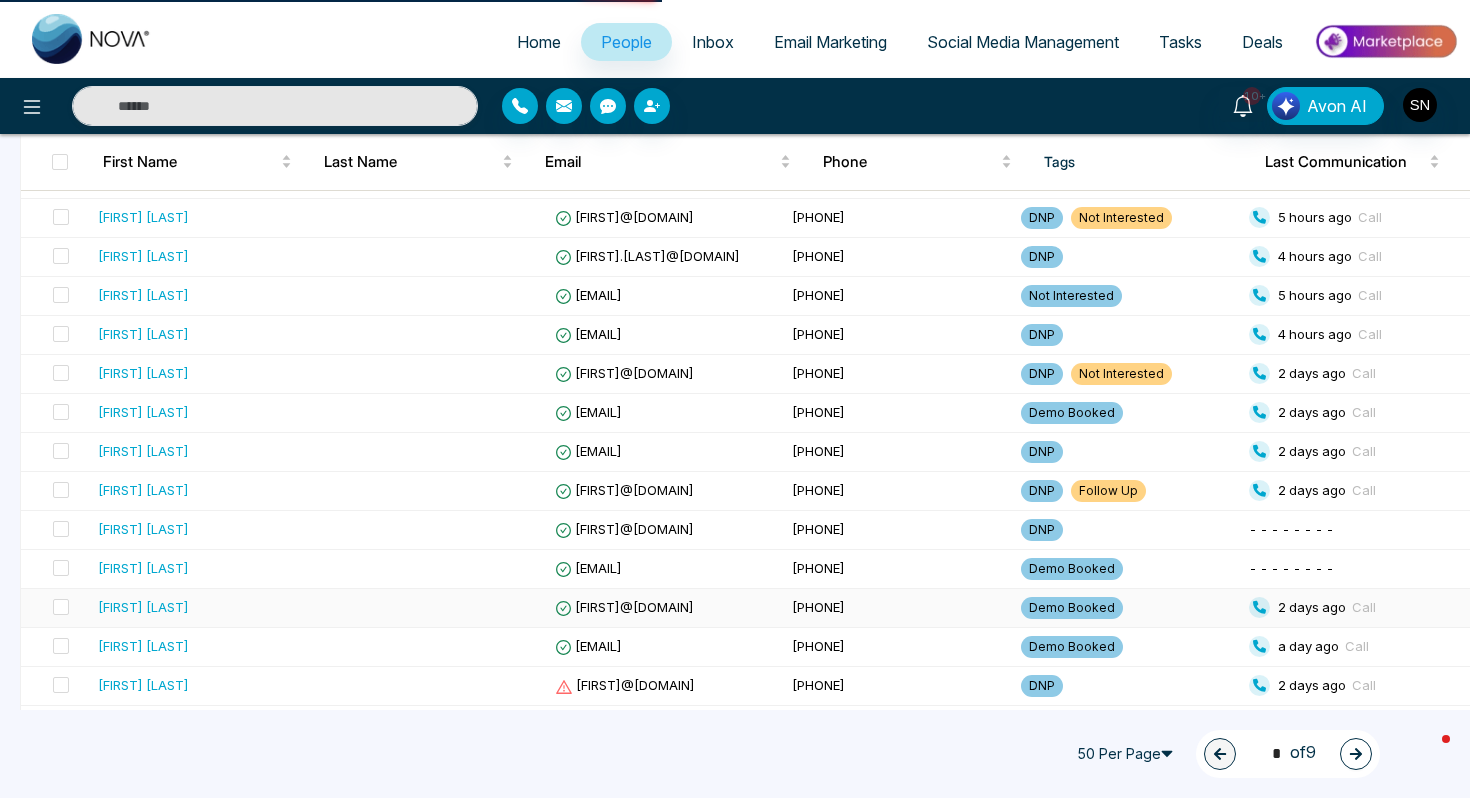 scroll, scrollTop: 0, scrollLeft: 0, axis: both 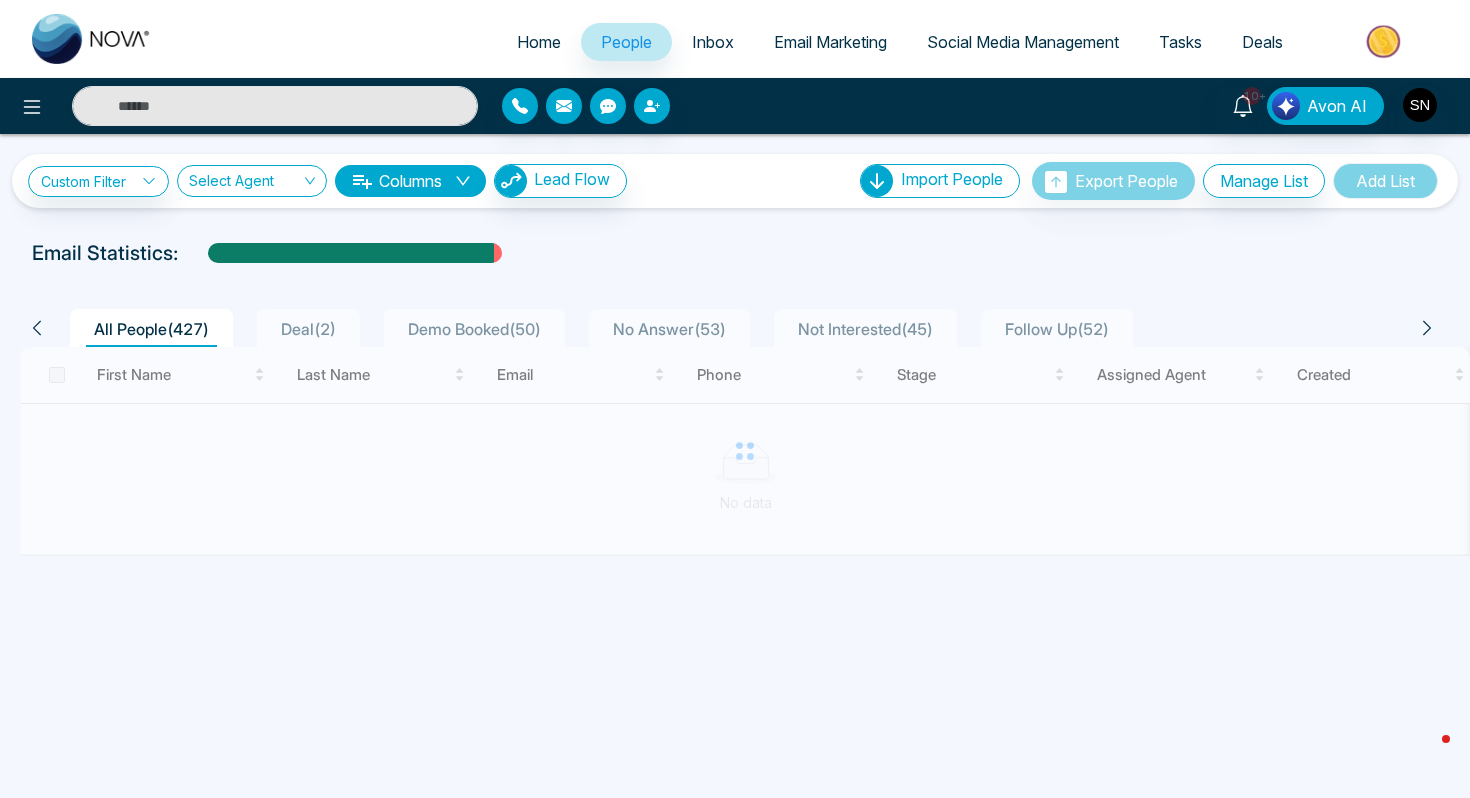 click on "Demo Booked  ( 50 )" at bounding box center (474, 328) 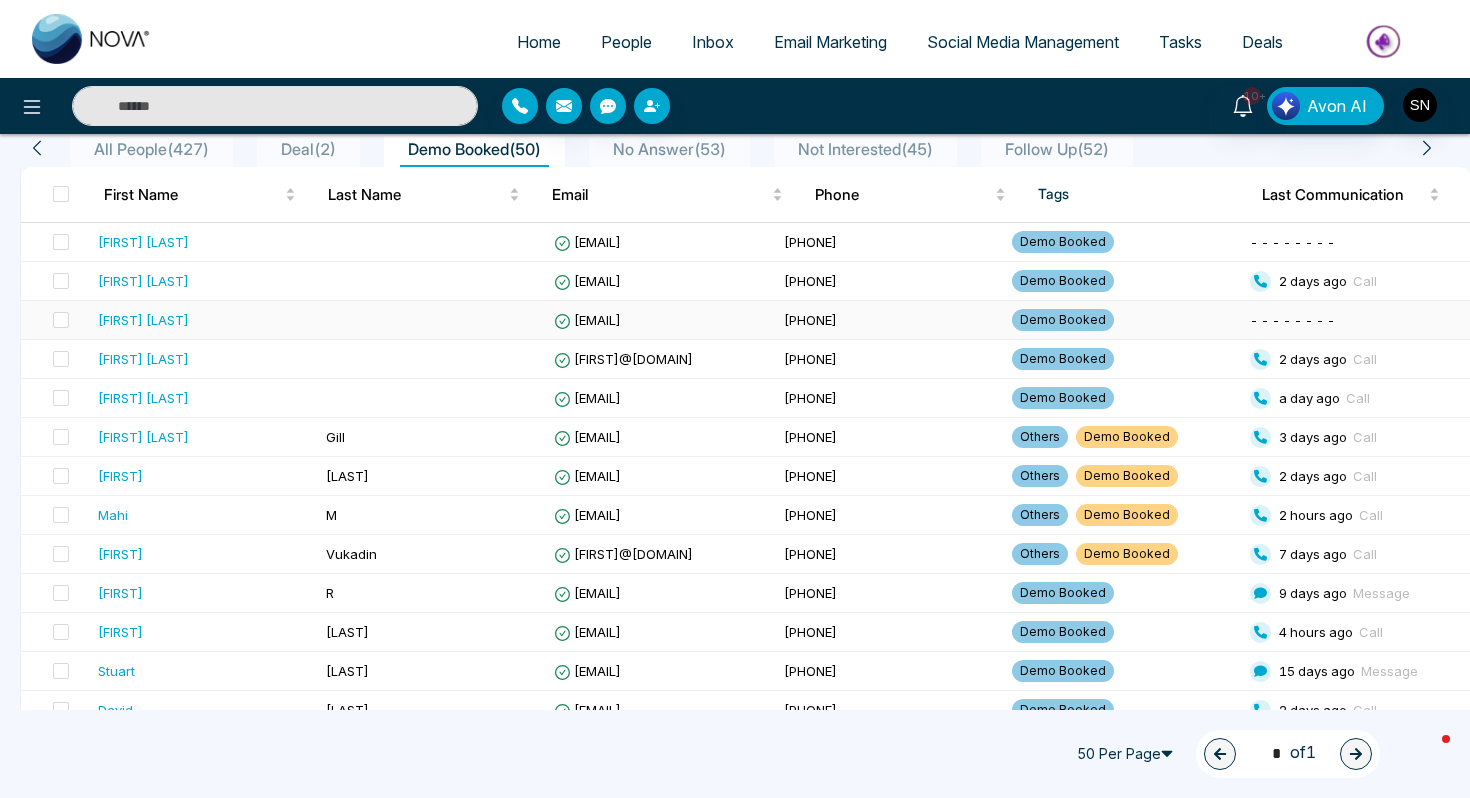 scroll, scrollTop: 218, scrollLeft: 0, axis: vertical 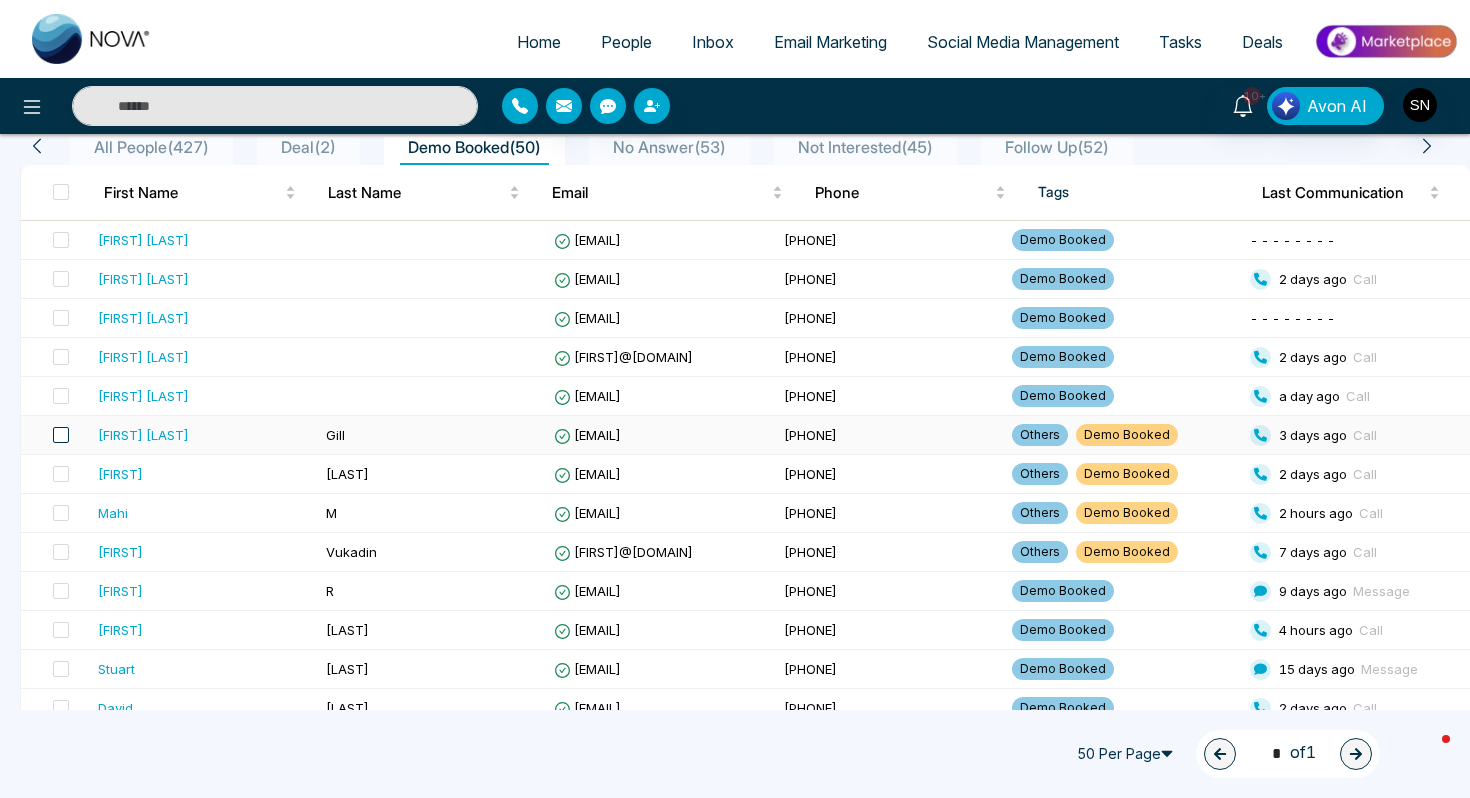 click at bounding box center (61, 435) 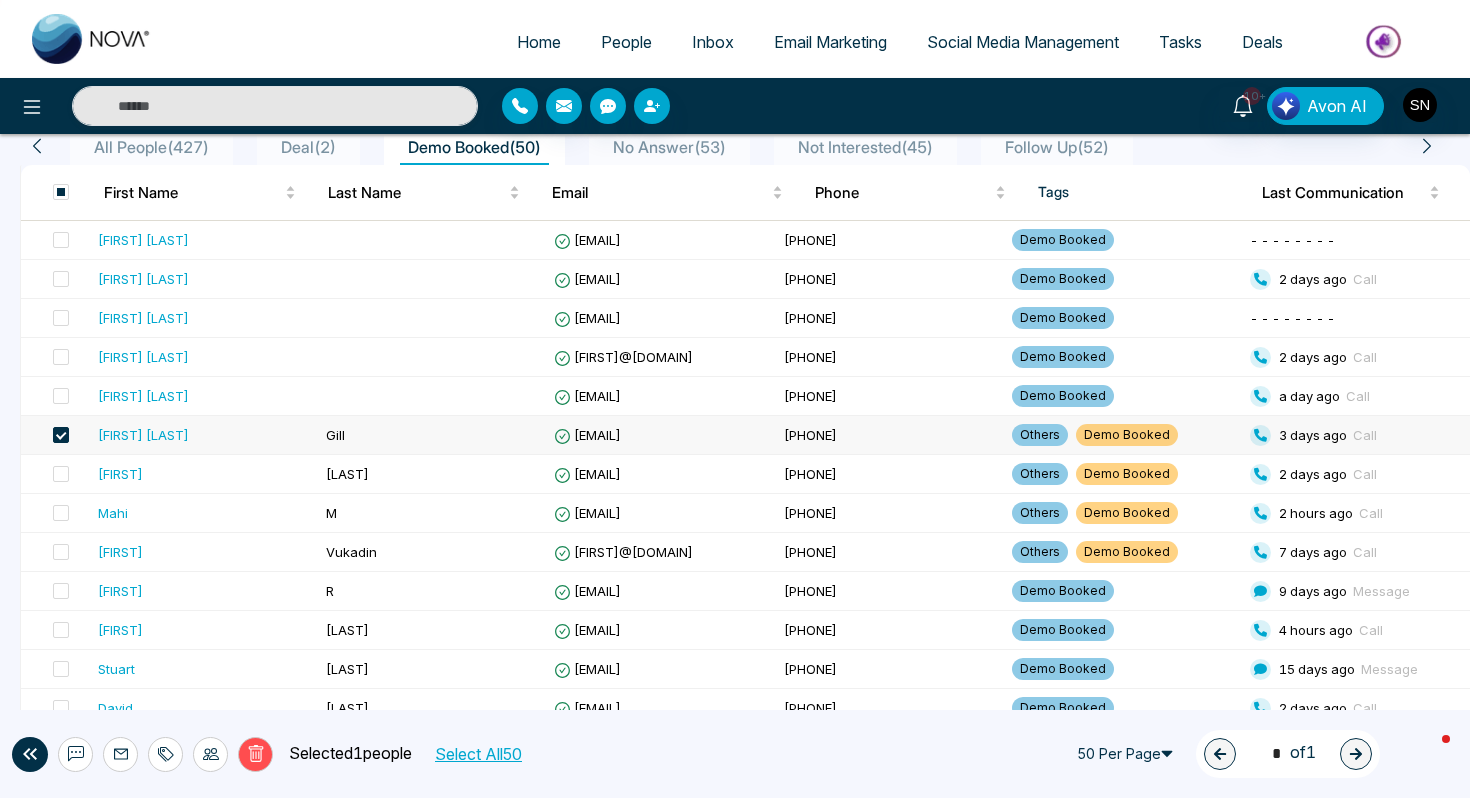 click on "[FIRST] [LAST]" at bounding box center (143, 435) 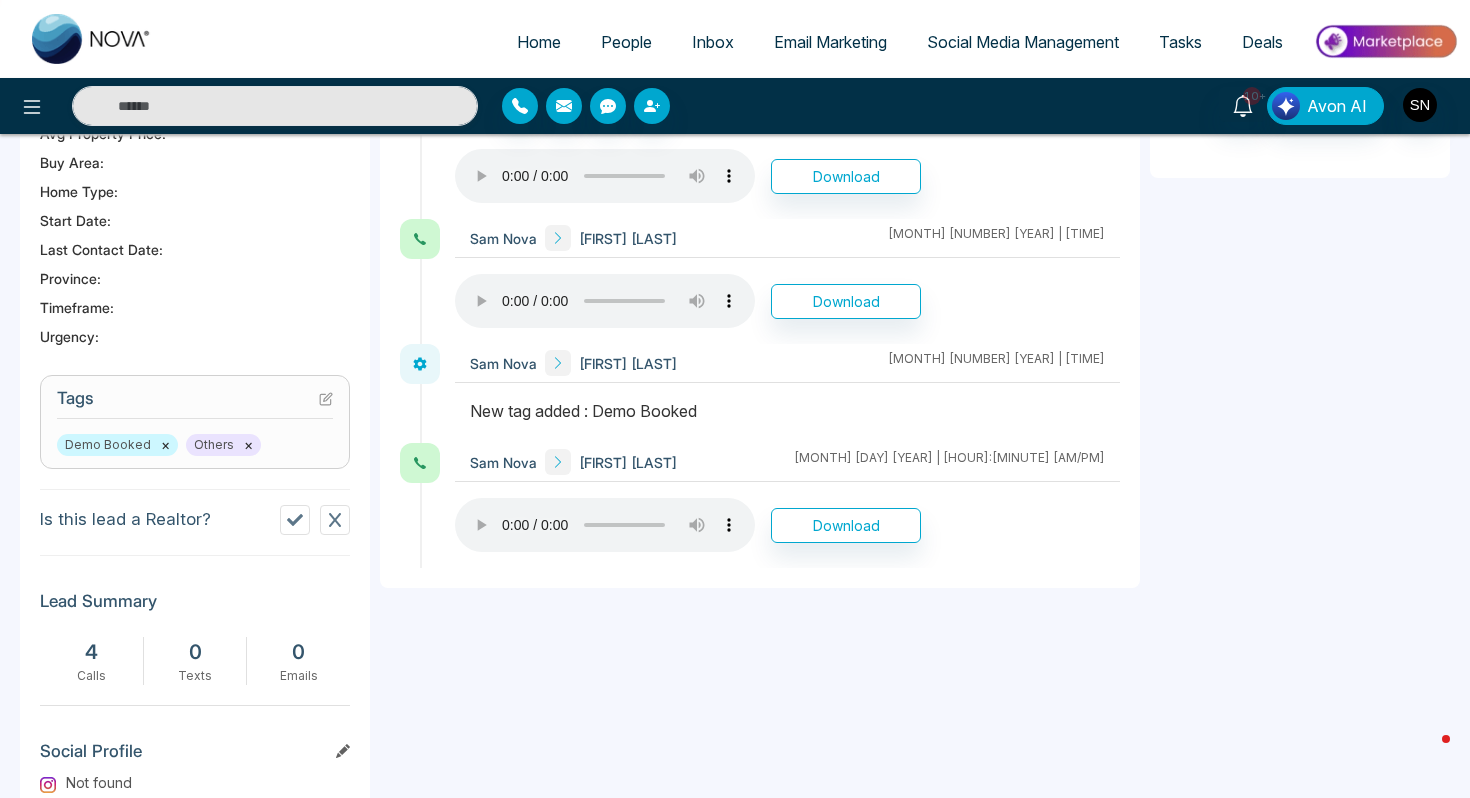 scroll, scrollTop: 584, scrollLeft: 0, axis: vertical 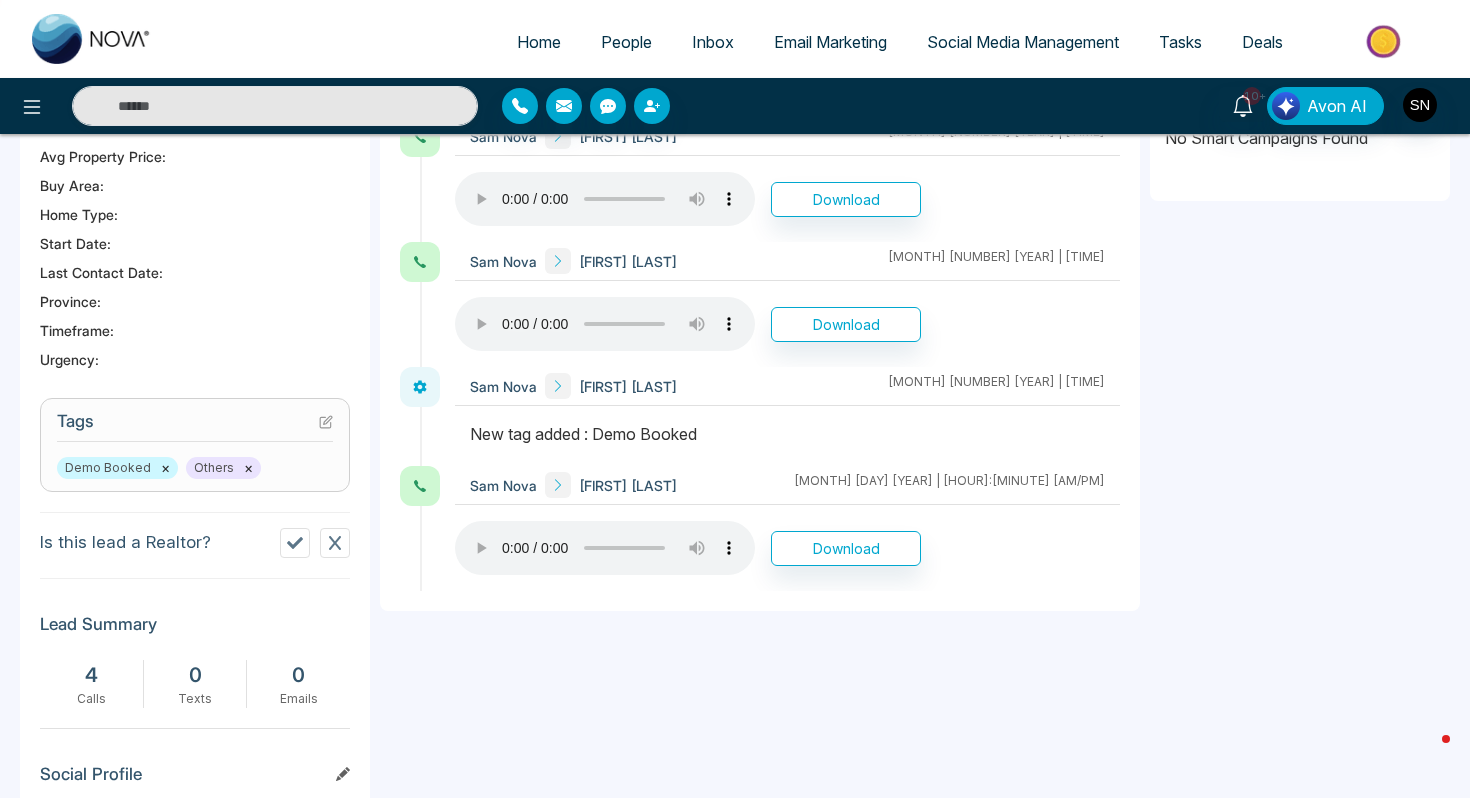 click on "Demo Booked   ×" at bounding box center (117, 468) 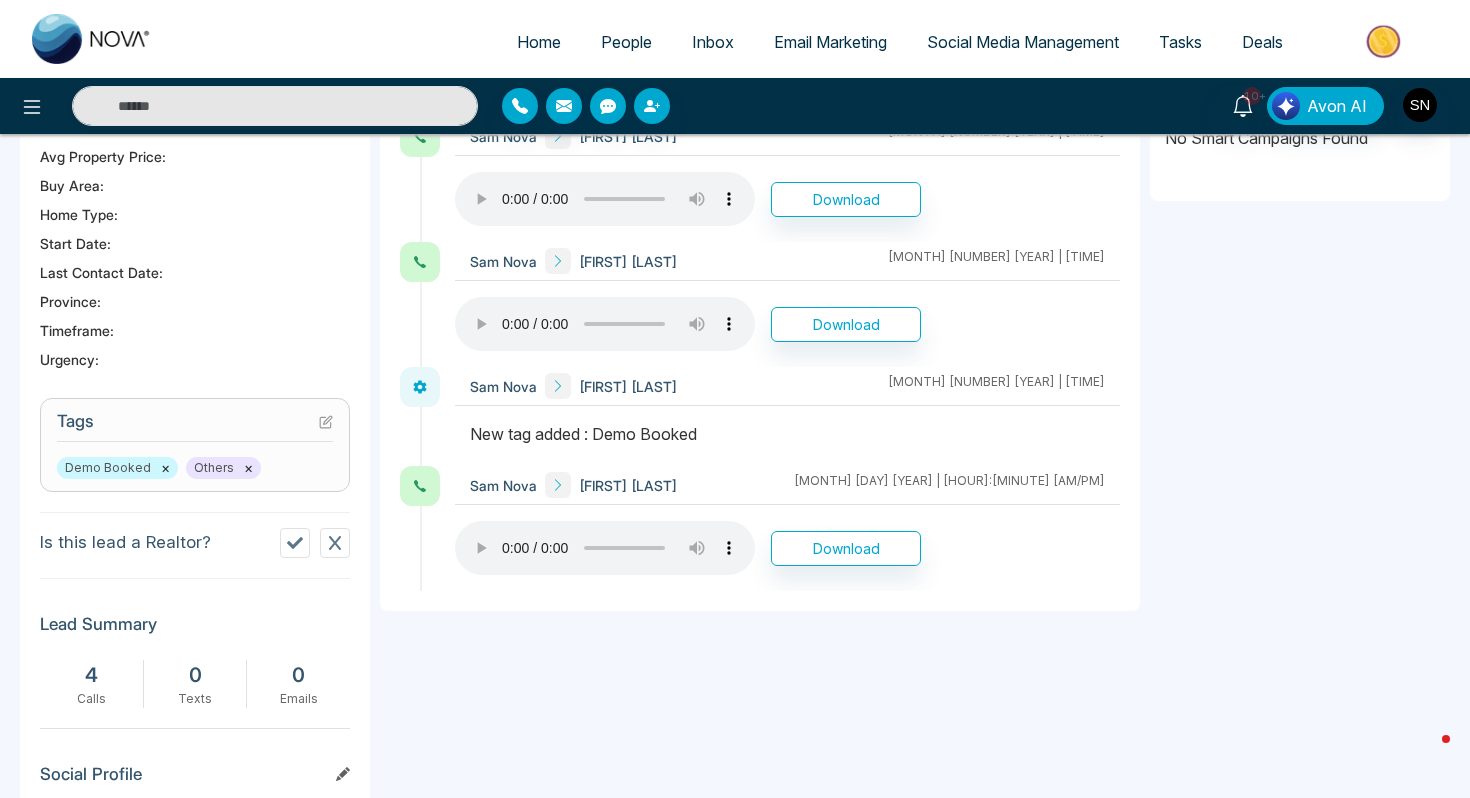 click on "Demo Booked   ×" at bounding box center (117, 468) 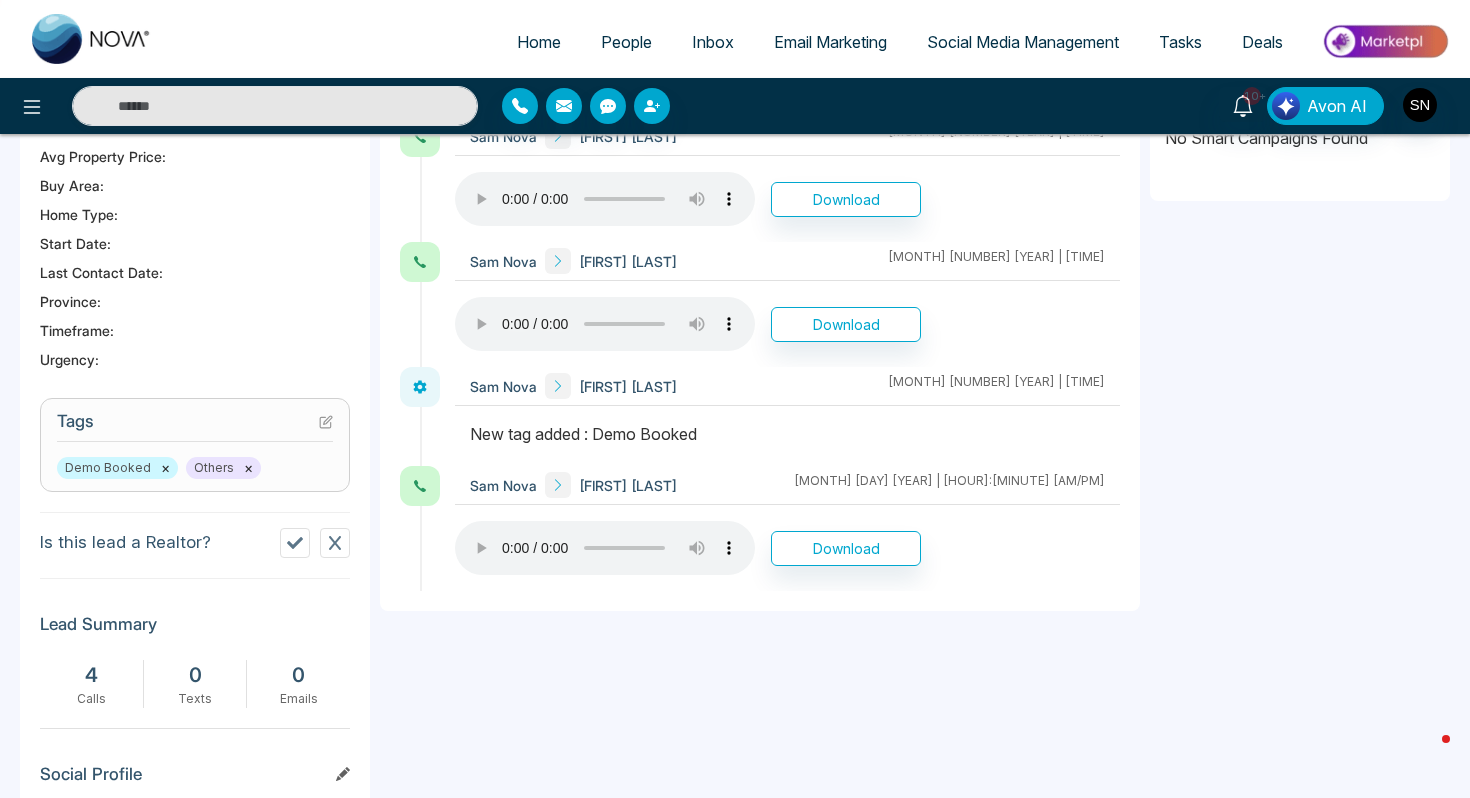 click on "×" at bounding box center (165, 468) 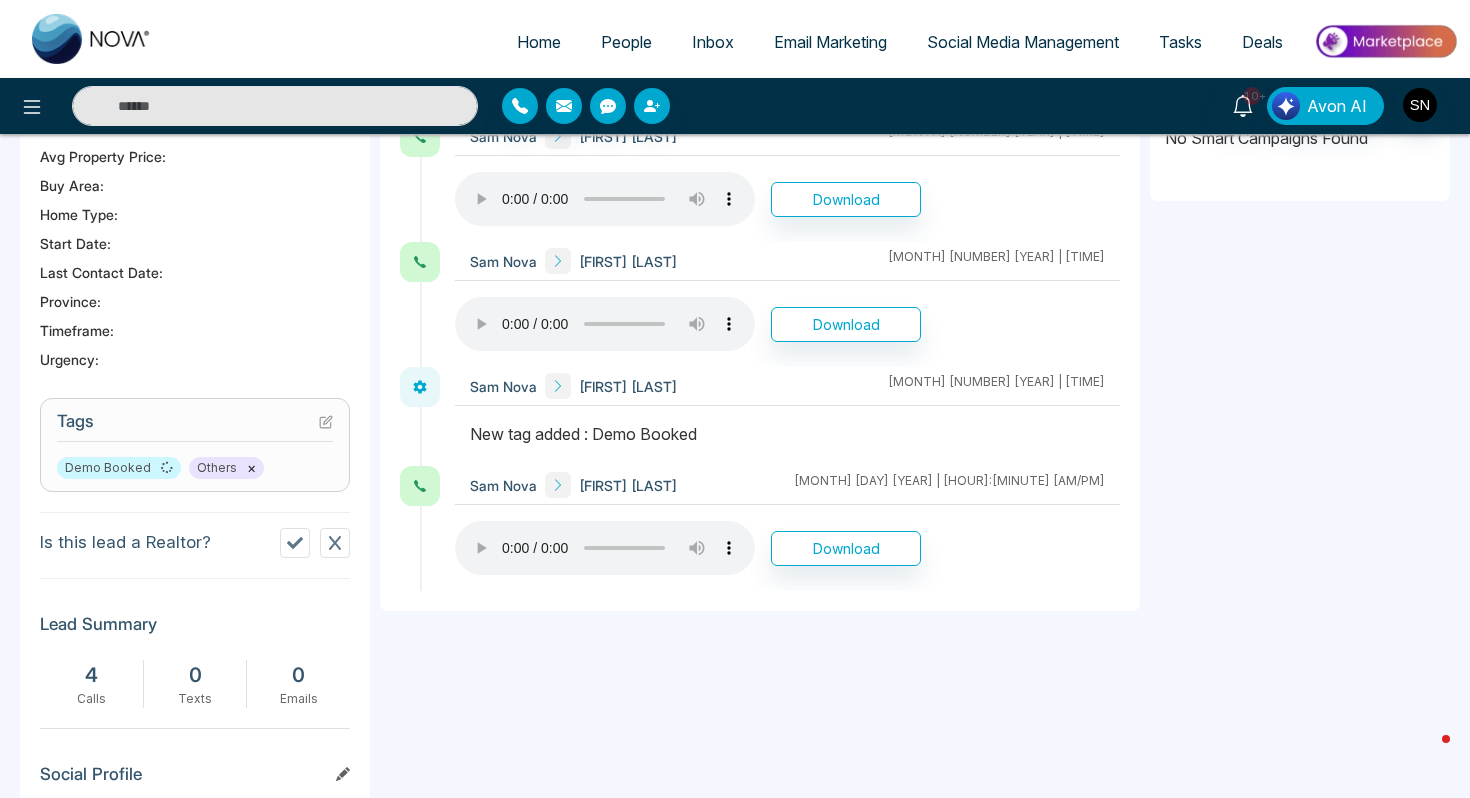 click 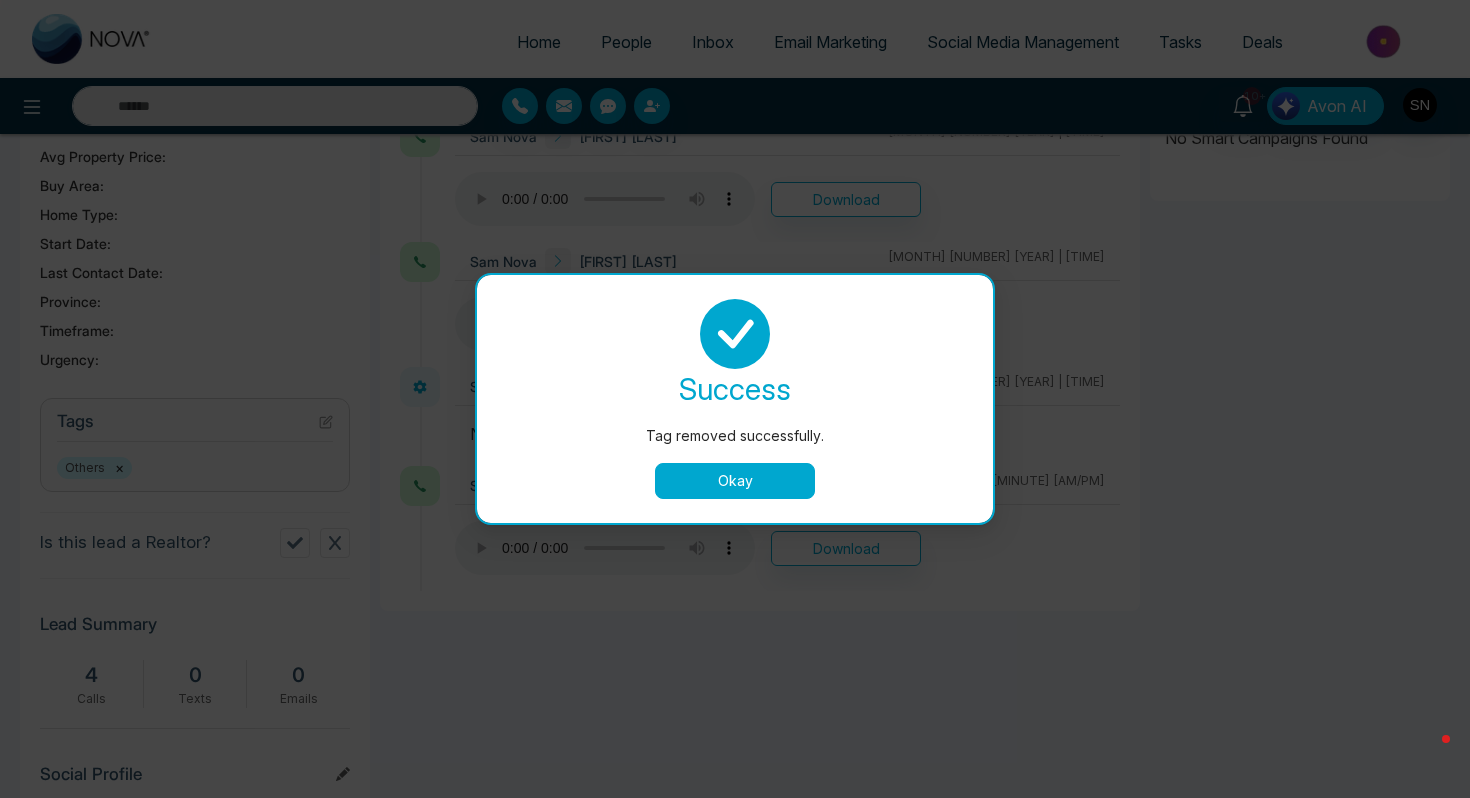 click on "success Tag removed successfully.   Okay" at bounding box center [735, 399] 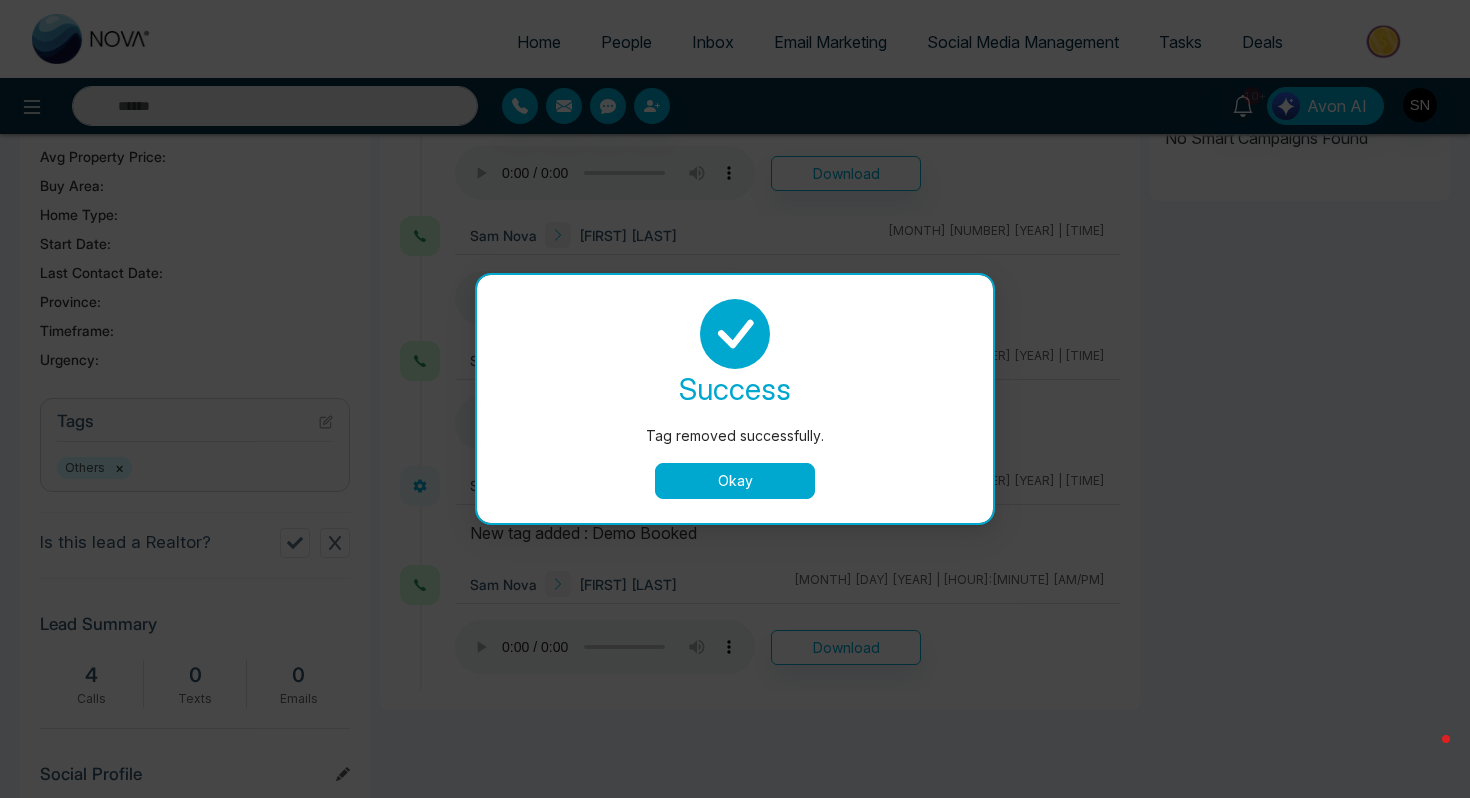 click on "Okay" at bounding box center [735, 481] 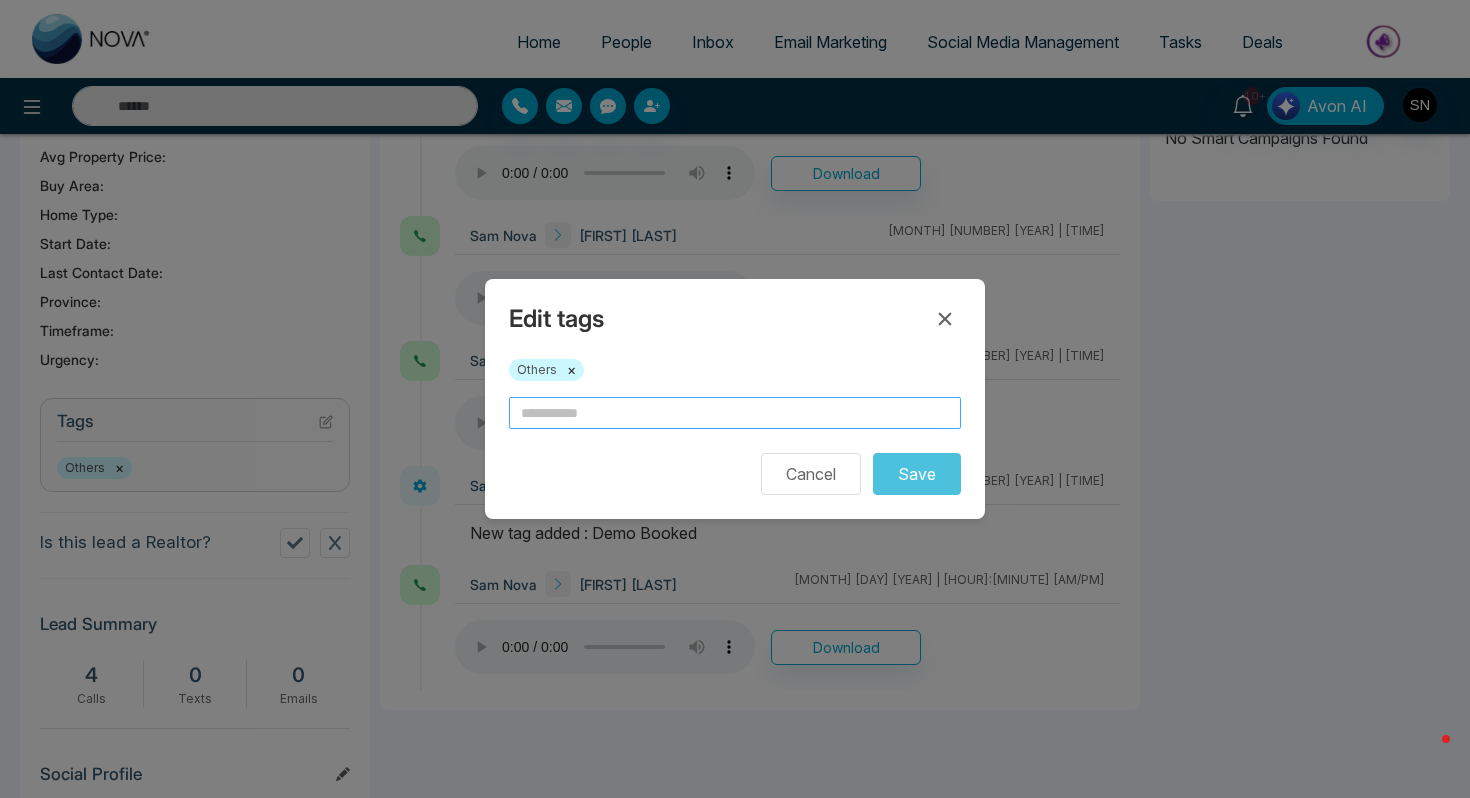click at bounding box center [735, 413] 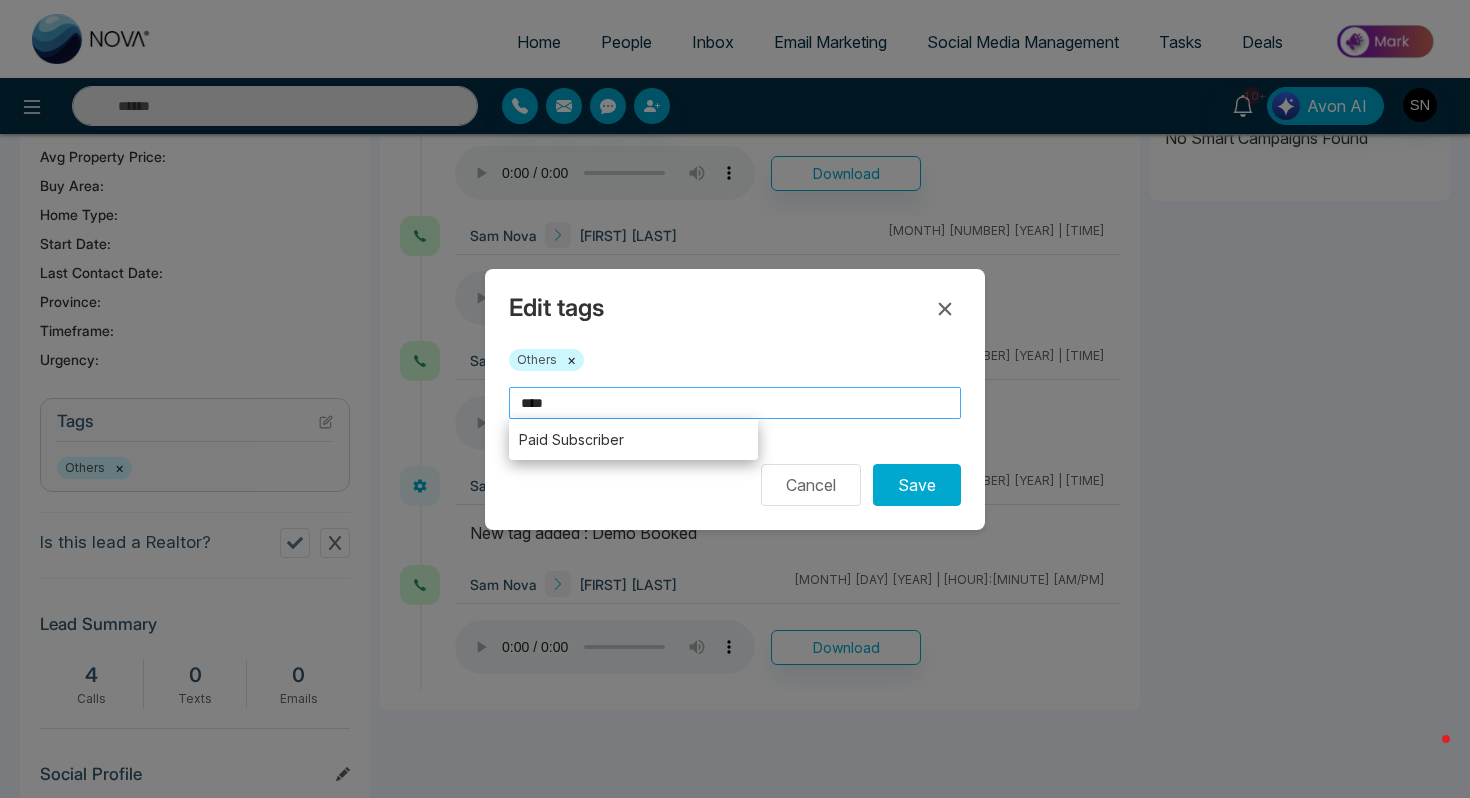 click on "****" at bounding box center [735, 403] 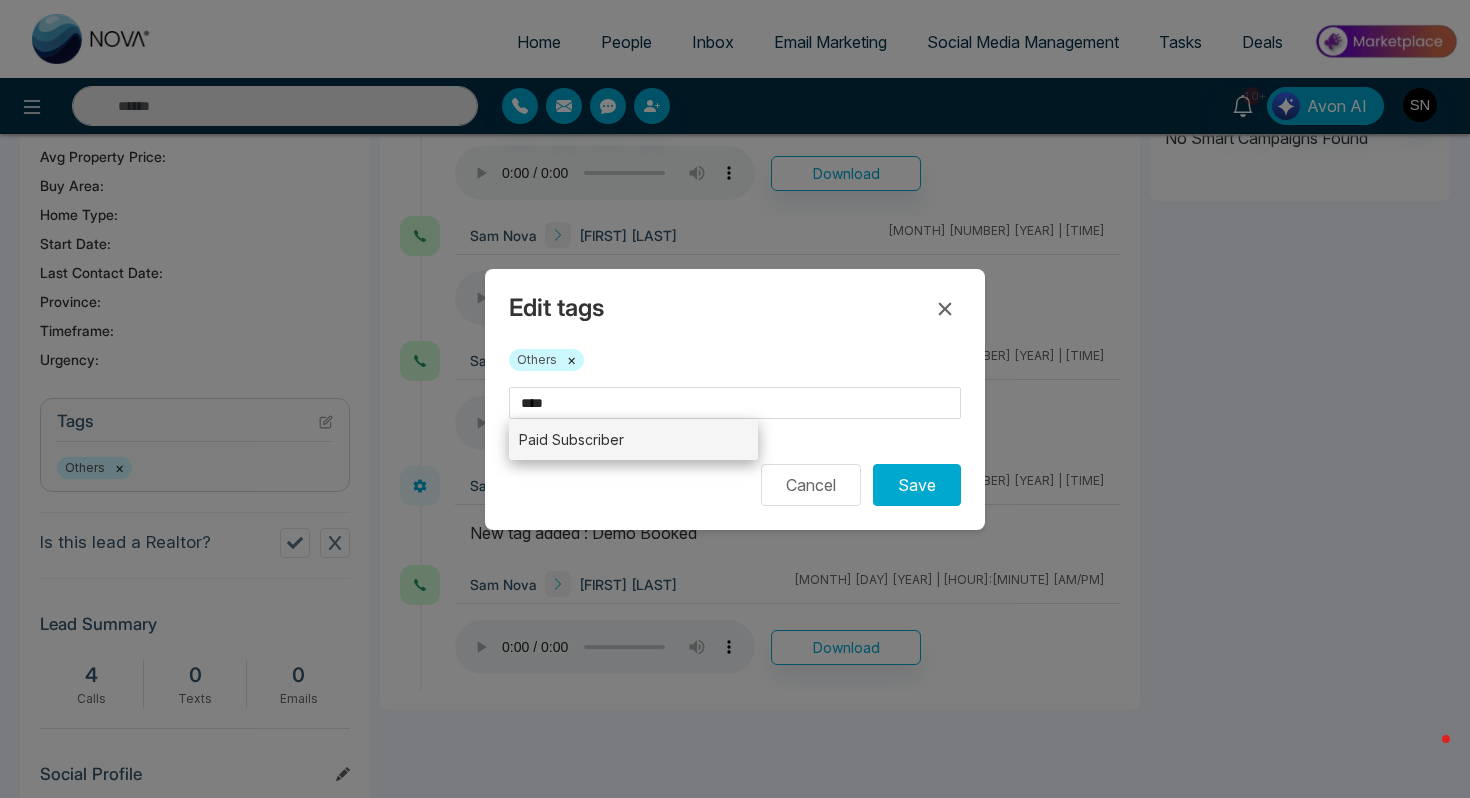 click on "Paid Subscriber" at bounding box center (633, 439) 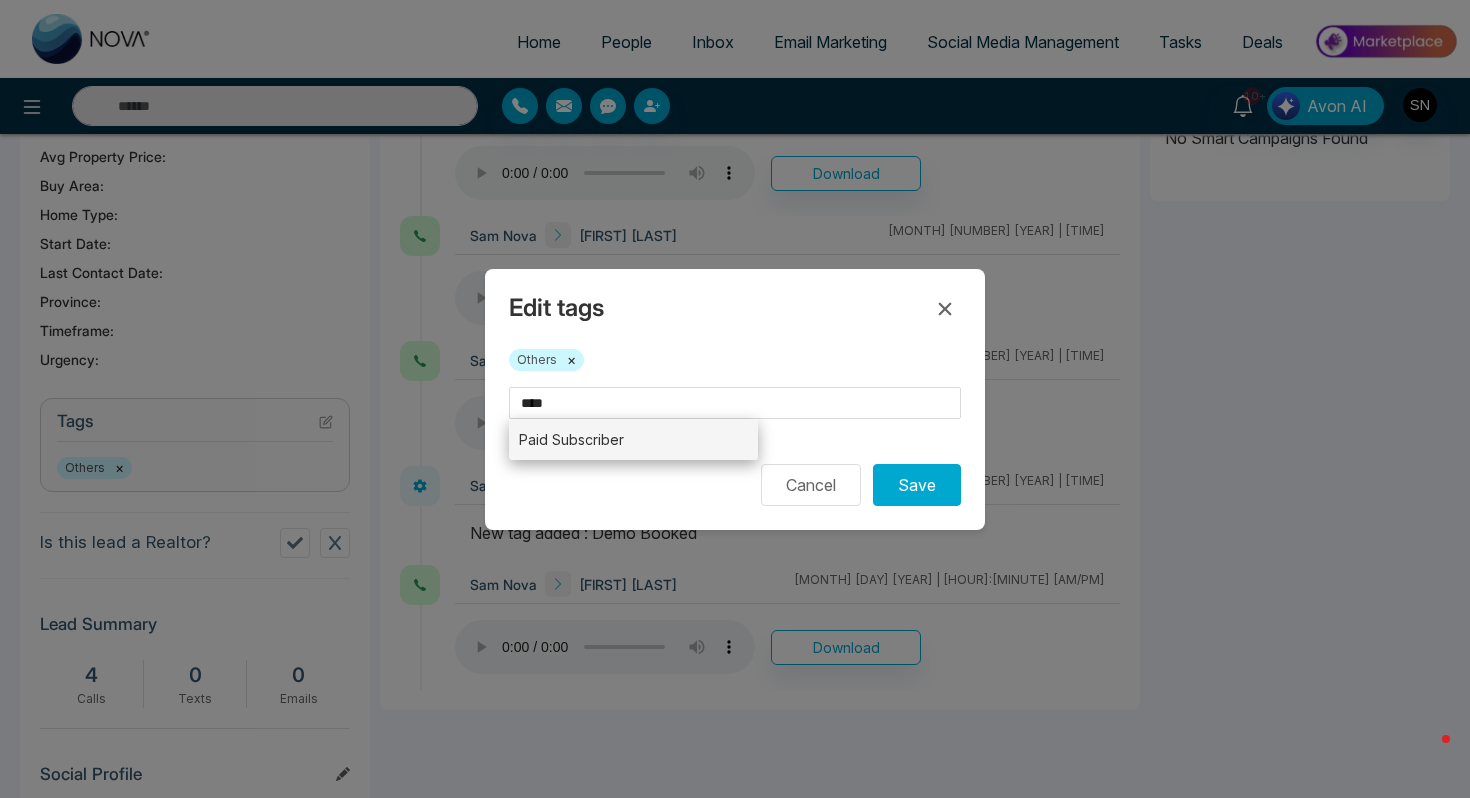 type on "**********" 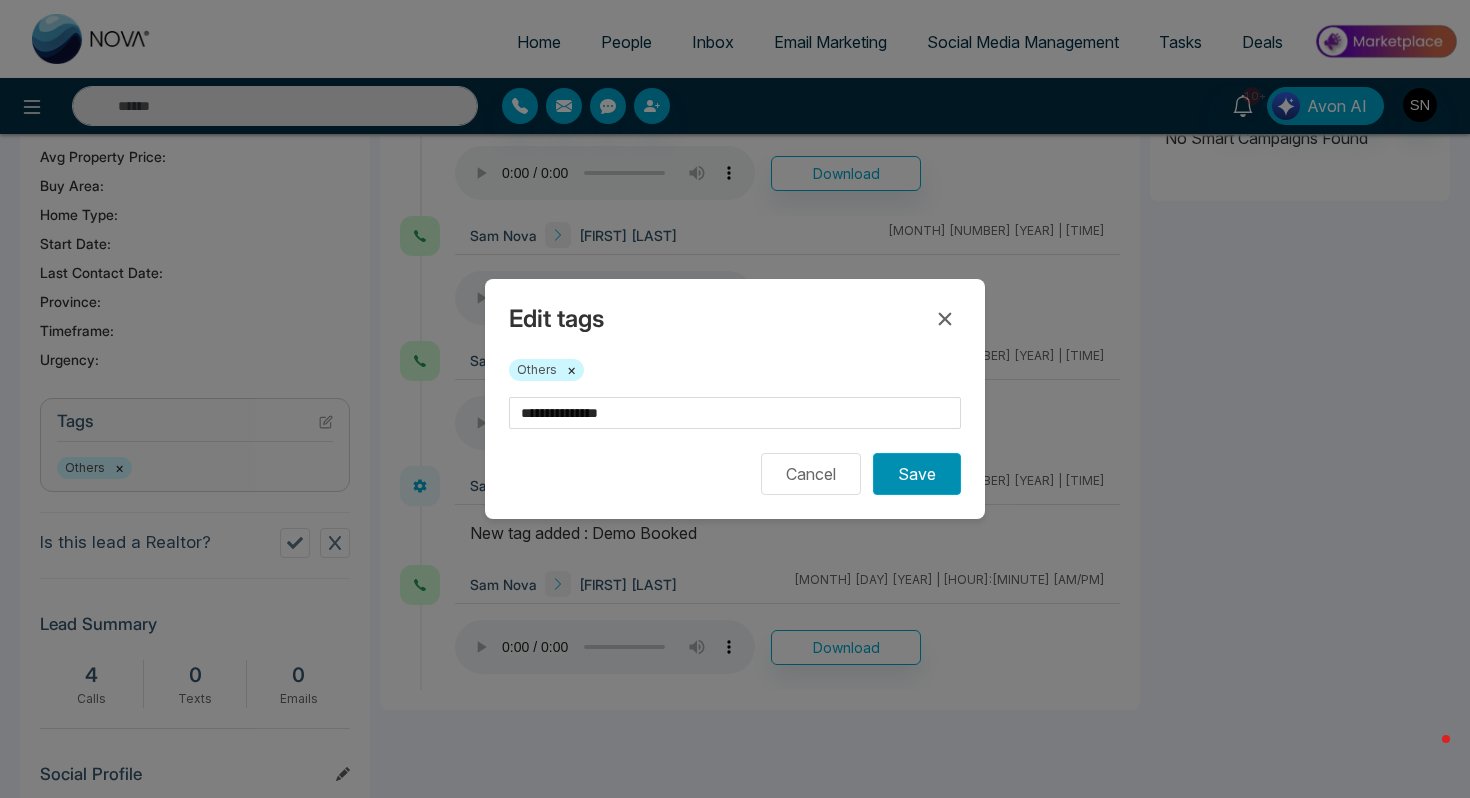 click on "Save" at bounding box center (917, 474) 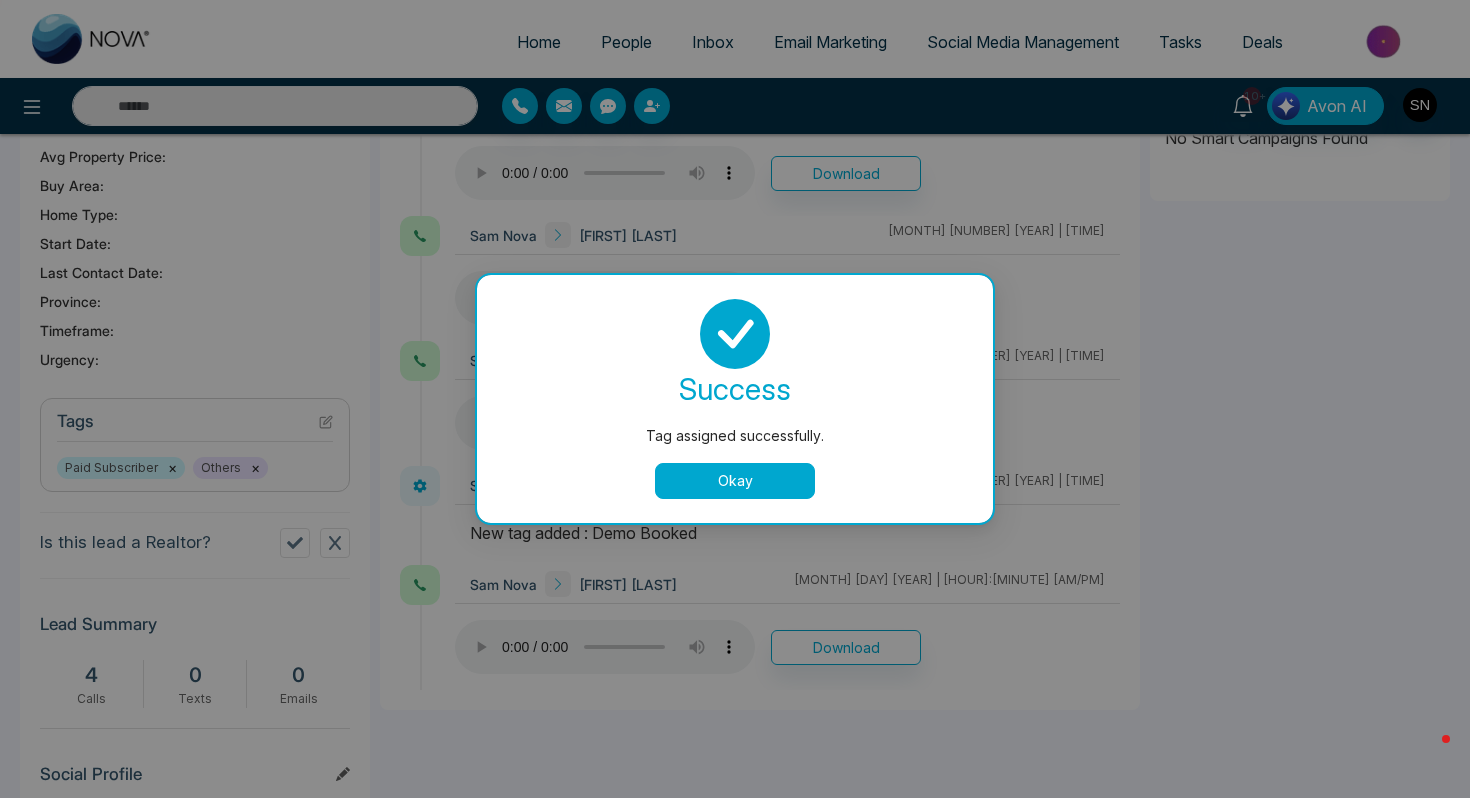 click on "success Tag assigned successfully.   Okay" at bounding box center (735, 399) 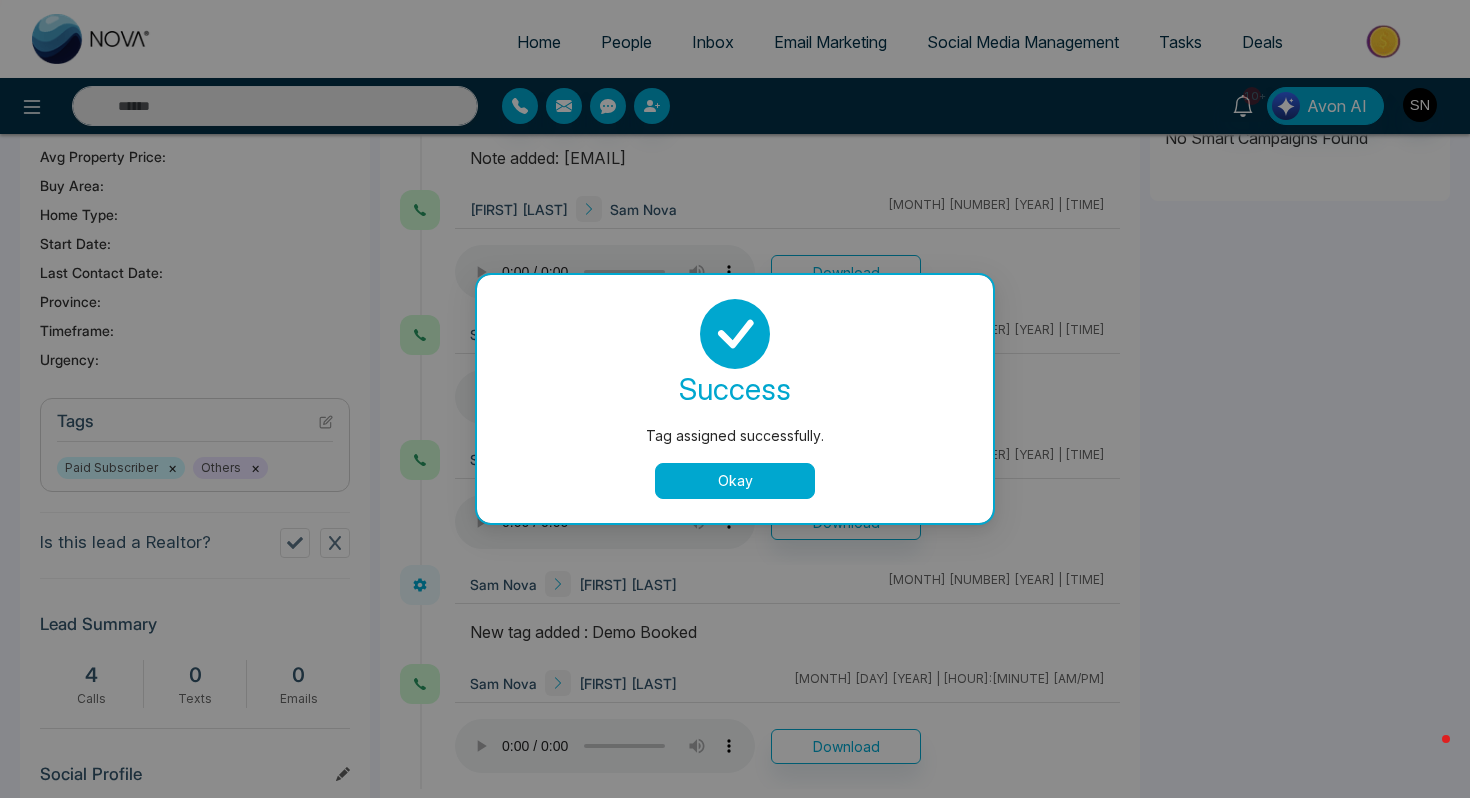 click on "Okay" at bounding box center (735, 481) 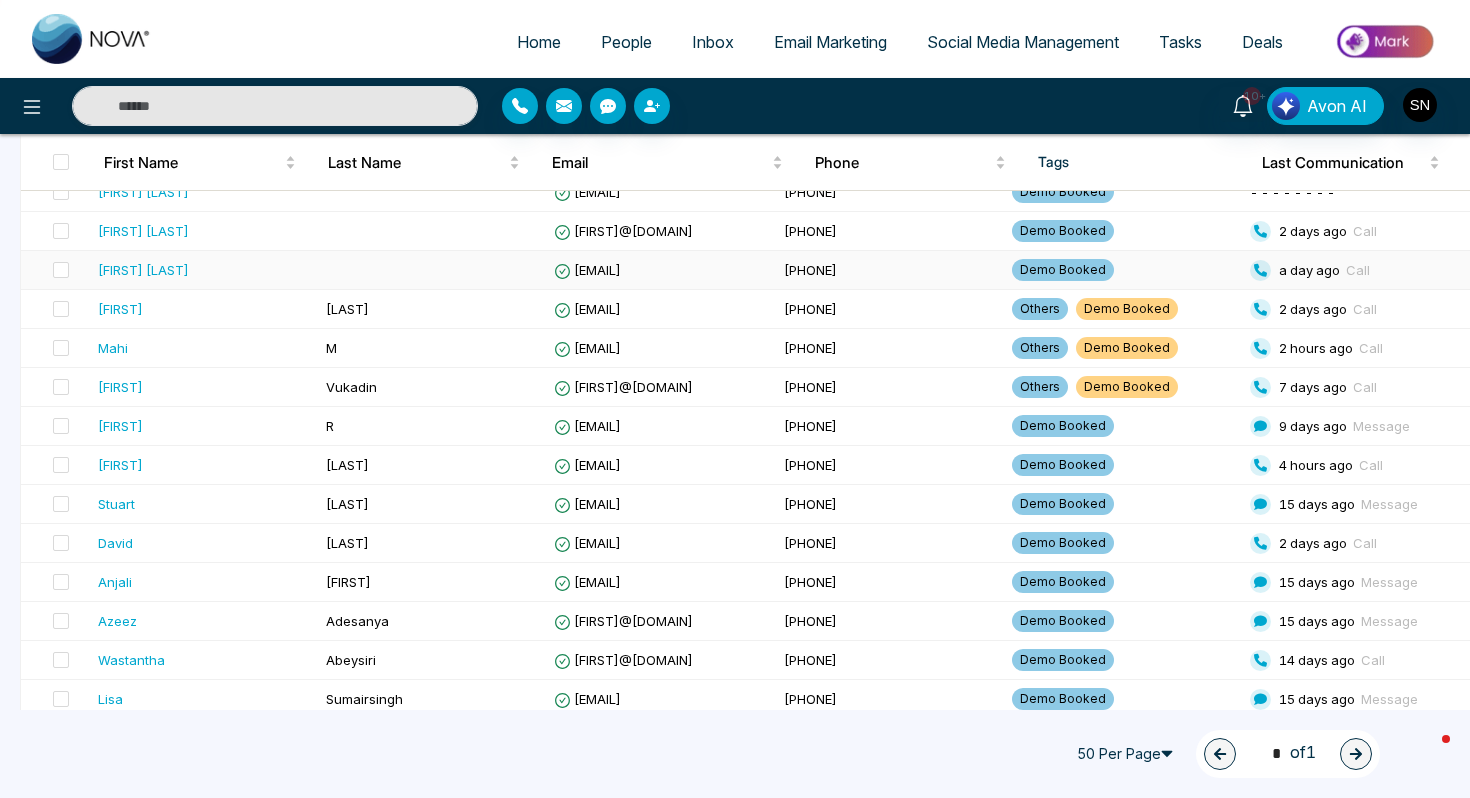 scroll, scrollTop: 345, scrollLeft: 0, axis: vertical 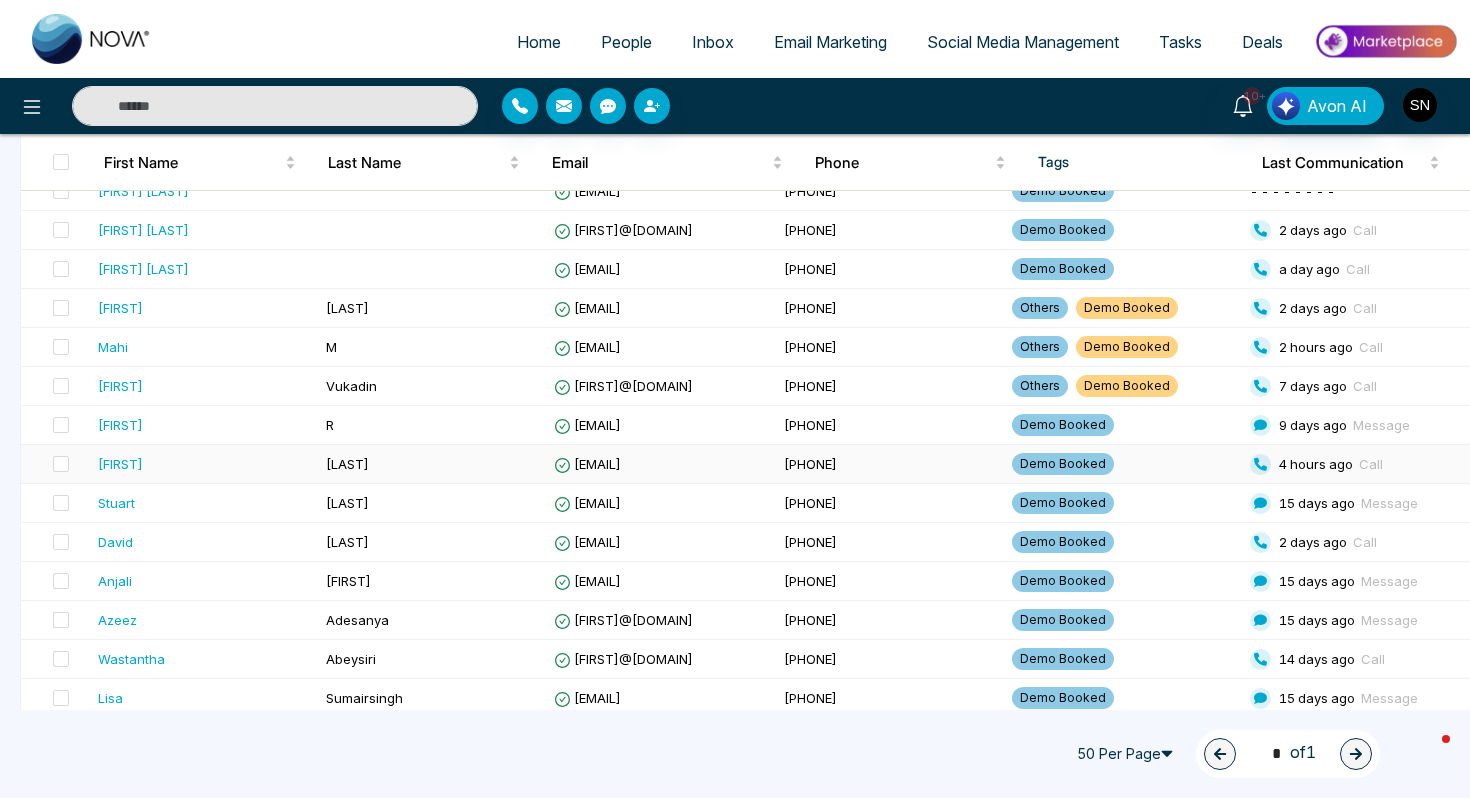 click on "[FIRST]" at bounding box center [204, 464] 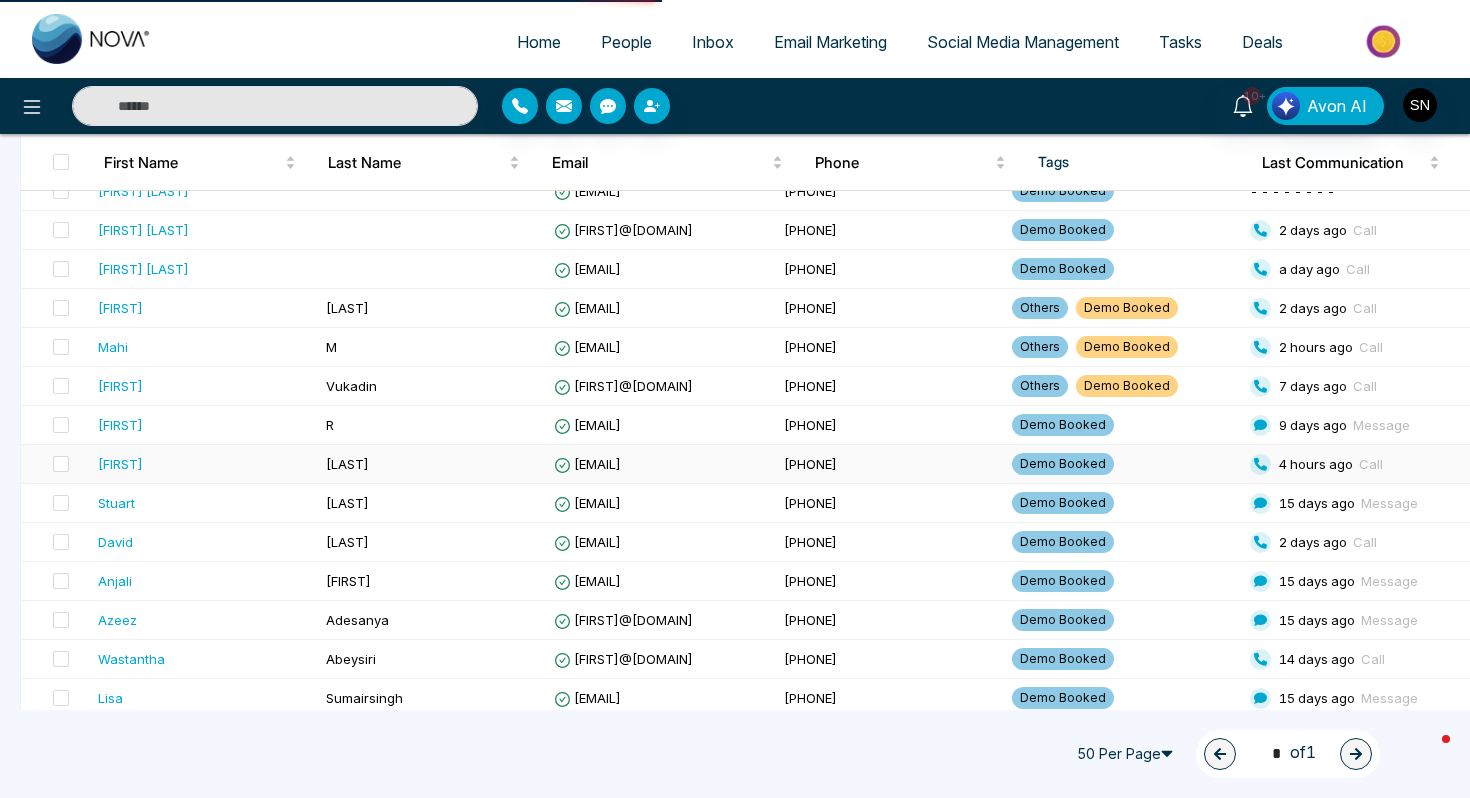 scroll, scrollTop: 0, scrollLeft: 0, axis: both 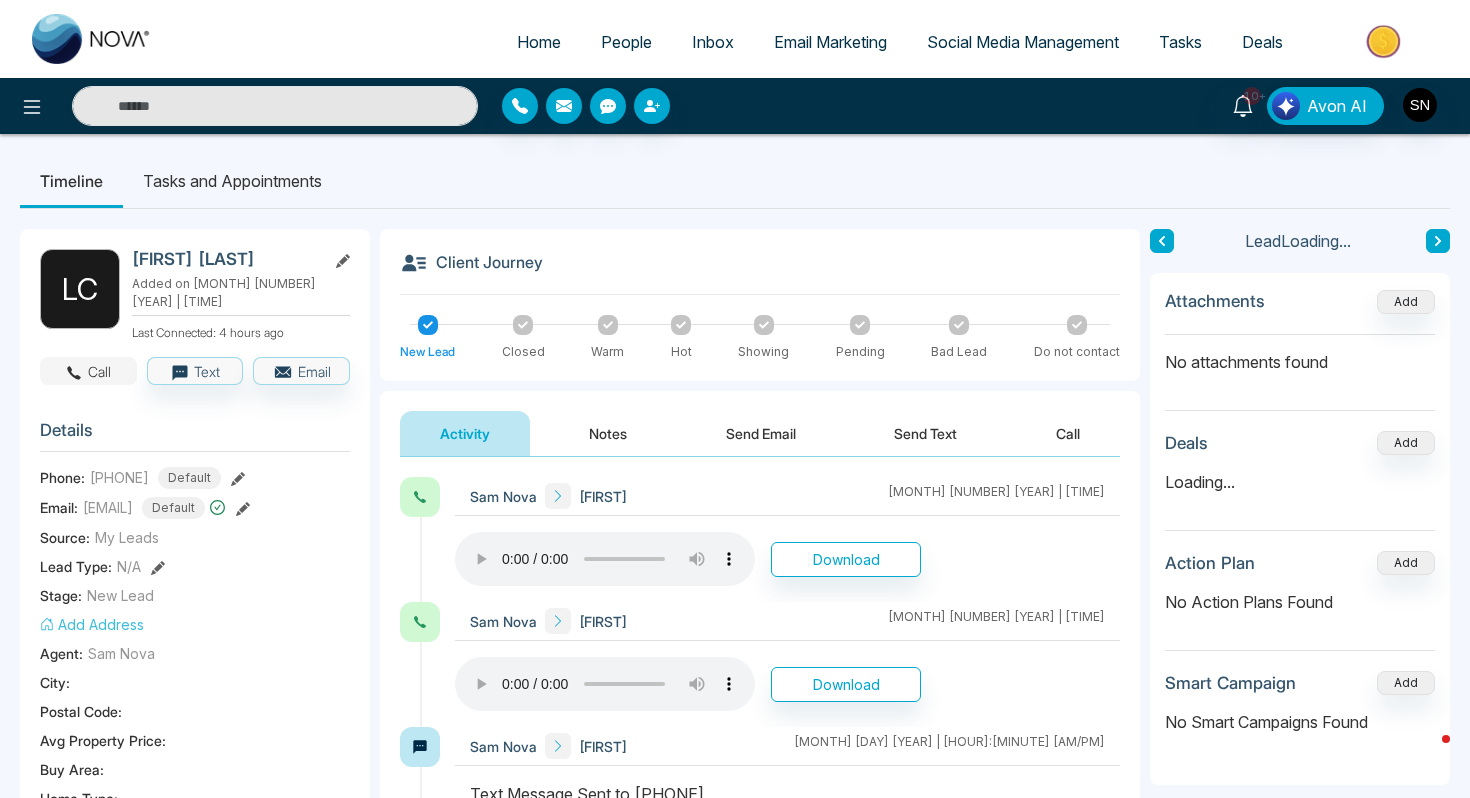 click on "Call" at bounding box center [88, 371] 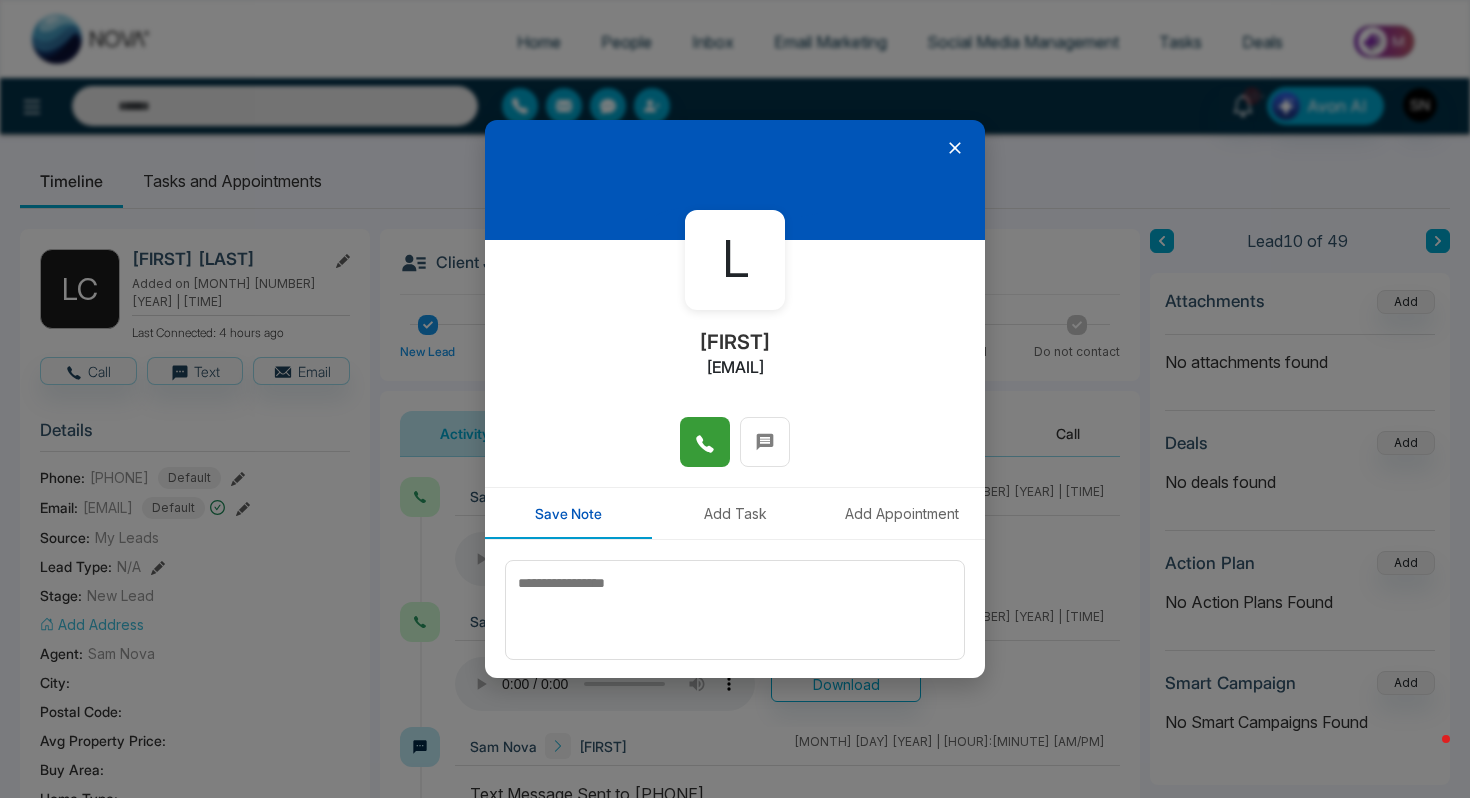 click 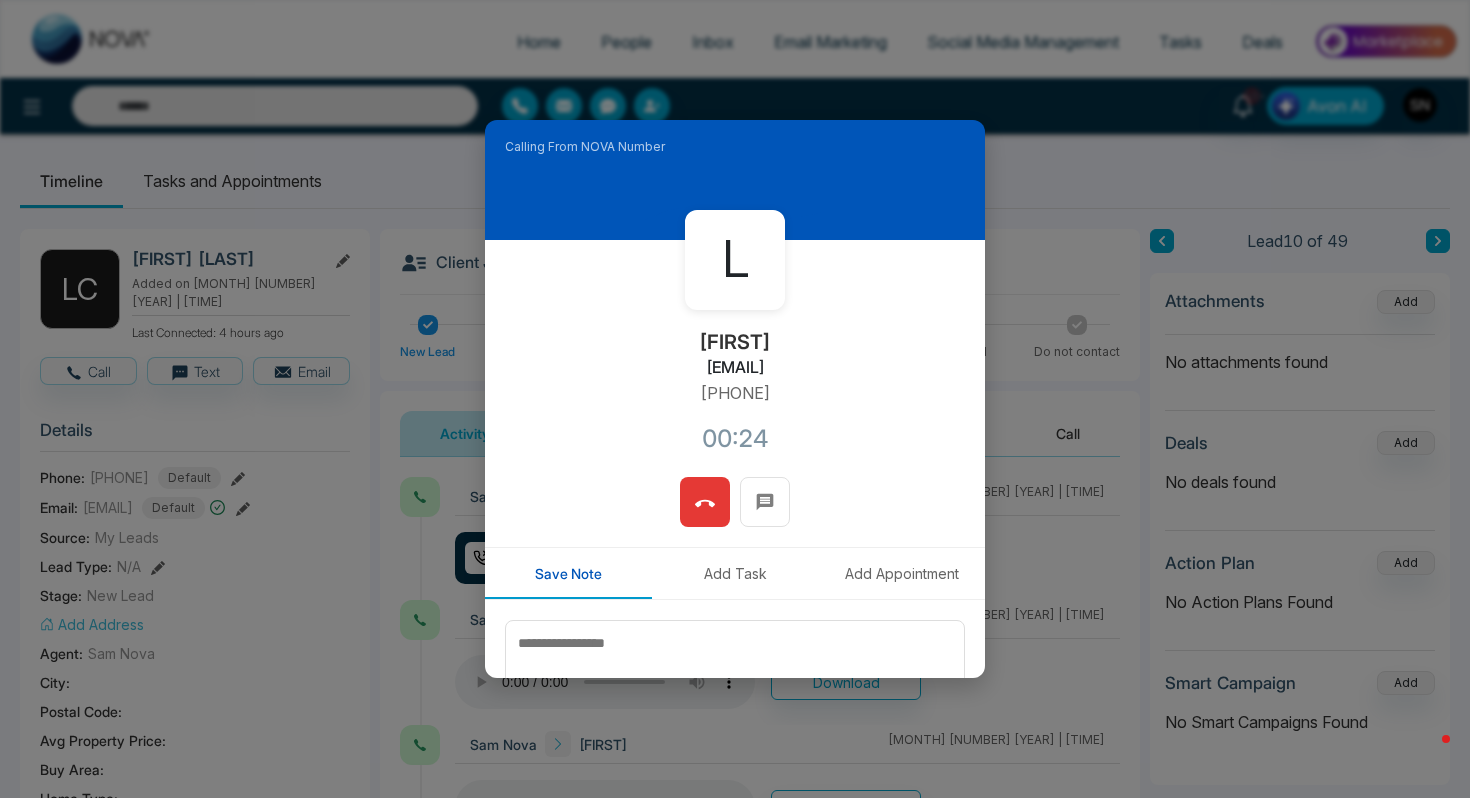 click 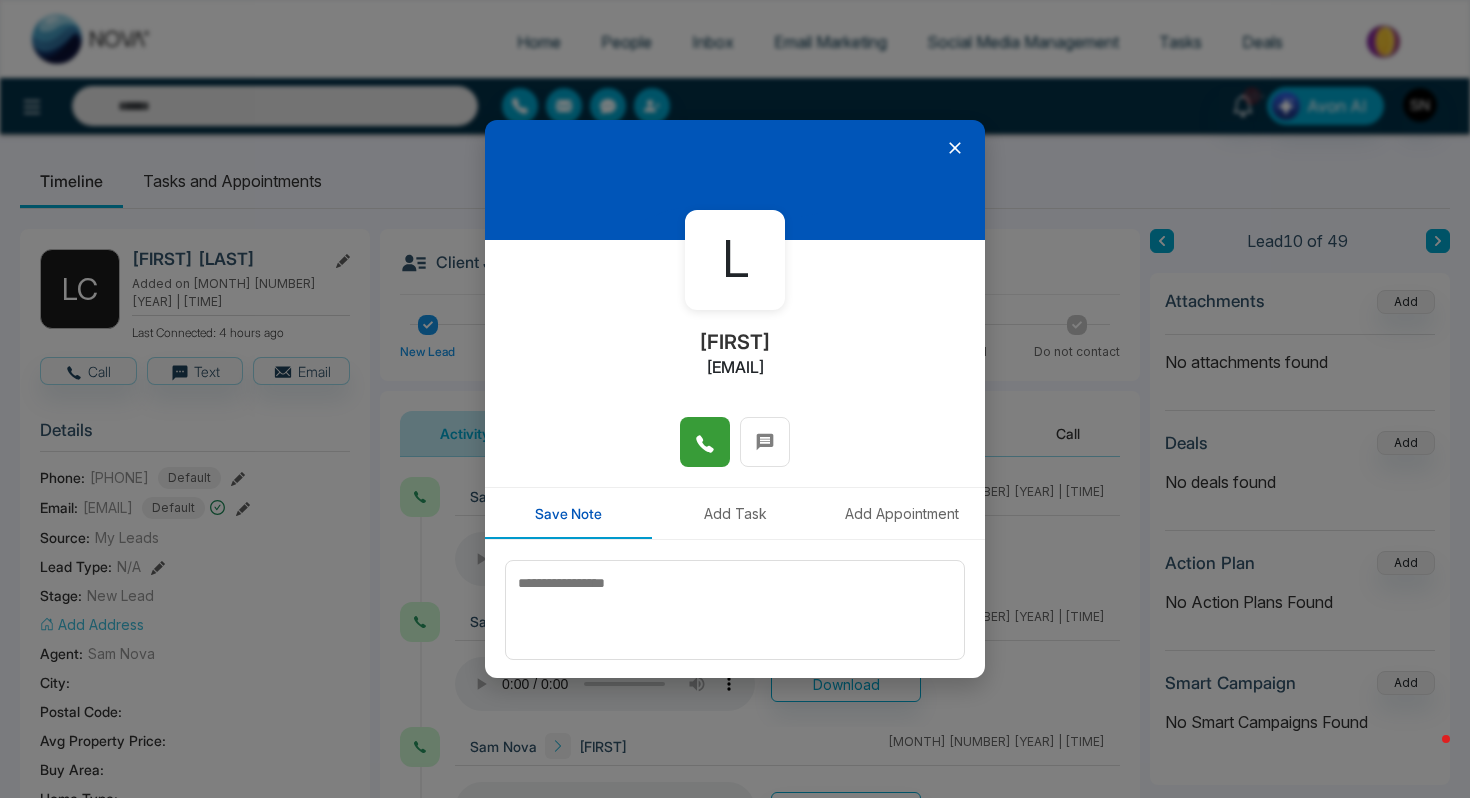 click 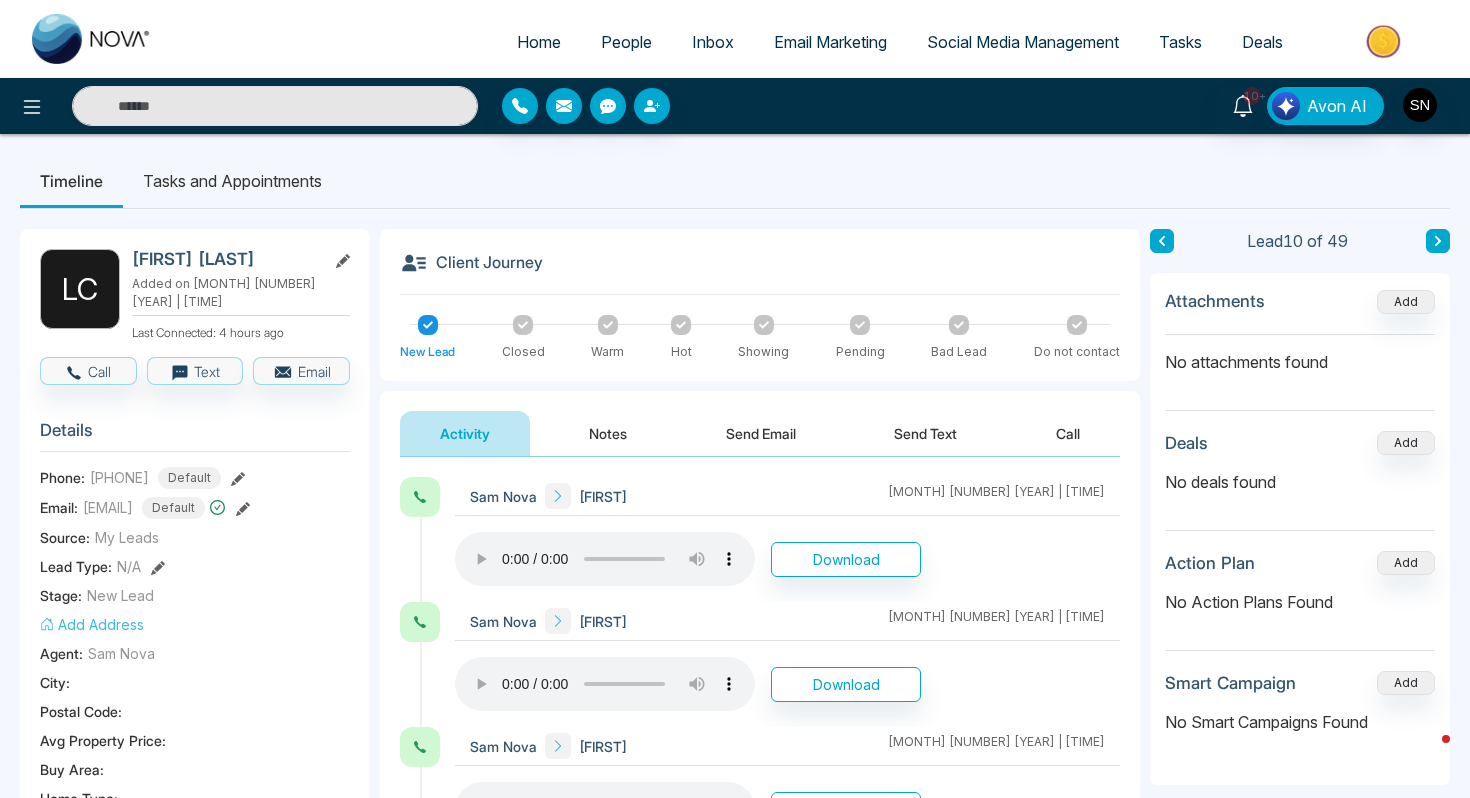 click on "People" at bounding box center [626, 42] 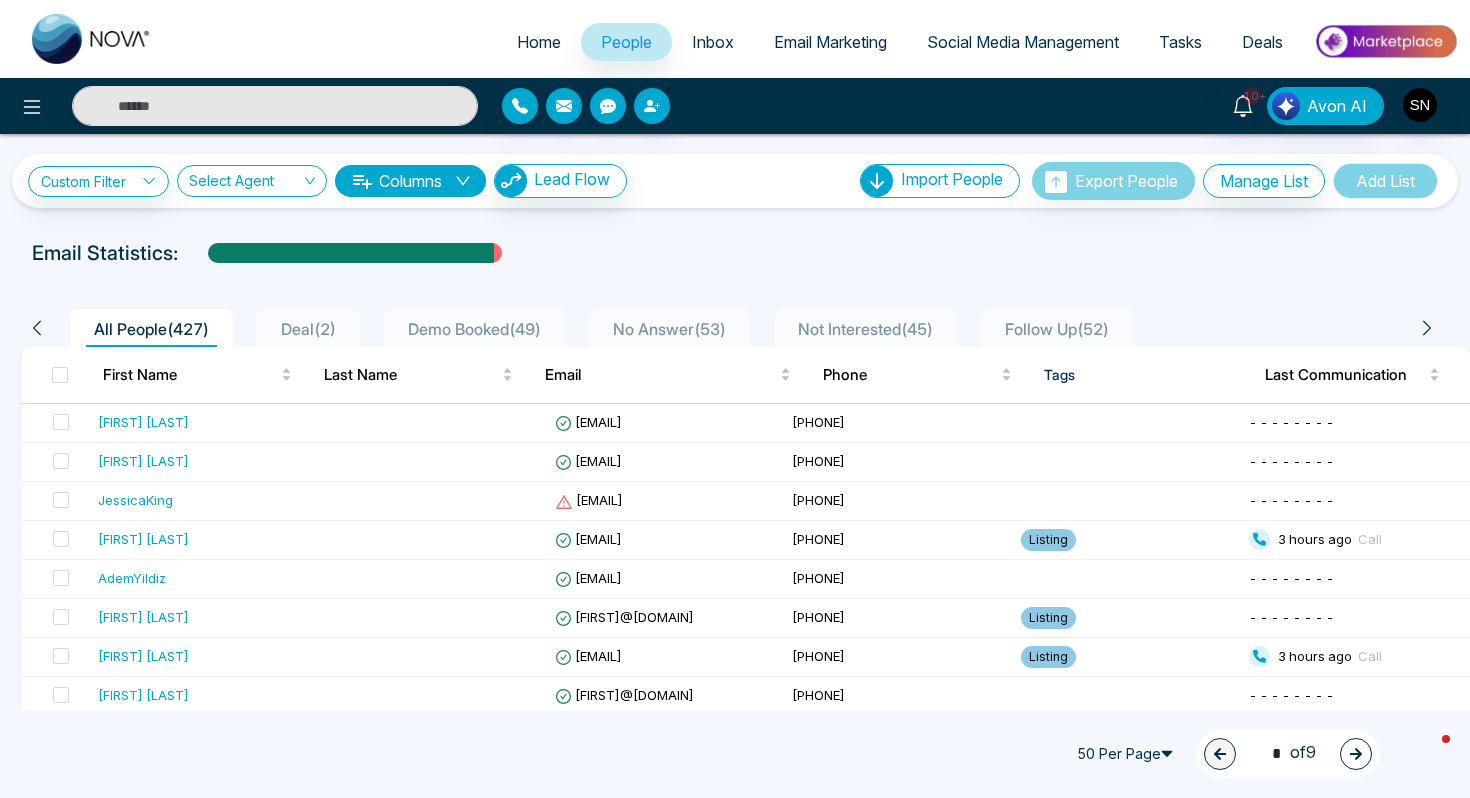 click on "Demo Booked  ( 49 )" at bounding box center (474, 329) 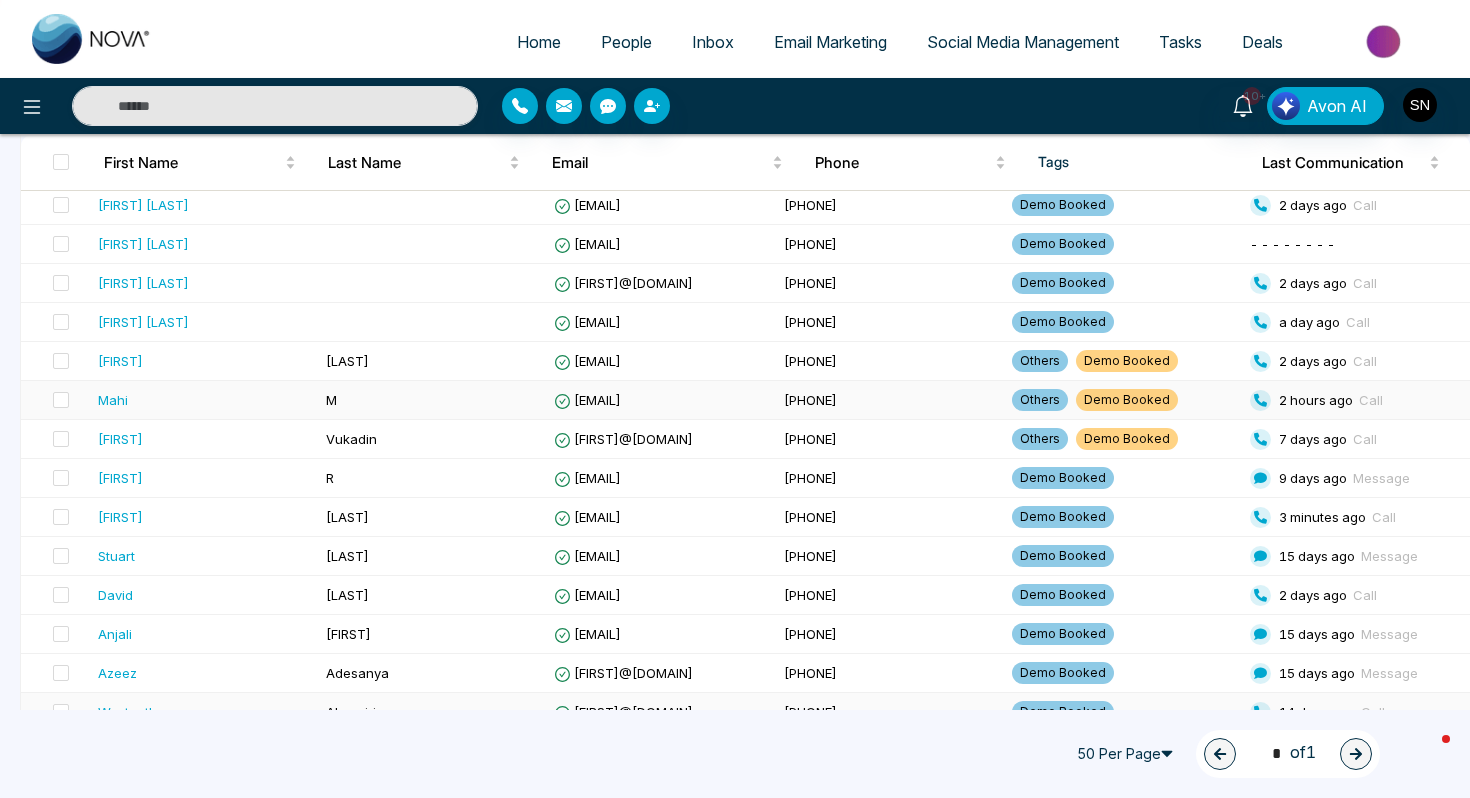 scroll, scrollTop: 289, scrollLeft: 0, axis: vertical 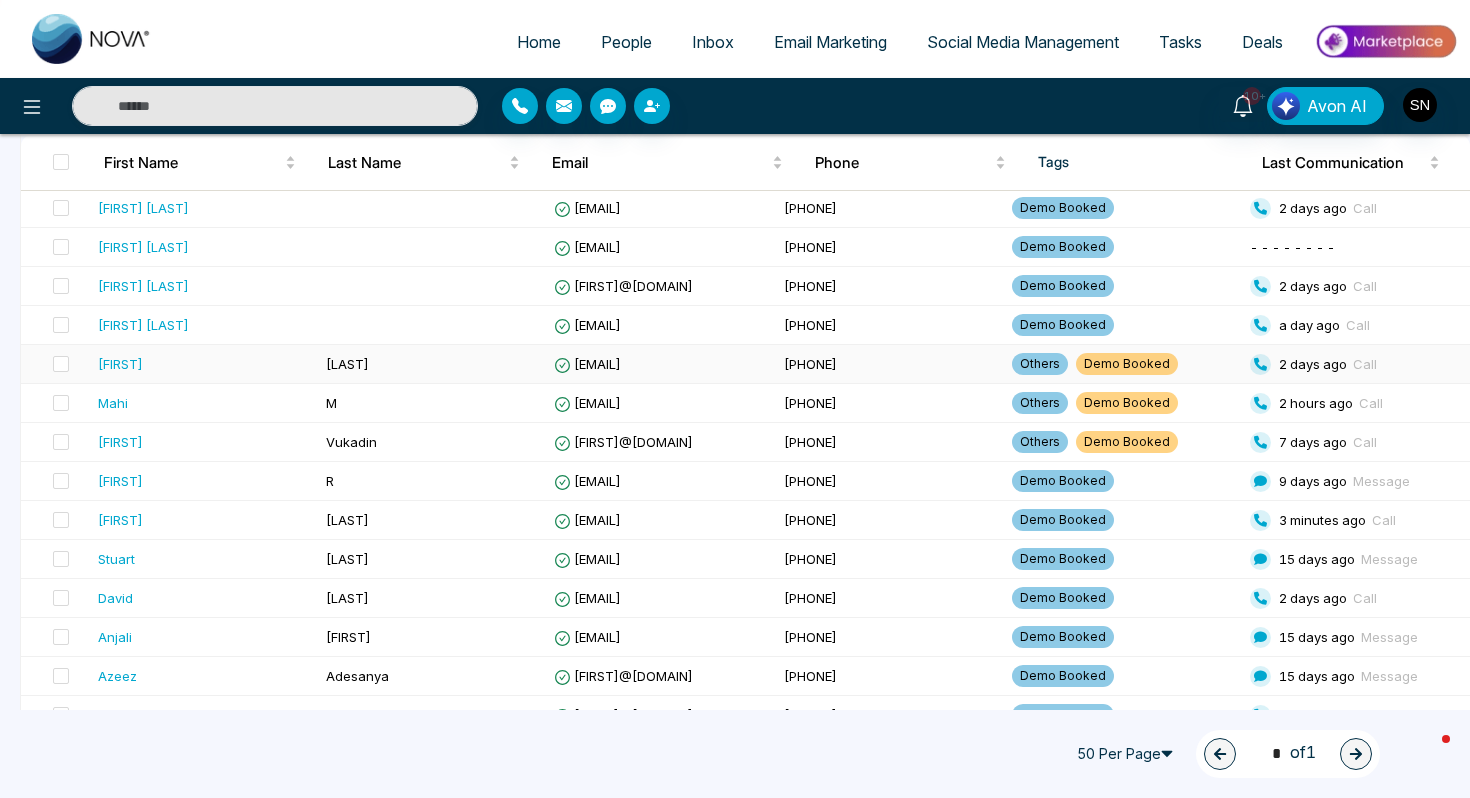 click on "[LAST]" at bounding box center [432, 364] 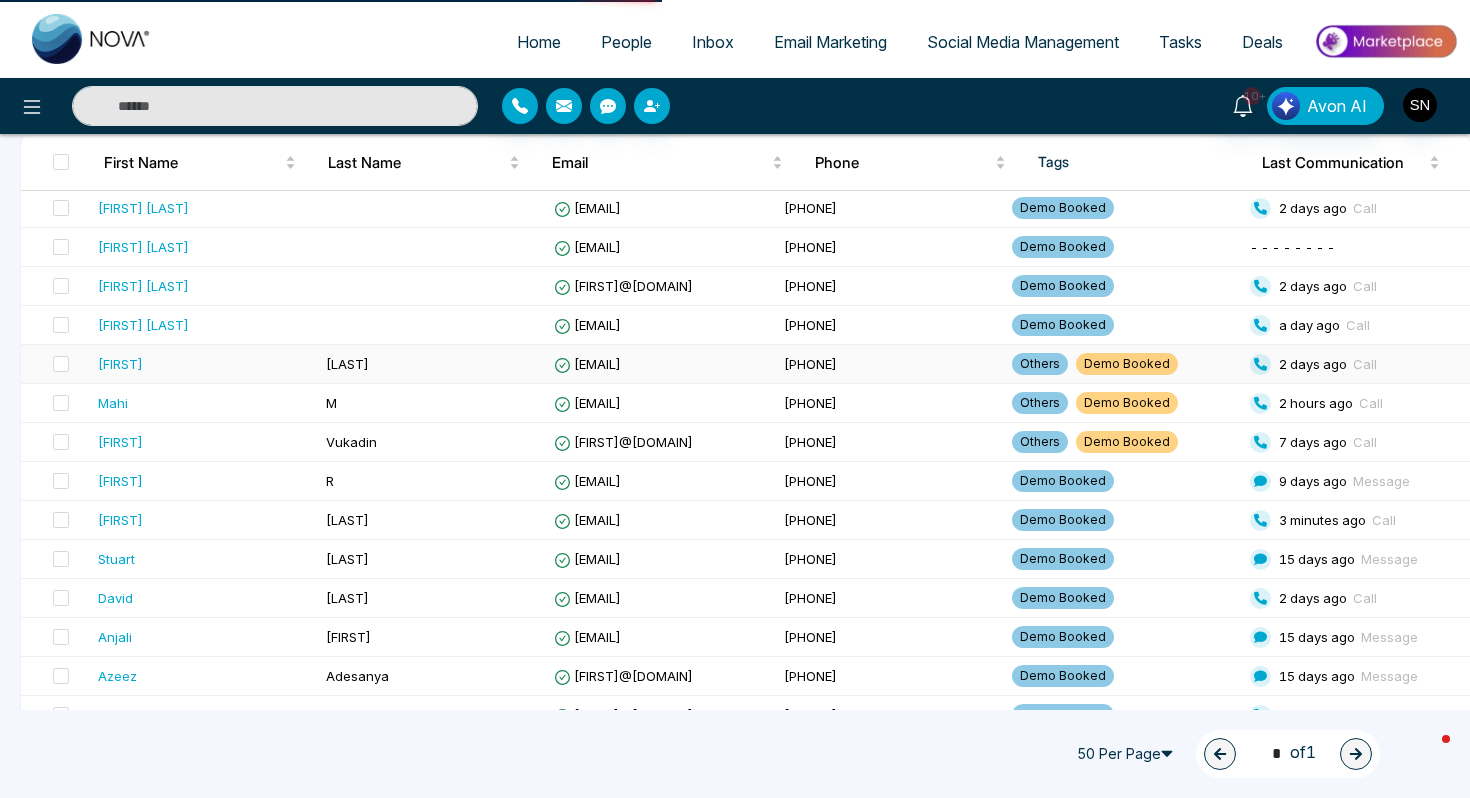 scroll, scrollTop: 0, scrollLeft: 0, axis: both 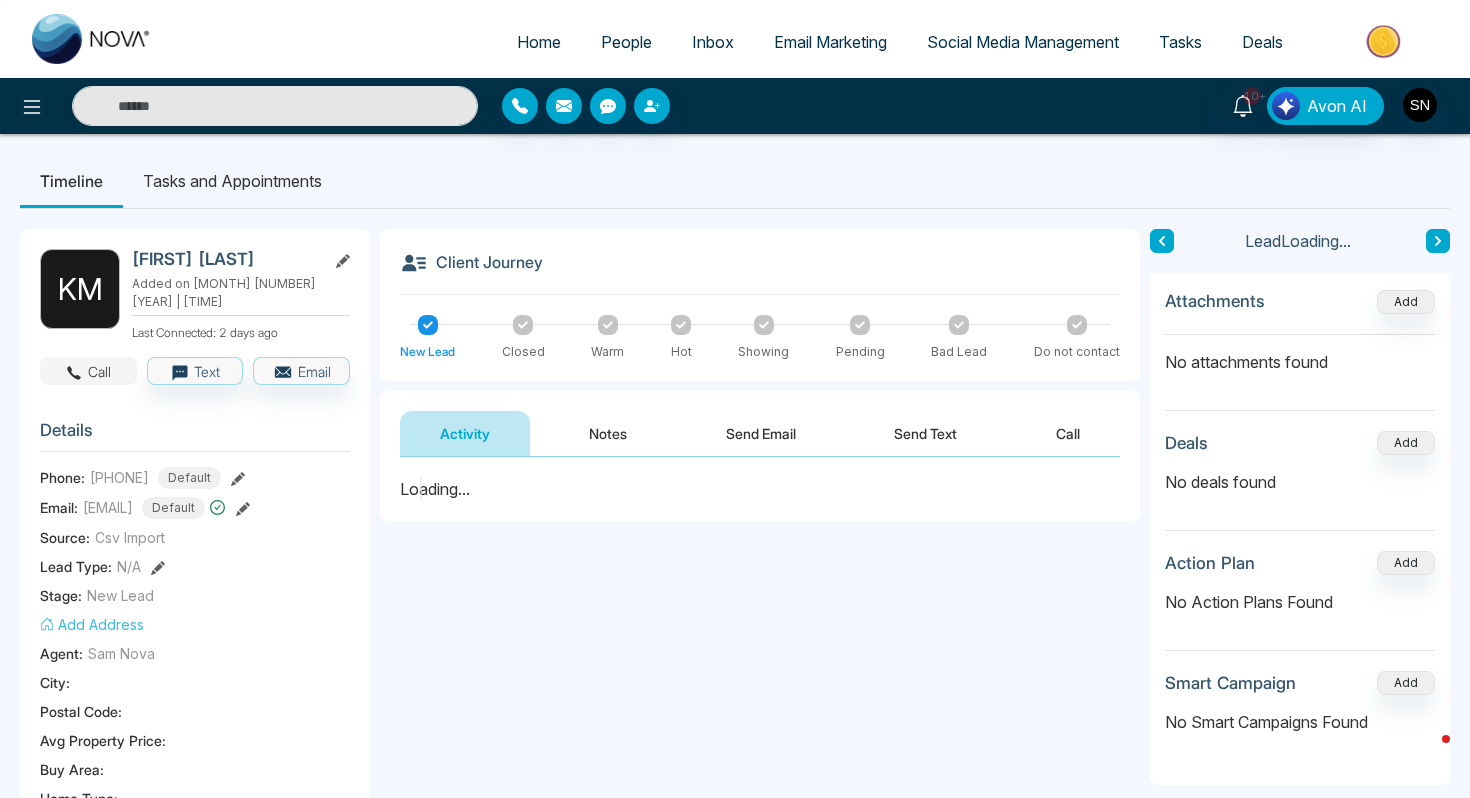 click at bounding box center (74, 371) 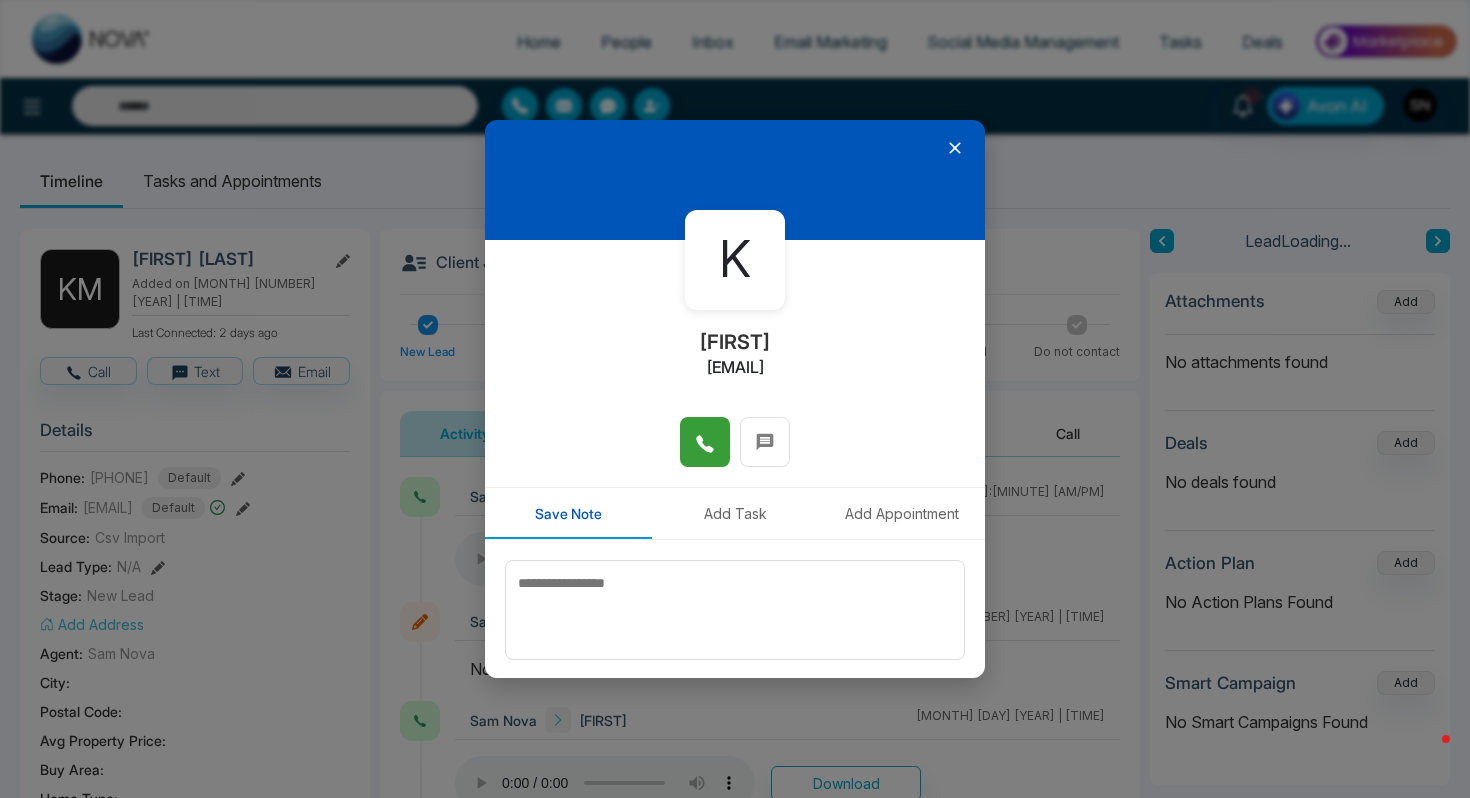click 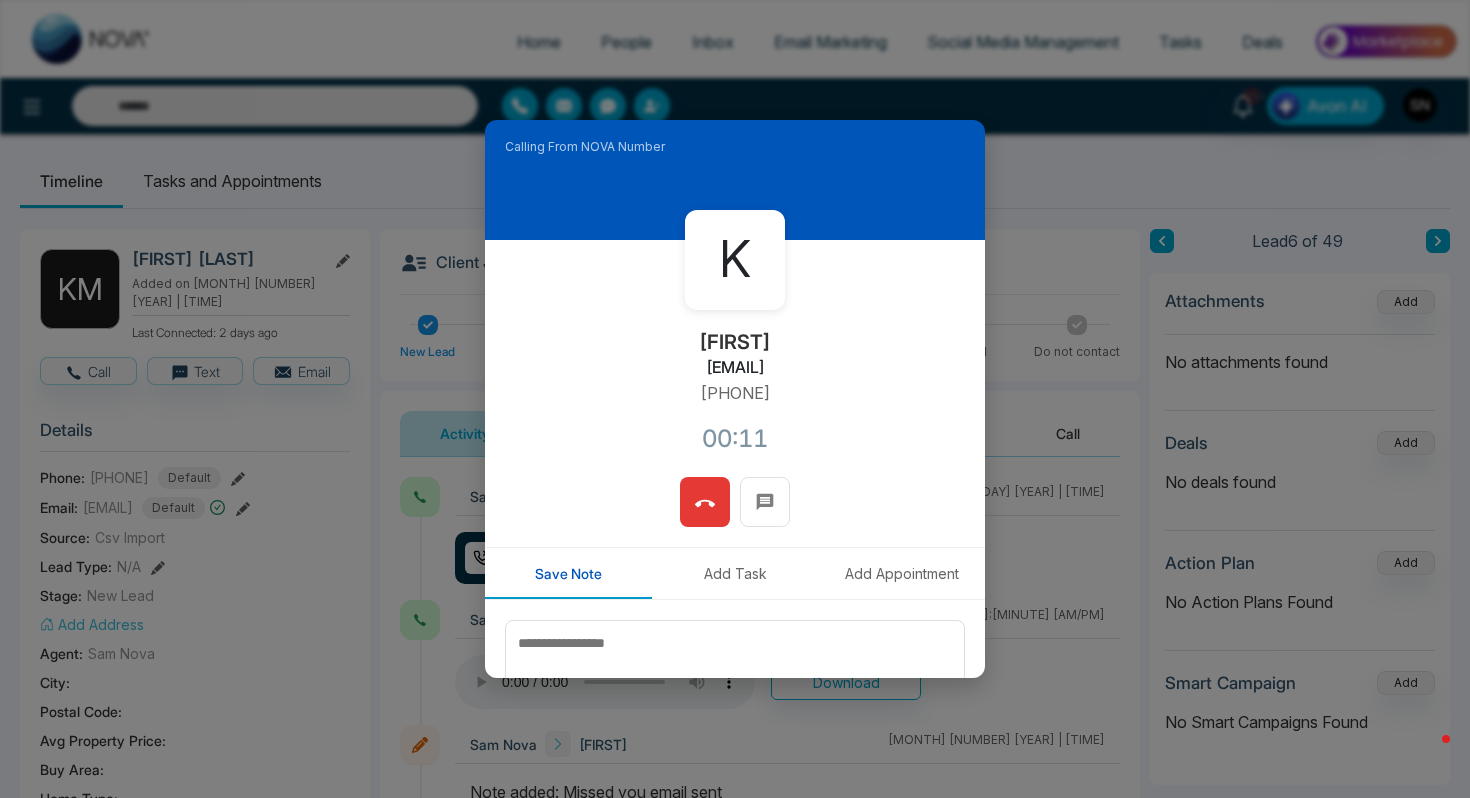 drag, startPoint x: 632, startPoint y: 373, endPoint x: 812, endPoint y: 380, distance: 180.13606 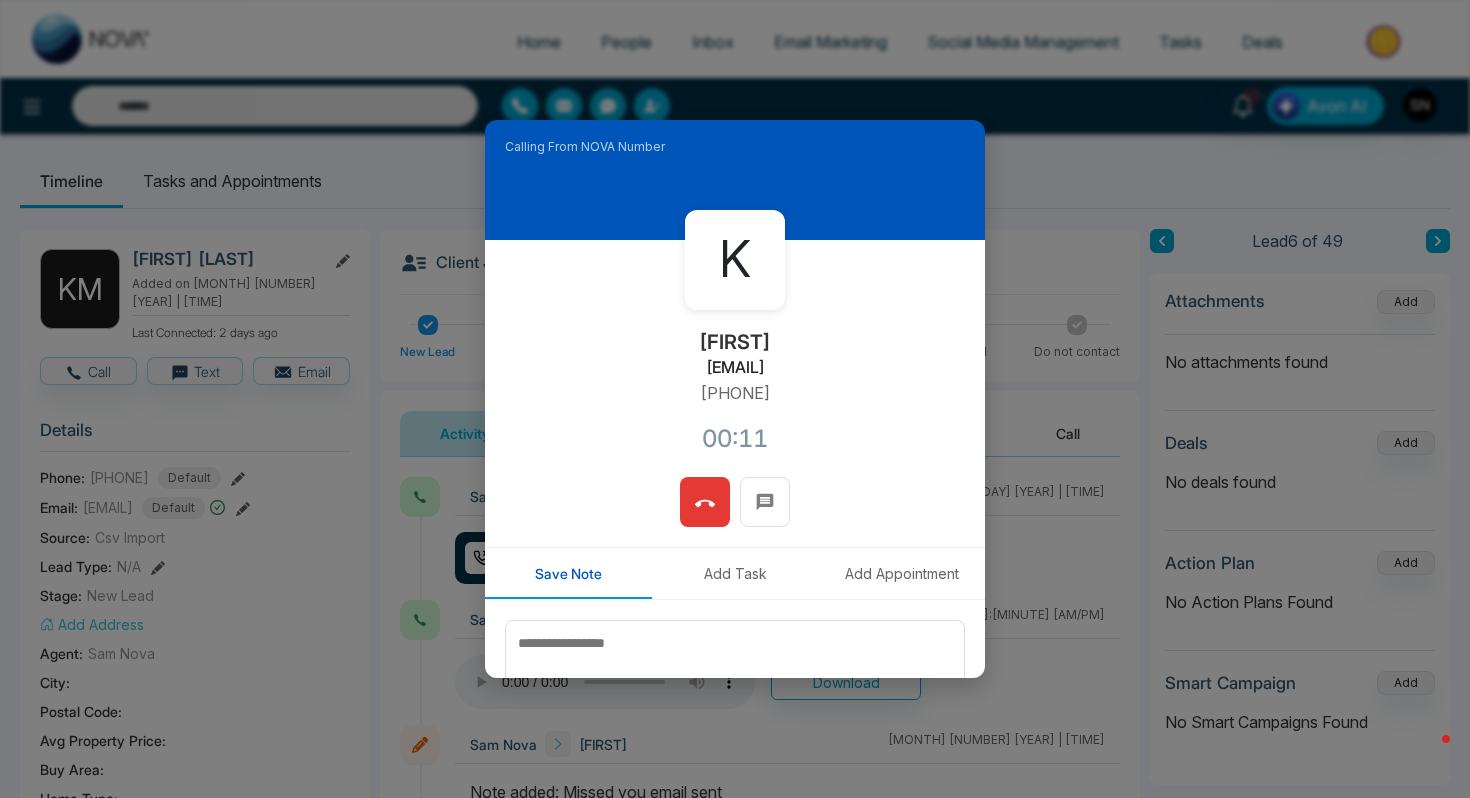 click on "K [FIRST] [EMAIL] [PHONE]" at bounding box center (735, 358) 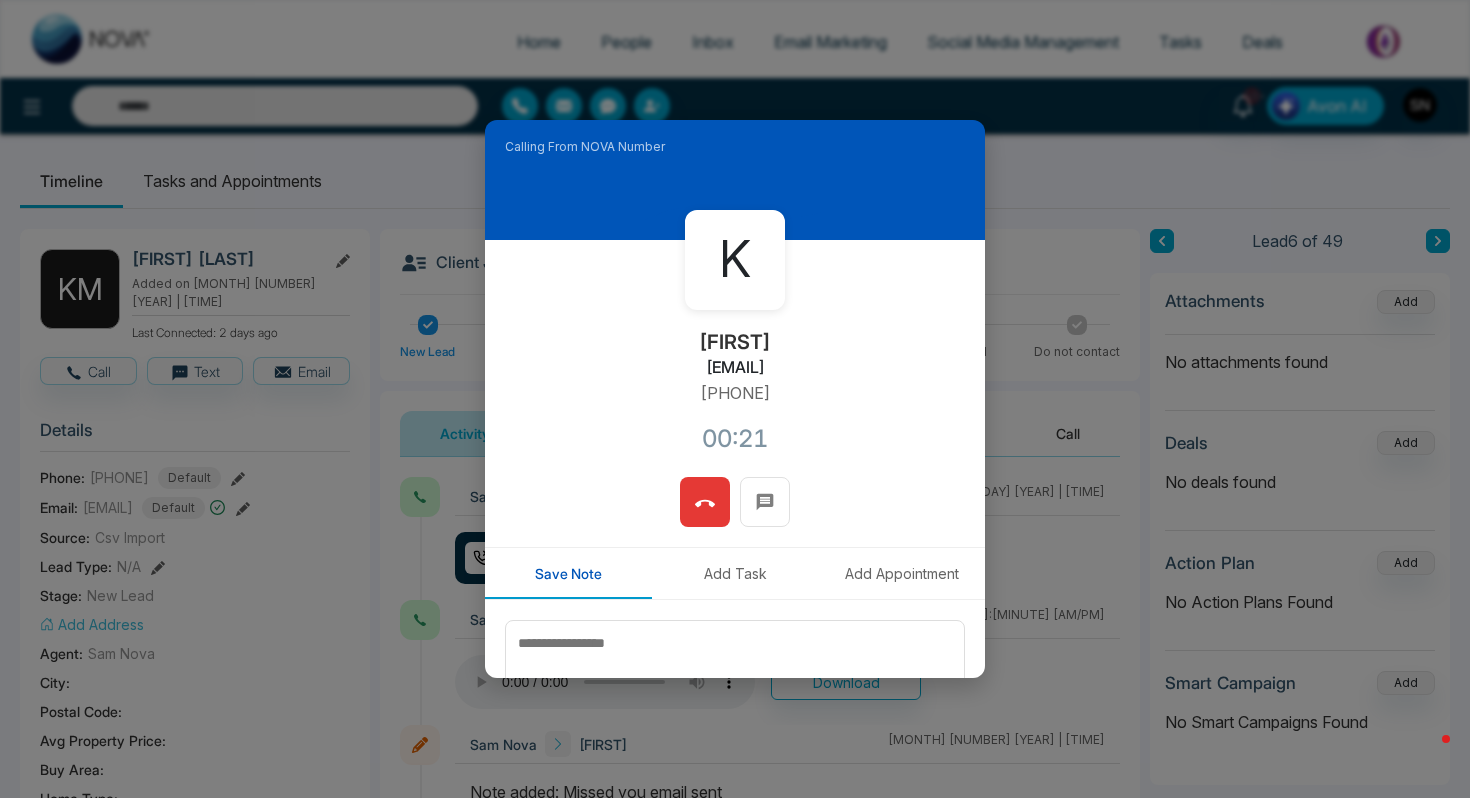 click at bounding box center (705, 502) 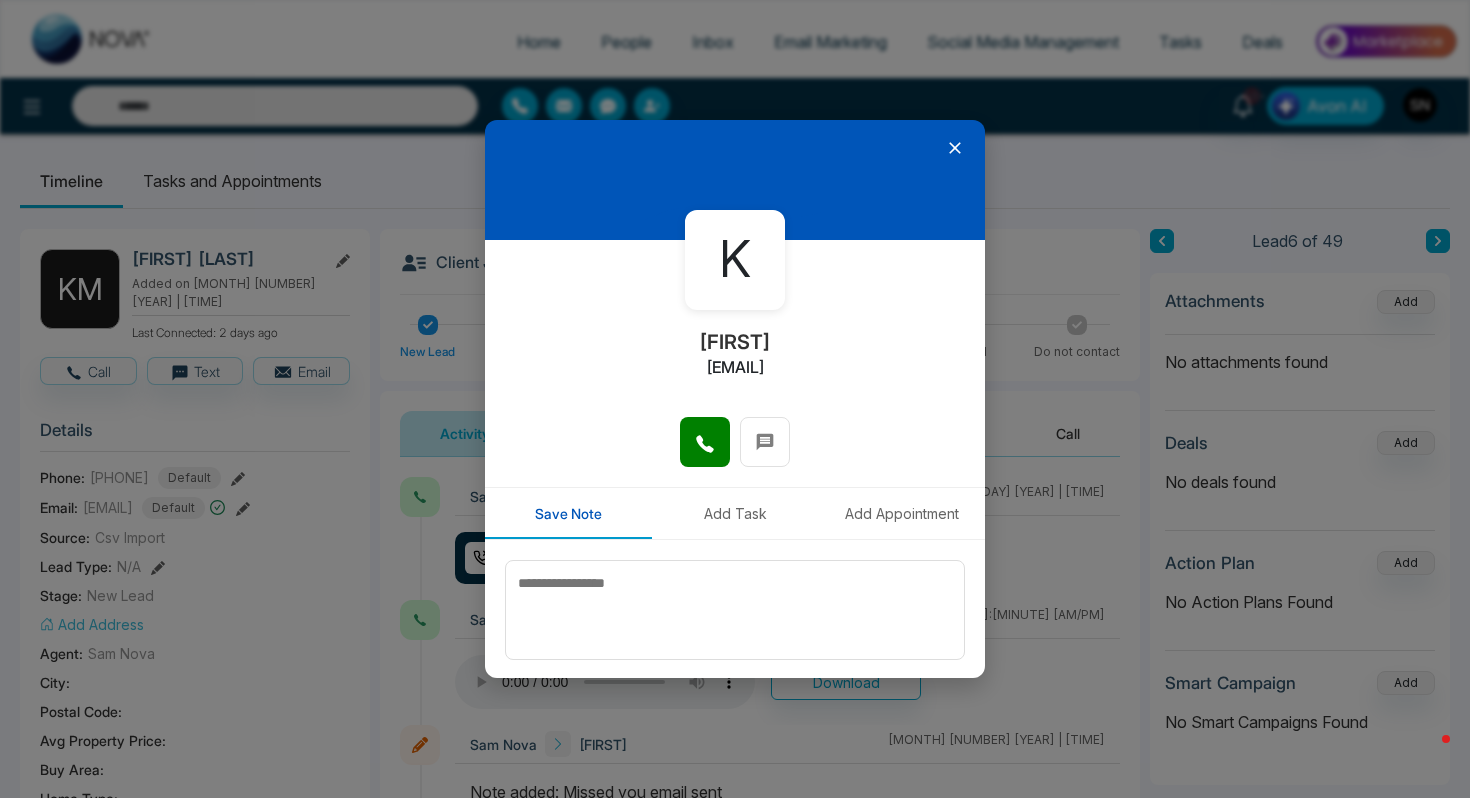 click 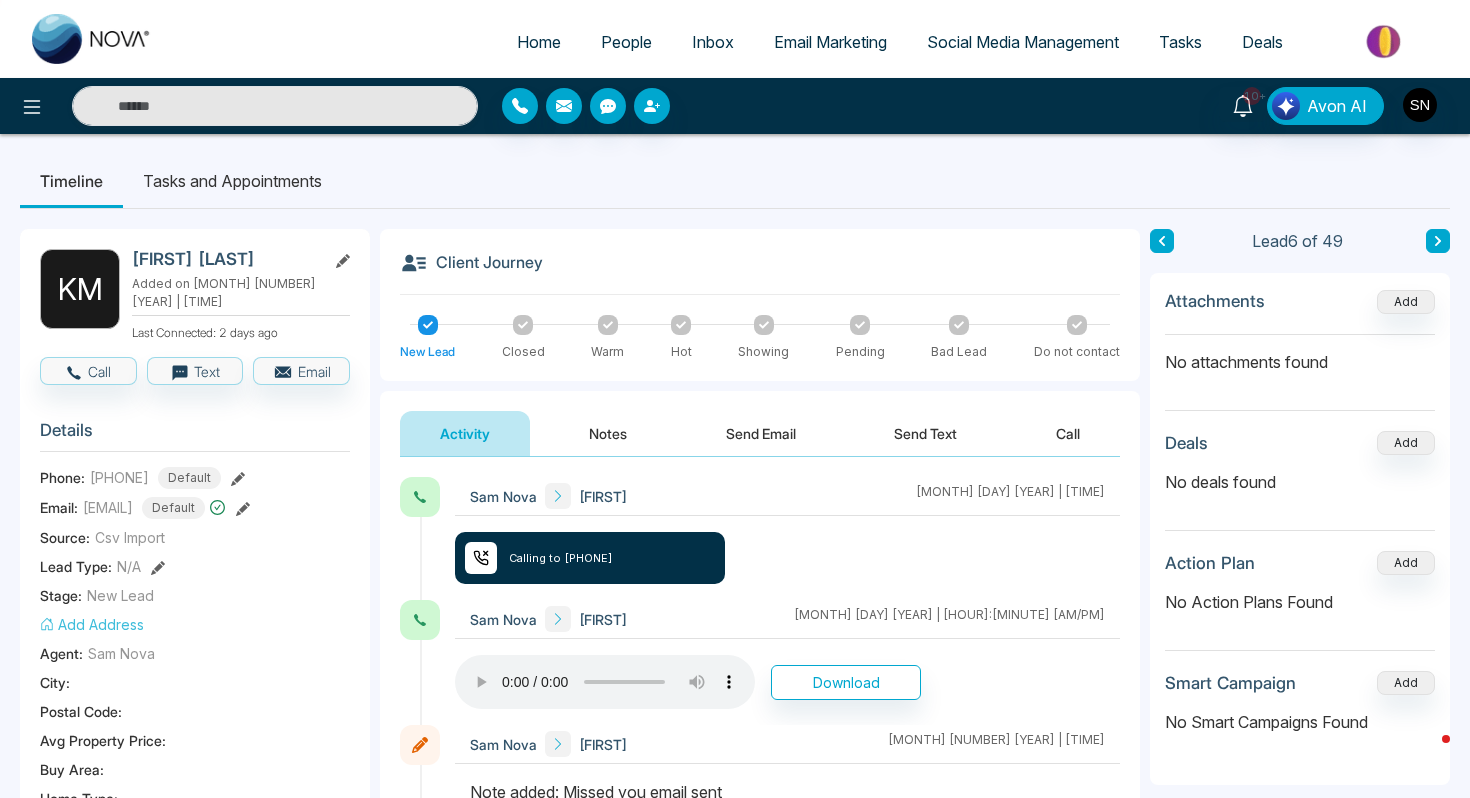 click at bounding box center [1438, 241] 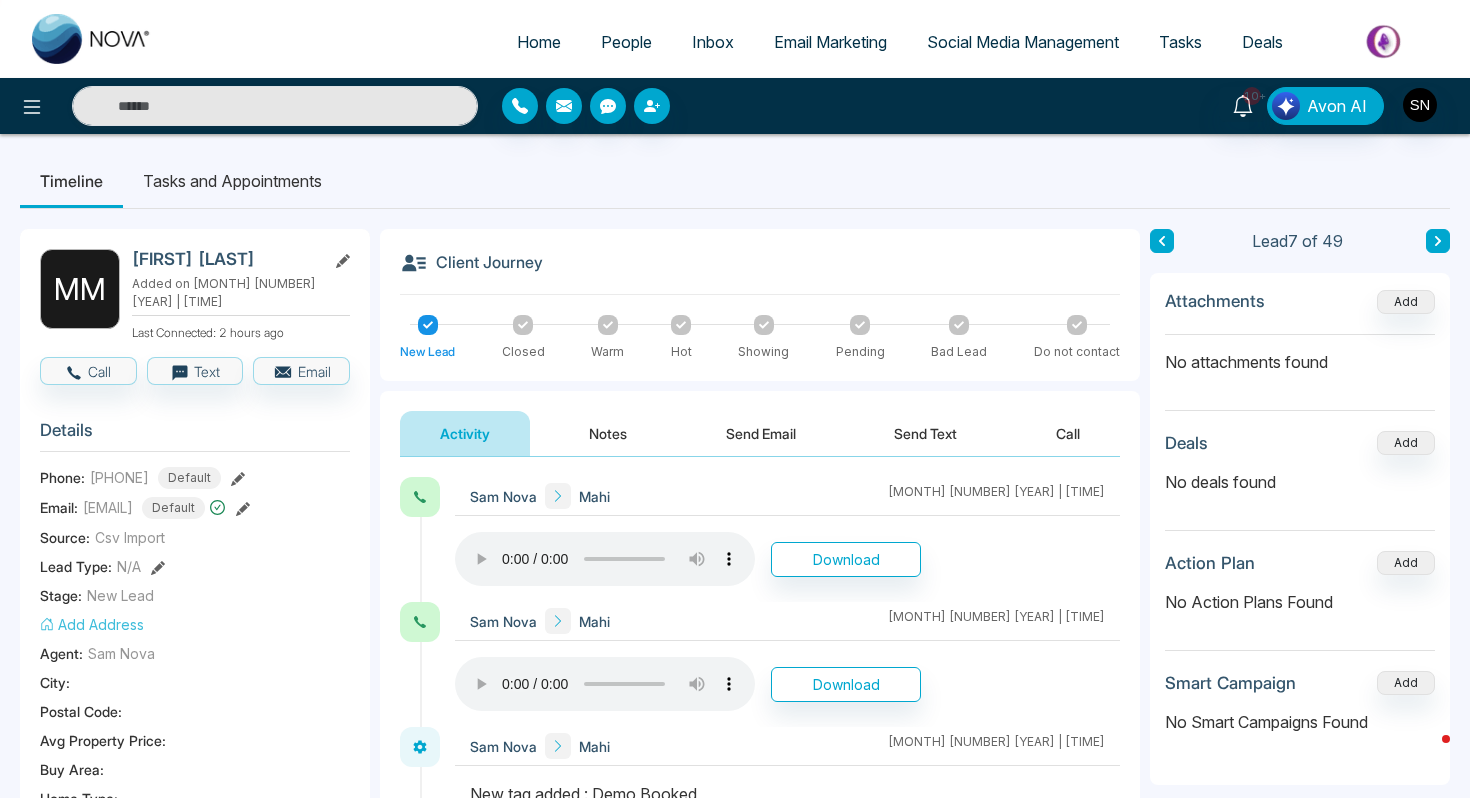 click at bounding box center (1438, 241) 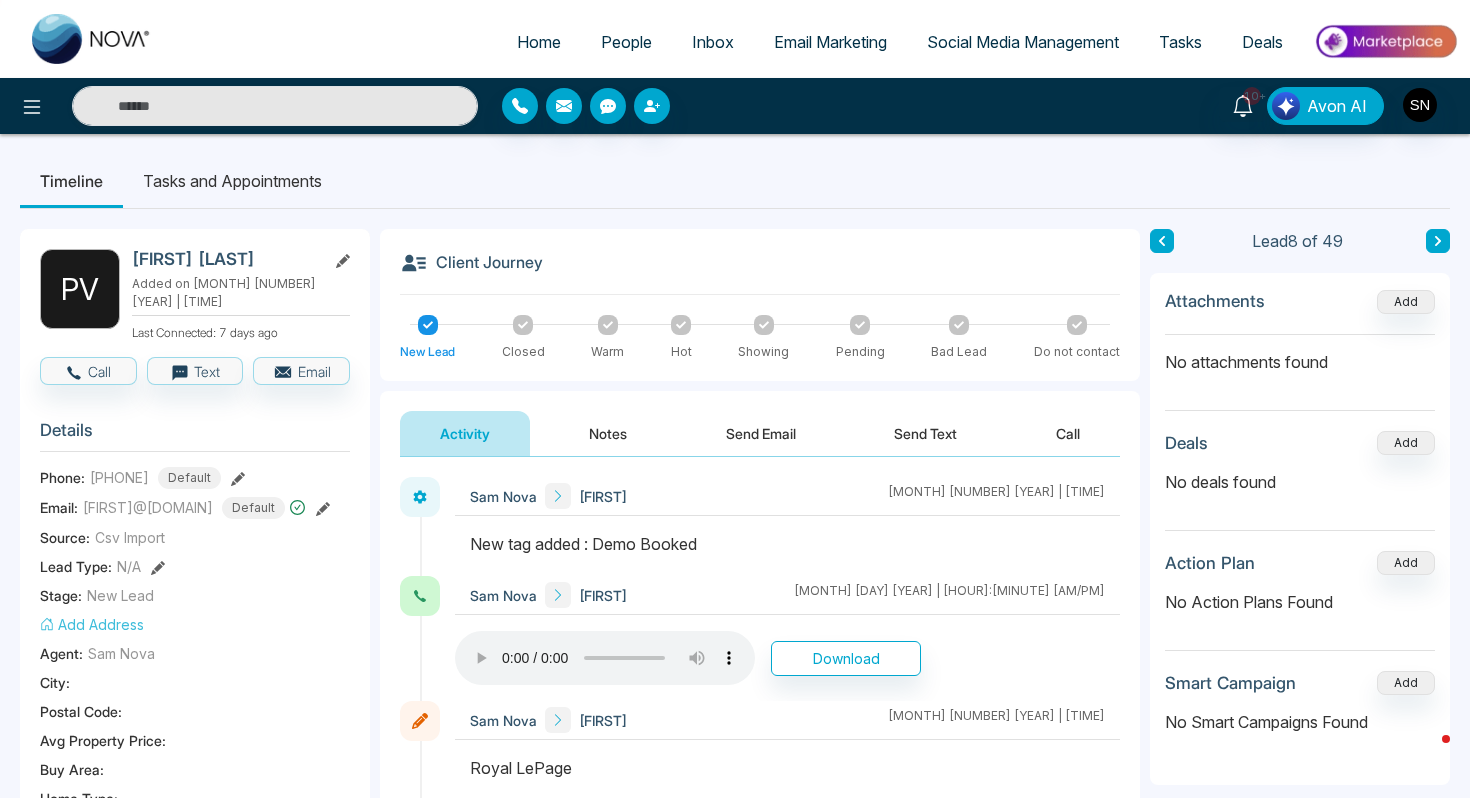 click on "Tasks and Appointments" at bounding box center [232, 181] 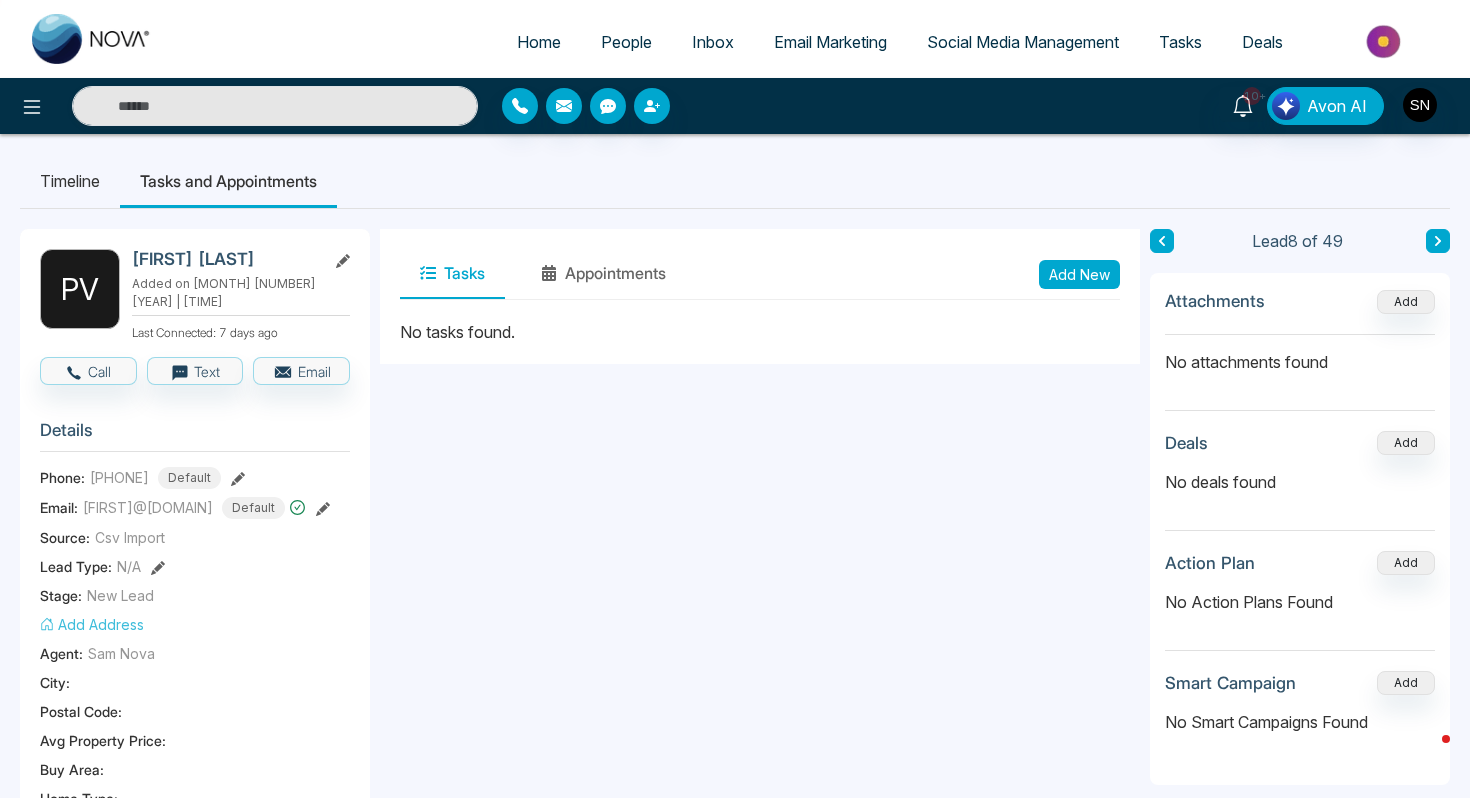 click on "Add New" at bounding box center (1079, 274) 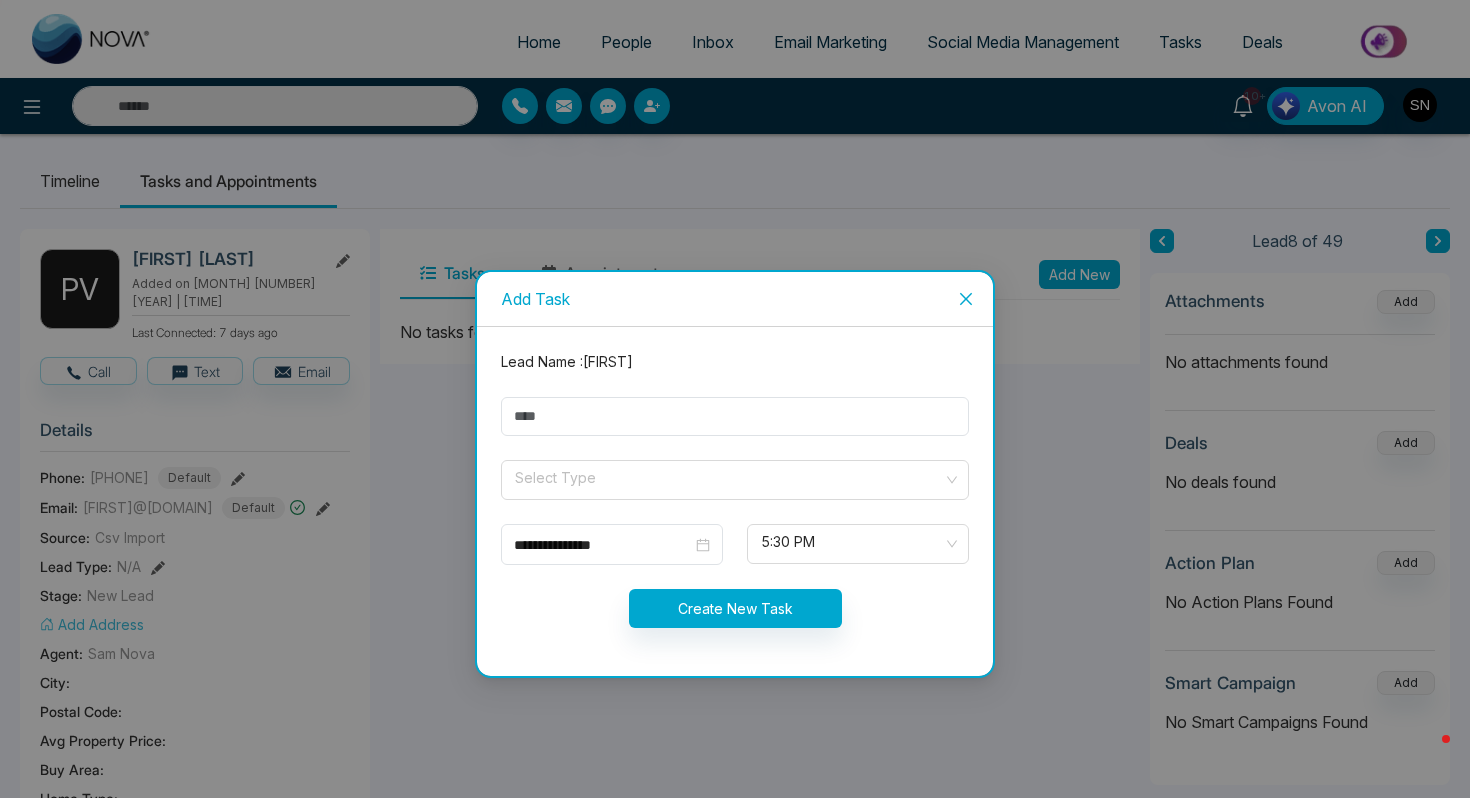 click at bounding box center (966, 299) 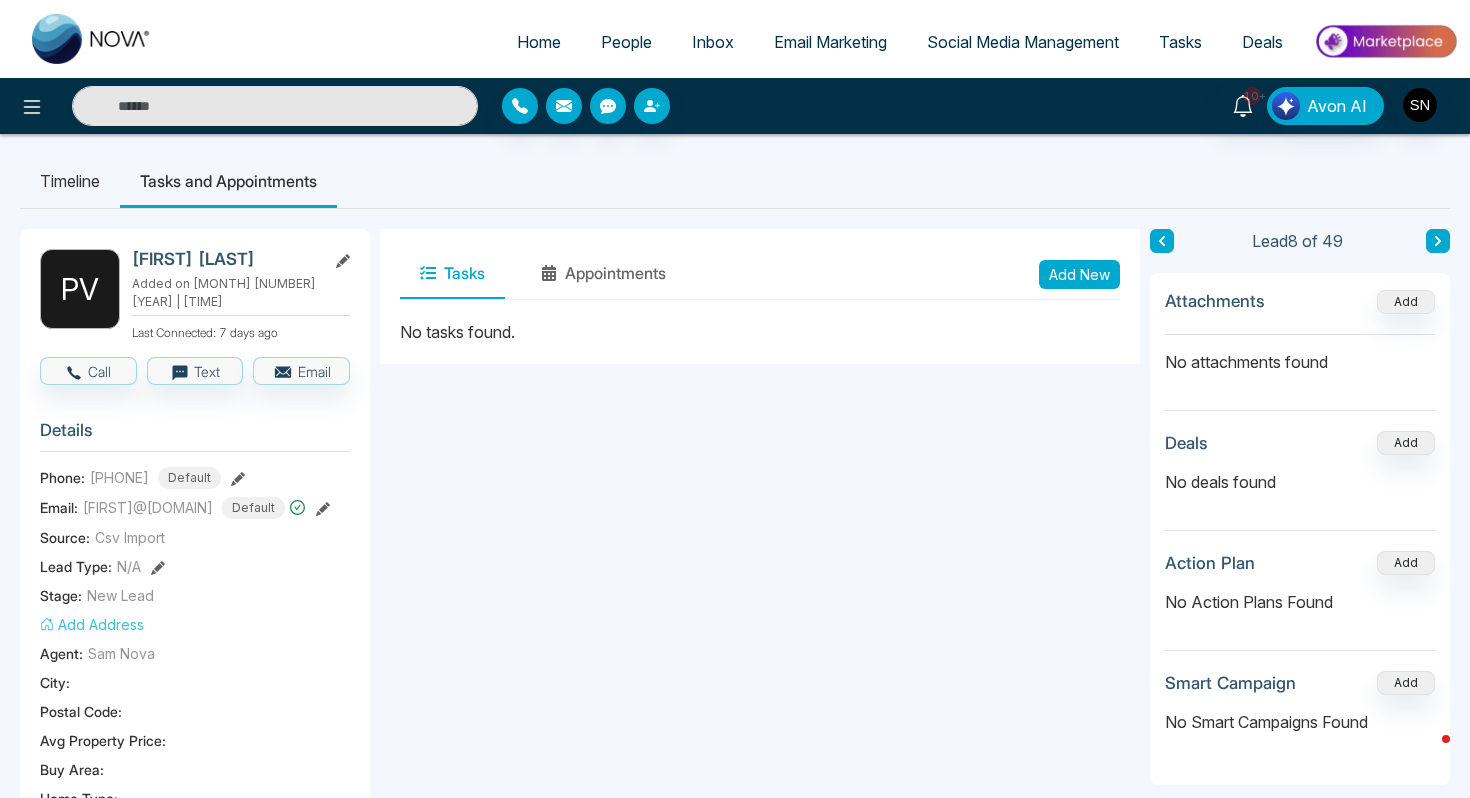 click at bounding box center (1438, 241) 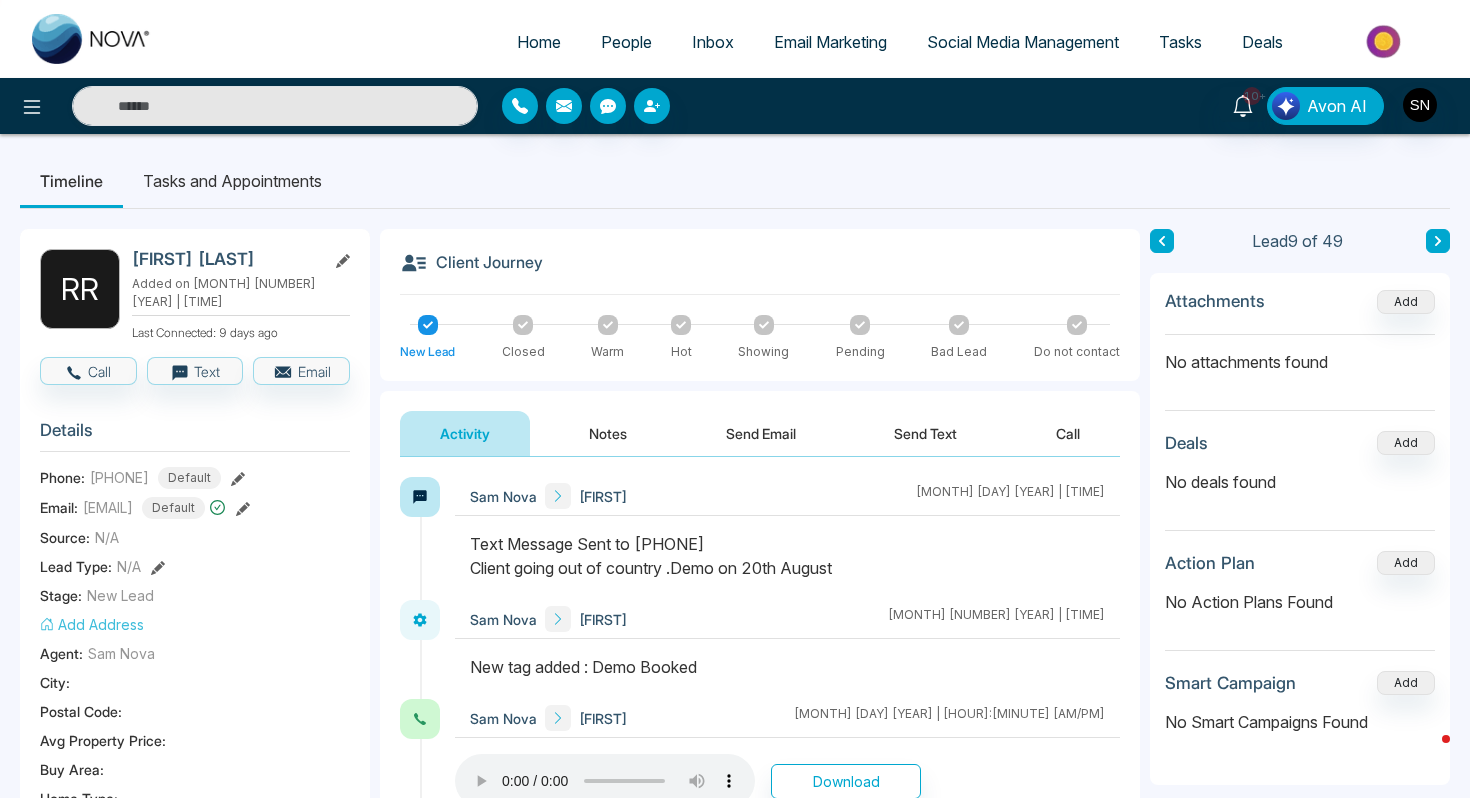click at bounding box center [1438, 241] 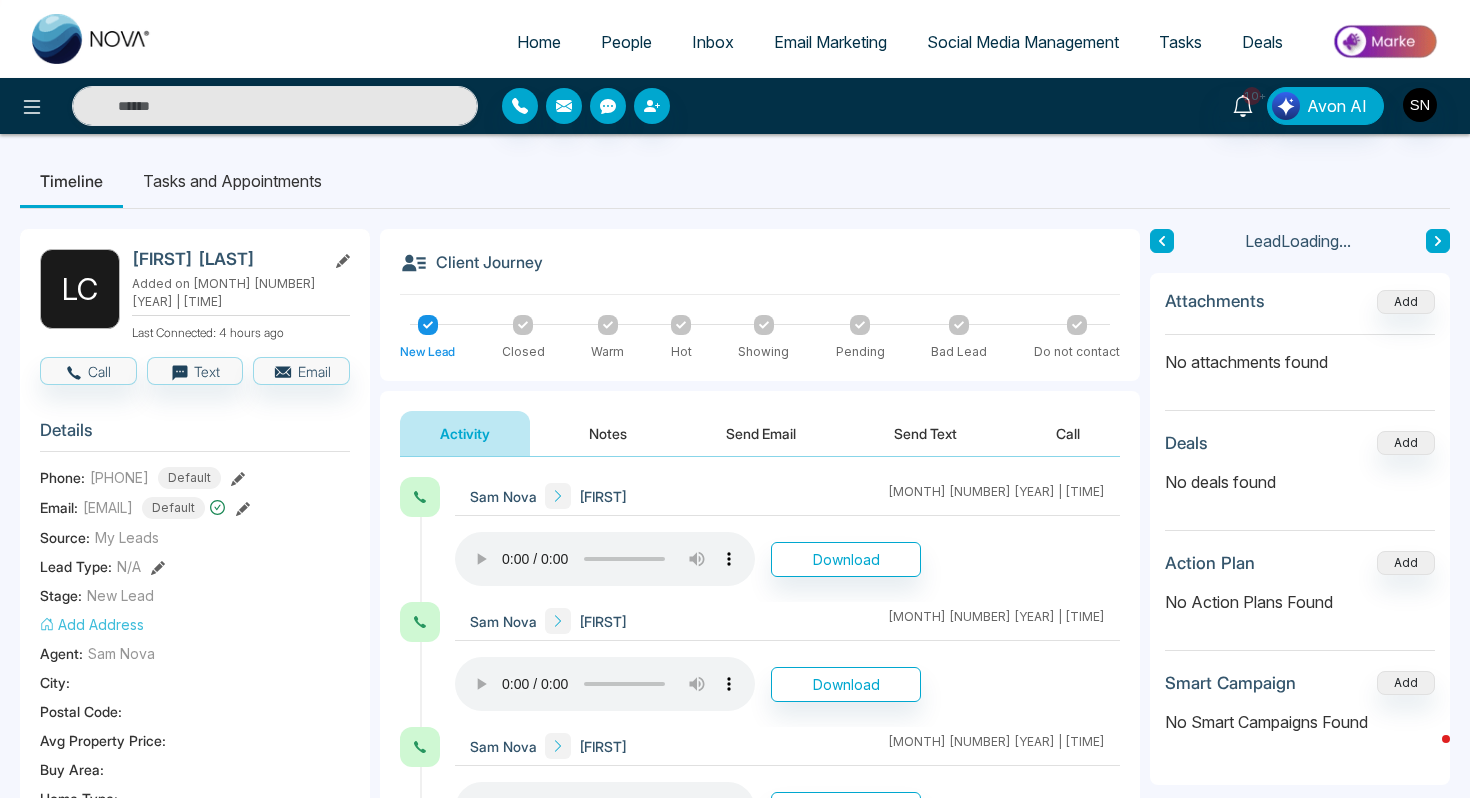 click at bounding box center [1438, 241] 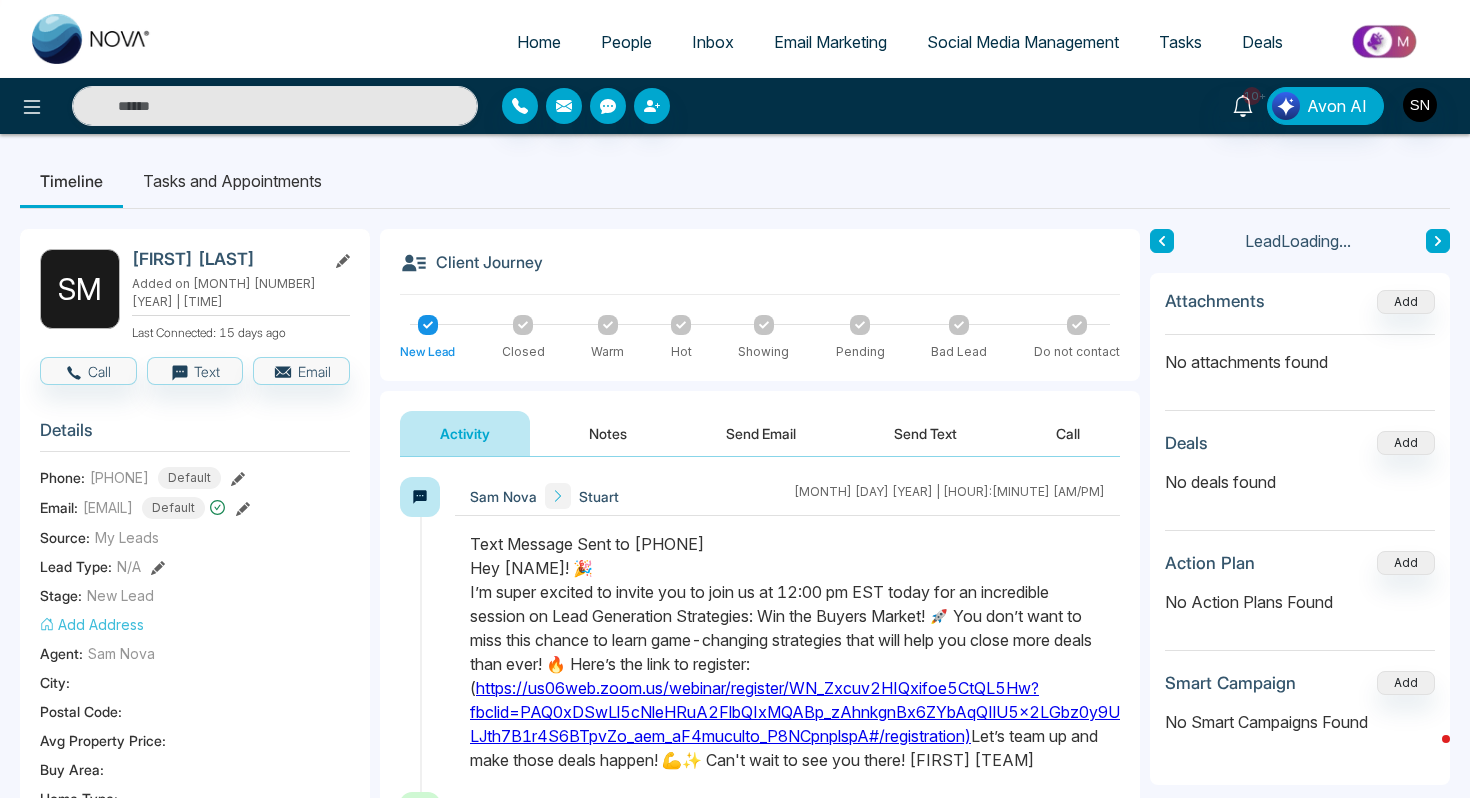 click at bounding box center [1438, 241] 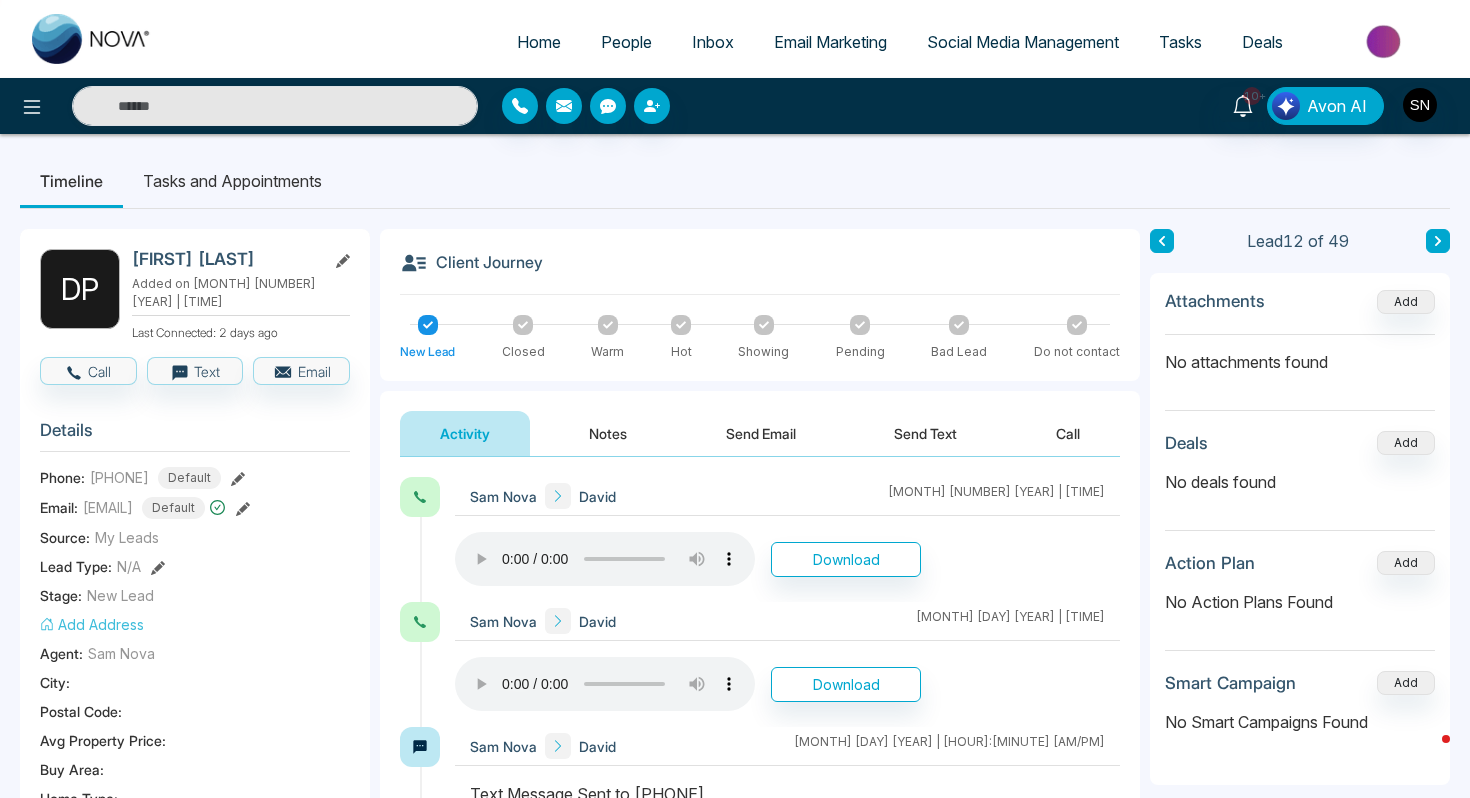 click on "[FIRST] [LAST] Added on [MONTH] [DAY] [YEAR] | [HOUR]:[MINUTE] [AM/PM] Last Connected: [TIME] Call Text Email Details Phone: [PHONE] Default Email: [EMAIL] Default Source: [SOURCE] Lead Type: [TYPE] Stage: [STAGE] Add Address Agent: [AGENT] City : [CITY] Postal Code : [POSTAL CODE] Avg Property Price : [PRICE] Buy Area : [AREA] Home Type : [TYPE] Start Date : [DATE] Last Contact Date : [DATE] Province : [PROVINCE] Timeframe : [TIMEFRAME] Urgency : [URGENCY] Tags [TAG] Demo Booked × Is this lead a Realtor? Lead Summary [NUMBER] Calls [NUMBER] Texts [NUMBER] Emails Social Profile Not found Not found Not found Custom Lead Data Delete lead" at bounding box center (195, 930) 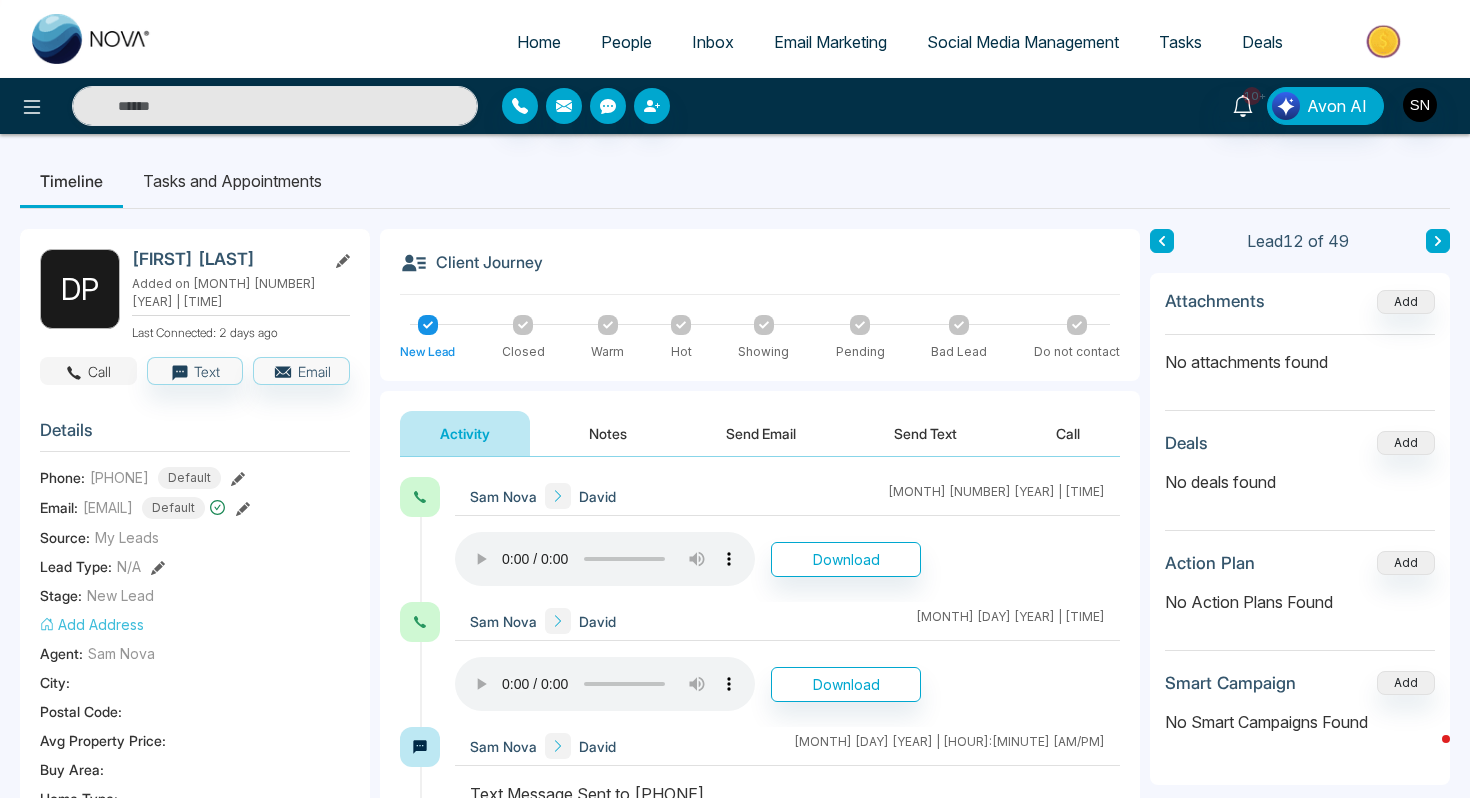 click on "Call" at bounding box center (88, 371) 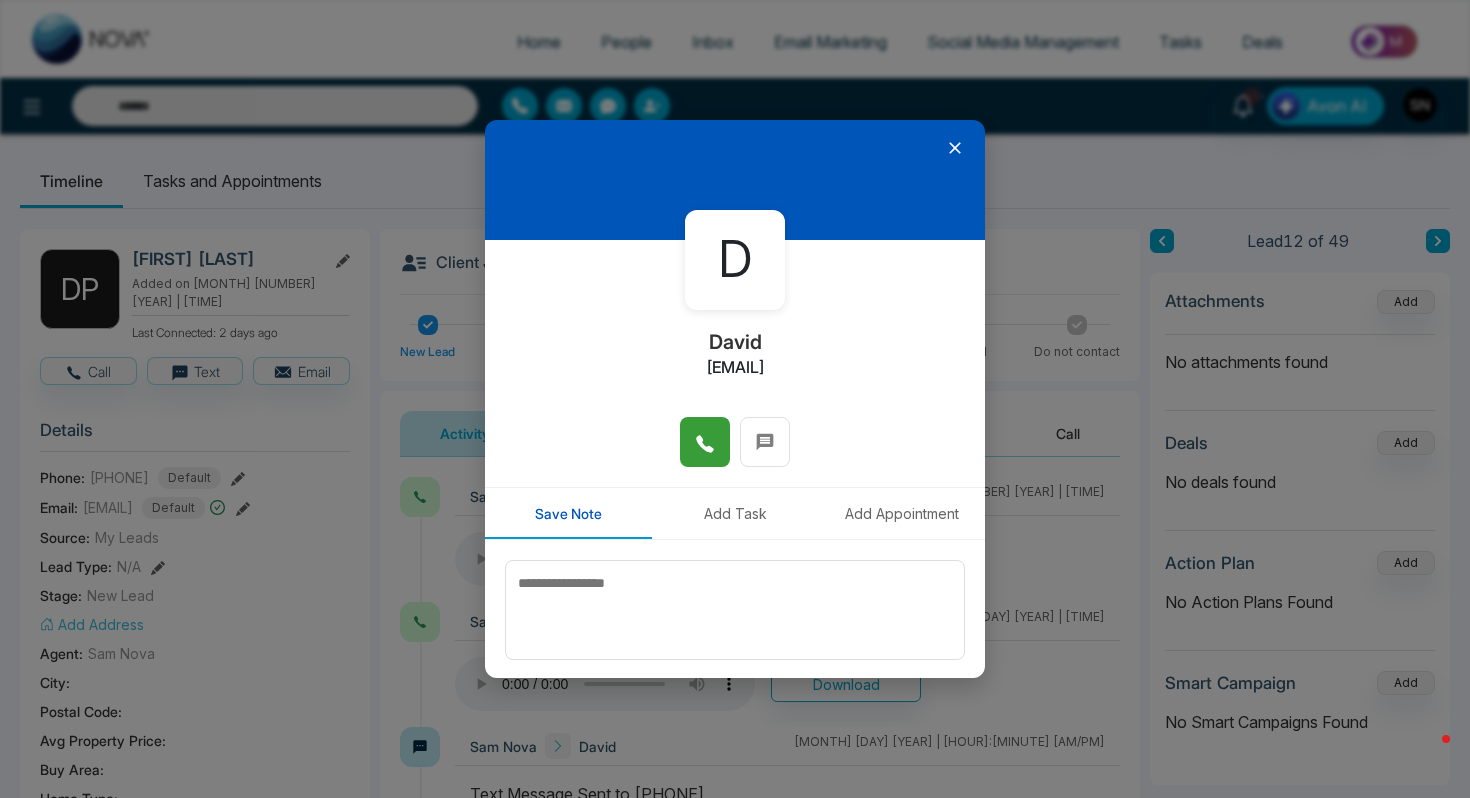 click at bounding box center [705, 442] 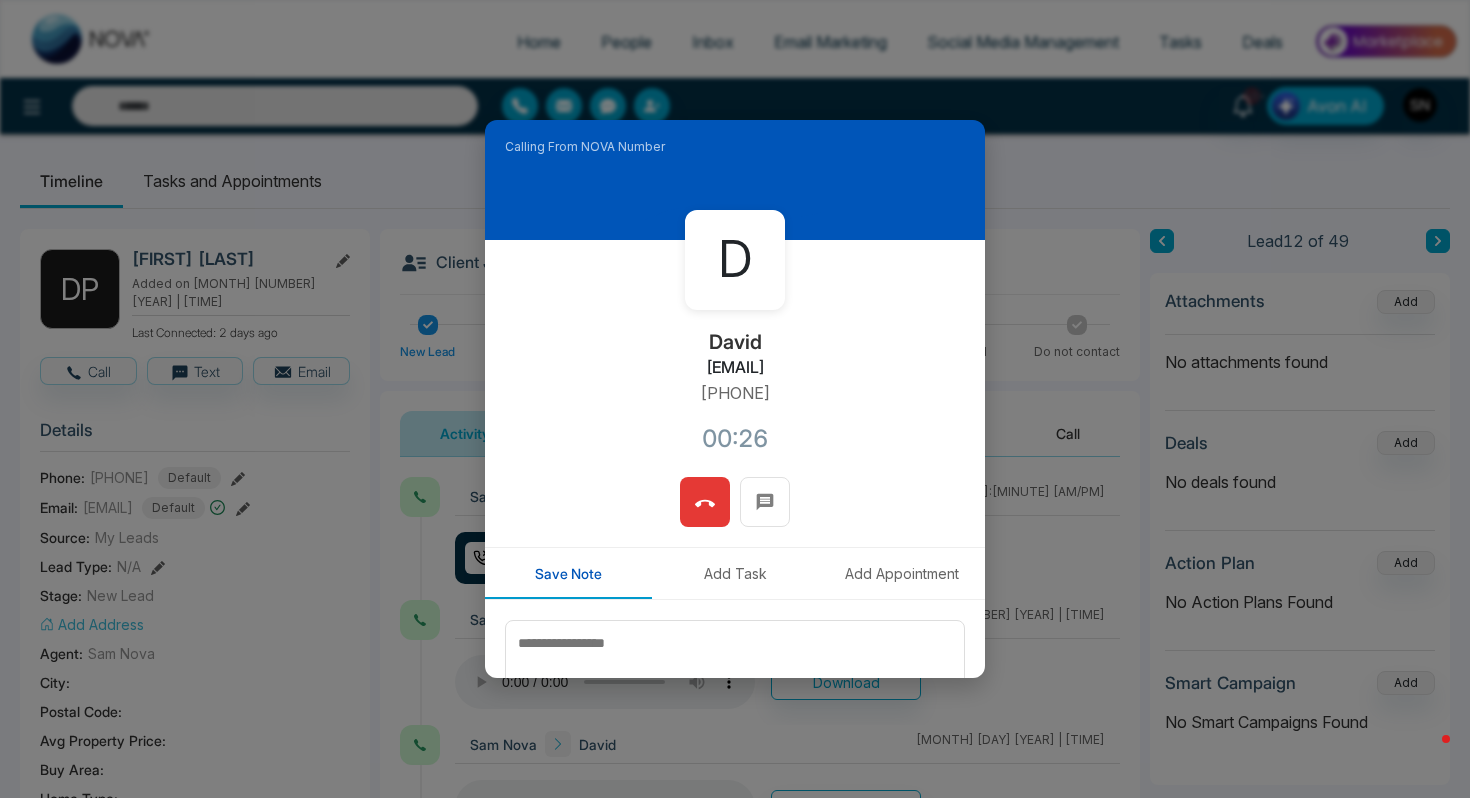 click 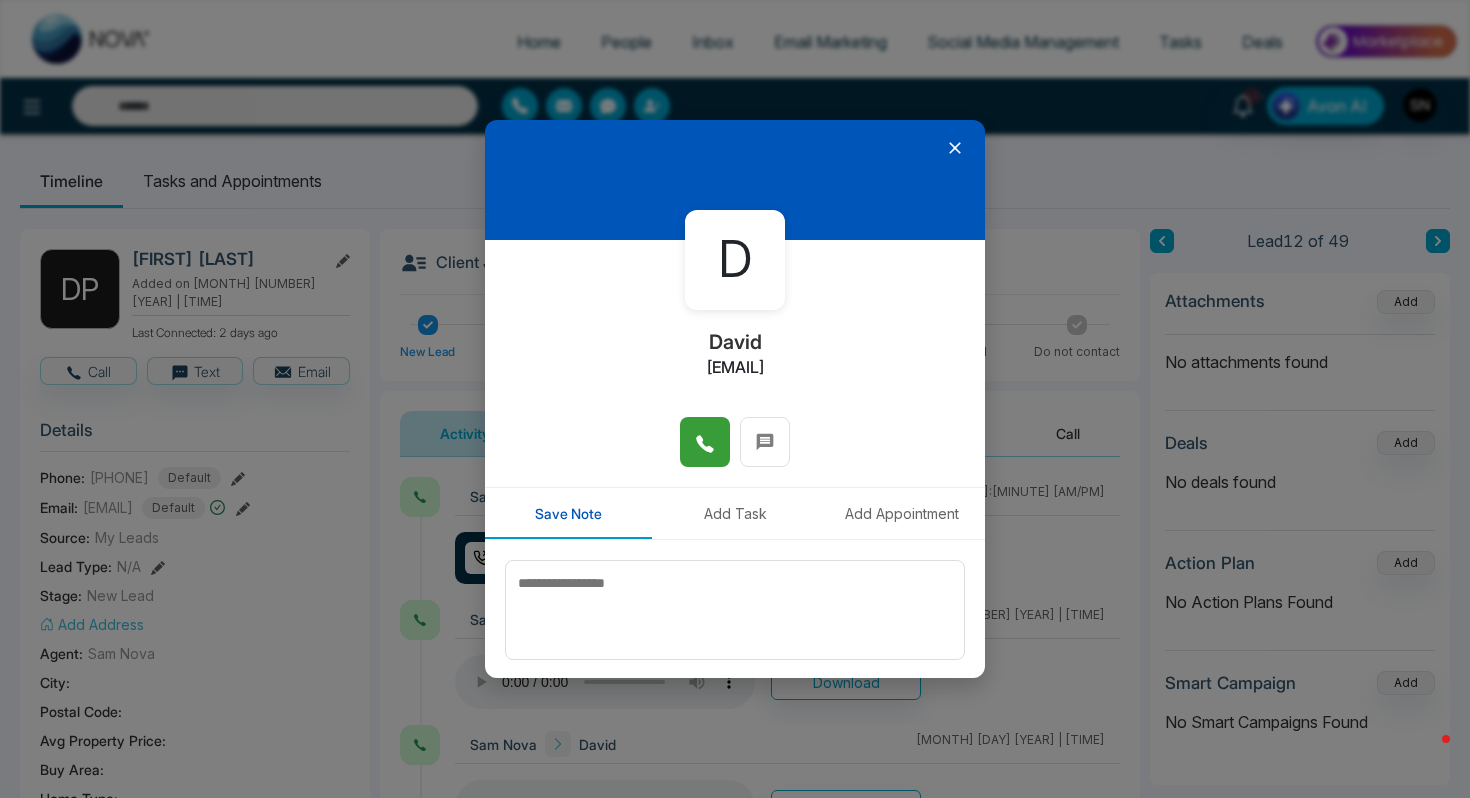 click 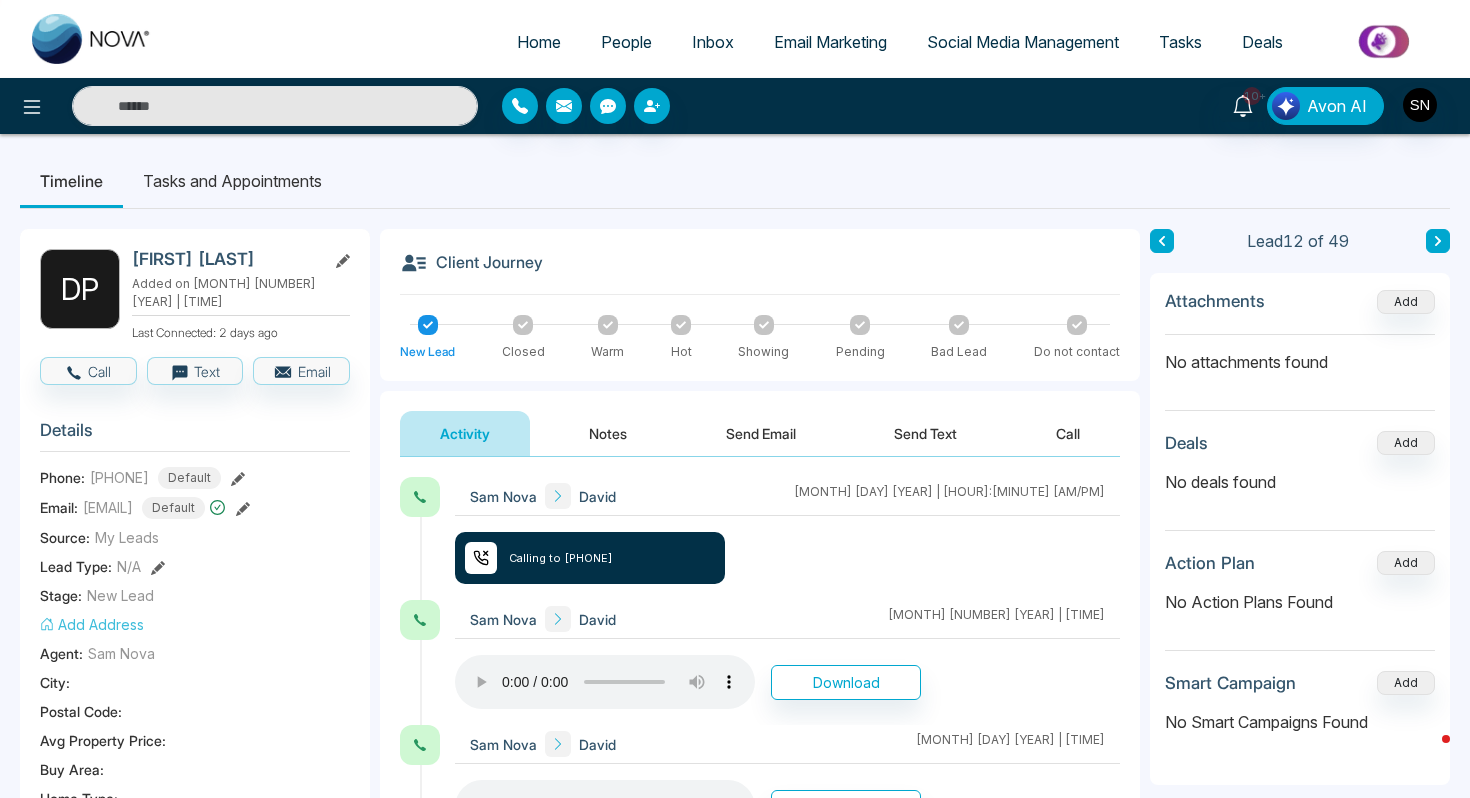 click on "[LAST] [LAST] Added on   [MONTH] [NUMBER] [YEAR] | [TIME] Last Connected:   [NUMBER] days ago   Call   Text   Email Details Phone: [PHONE] Default Email: [EMAIL] Default Source: [SOURCE] Lead Type: [TYPE] Stage: [STAGE] Add Address Agent: [NAME] City : [CITY] Postal Code : [POSTAL CODE] Avg Property Price : [PRICE] Buy Area : [AREA] Home Type : [TYPE] Start Date : [DATE] Last Contact Date : [DATE] Province : [PROVINCE] Timeframe : [TIMEFRAME] Urgency : [URGENCY] Tags [TAG] Demo Booked   × Is this lead a Realtor? Lead Summary [NUMBER] Calls [NUMBER] Texts [NUMBER] Emails Social Profile   Not found Not found Not found Custom Lead Data Delete lead   Client Journey New Lead Closed Warm Hot Showing Pending Bad Lead Do not contact Activity Notes Send Email Send Text Call [NAME] [NAME] [MONTH] [NUMBER] [YEAR] | [TIME] Calling to [PHONE] [NAME] [NAME] [MONTH] [NUMBER] | [TIME] Download [NAME] [NAME] [MONTH] [NUMBER] | [TIME] Download [NAME] [NAME] [MONTH] [NUMBER] | [TIME] [NAME] [NAME] [MONTH] [NUMBER] | [TIME] [NAME] [NAME] [MONTH] [NUMBER] | [TIME] [NAME] [NAME] [MONTH] [NUMBER] | [TIME] Download   *******" at bounding box center [735, 930] 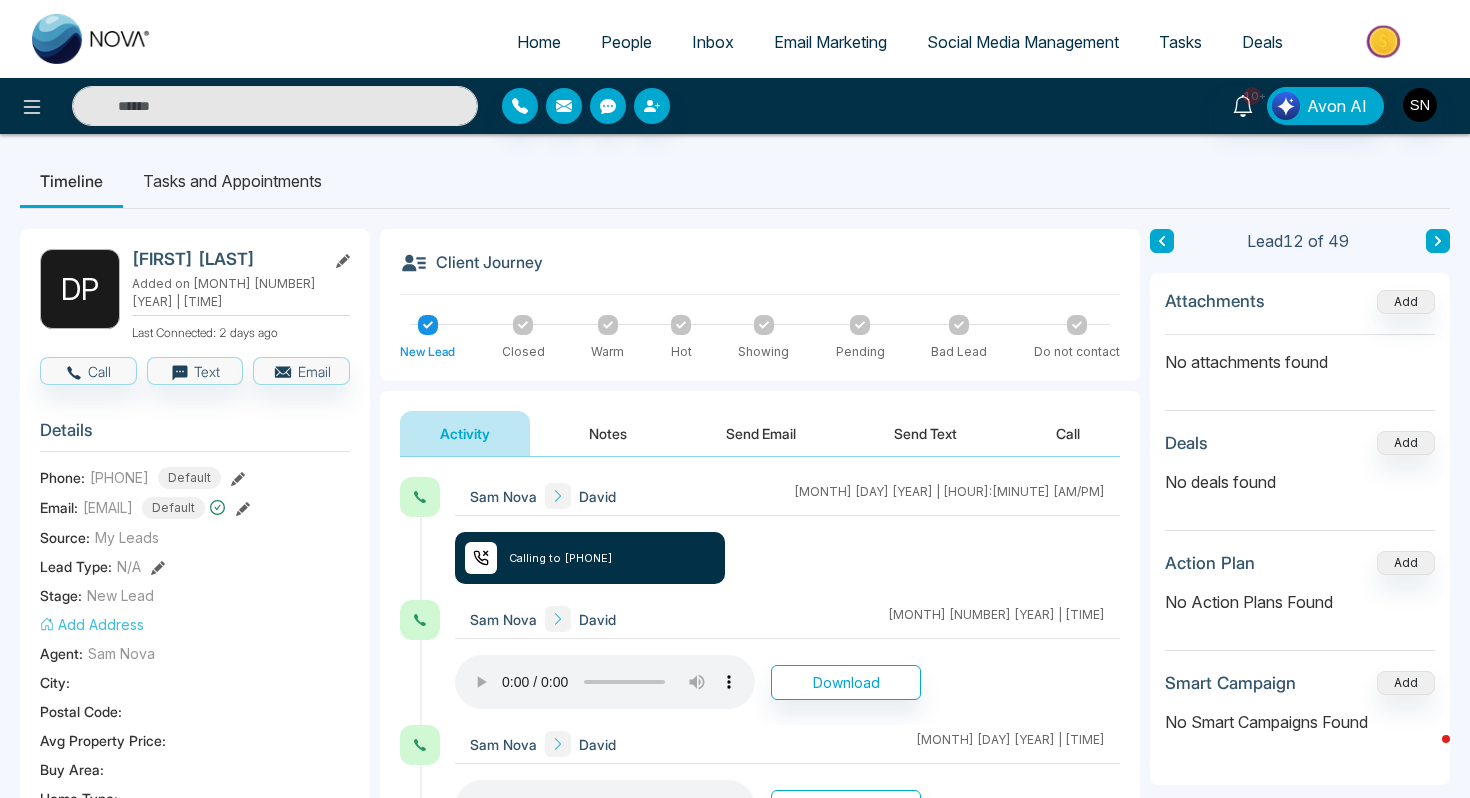 click on "Timeline Tasks and Appointments D P [LAST] Added on   [MONTH] [NUMBER] [YEAR] | [TIME] Last Connected:   [NUMBER] days ago   Call   Text   Email Details Phone: [PHONE] Default Email: [EMAIL] Default Source: [SOURCE] Lead Type: [TYPE] Stage: [STAGE] Add Address Agent: [NAME] City : [CITY] Postal Code : [POSTAL CODE] Avg Property Price : [PRICE] Buy Area : [AREA] Home Type : [TYPE] Start Date : [DATE] Last Contact Date : [DATE] Province : [PROVINCE] Timeframe : [TIMEFRAME] Urgency : [URGENCY] Tags [TAG] Demo Booked   × Is this lead a Realtor? Lead Summary [NUMBER] Calls [NUMBER] Texts [NUMBER] Emails Social Profile   Not found Not found Not found Custom Lead Data Delete lead   Client Journey New Lead Closed Warm Hot Showing Pending Bad Lead Do not contact Activity Notes Send Email Send Text Call [NAME] [NAME] [MONTH] [NUMBER] [YEAR] | [TIME] Calling to [PHONE] [NAME] [NAME] [MONTH] [NUMBER] | [TIME] Download [NAME] [NAME] [MONTH] [NUMBER] | [TIME] Download [NAME] [NAME] [MONTH] [NUMBER] | [TIME] [NAME] [NAME] [MONTH] [NUMBER] | [TIME] [NAME] [NAME] [MONTH] [NUMBER] | [TIME] [NAME] [NAME] [MONTH] [NUMBER] | [TIME] Download   *******" at bounding box center (735, 902) 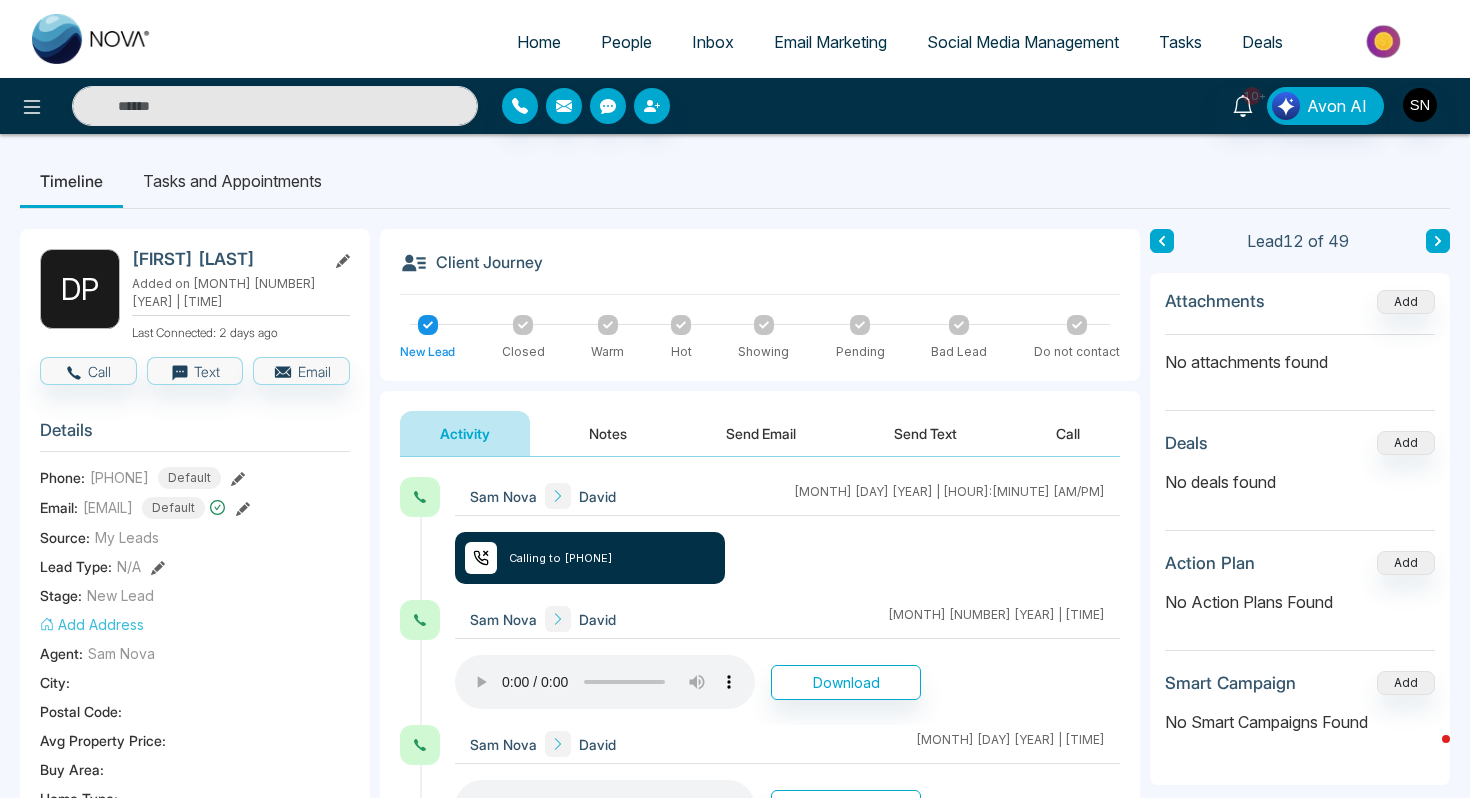click 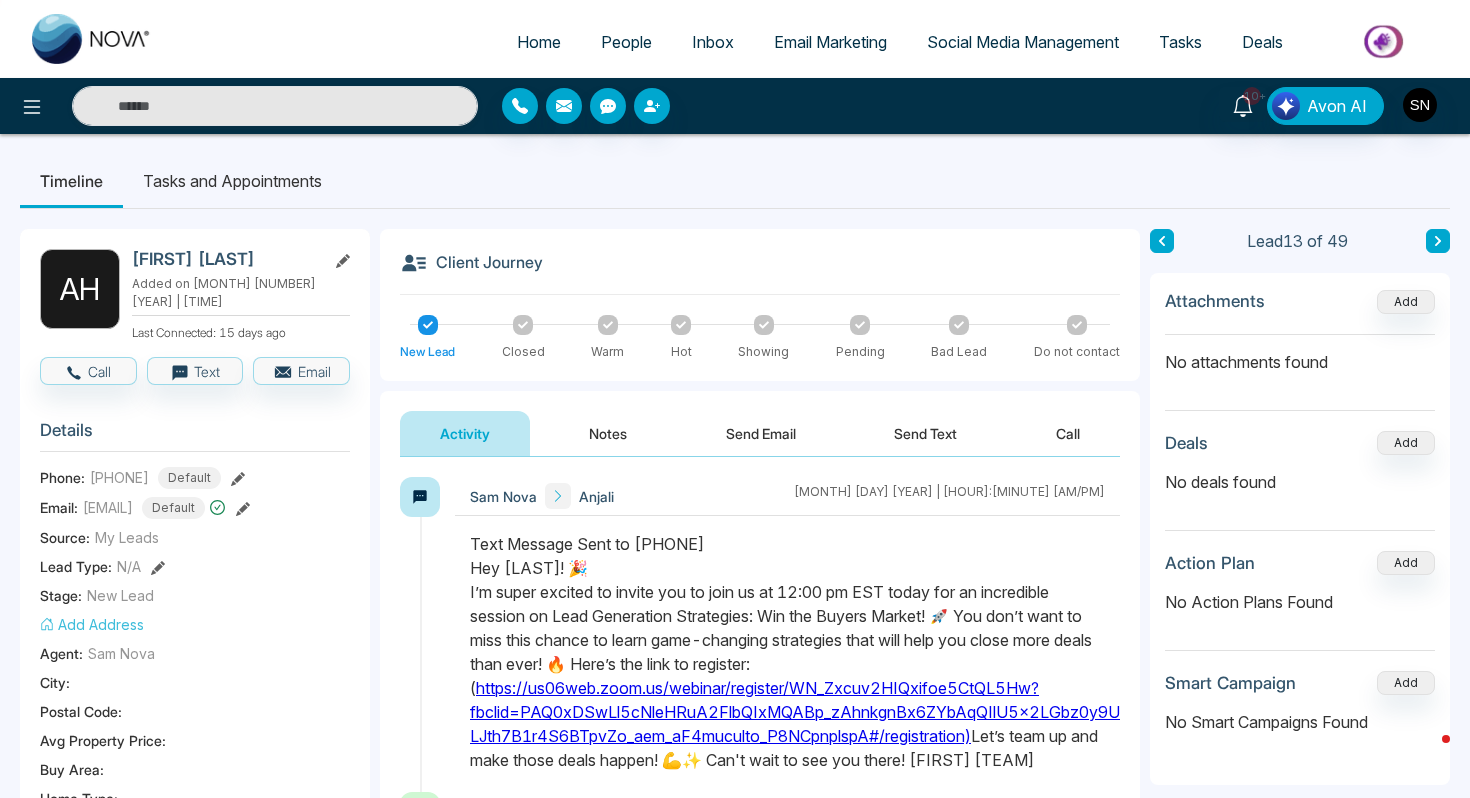 click 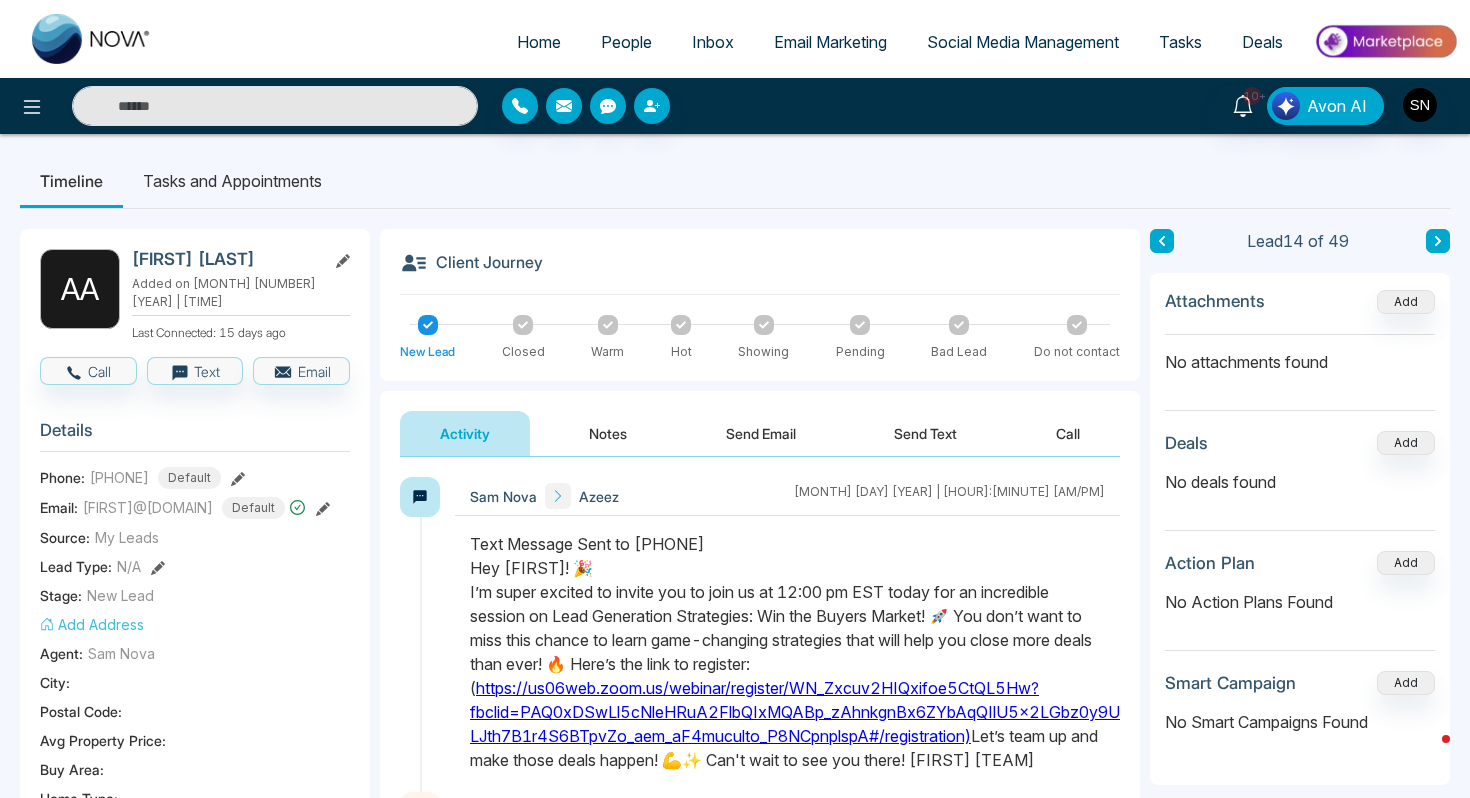 click at bounding box center [1438, 241] 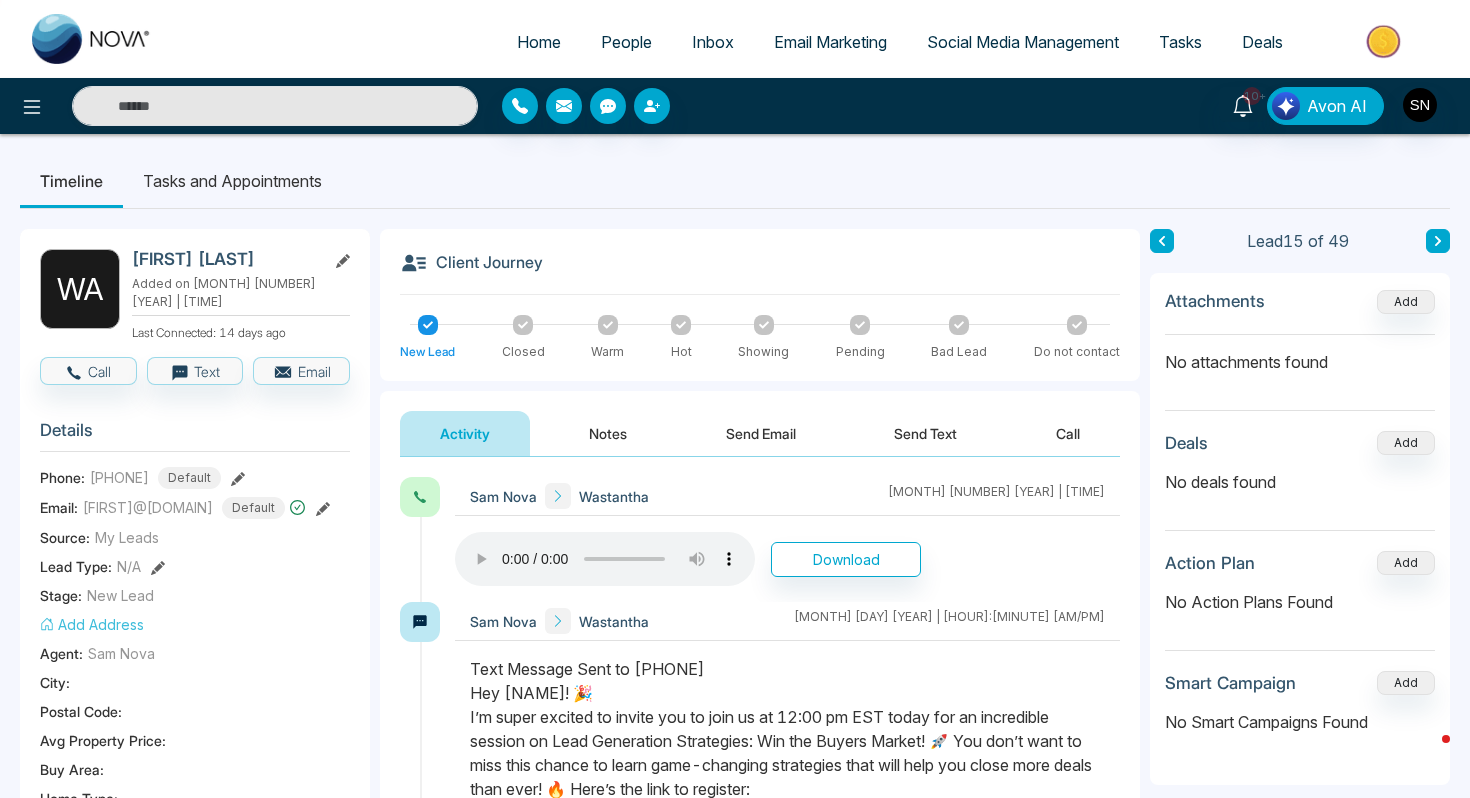 click 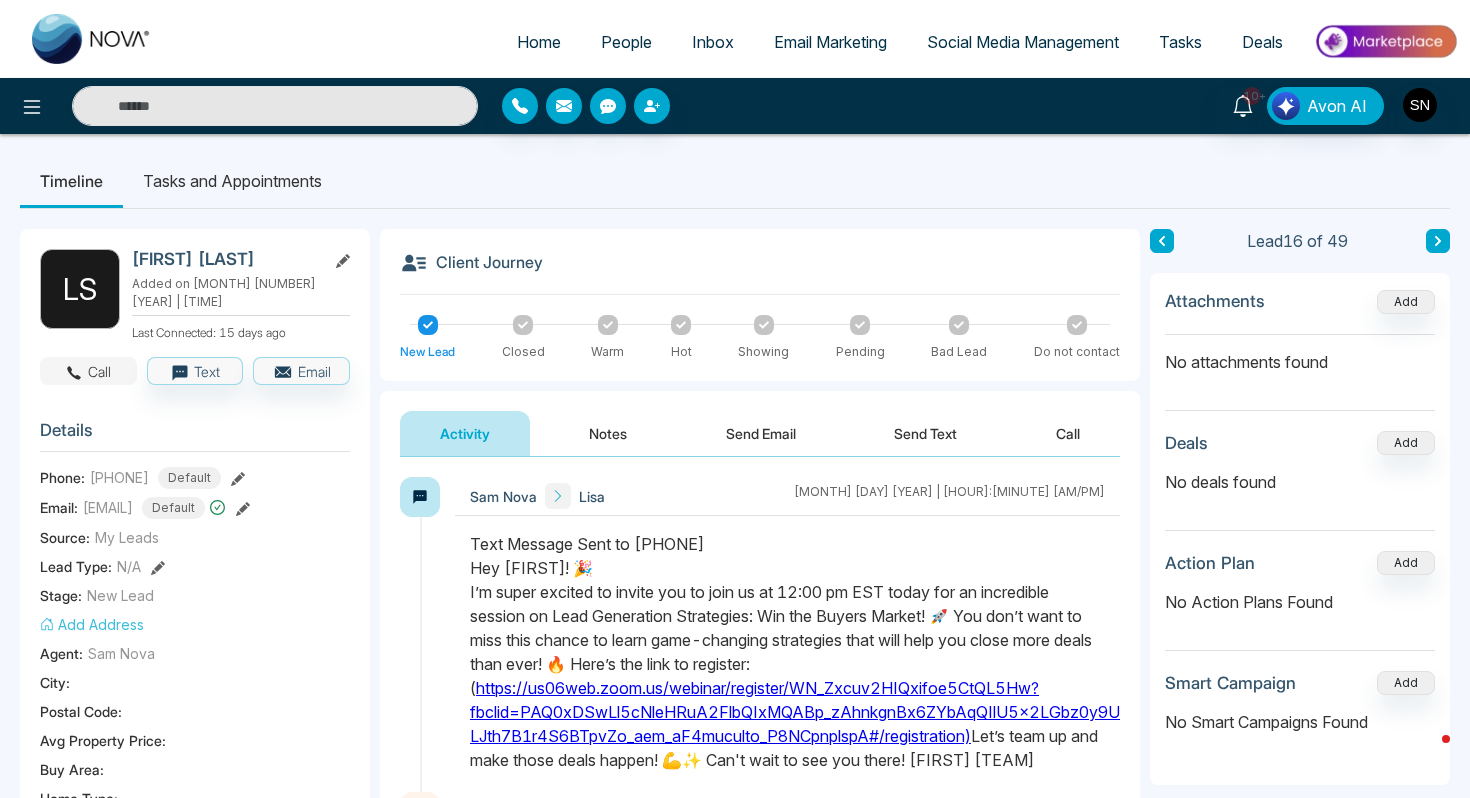 click on "Call" at bounding box center (88, 371) 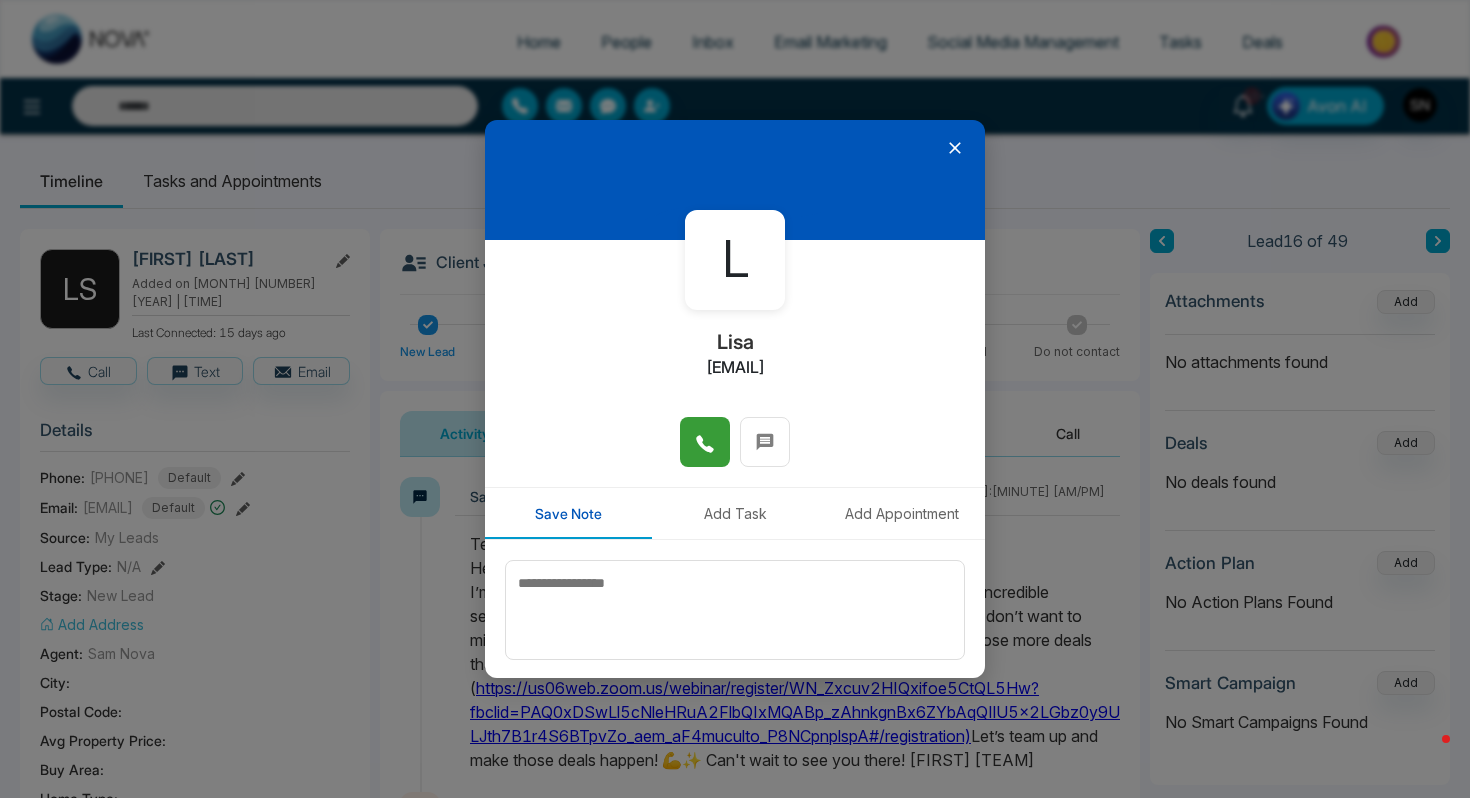 click at bounding box center (705, 442) 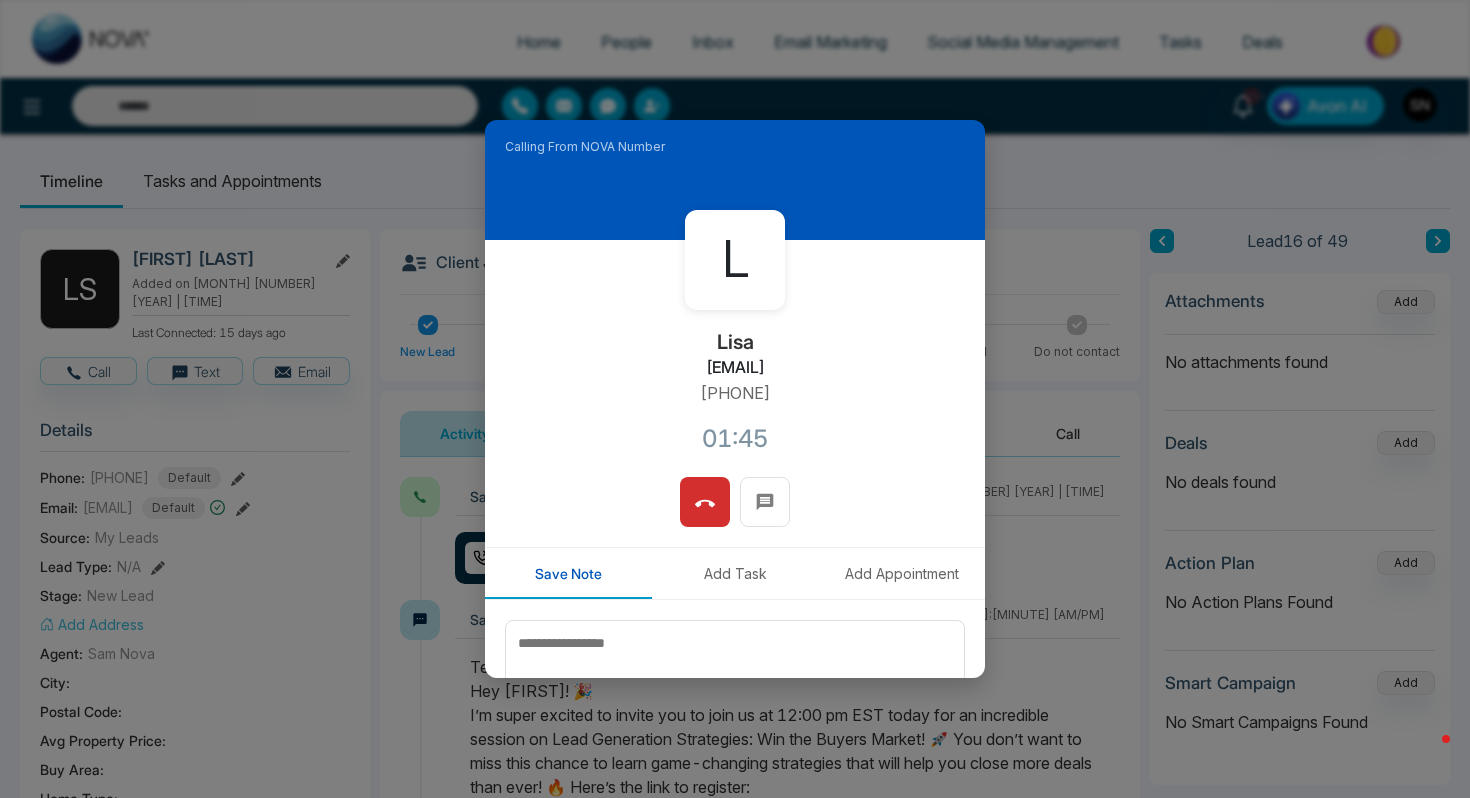 click at bounding box center [705, 502] 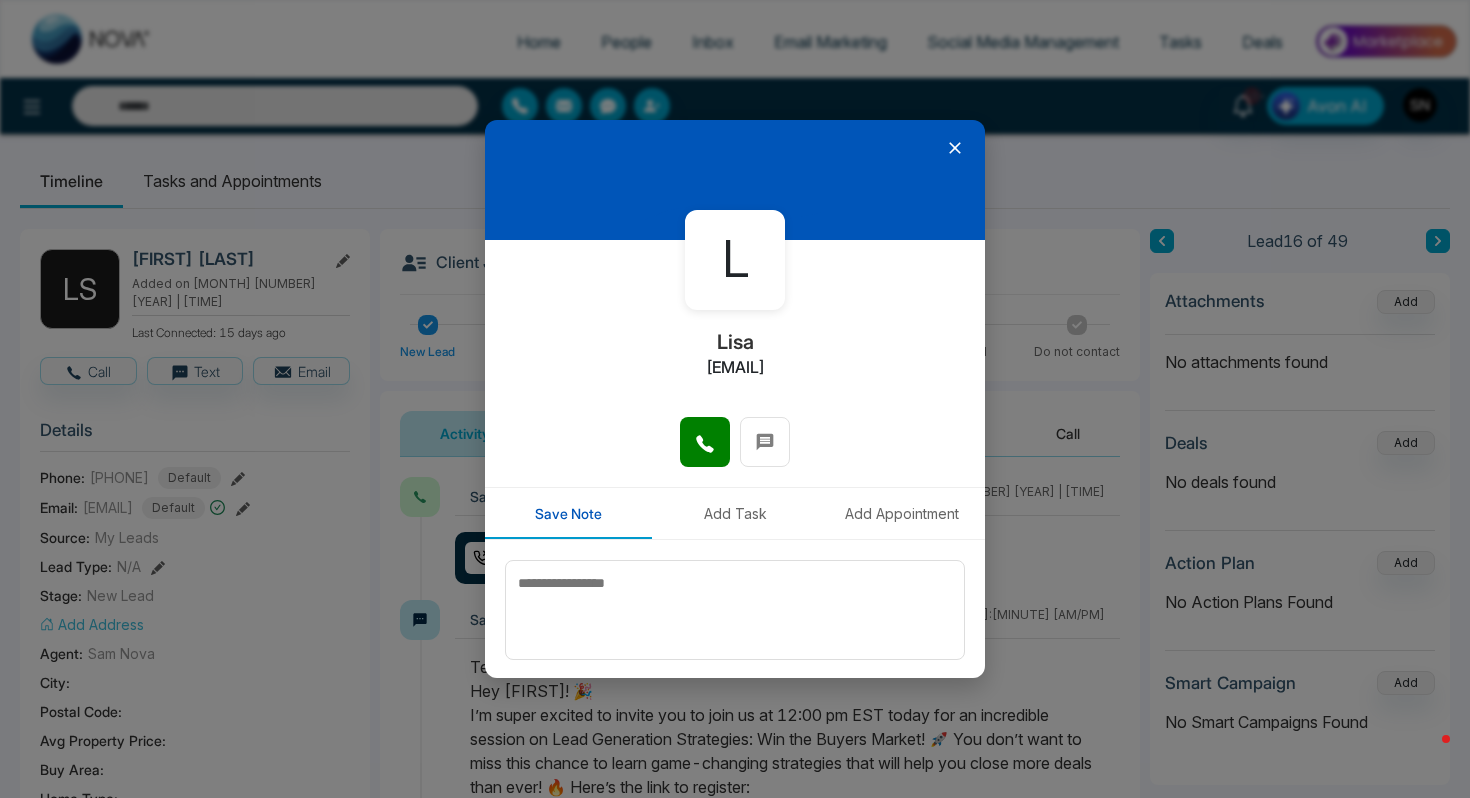 click on "Add Task" at bounding box center (735, 513) 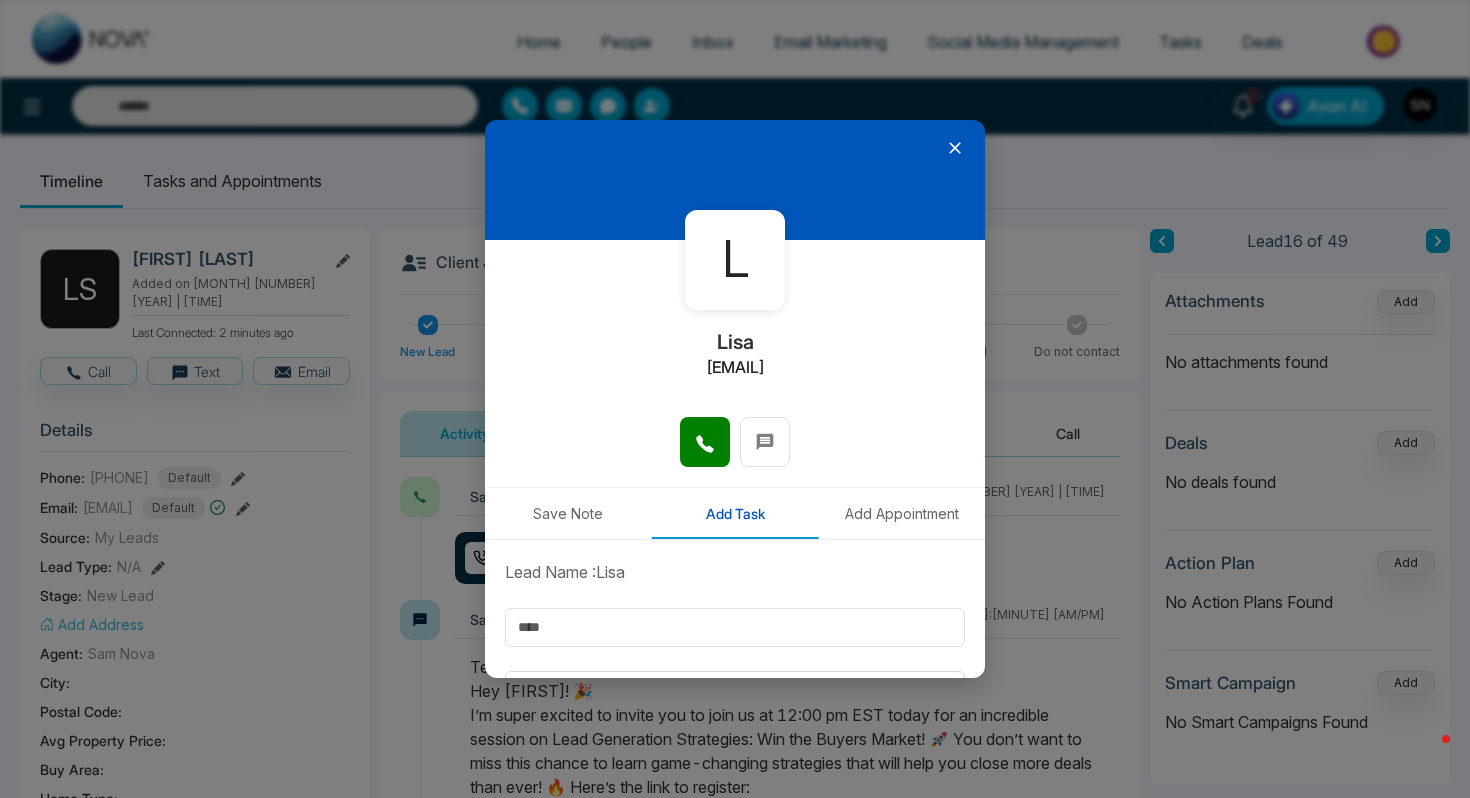 click at bounding box center [735, 180] 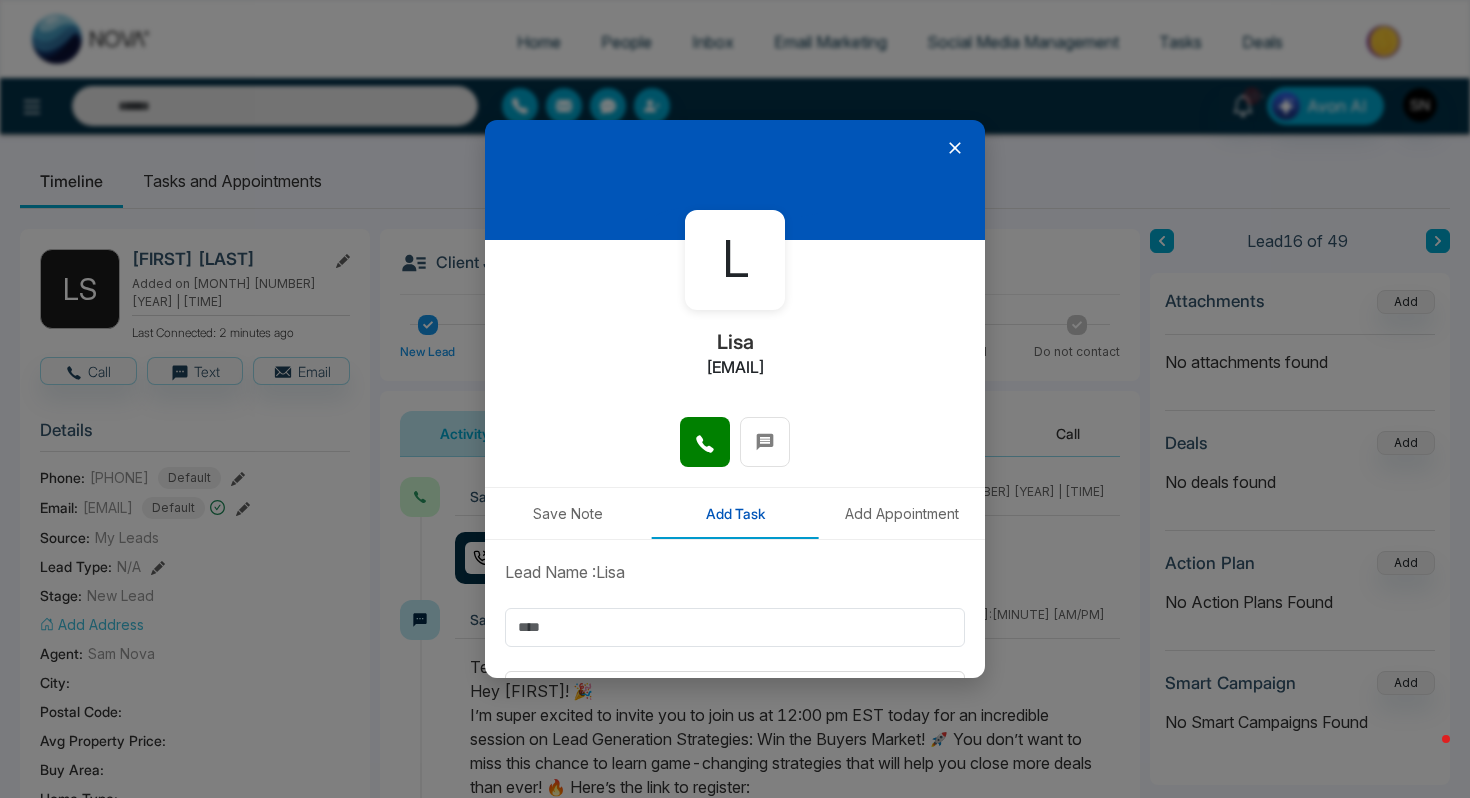 click 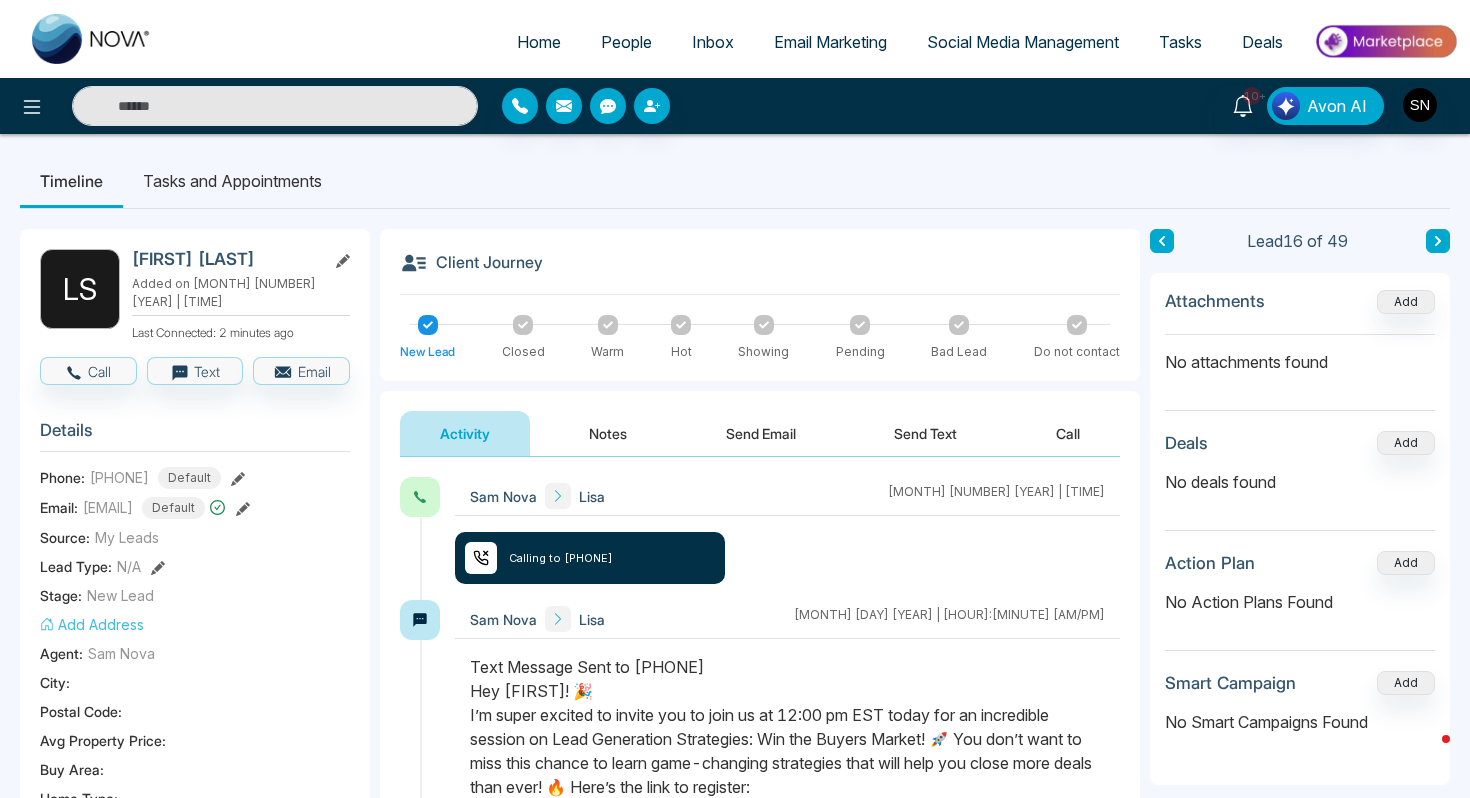 click at bounding box center (1438, 241) 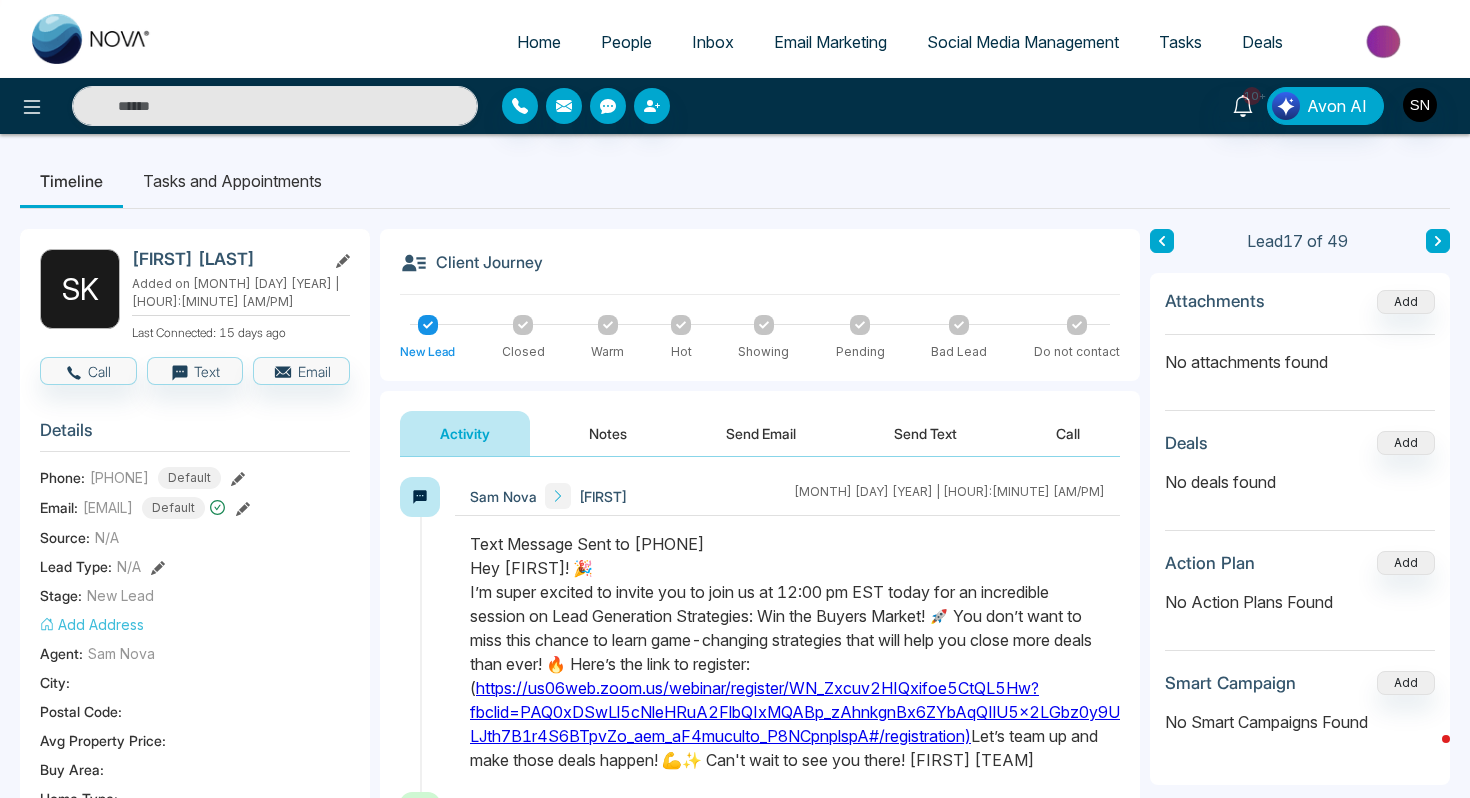 click at bounding box center [1438, 241] 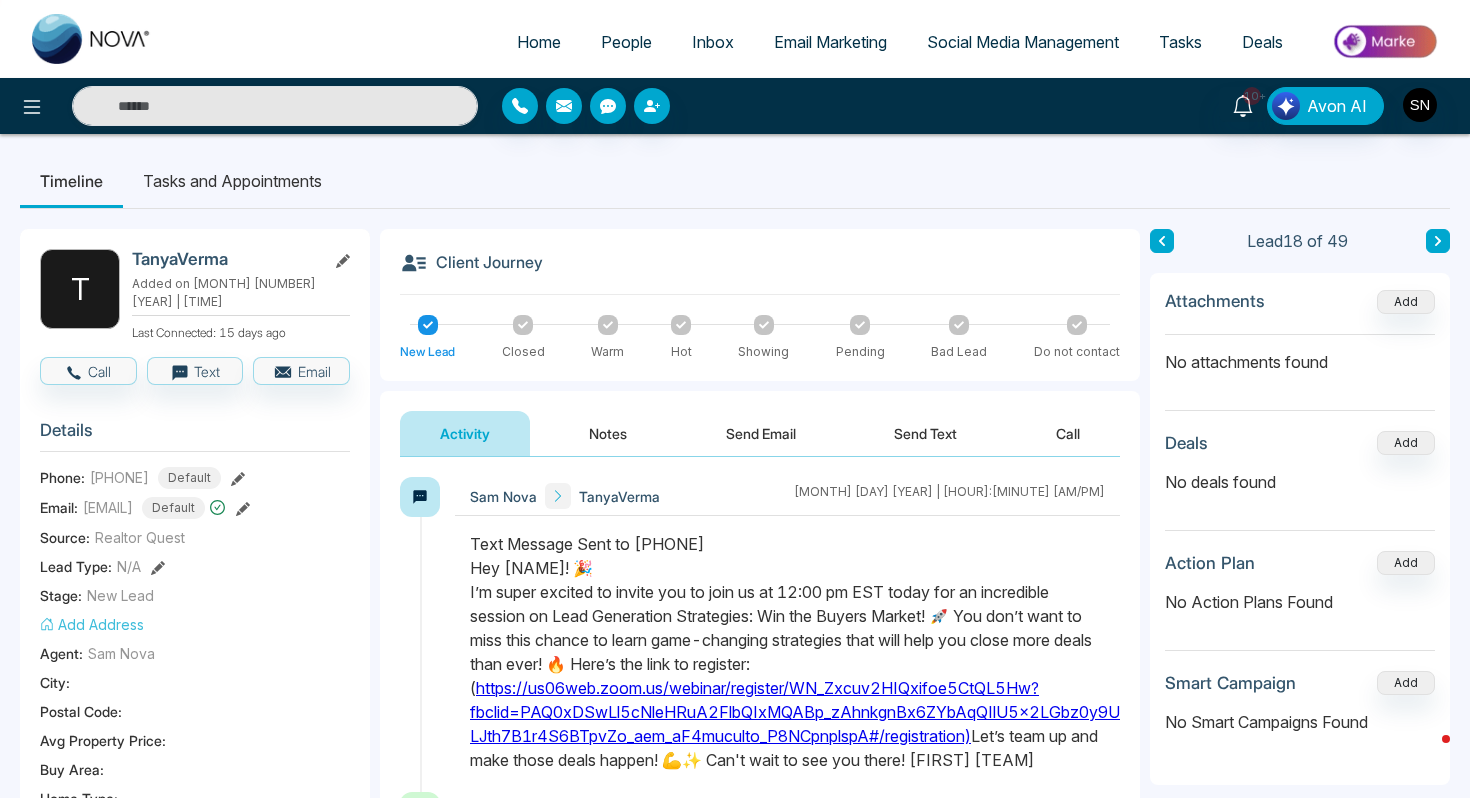 click at bounding box center [1438, 241] 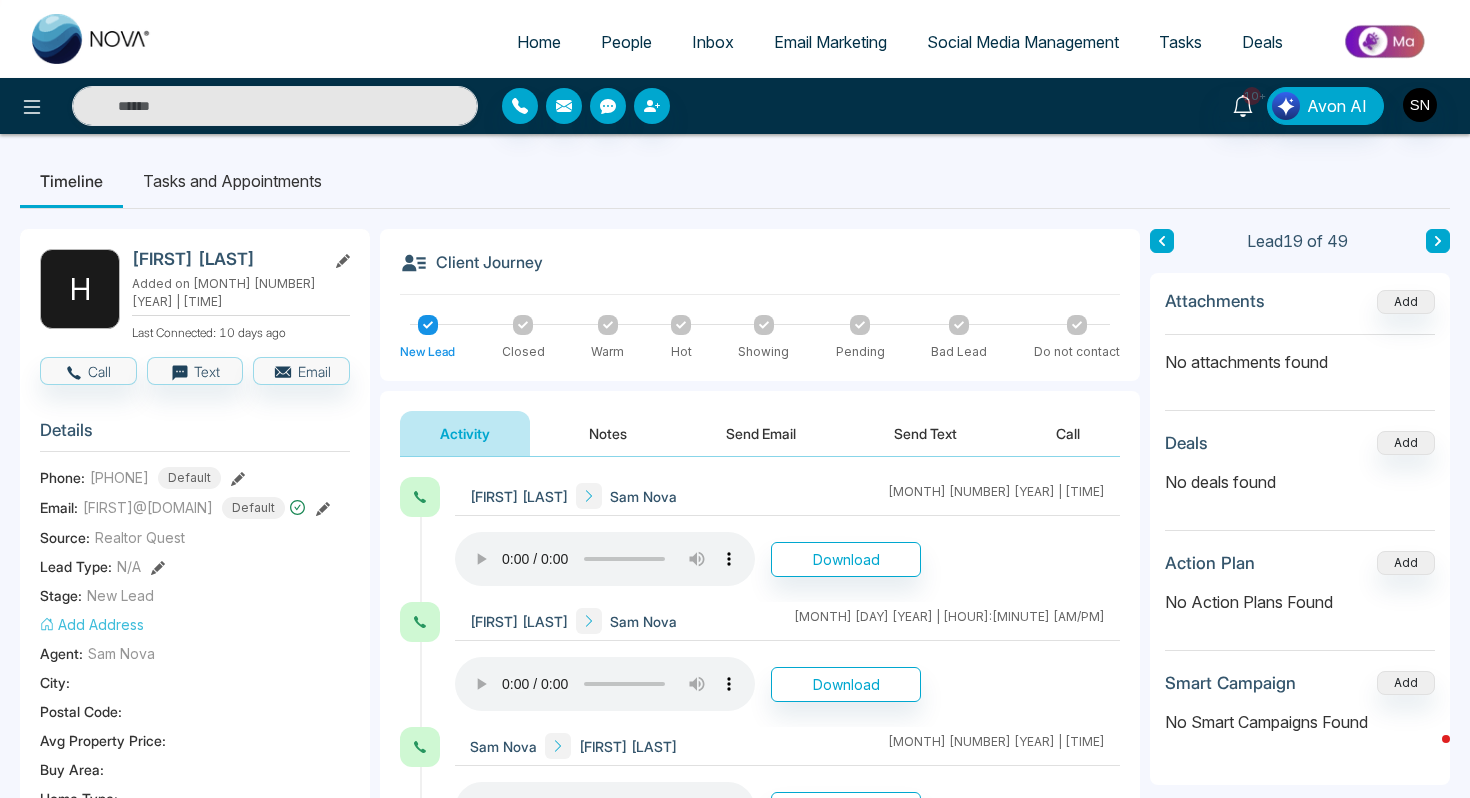 click 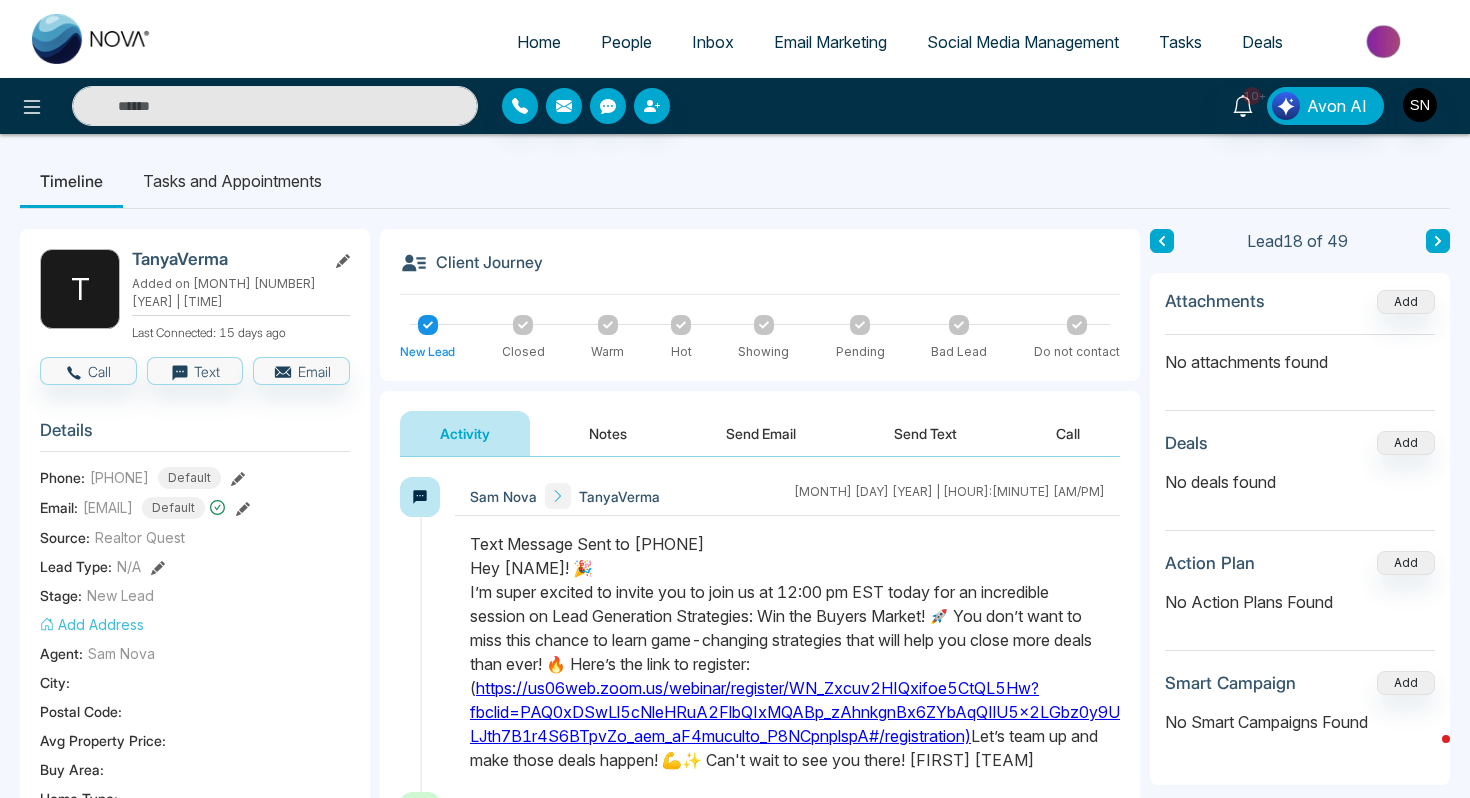 scroll, scrollTop: 634, scrollLeft: 0, axis: vertical 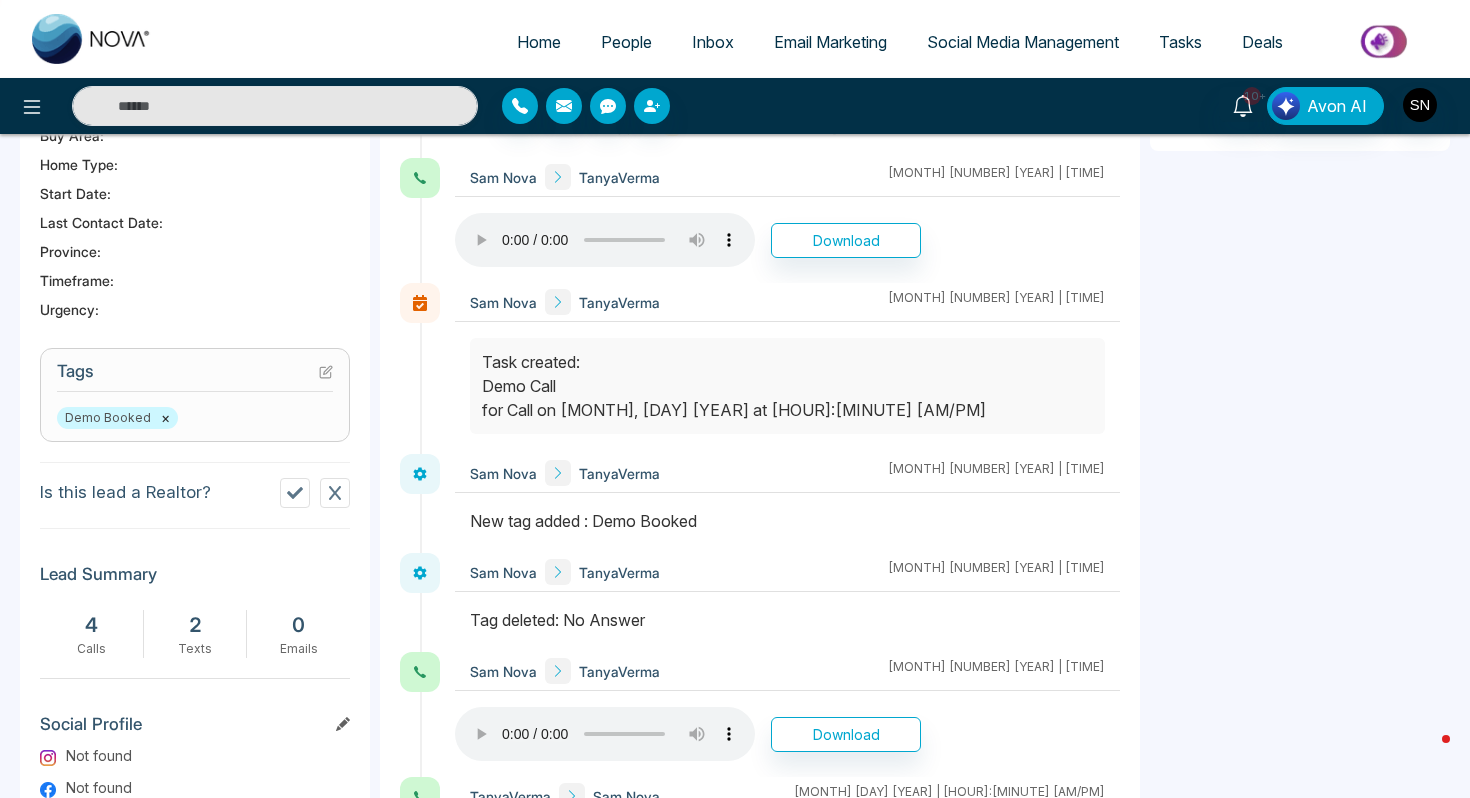 click on "×" at bounding box center [165, 418] 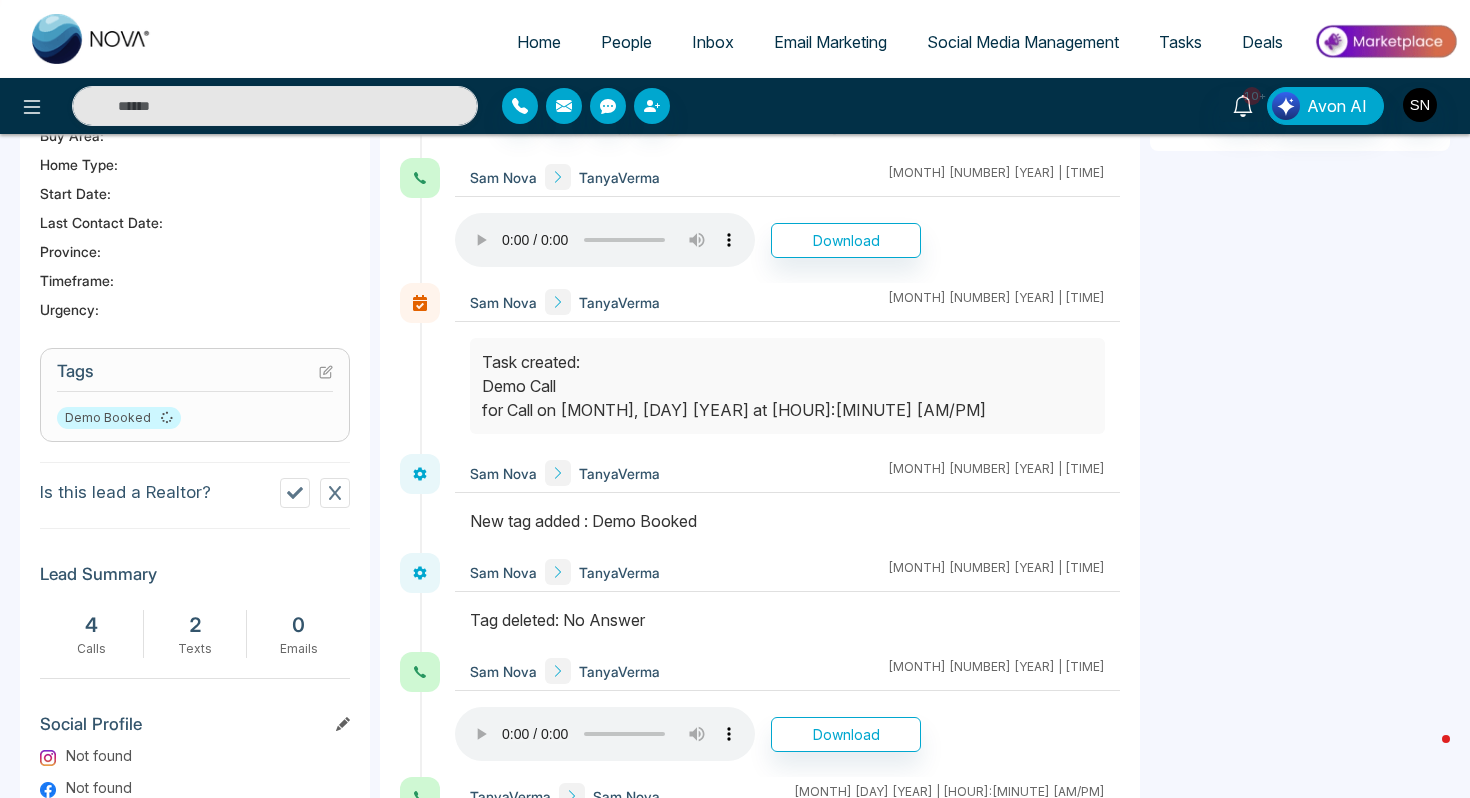 click on "Tags Demo Booked" at bounding box center (195, 395) 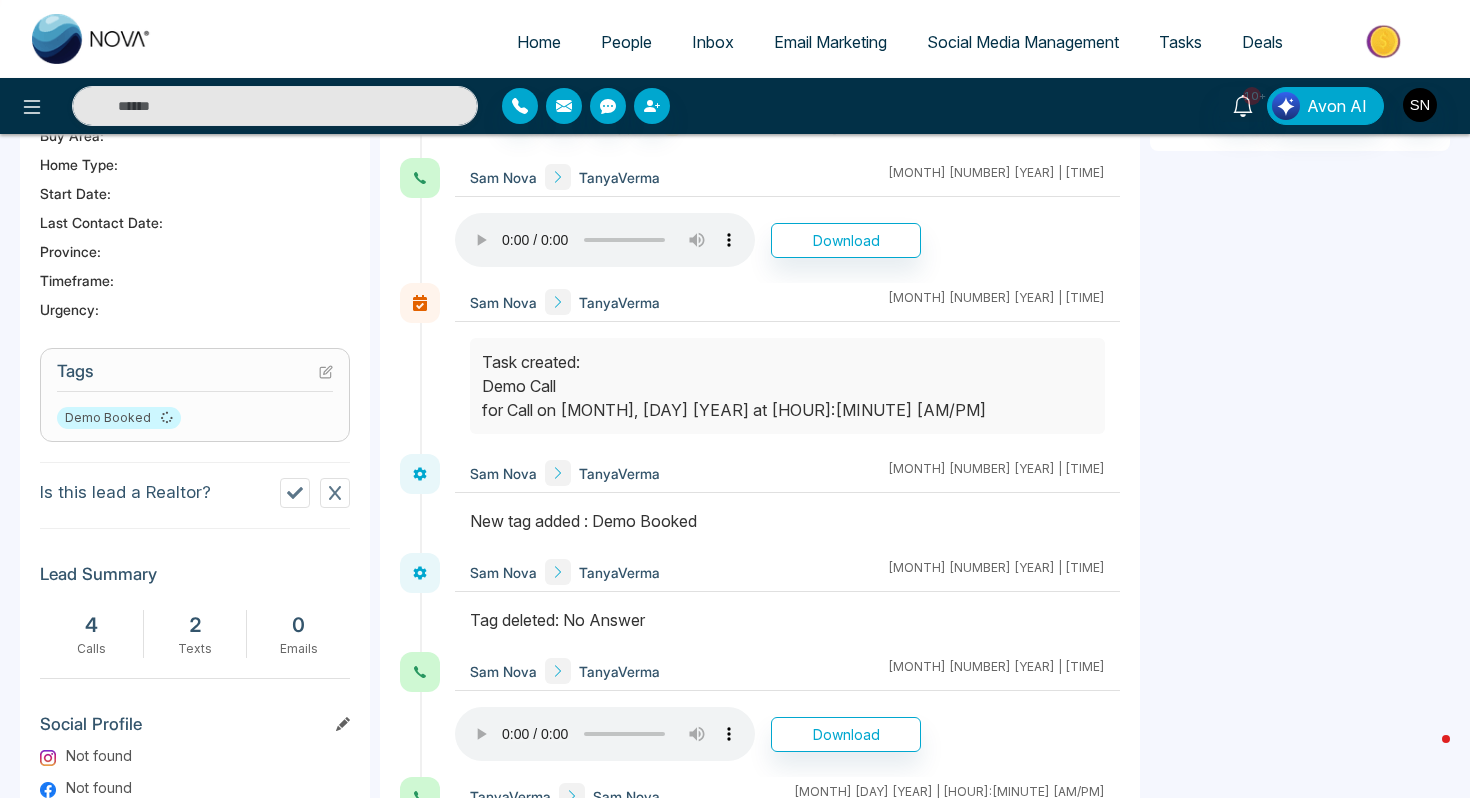 click 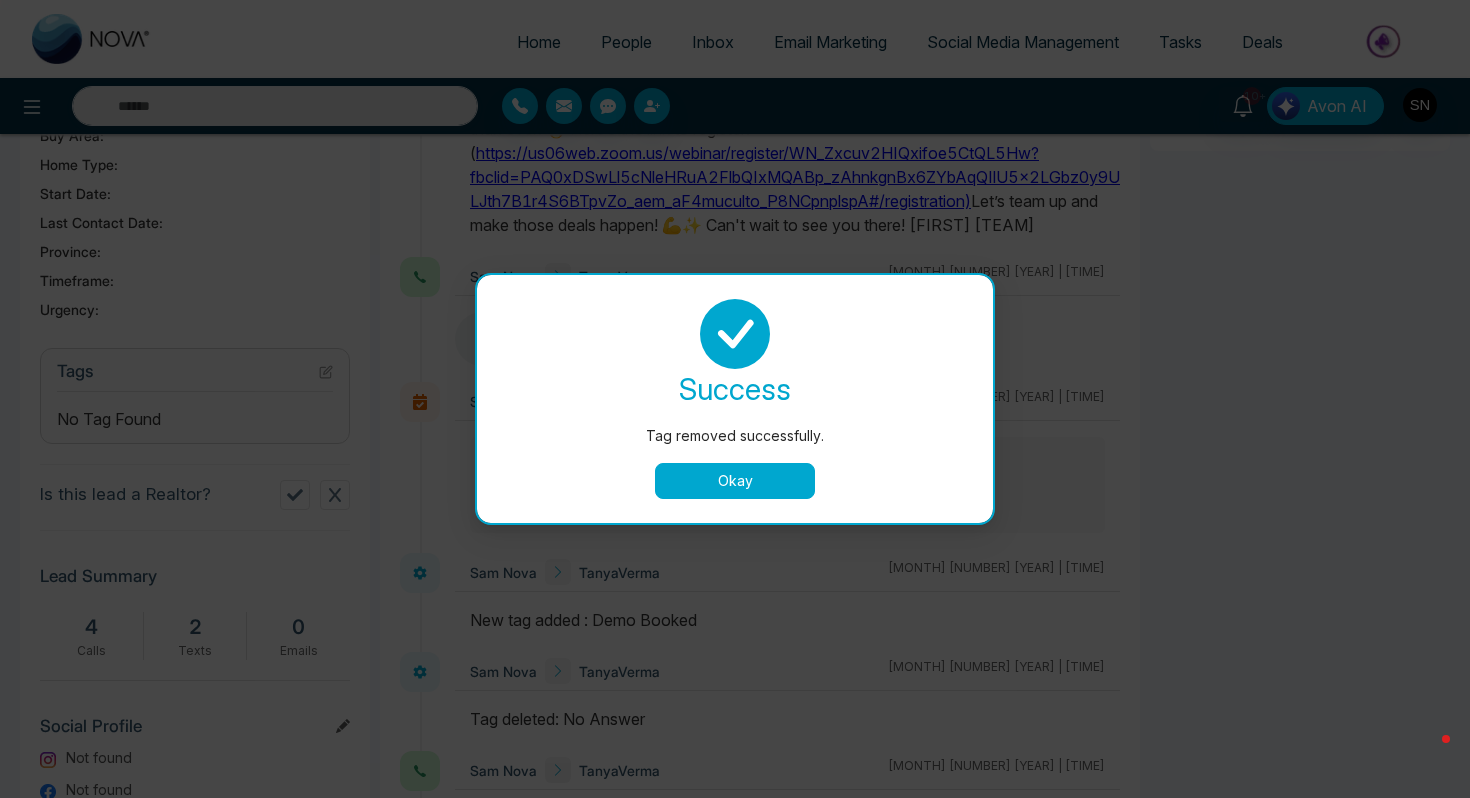click on "Okay" at bounding box center (735, 481) 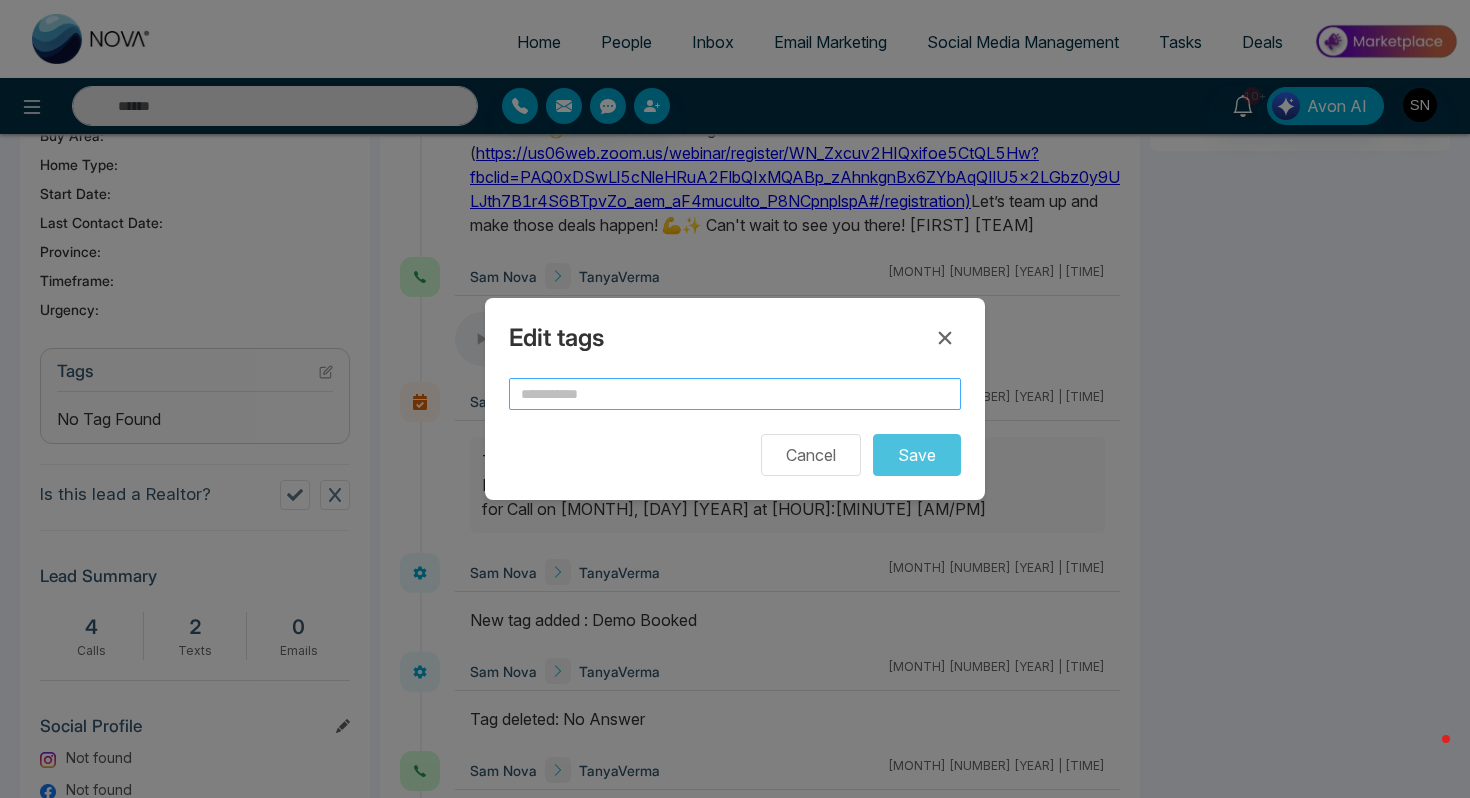click at bounding box center (735, 394) 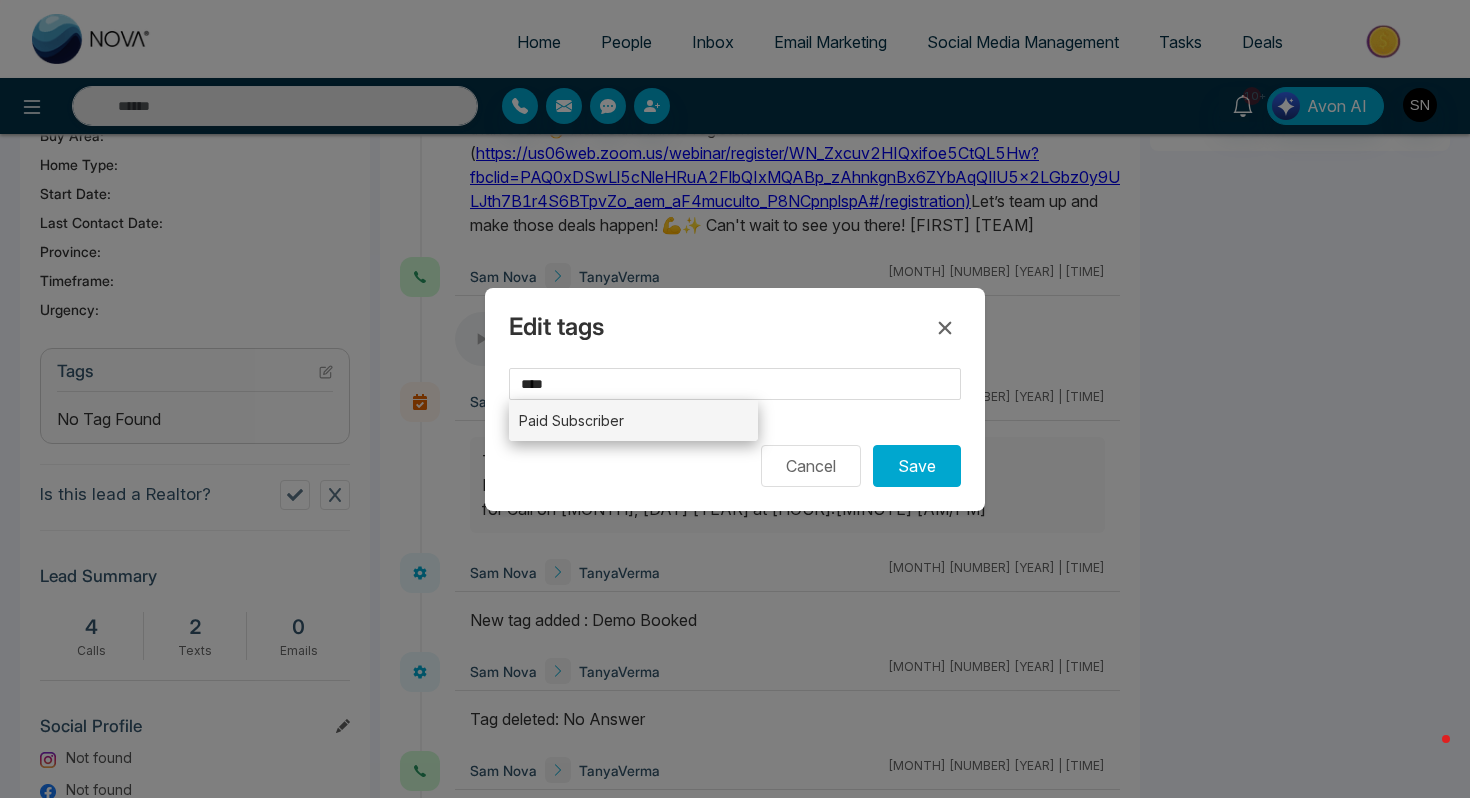 click on "Paid Subscriber" at bounding box center [633, 420] 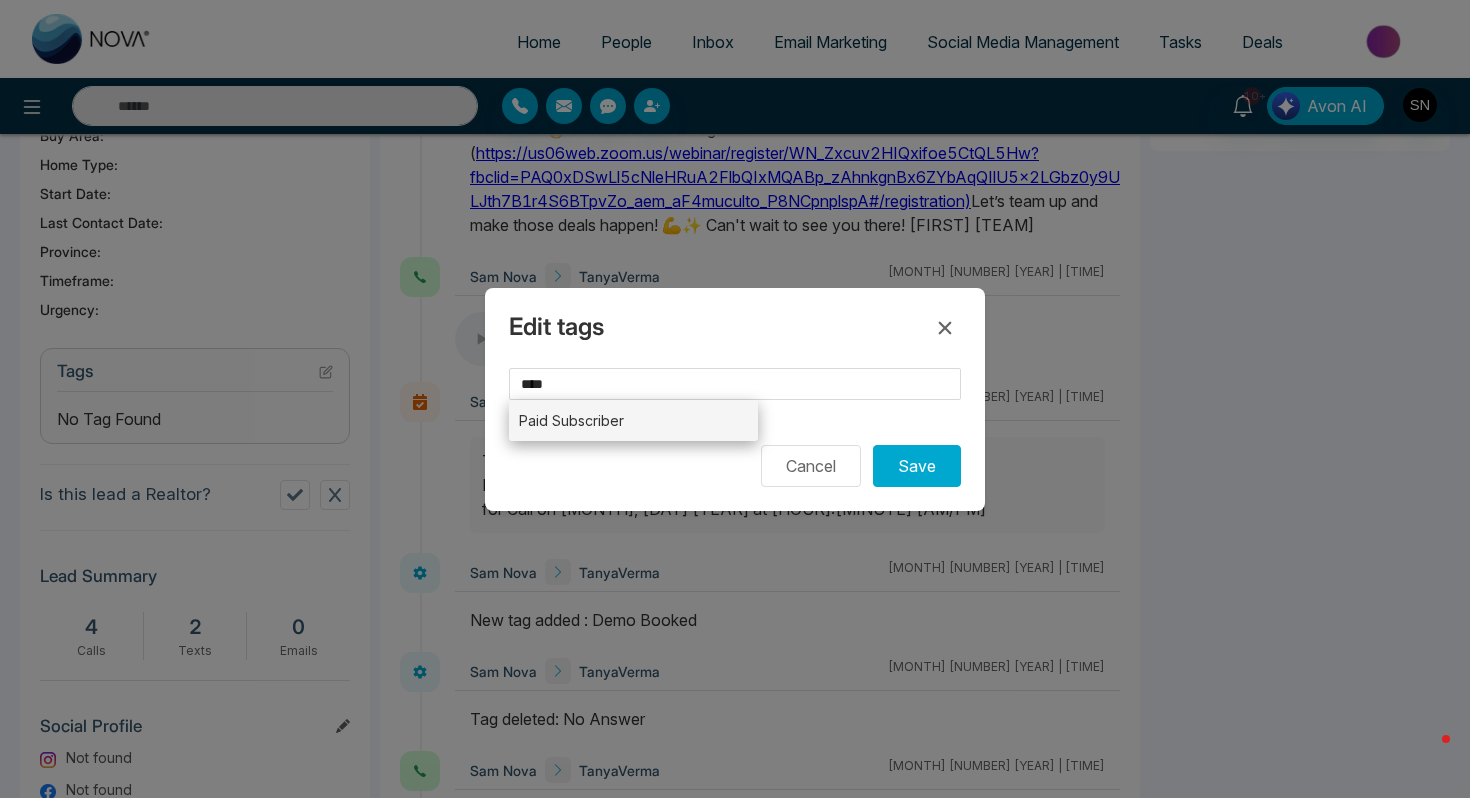 type on "**********" 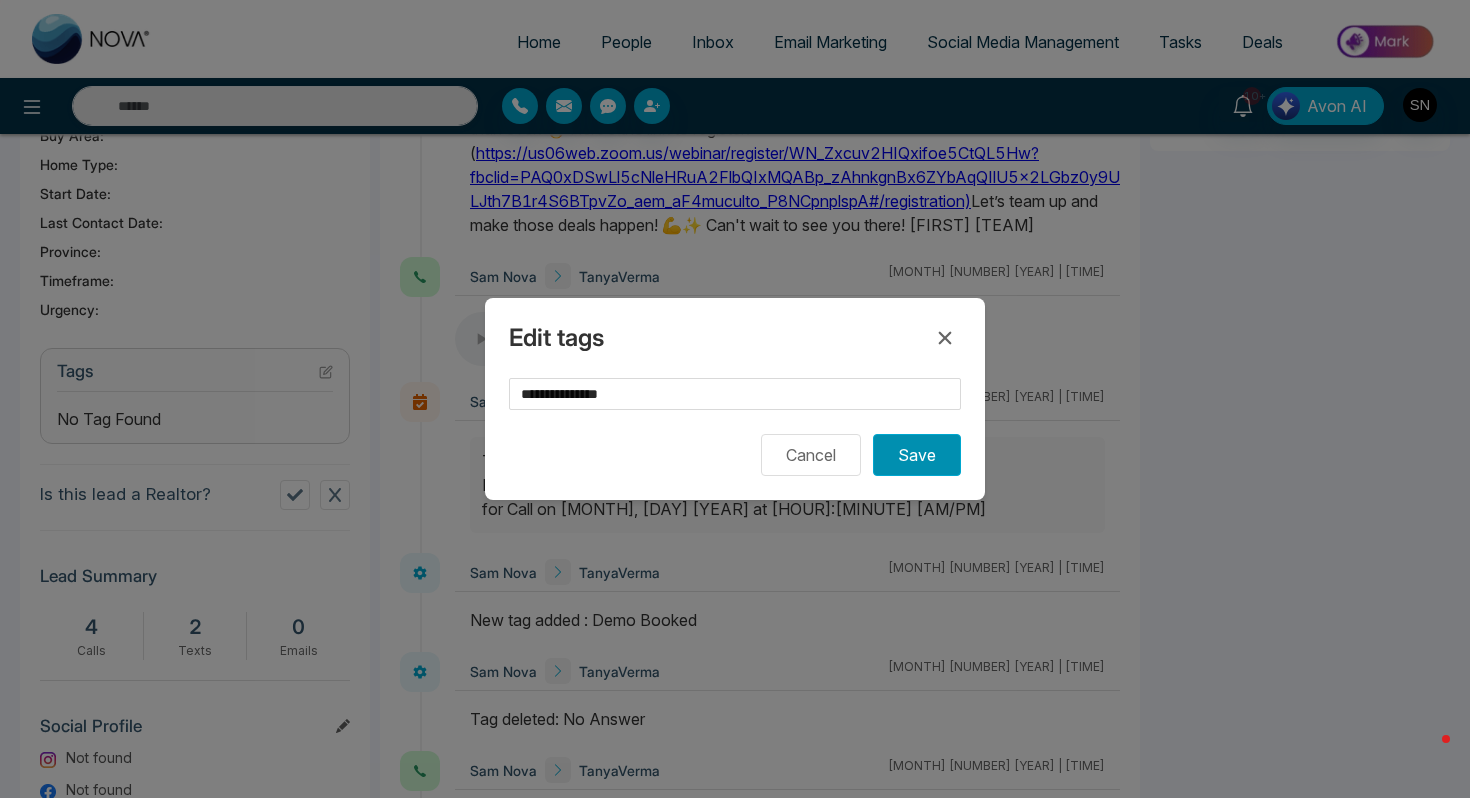 click on "Save" at bounding box center [917, 455] 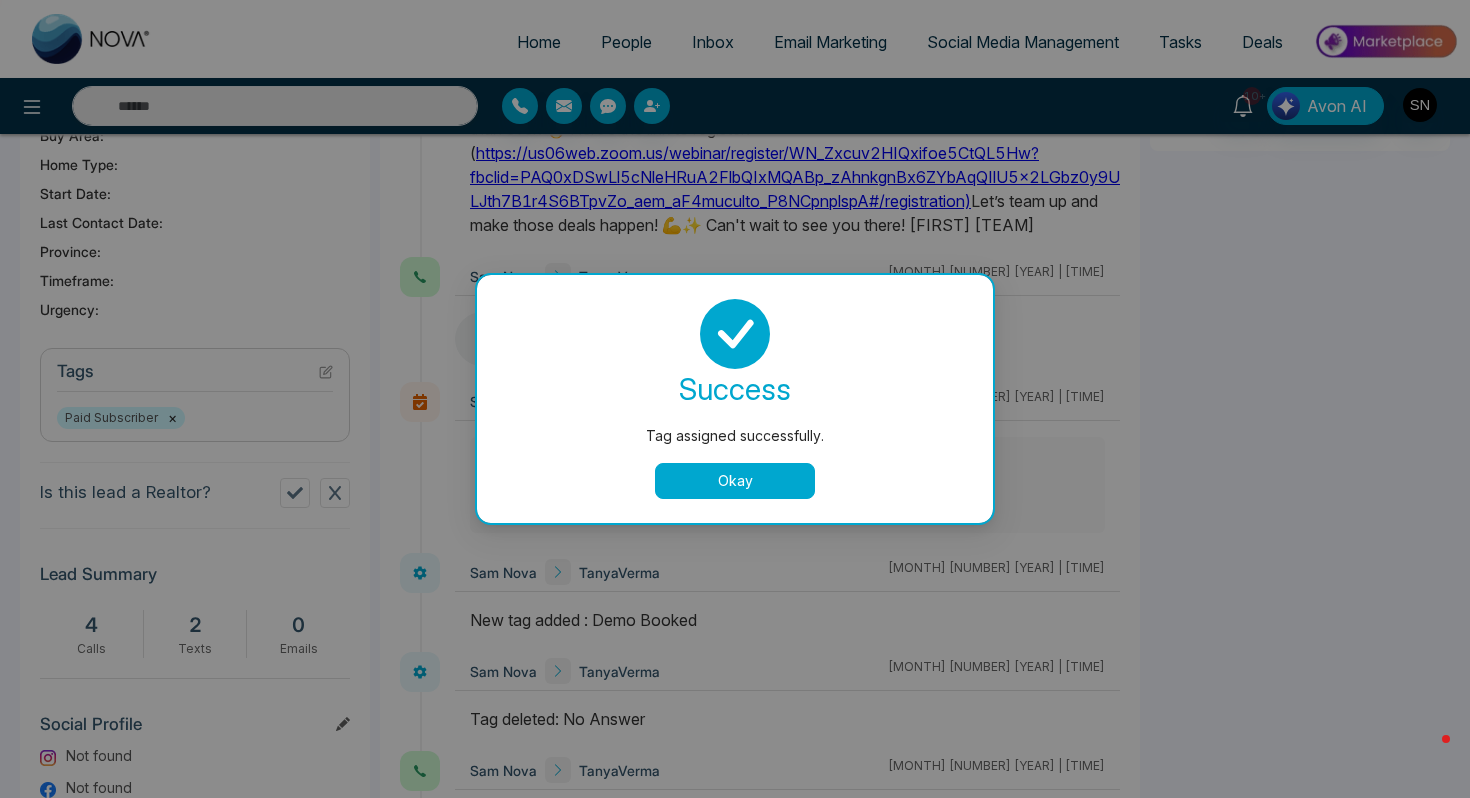 click on "Okay" at bounding box center (735, 481) 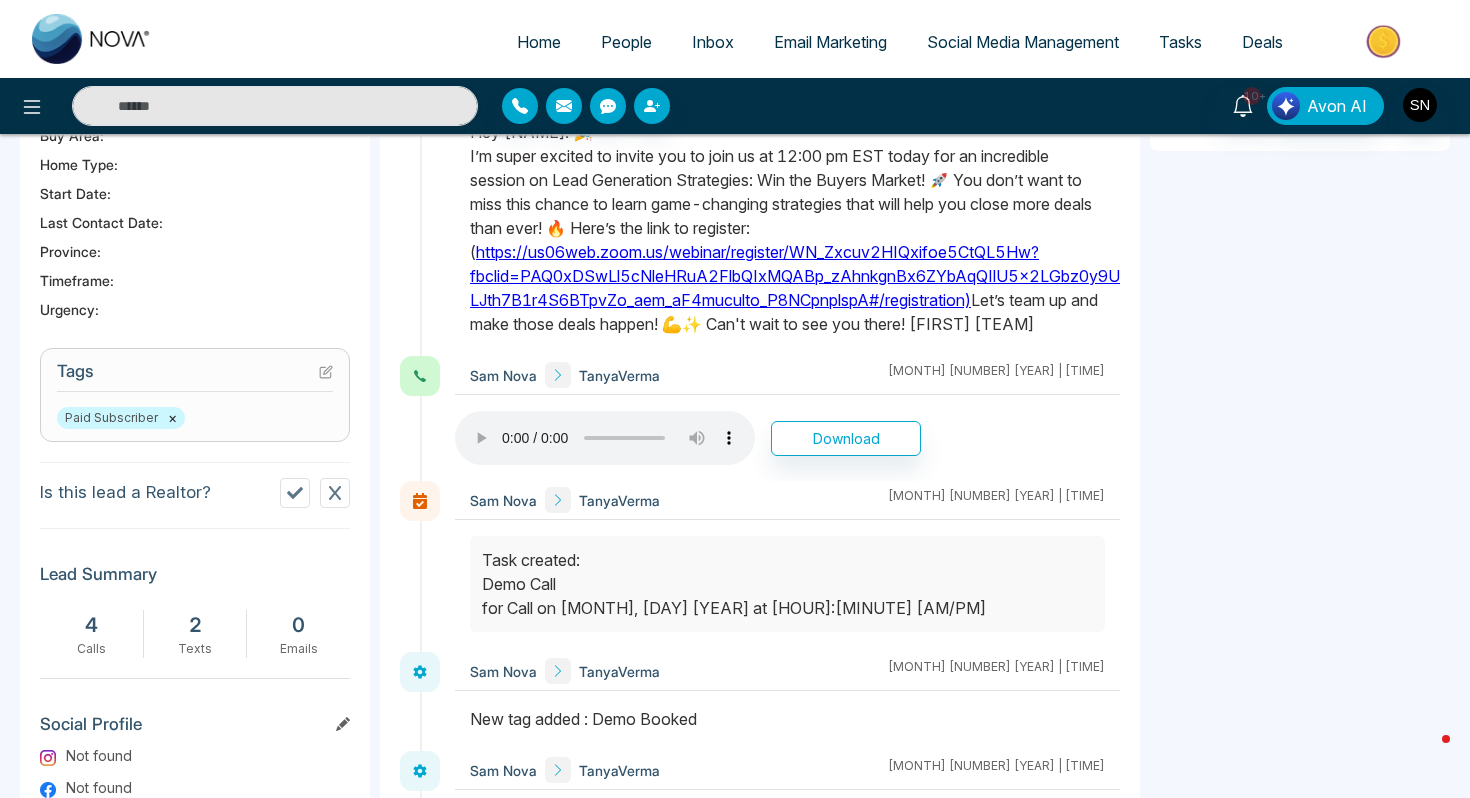 click on "Text Message Sent to [PHONE] Hey [NAME]! 🎉
I’m super excited to invite you to join us at [TIME] [TIMEZONE] today for an incredible session on Lead Generation Strategies: Win the Buyers Market! 🚀 You don’t want to miss this chance to learn game-changing strategies that will help you close more deals than ever! 🔥 Here’s the link to register: ( [URL])  Let’s team up and make those deals happen! 💪✨ Can't wait to see you there! [NAME]CRM Team" at bounding box center [787, 216] 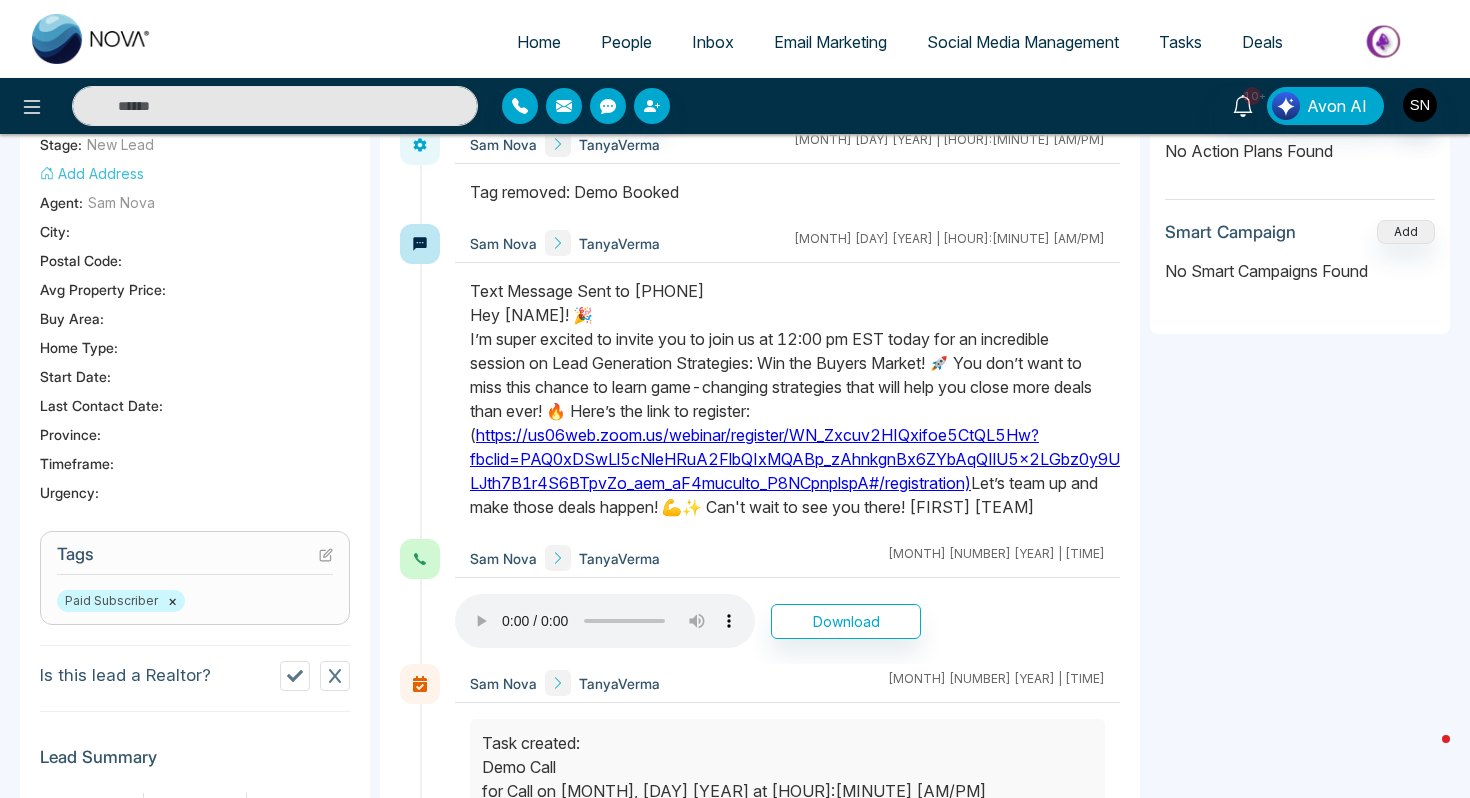 scroll, scrollTop: 0, scrollLeft: 0, axis: both 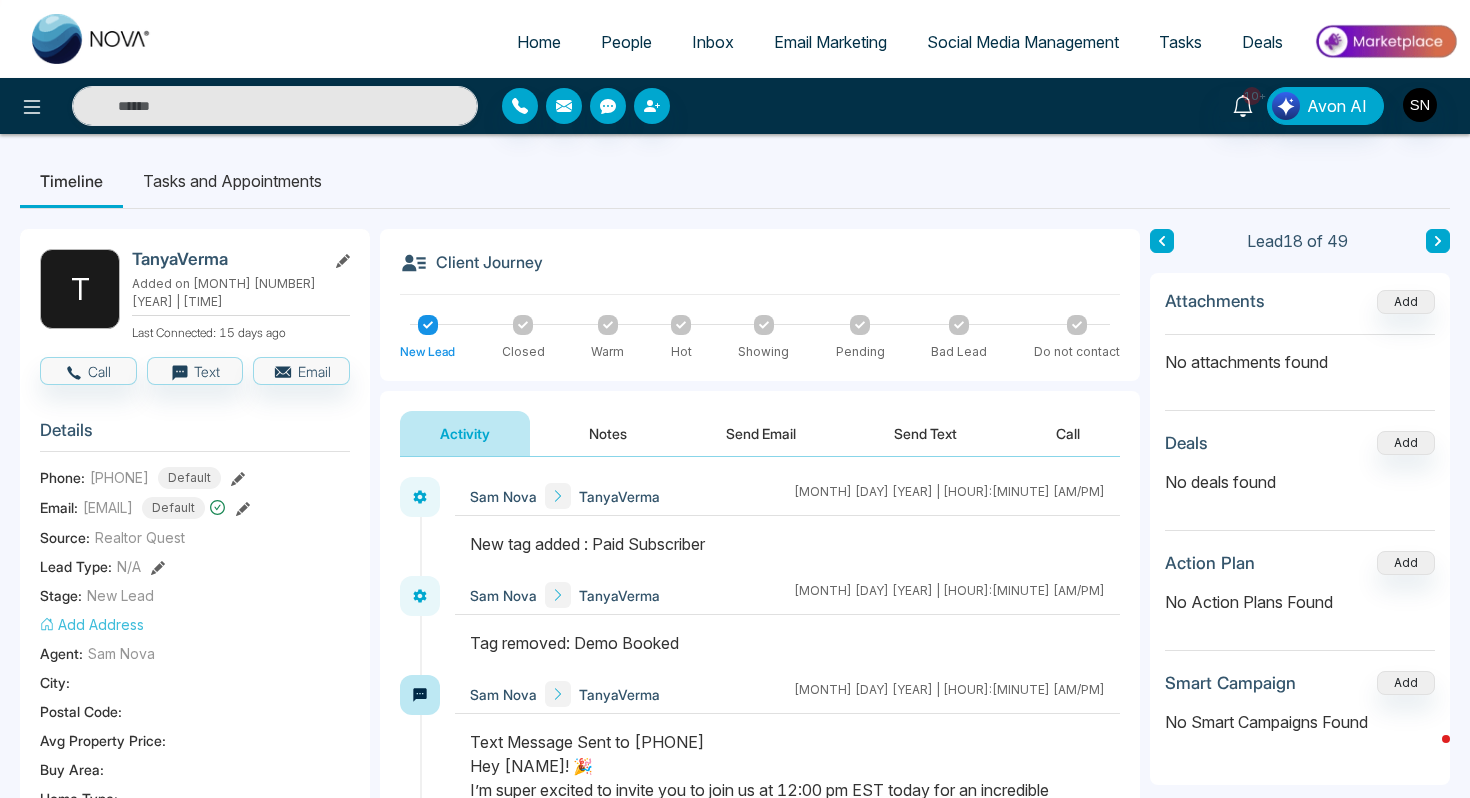 click on "Lead  18 of 49" at bounding box center (1300, 241) 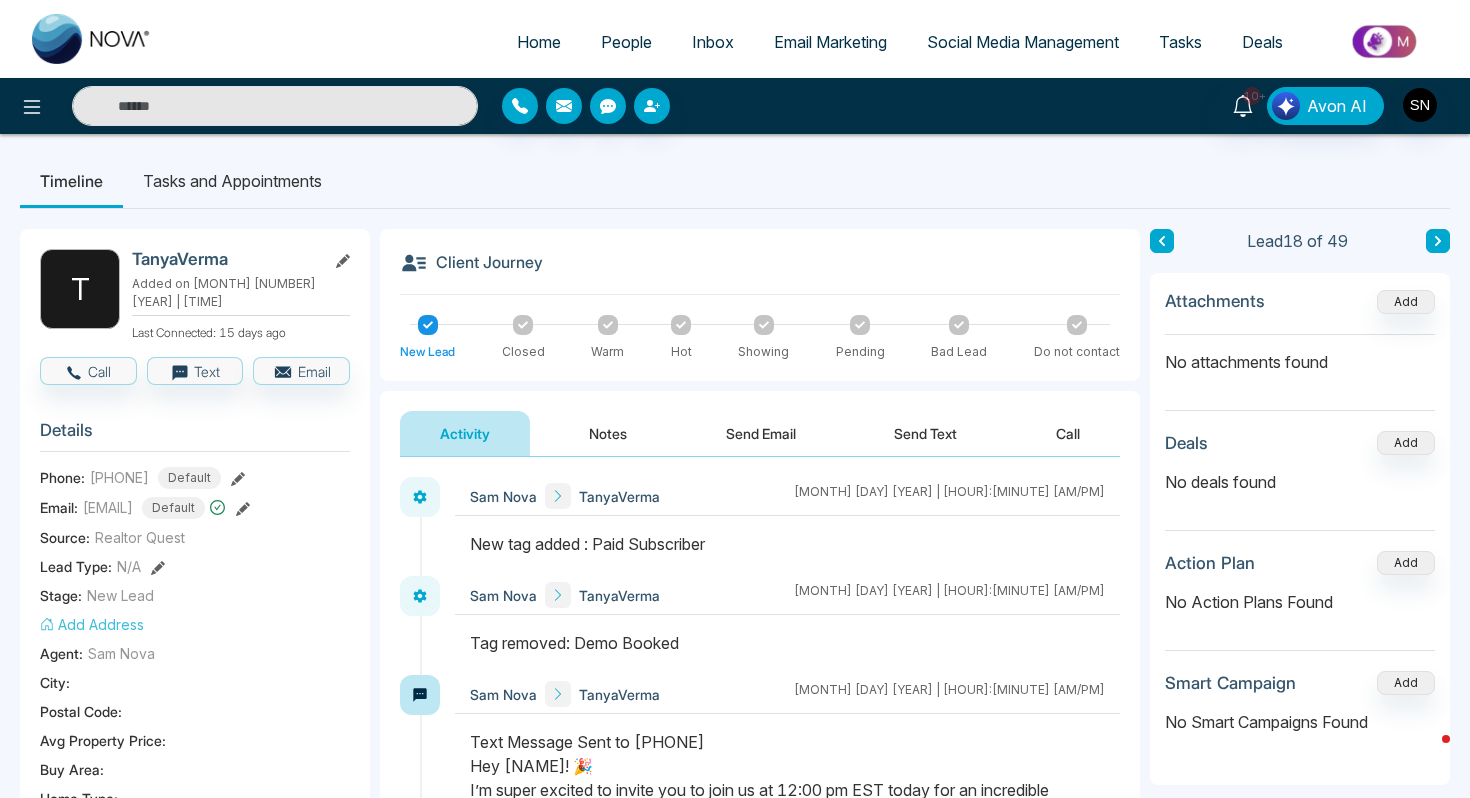 click 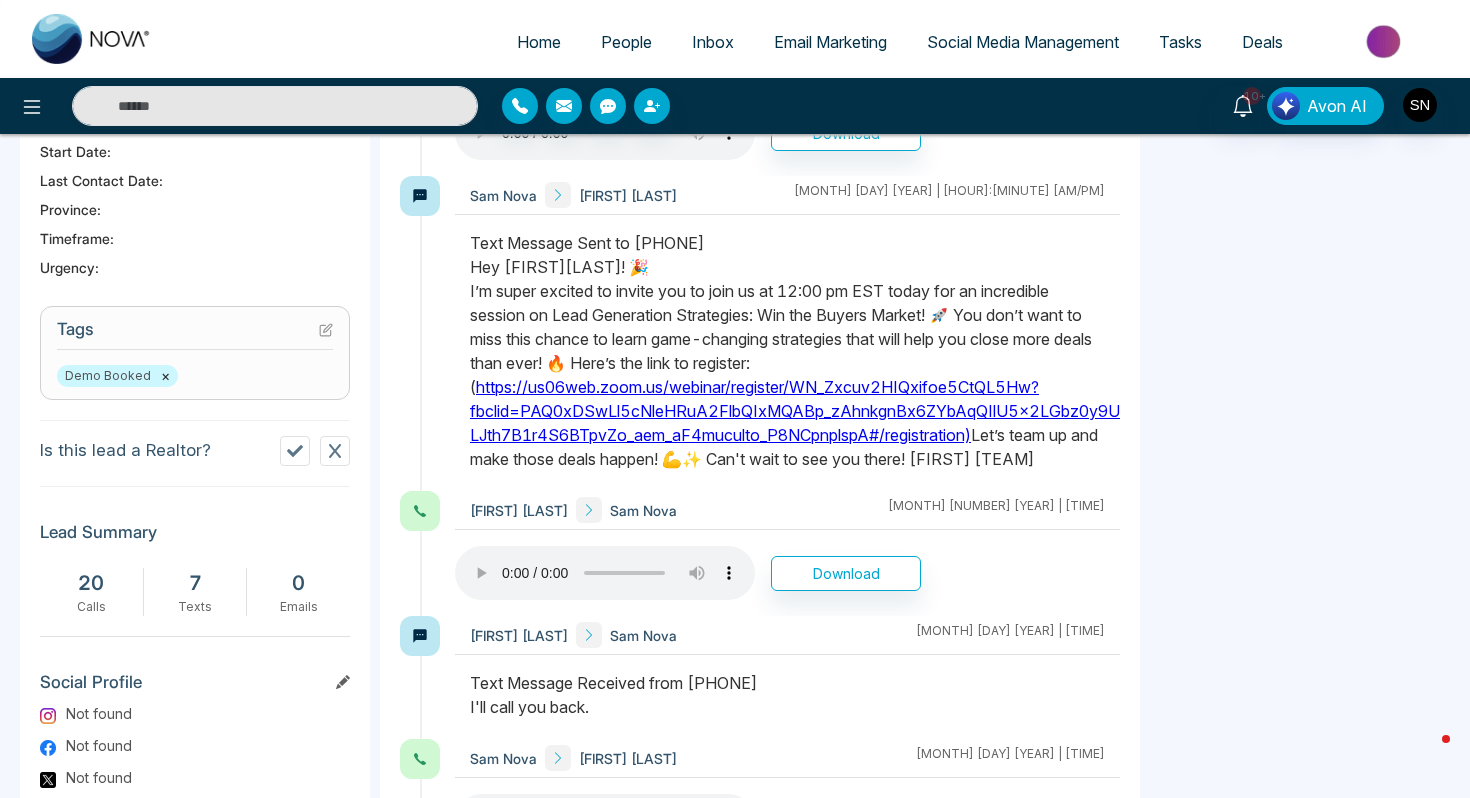 scroll, scrollTop: 629, scrollLeft: 0, axis: vertical 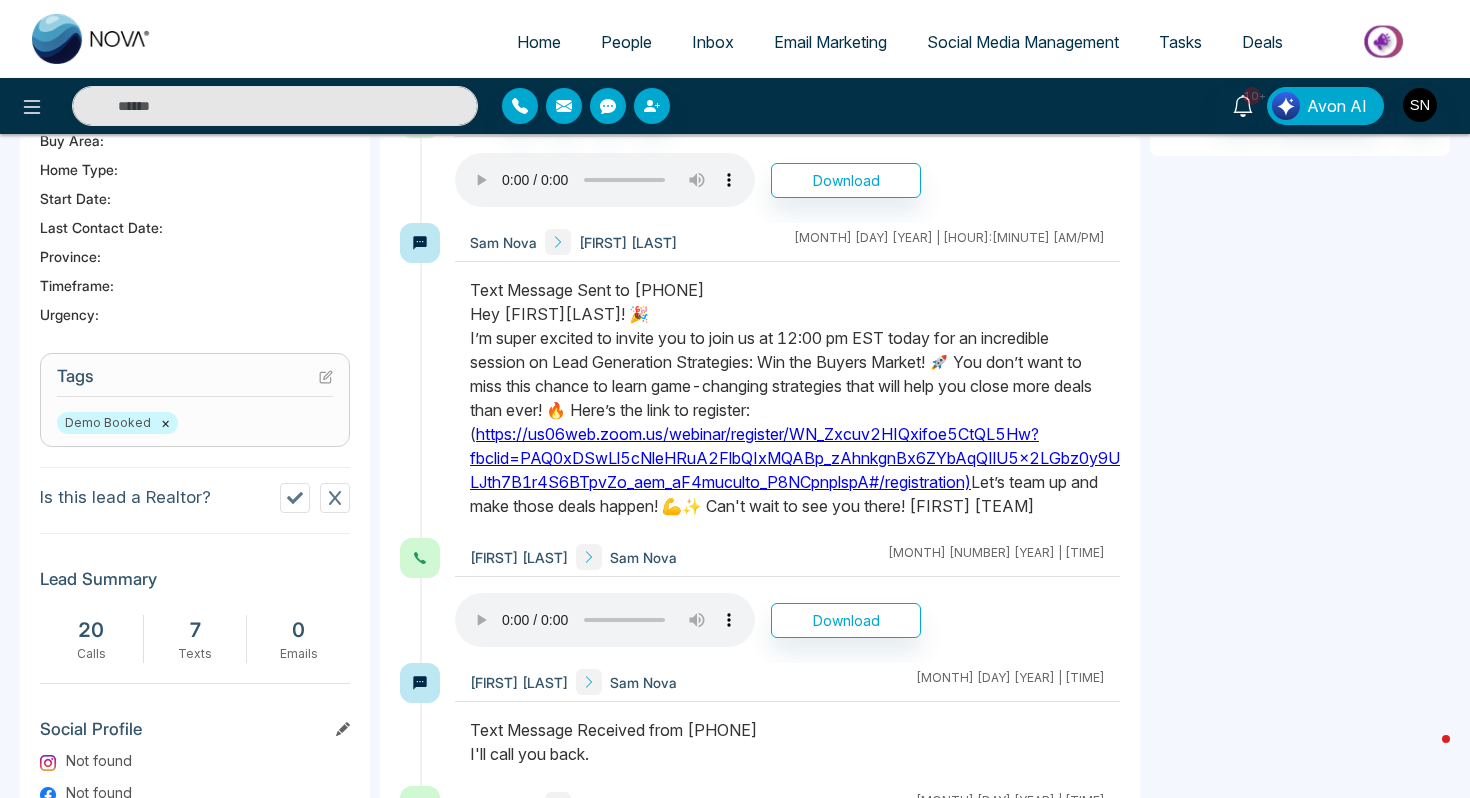 click on "×" at bounding box center (165, 423) 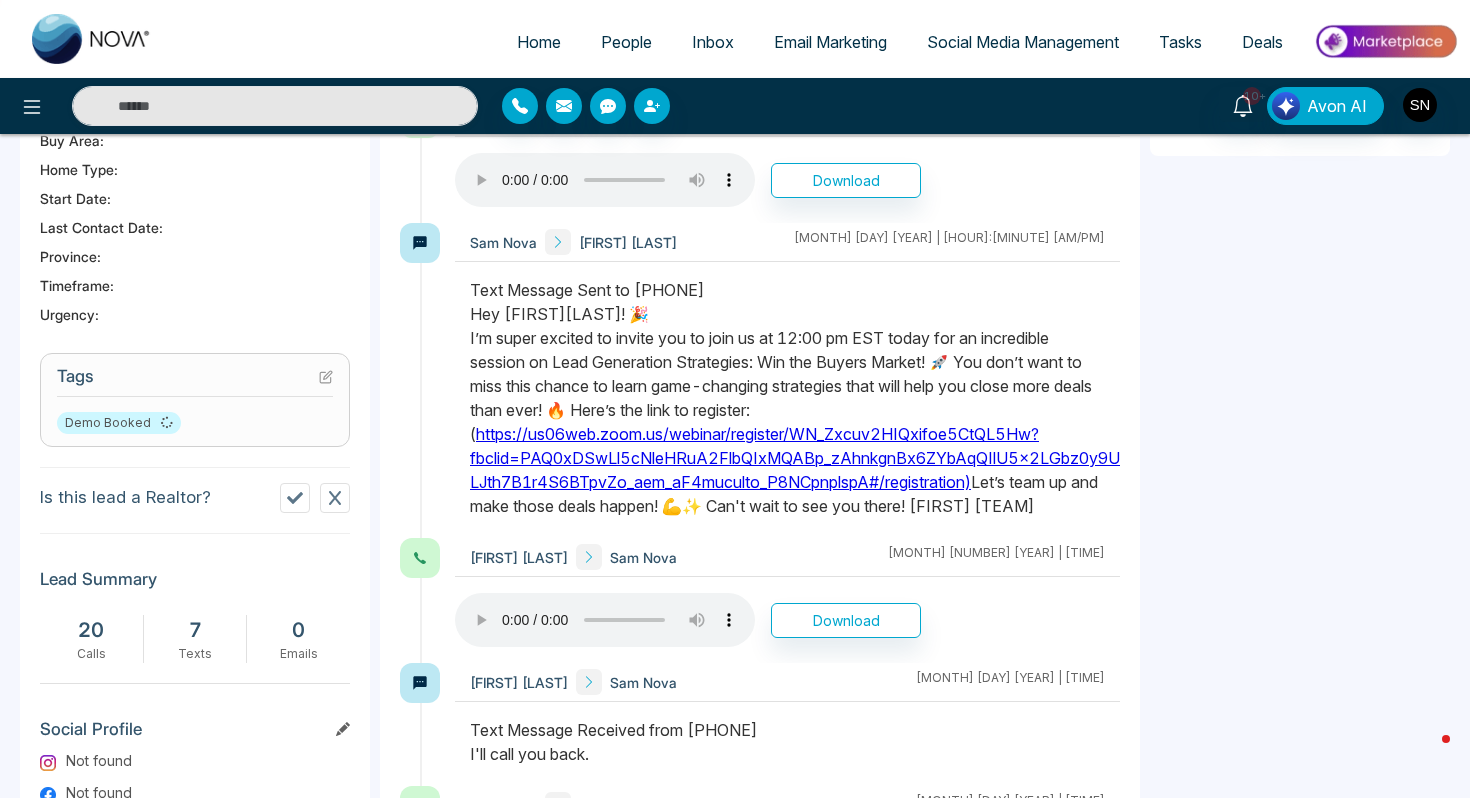 click on "Tags Demo Booked" at bounding box center [195, 400] 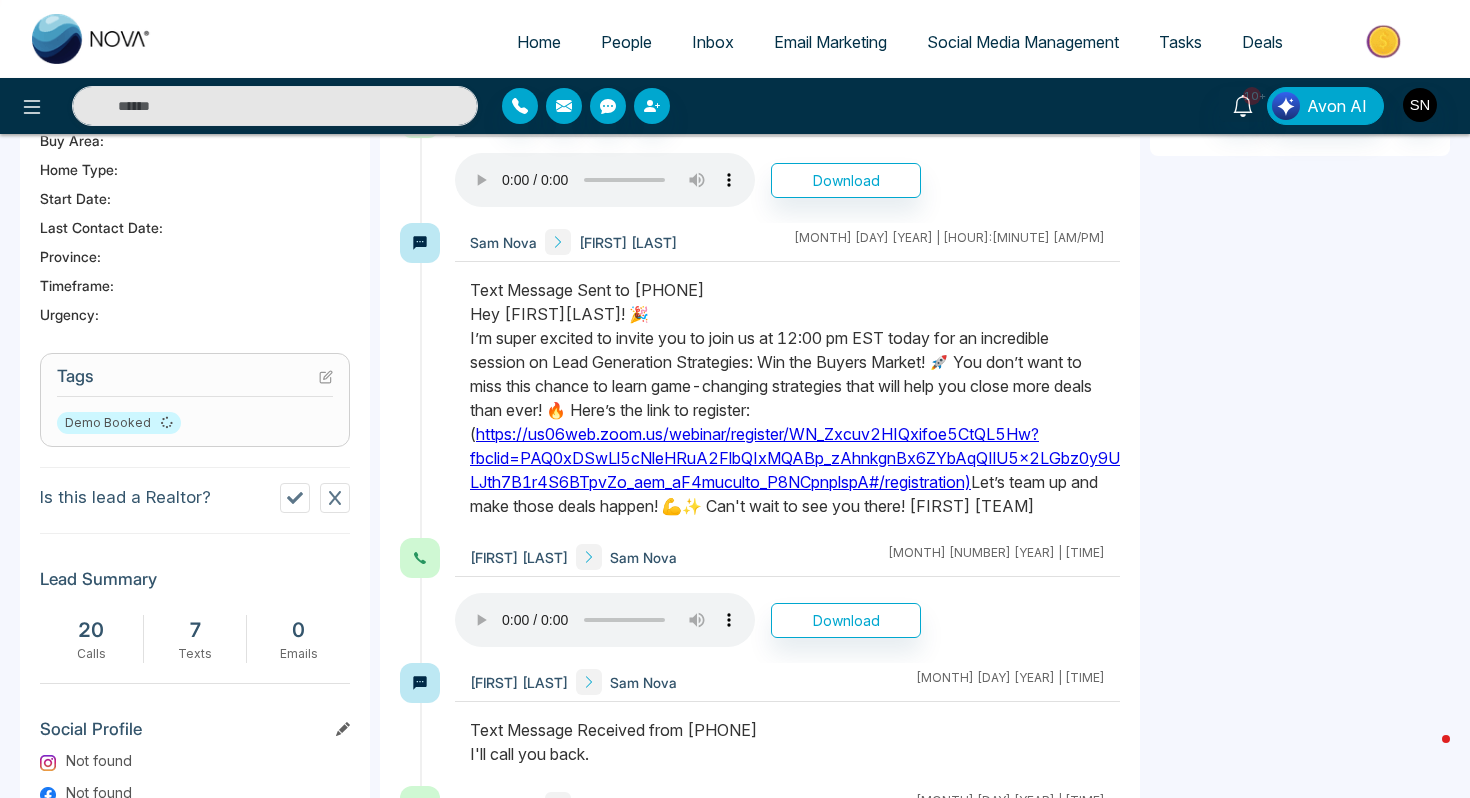 click 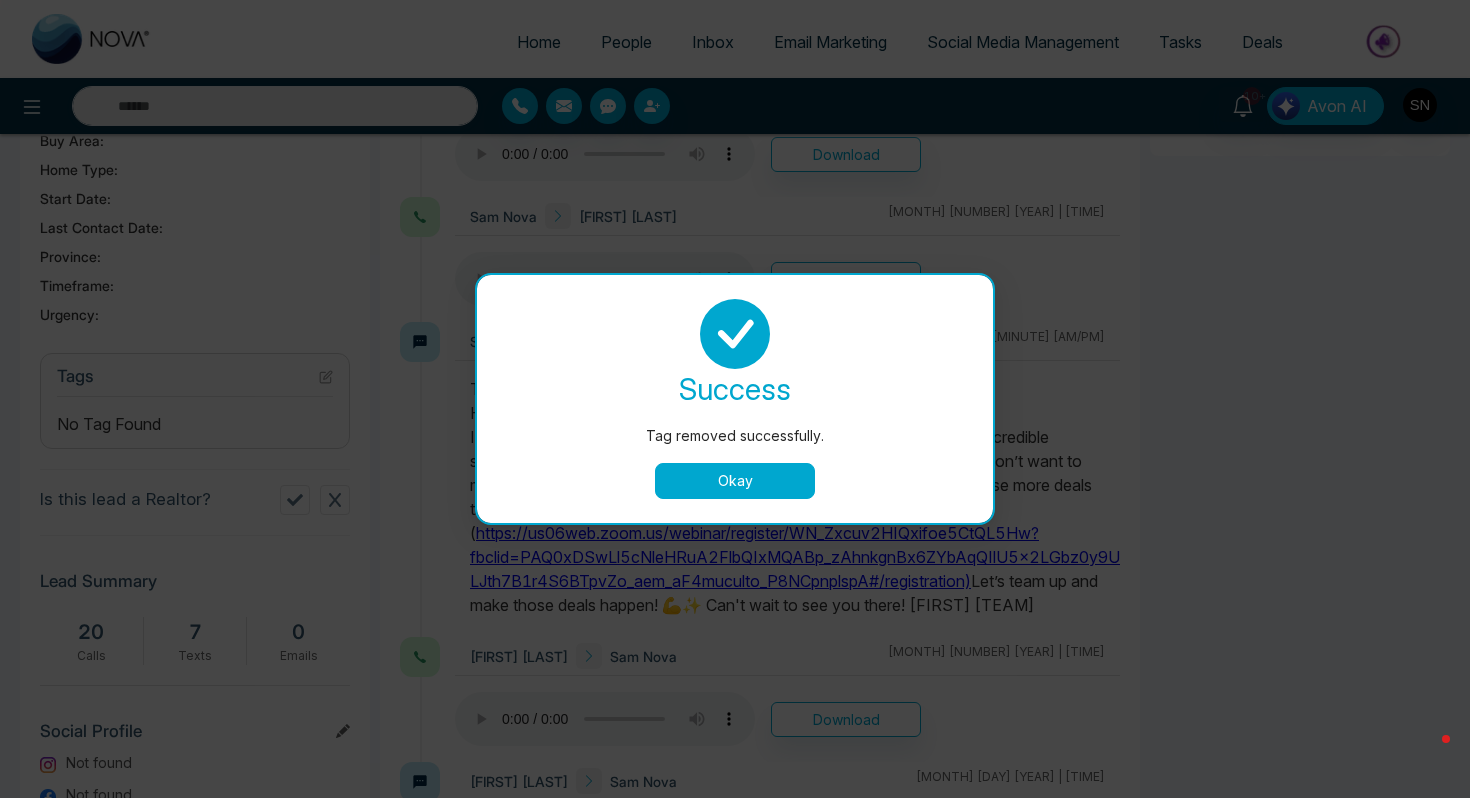 click on "success Tag removed successfully.   Okay" at bounding box center [735, 399] 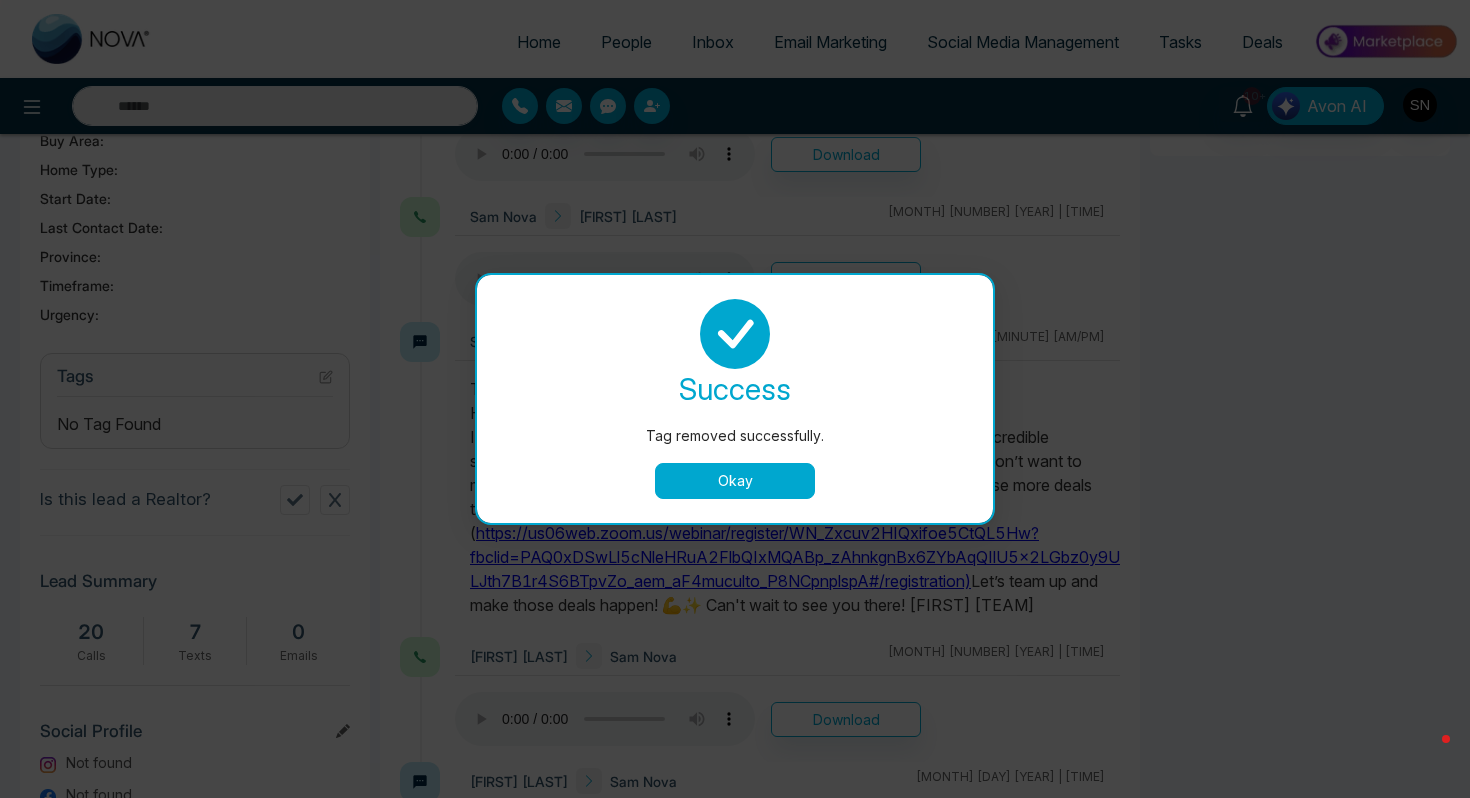 click on "Okay" at bounding box center (735, 481) 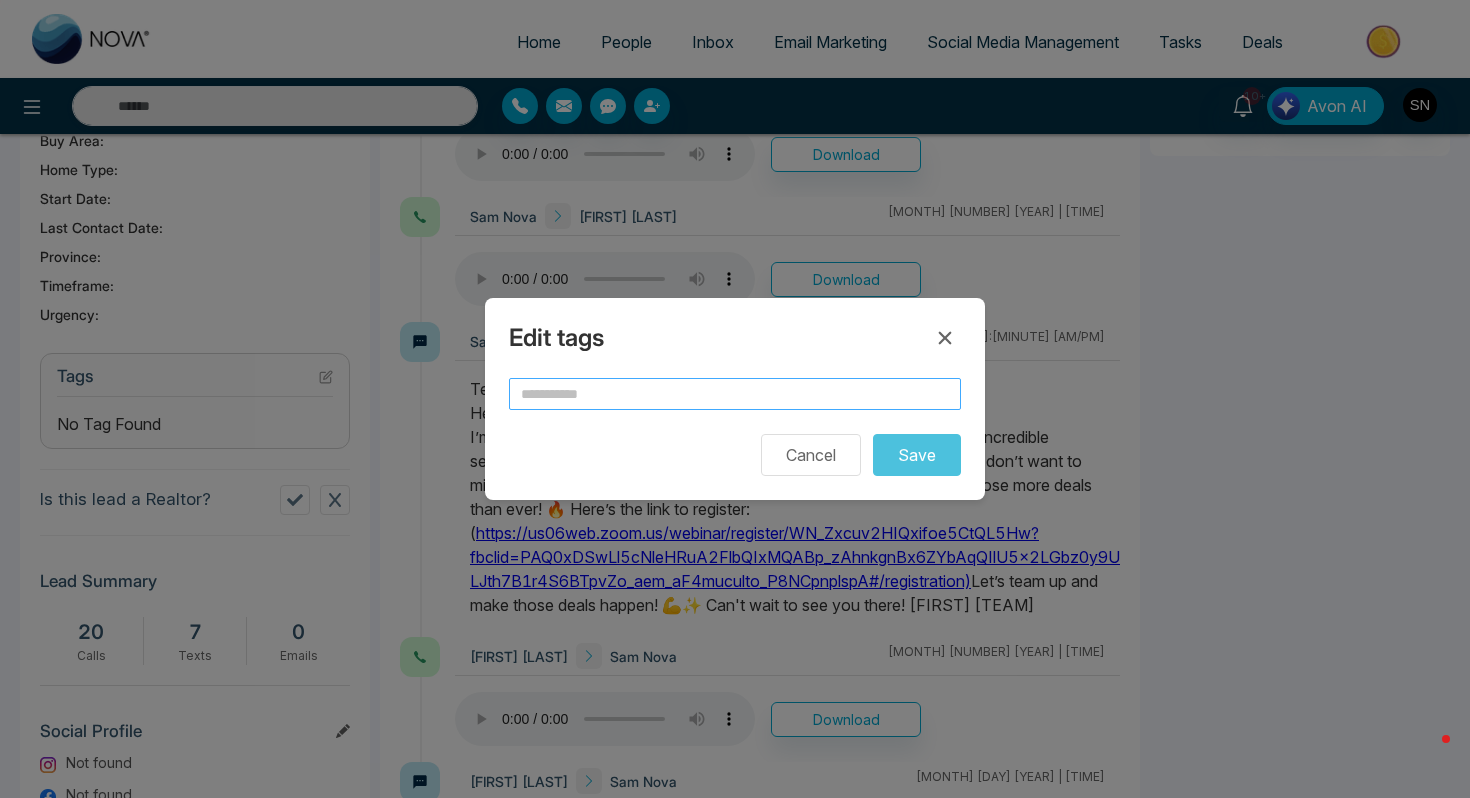 click at bounding box center (735, 394) 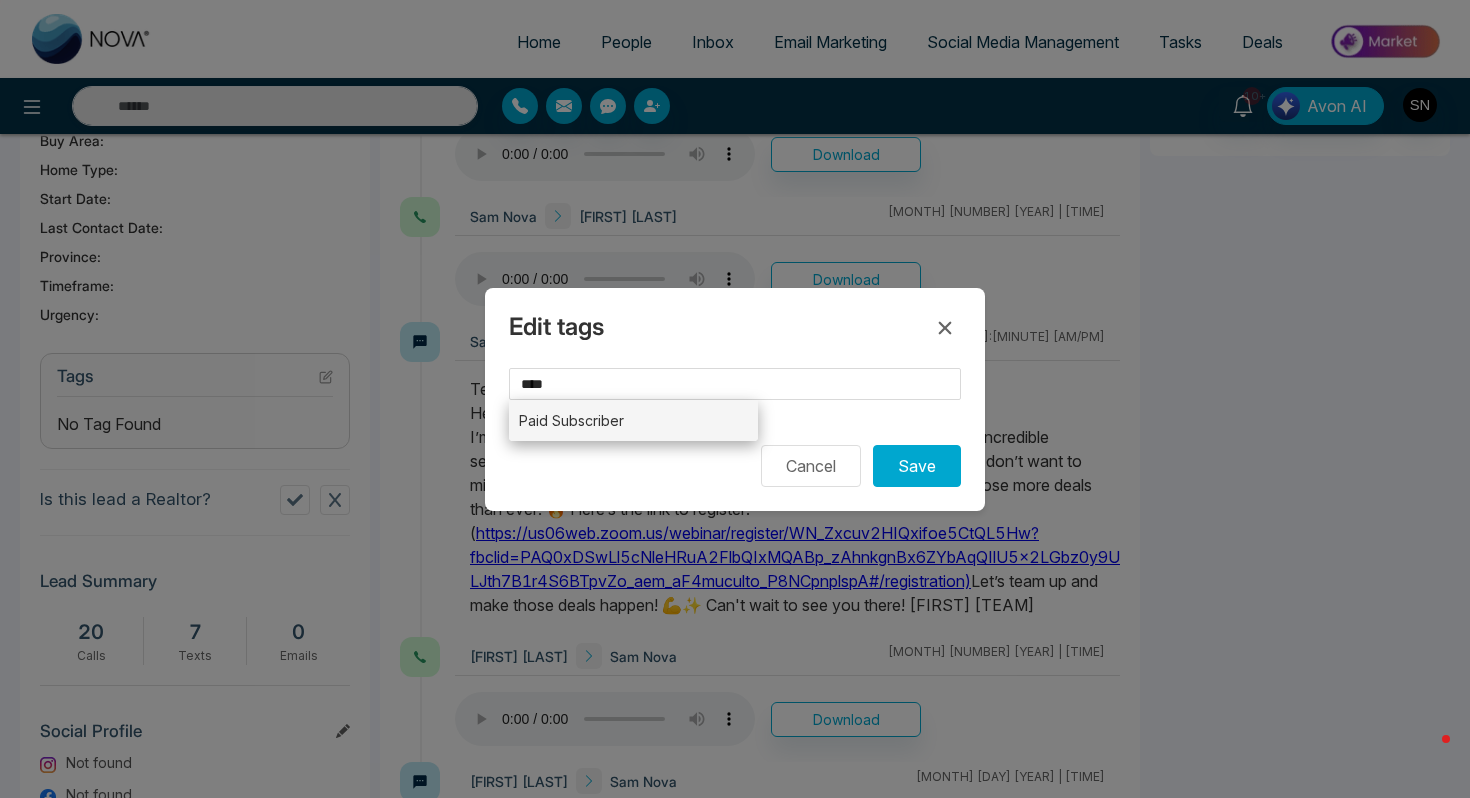click on "Paid Subscriber" at bounding box center [633, 420] 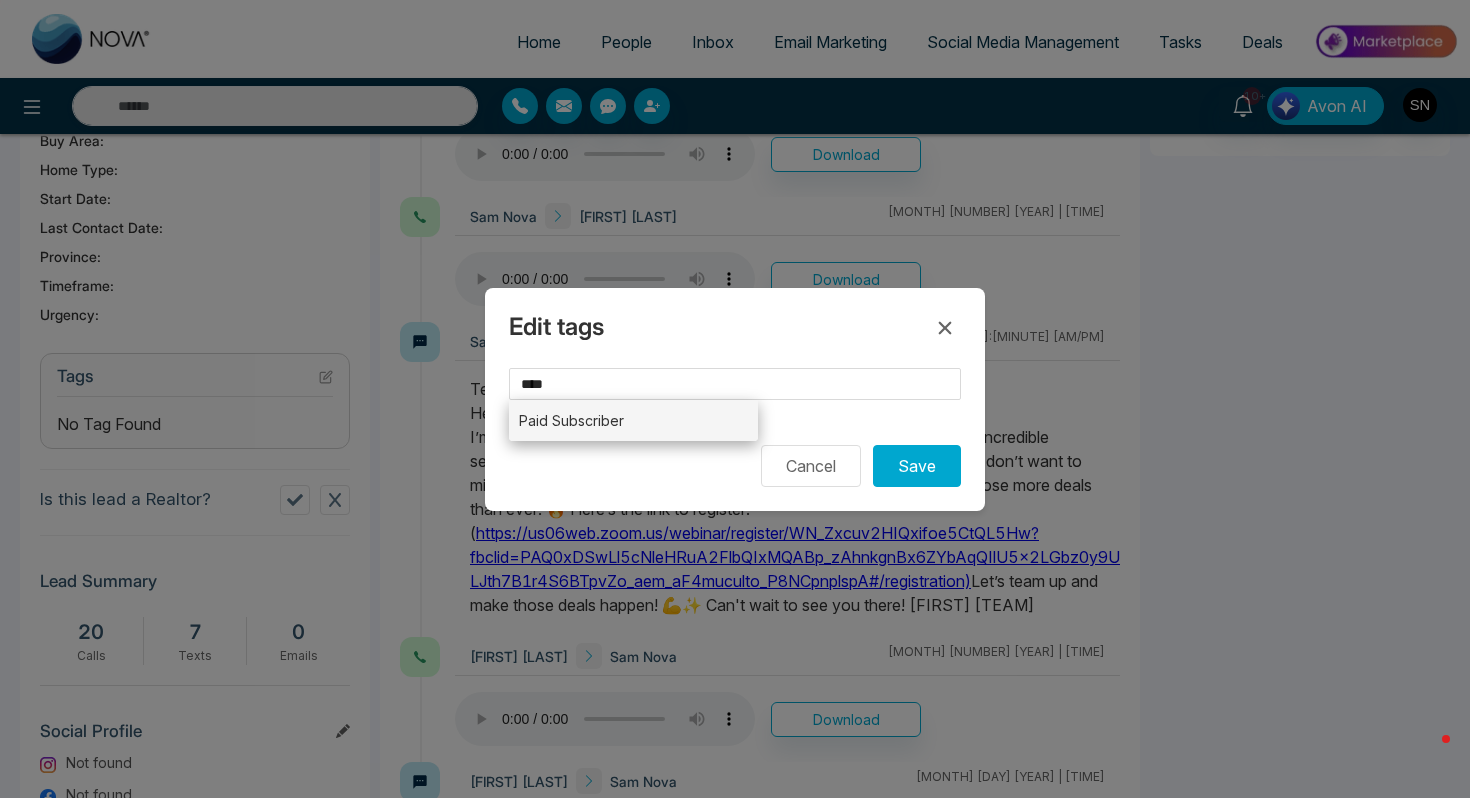 type on "**********" 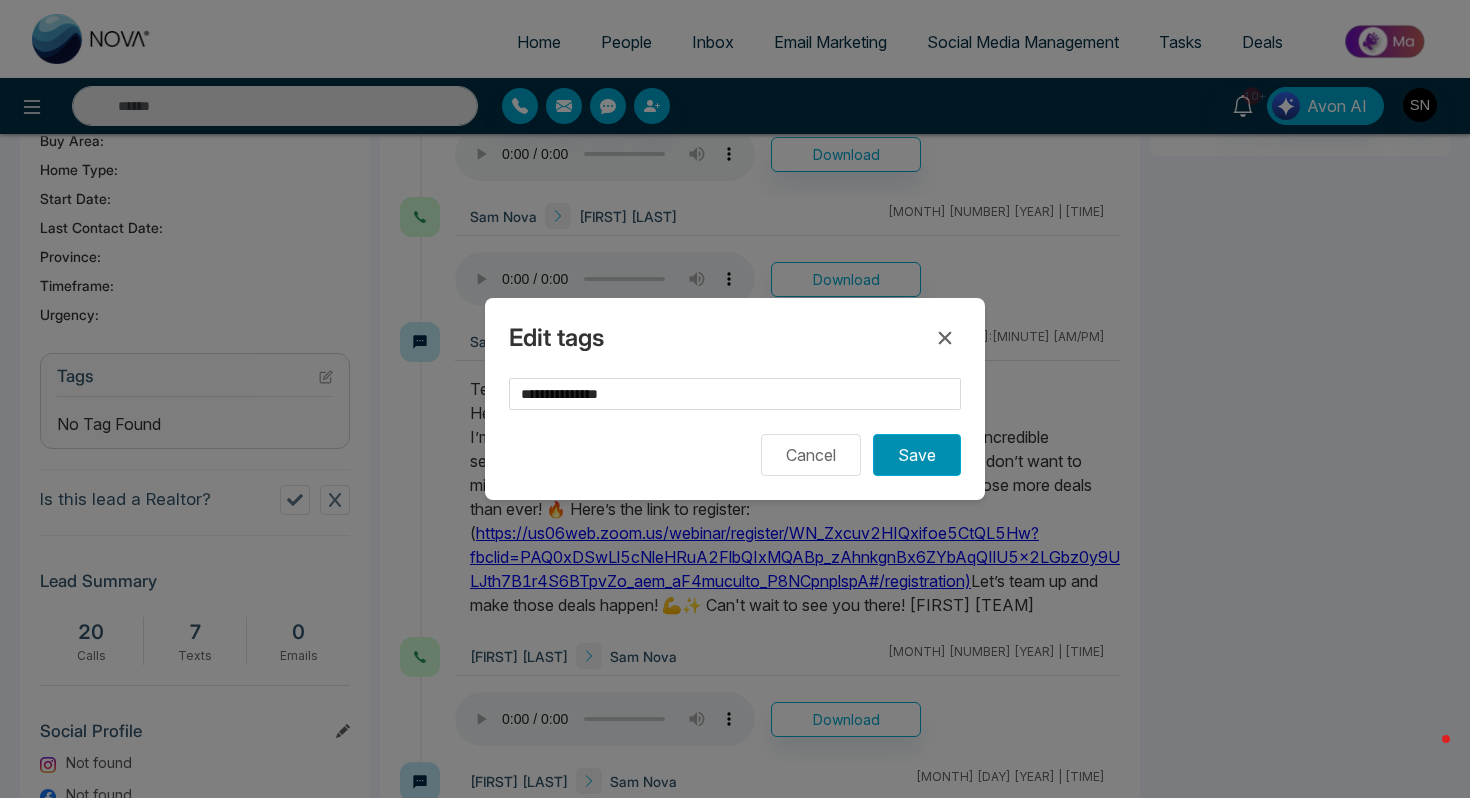 click on "Save" at bounding box center (917, 455) 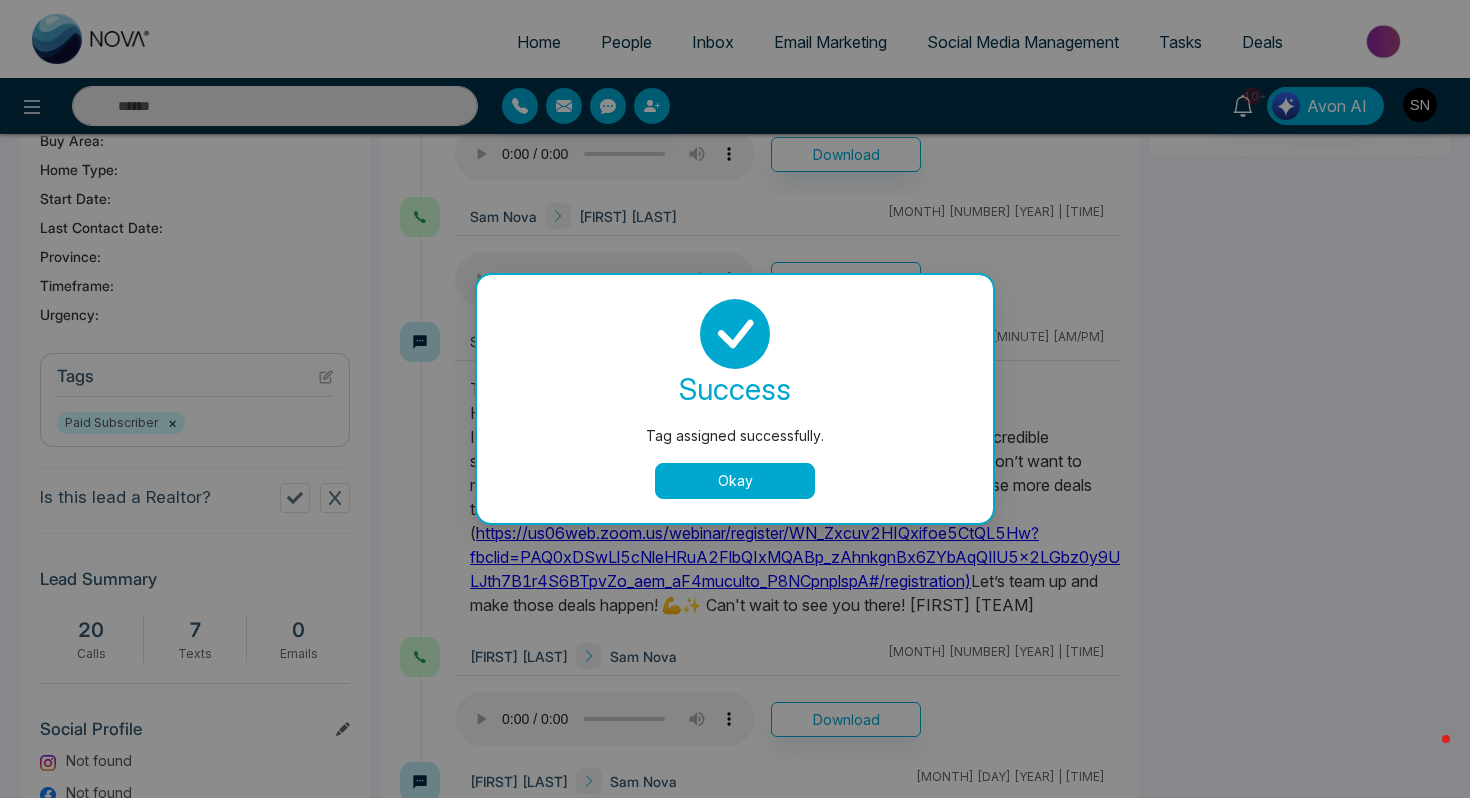 click on "Okay" at bounding box center (735, 481) 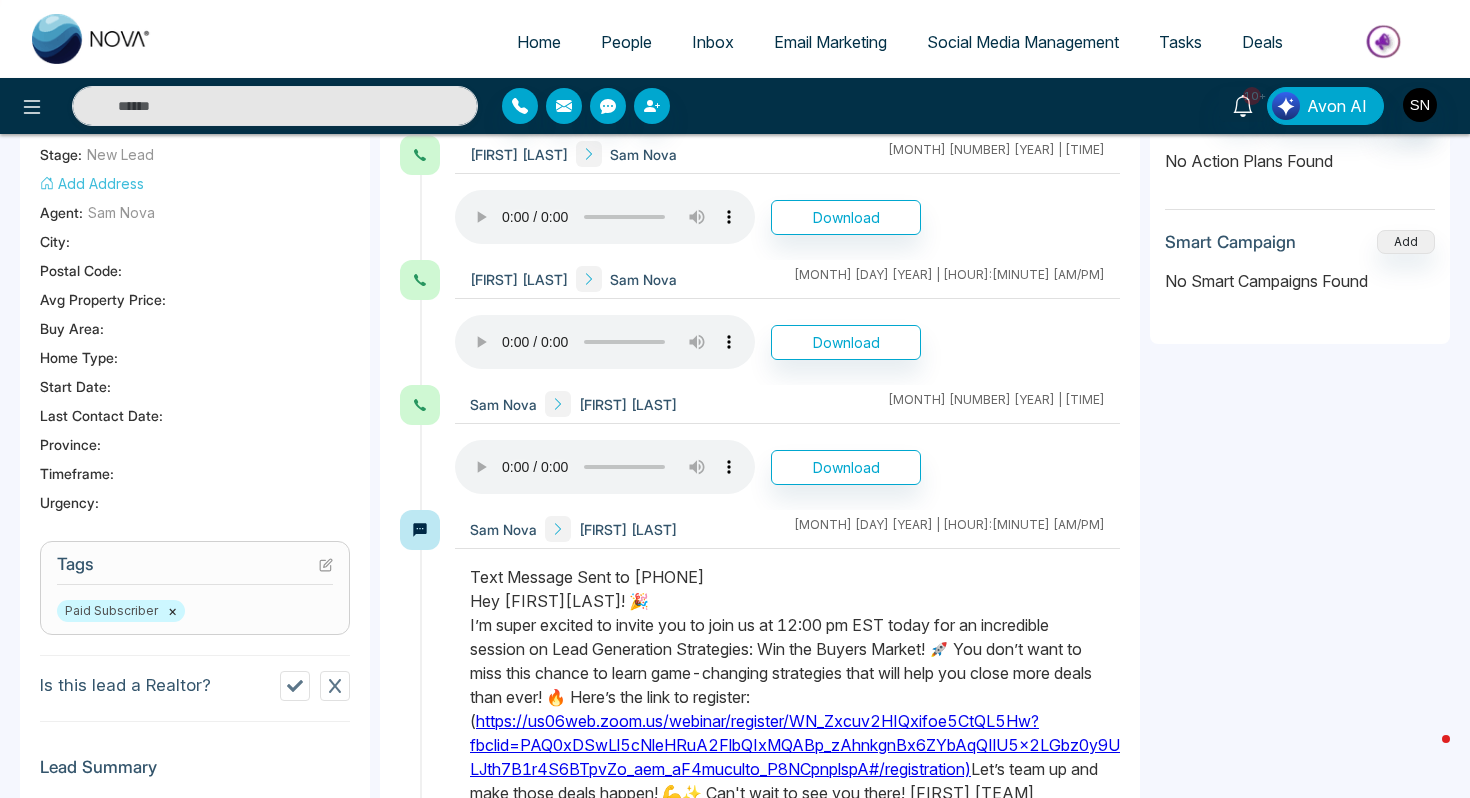 scroll, scrollTop: 0, scrollLeft: 0, axis: both 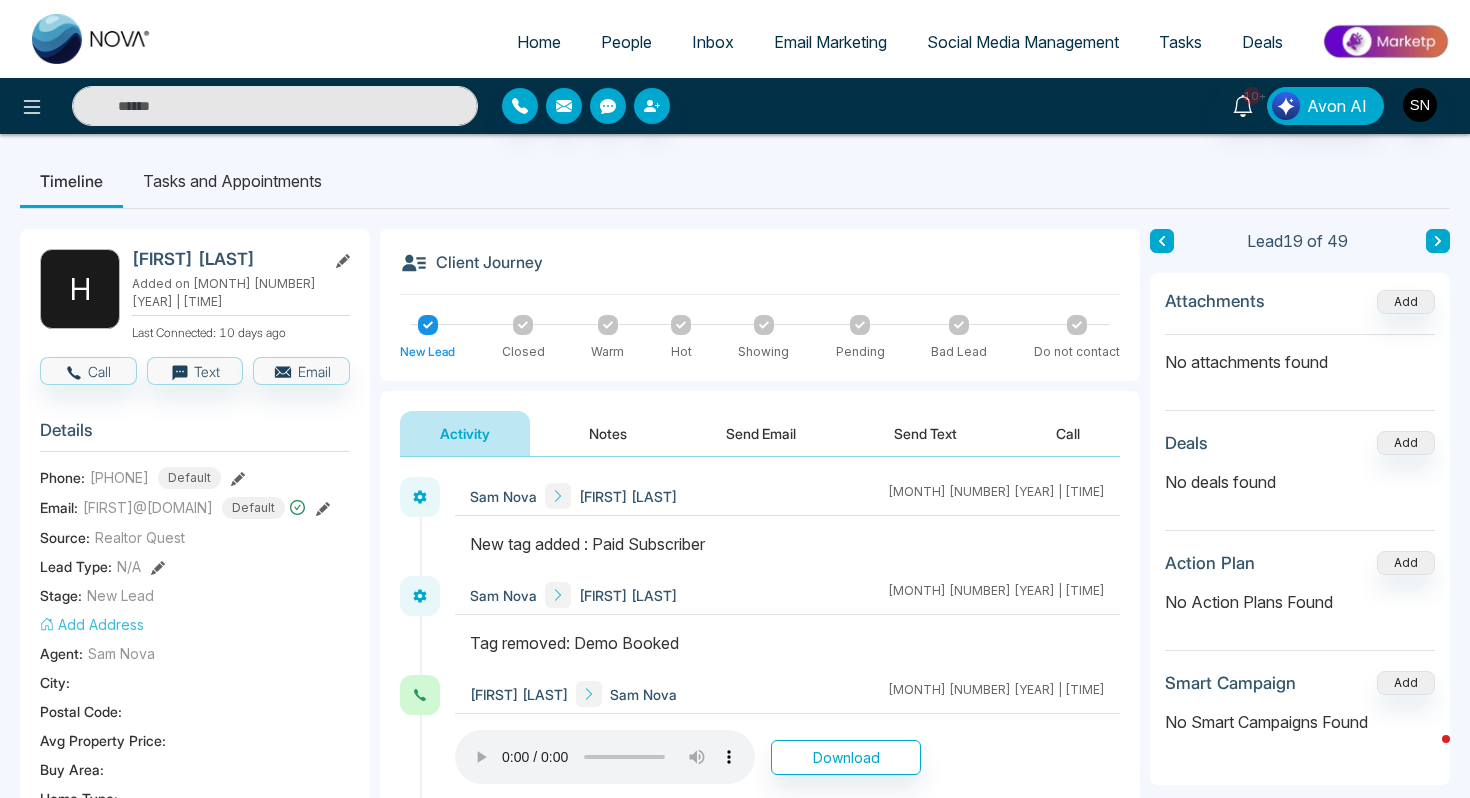 click 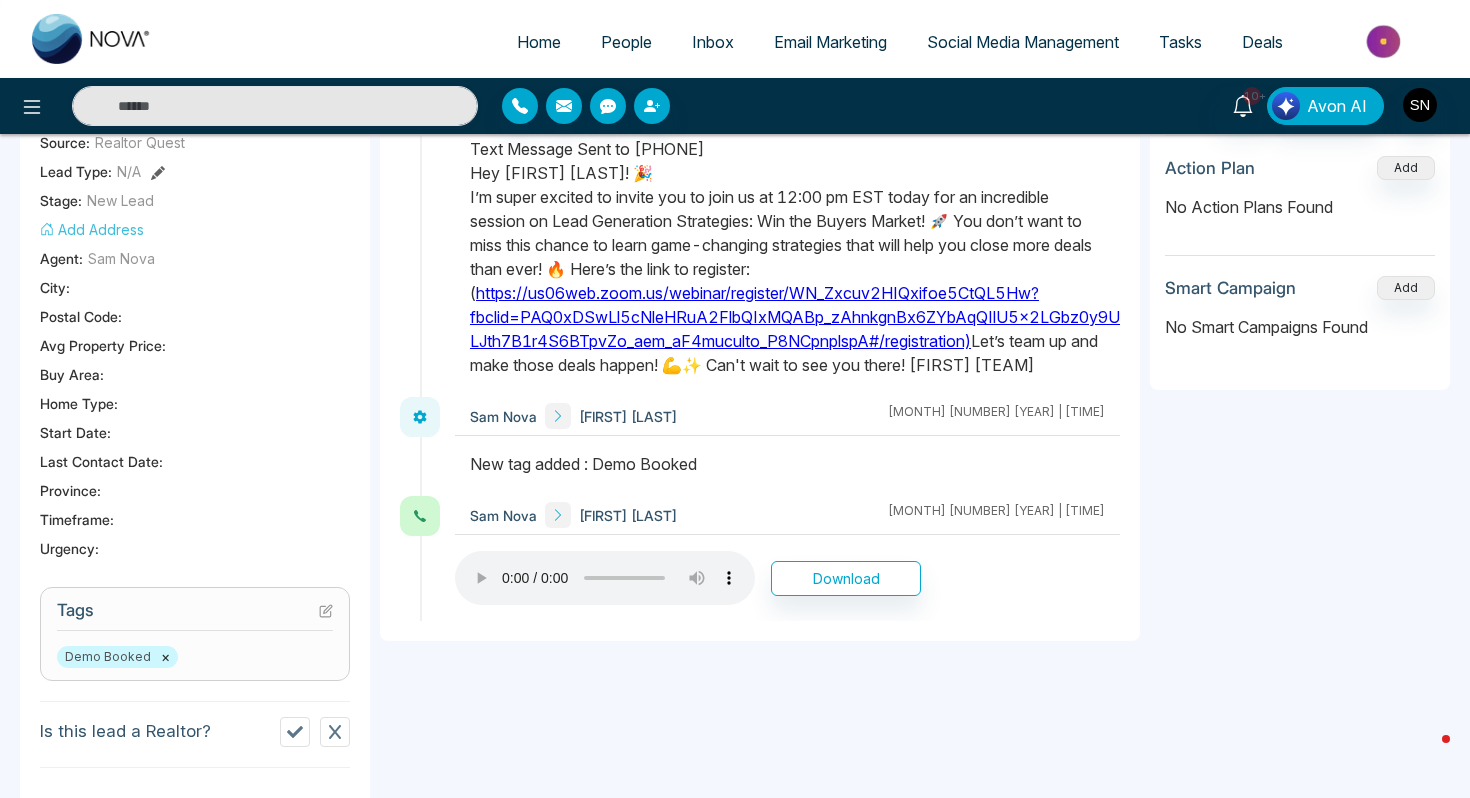 scroll, scrollTop: 394, scrollLeft: 0, axis: vertical 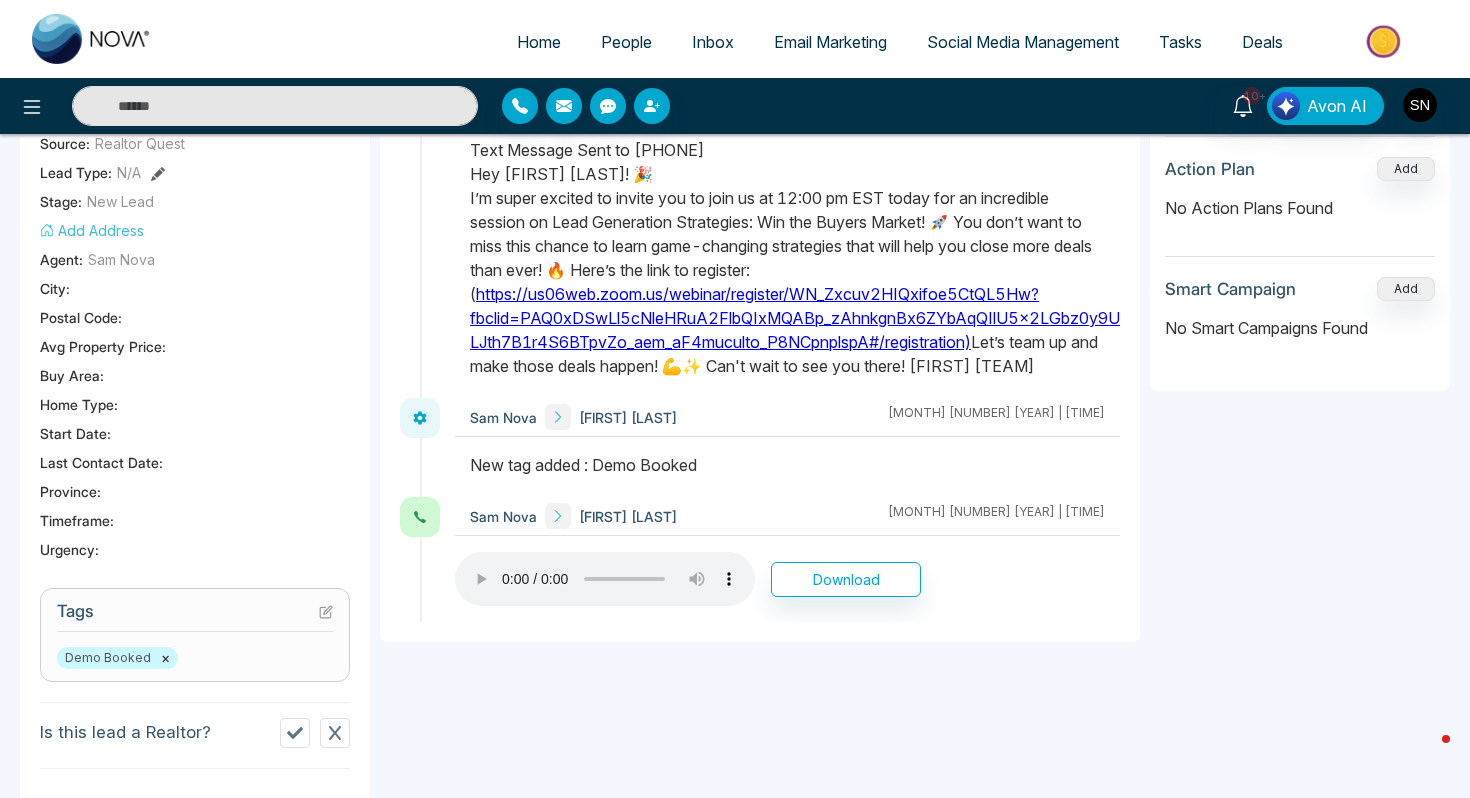 type 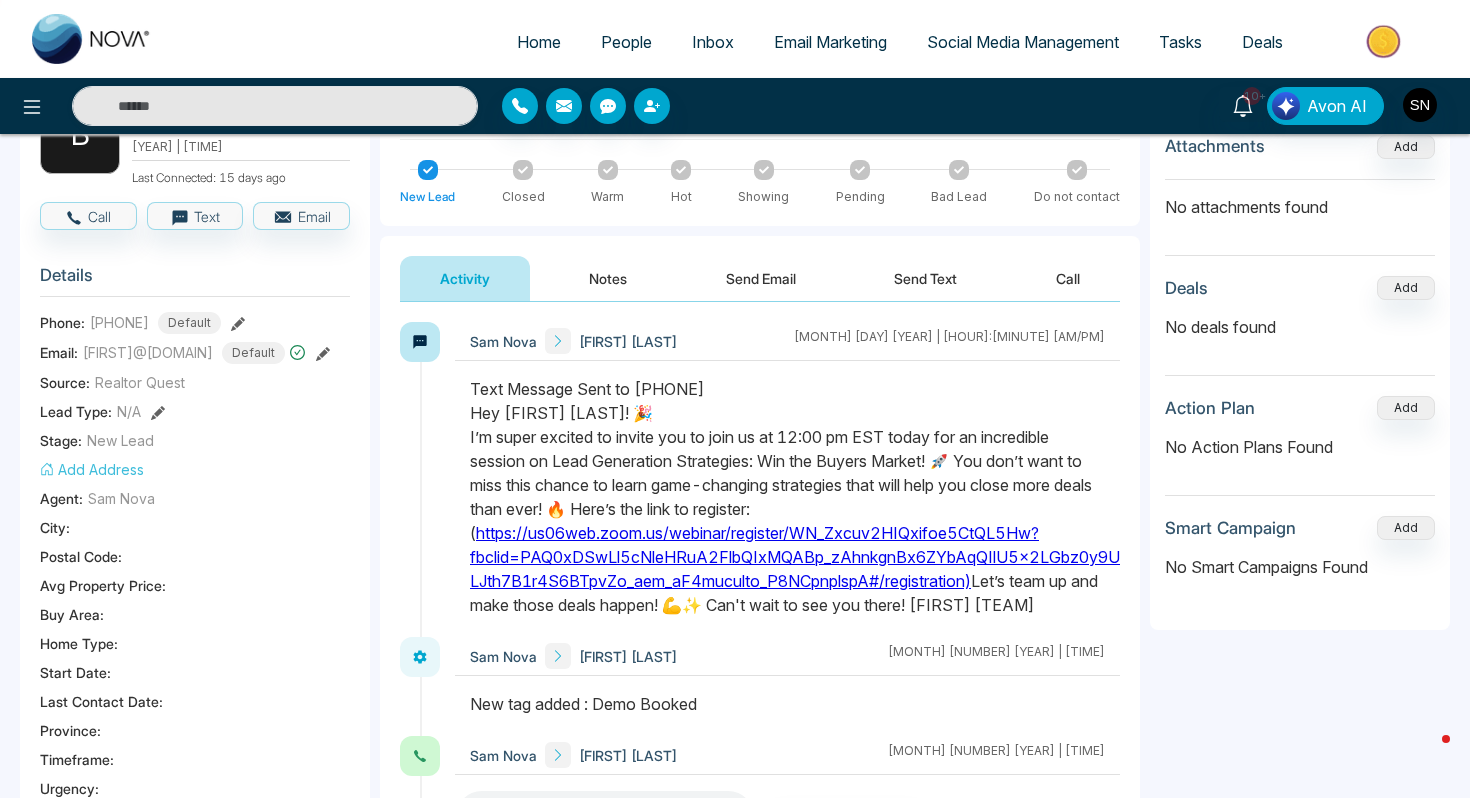 scroll, scrollTop: 0, scrollLeft: 0, axis: both 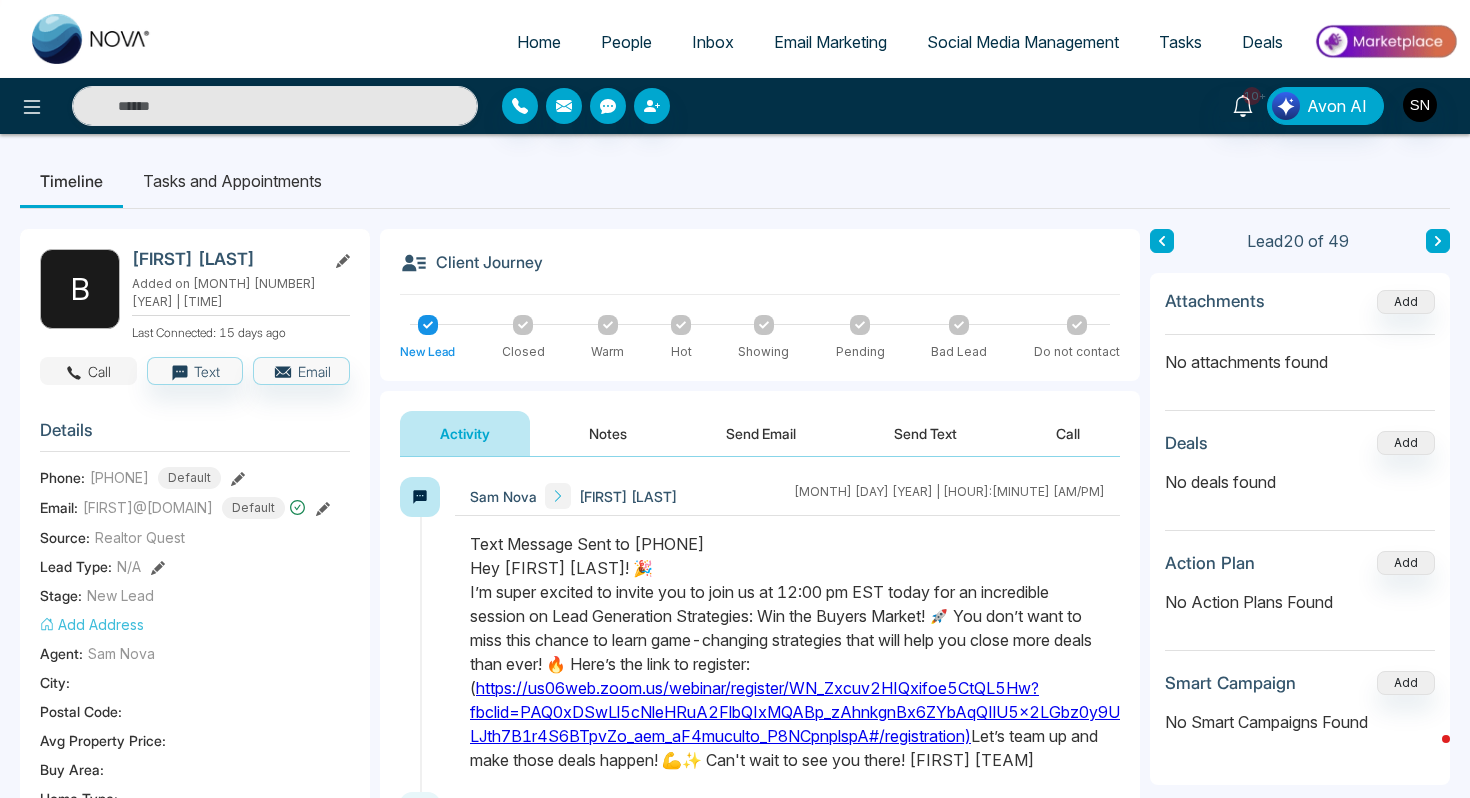 click on "Call" at bounding box center (88, 371) 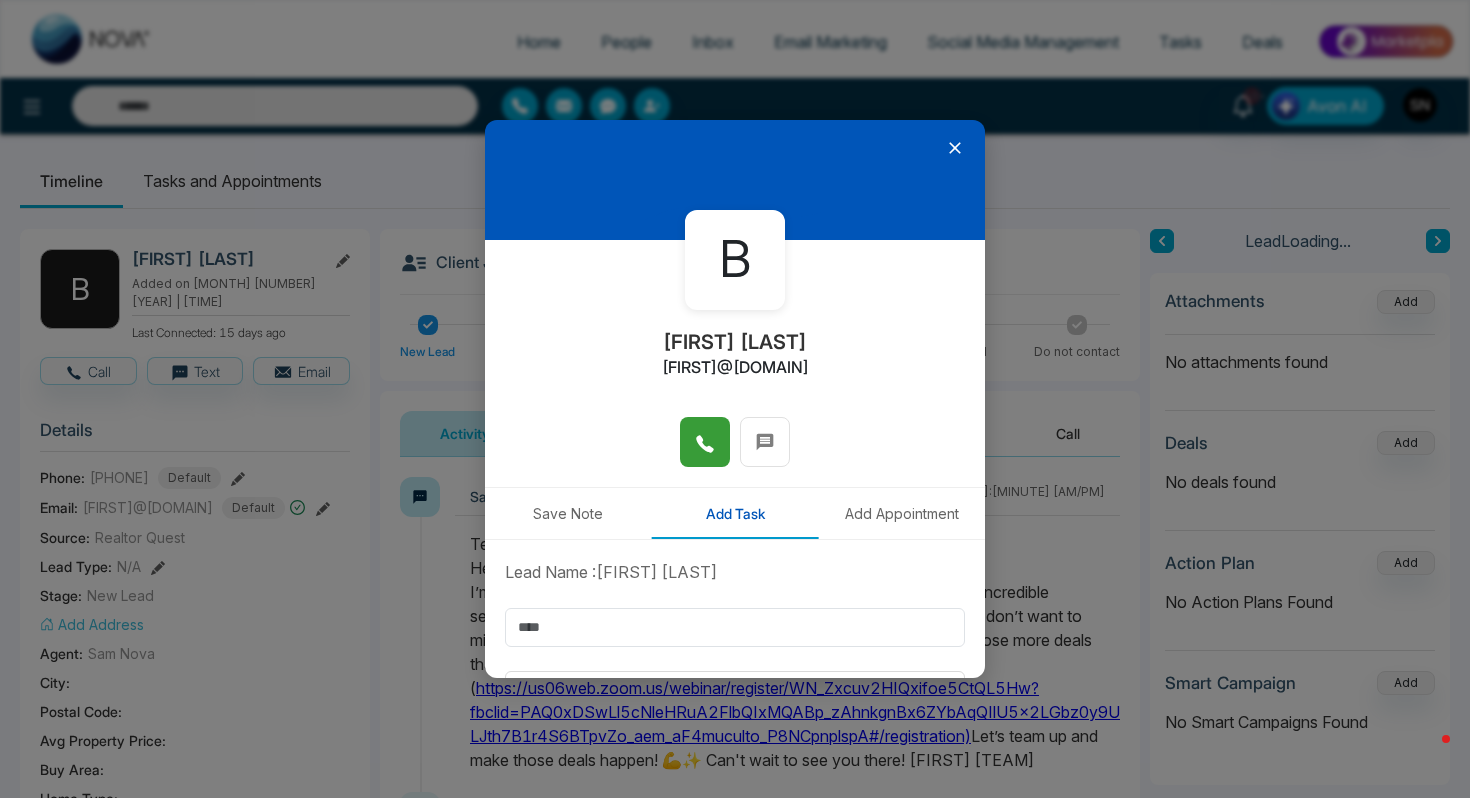 click at bounding box center (705, 442) 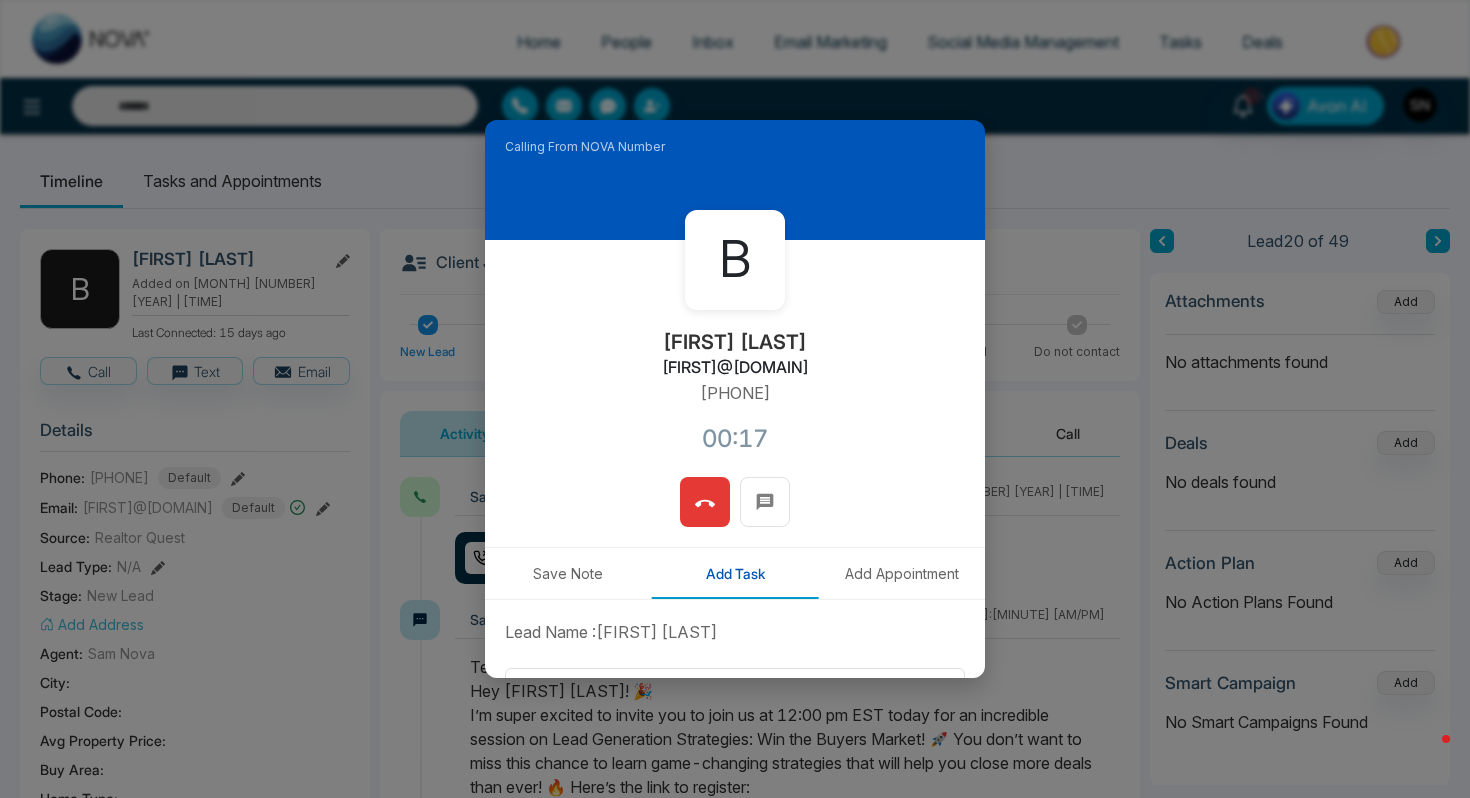 click 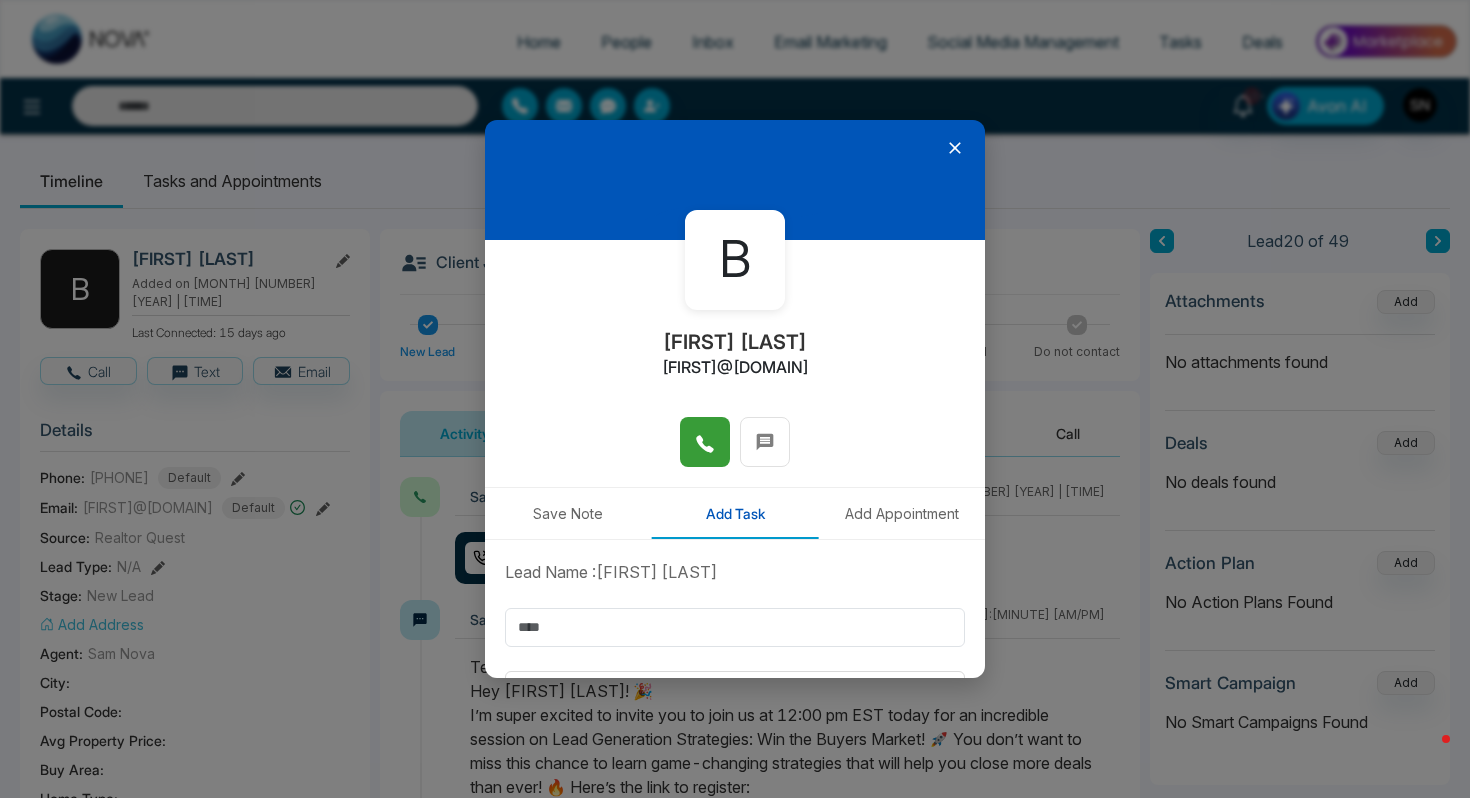 click 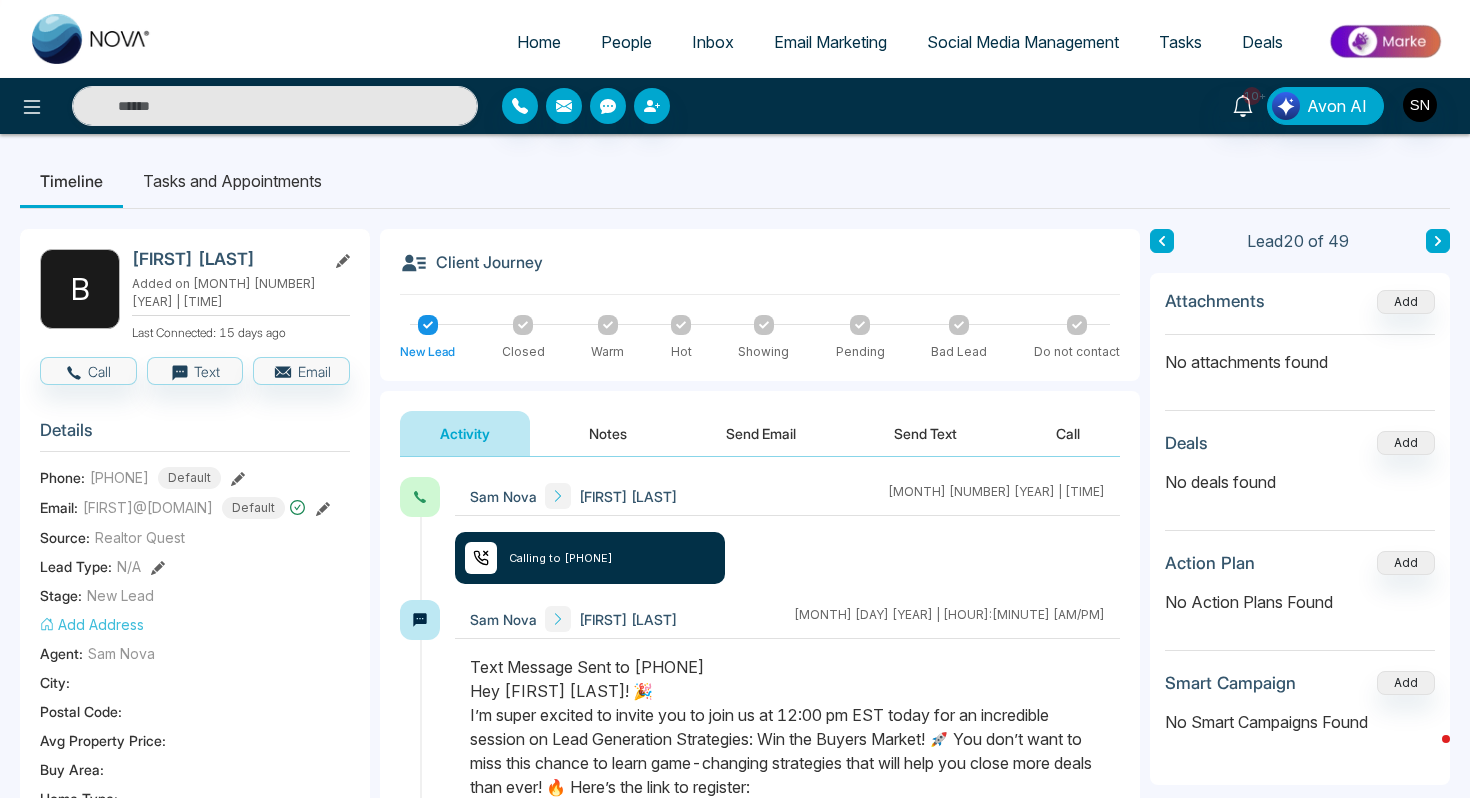 click on "Send Text" at bounding box center (925, 433) 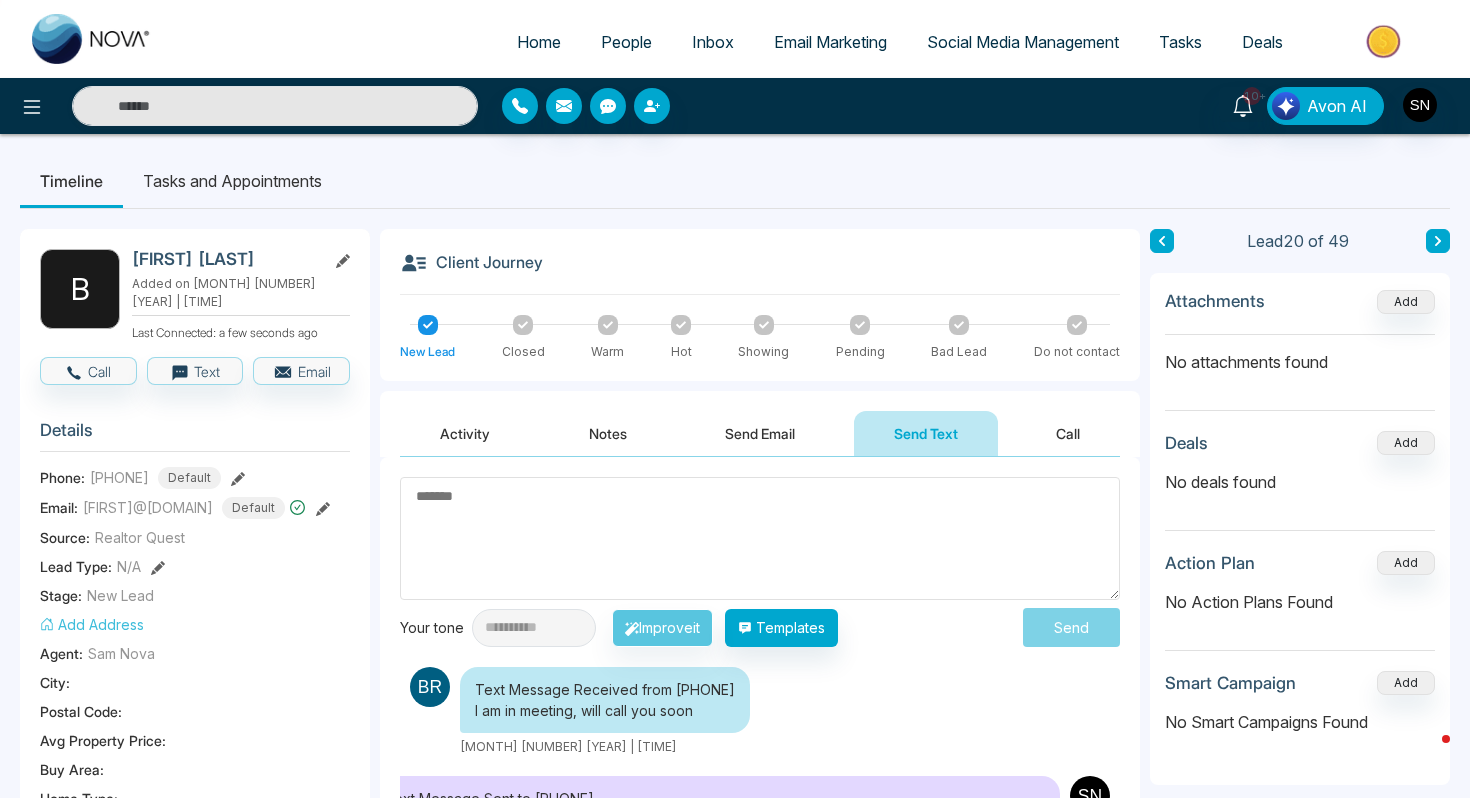 click on "Activity" at bounding box center [465, 433] 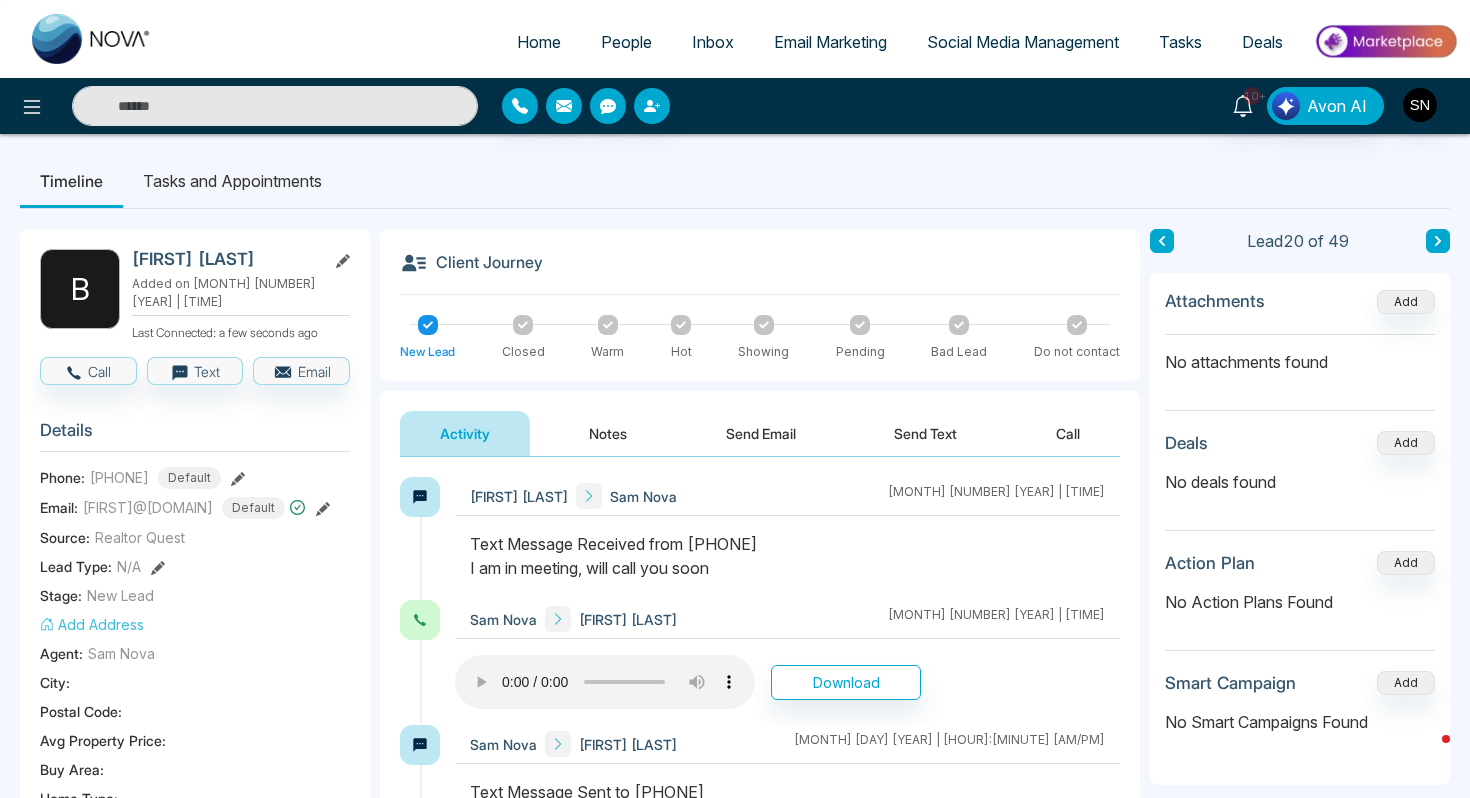 click on "Hey [FIRST] [LAST]! 🎉 [MONTH] [DAY] [YEAR] | [HOUR]:[MINUTE] [AM/PM] [FIRST] [LAST] [MONTH] [DAY] [YEAR] | [HOUR]:[MINUTE] [AM/PM] Download [FIRST] [LAST] [MONTH] [DAY] [YEAR] | [HOUR]:[MINUTE] [AM/PM] [FIRST] [LAST] [MONTH] [DAY] [YEAR] | [HOUR]:[MINUTE] [AM/PM] Download" at bounding box center (760, 870) 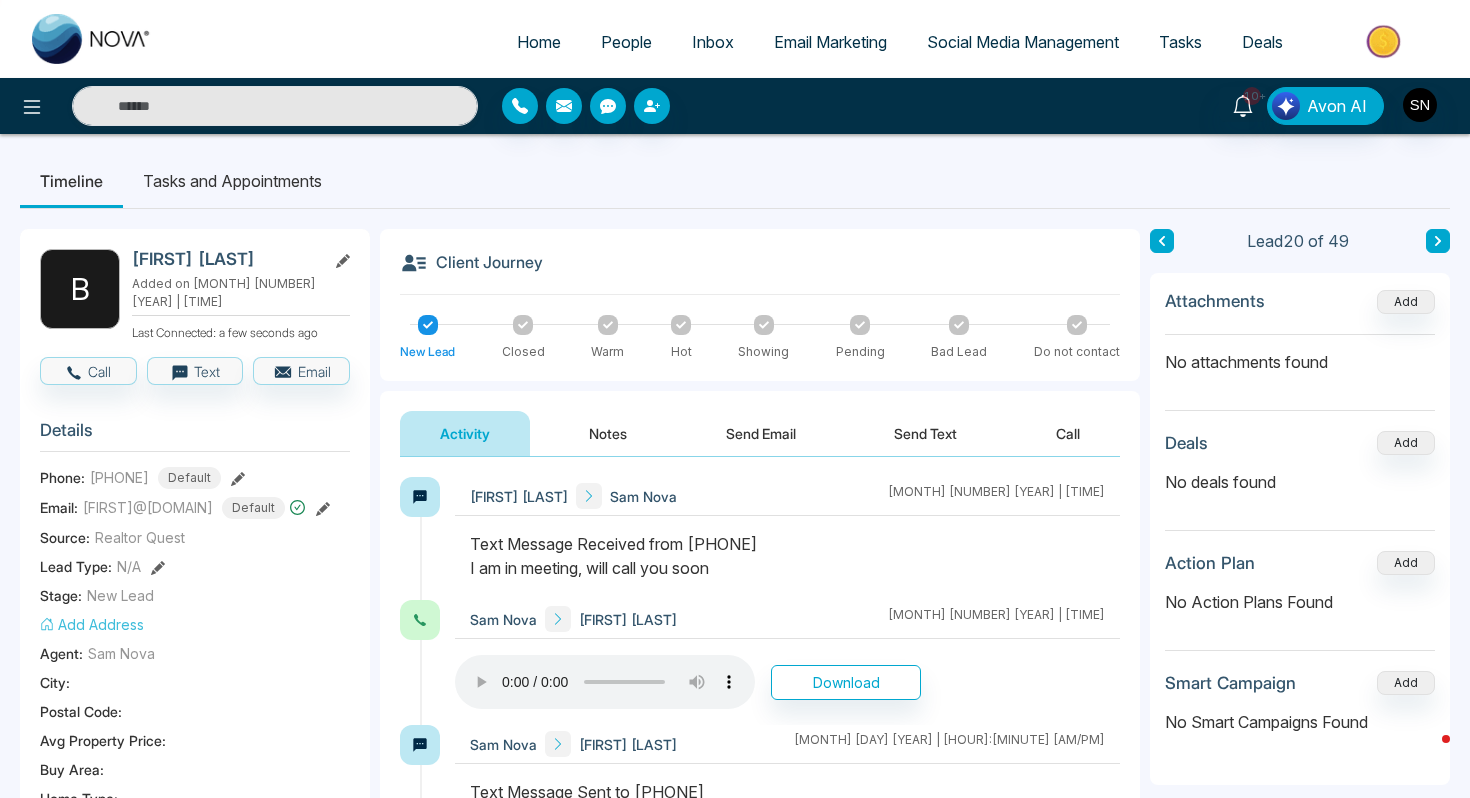 click on "Send Text" at bounding box center [925, 433] 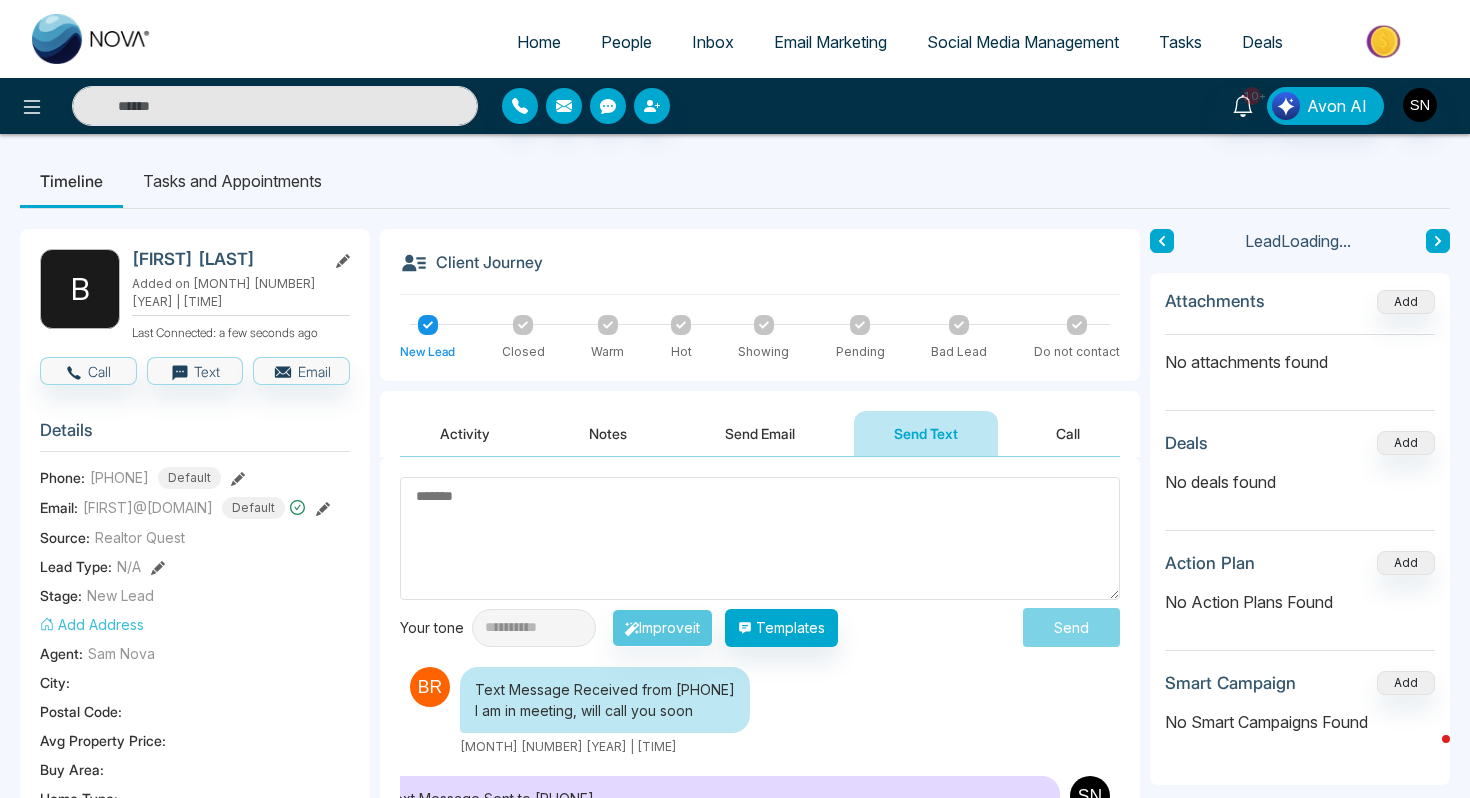 click at bounding box center [760, 538] 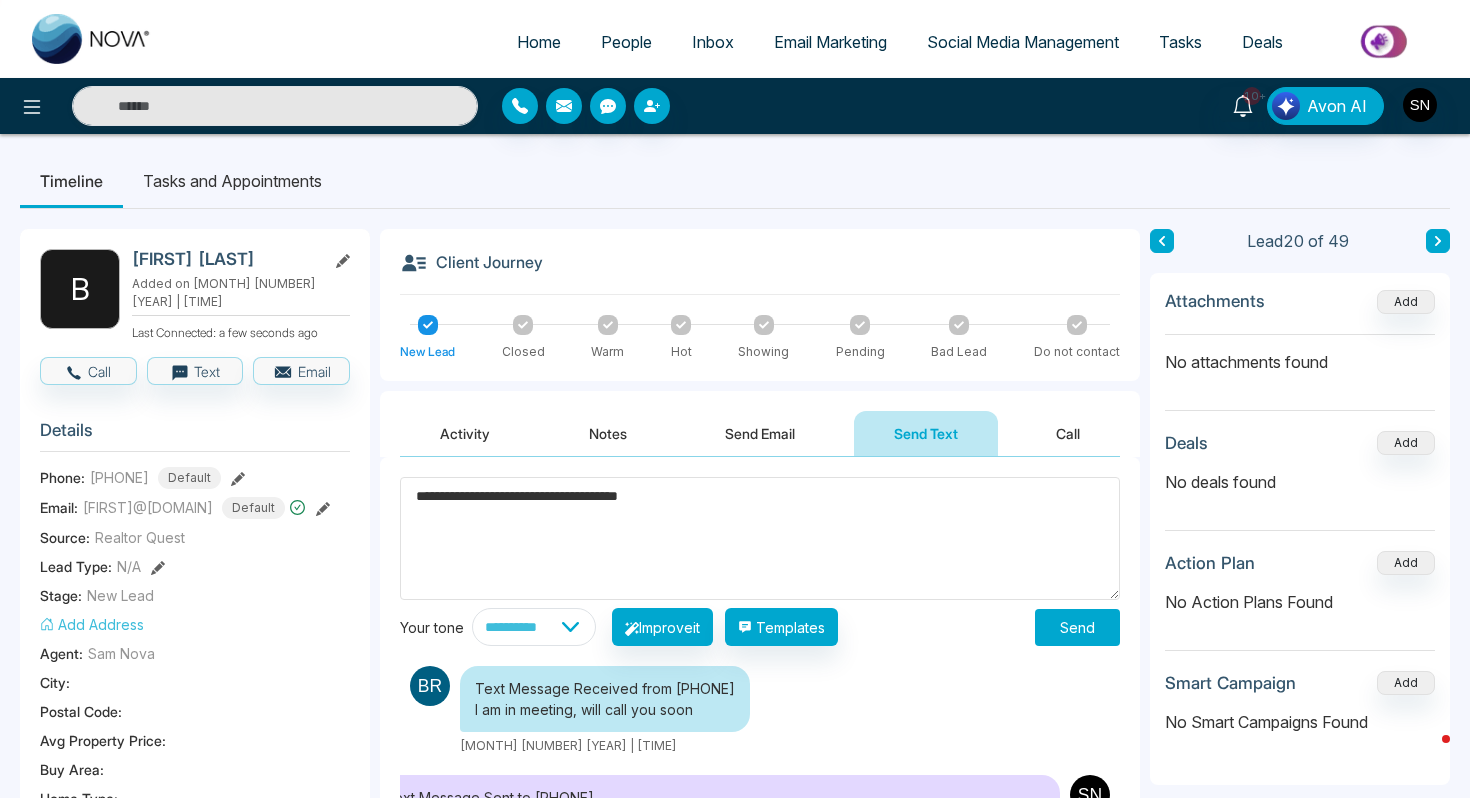 type on "**********" 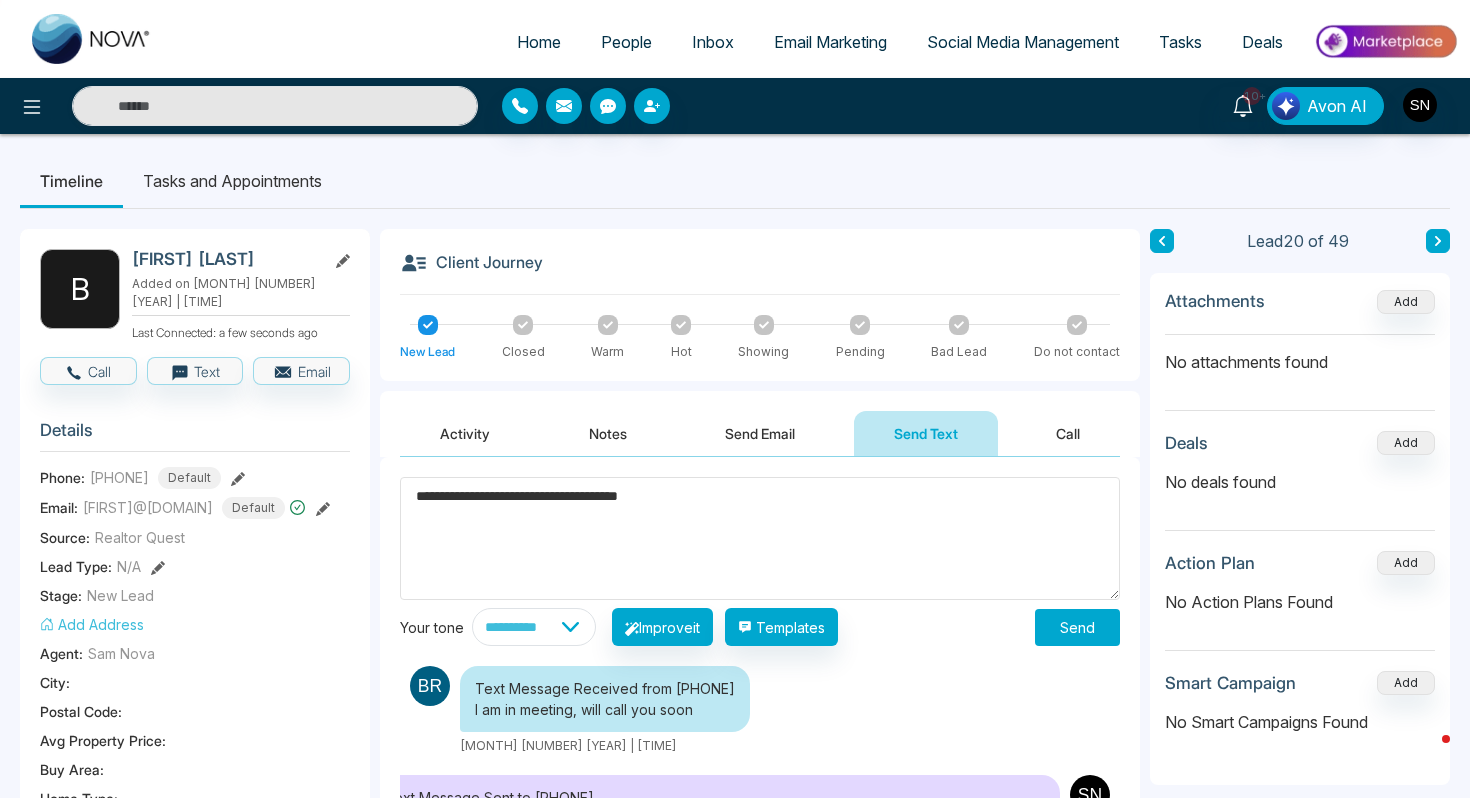 click on "Send" at bounding box center [1077, 627] 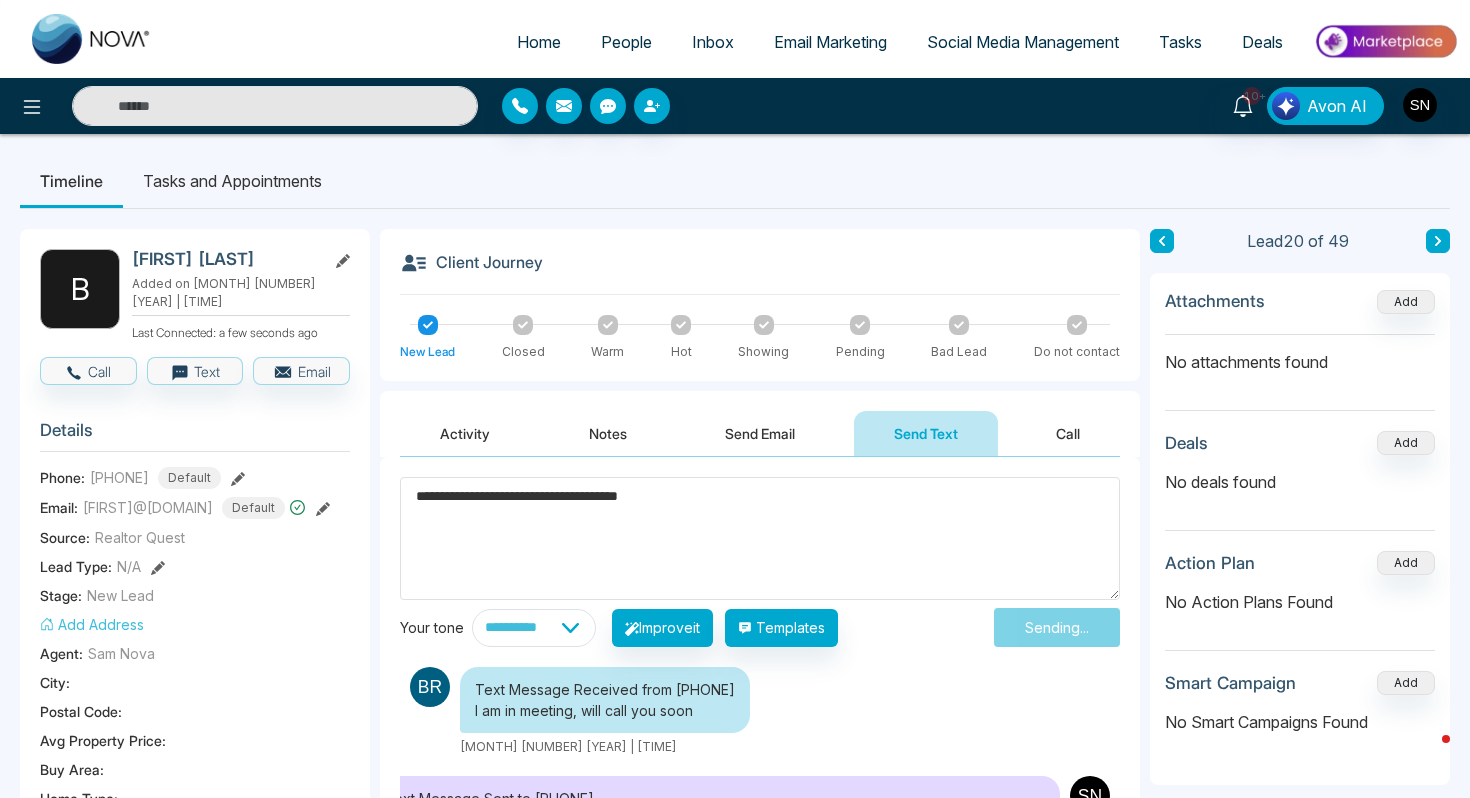 type 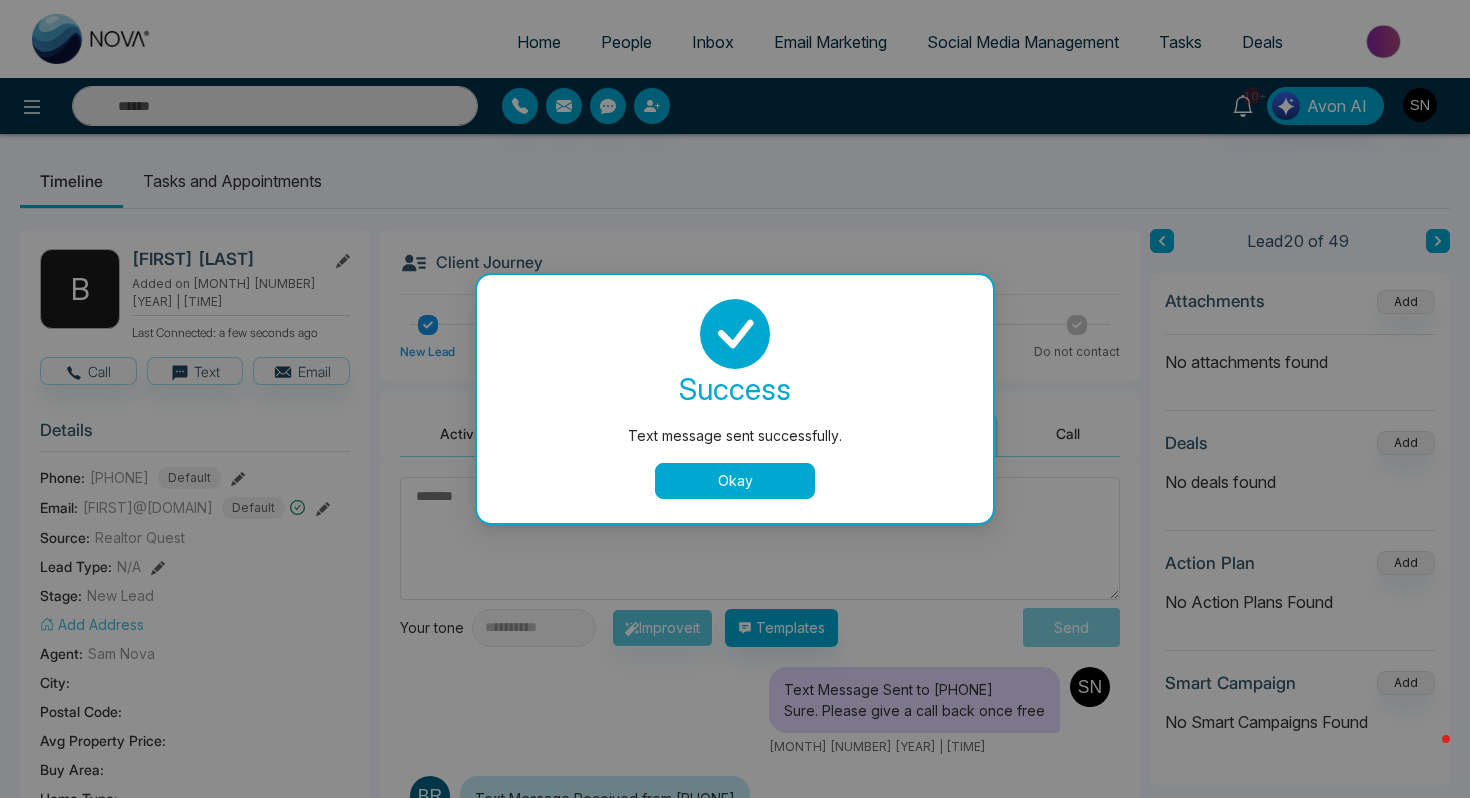 click on "success Text message sent successfully.   Okay" at bounding box center (735, 399) 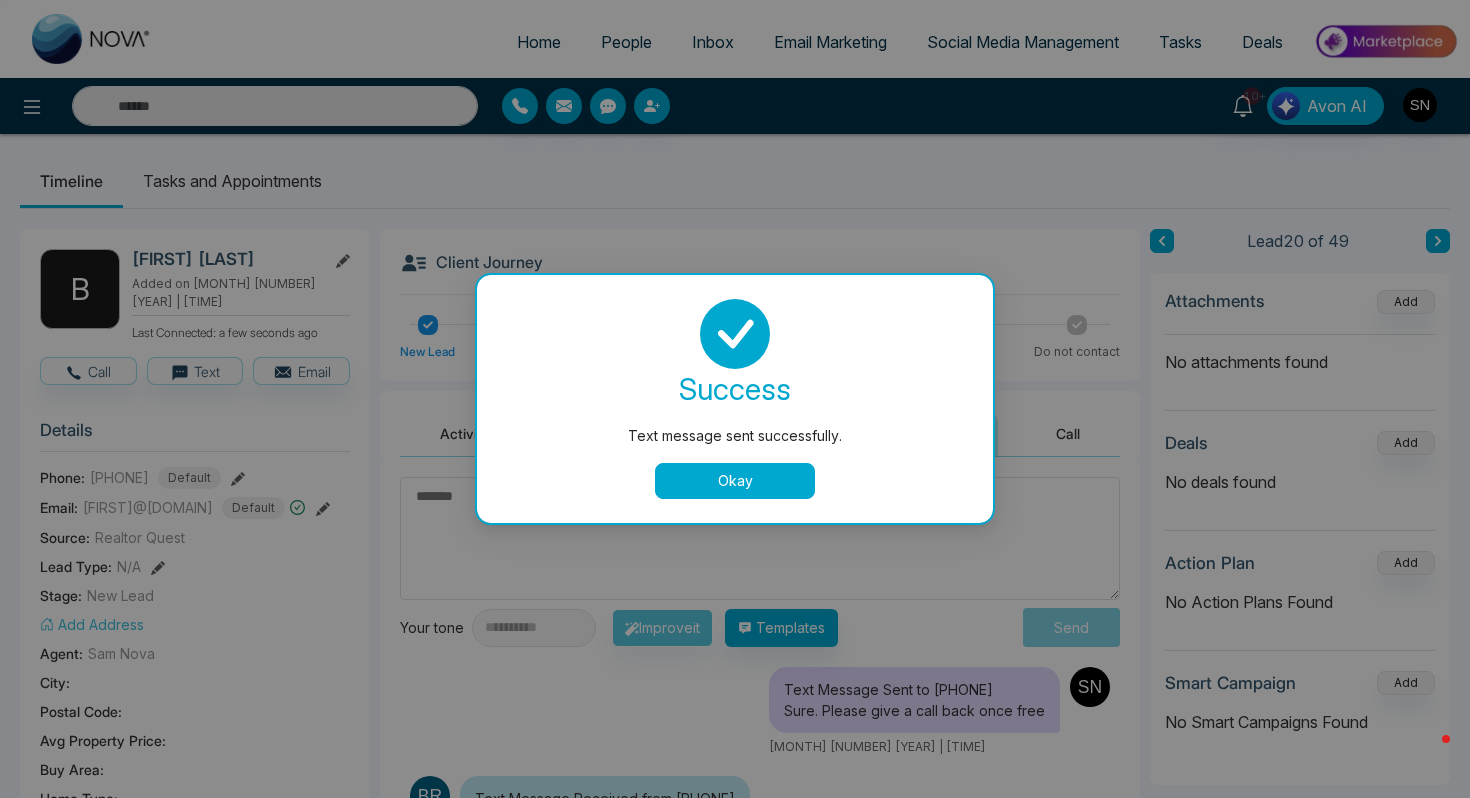 click on "Okay" at bounding box center [735, 481] 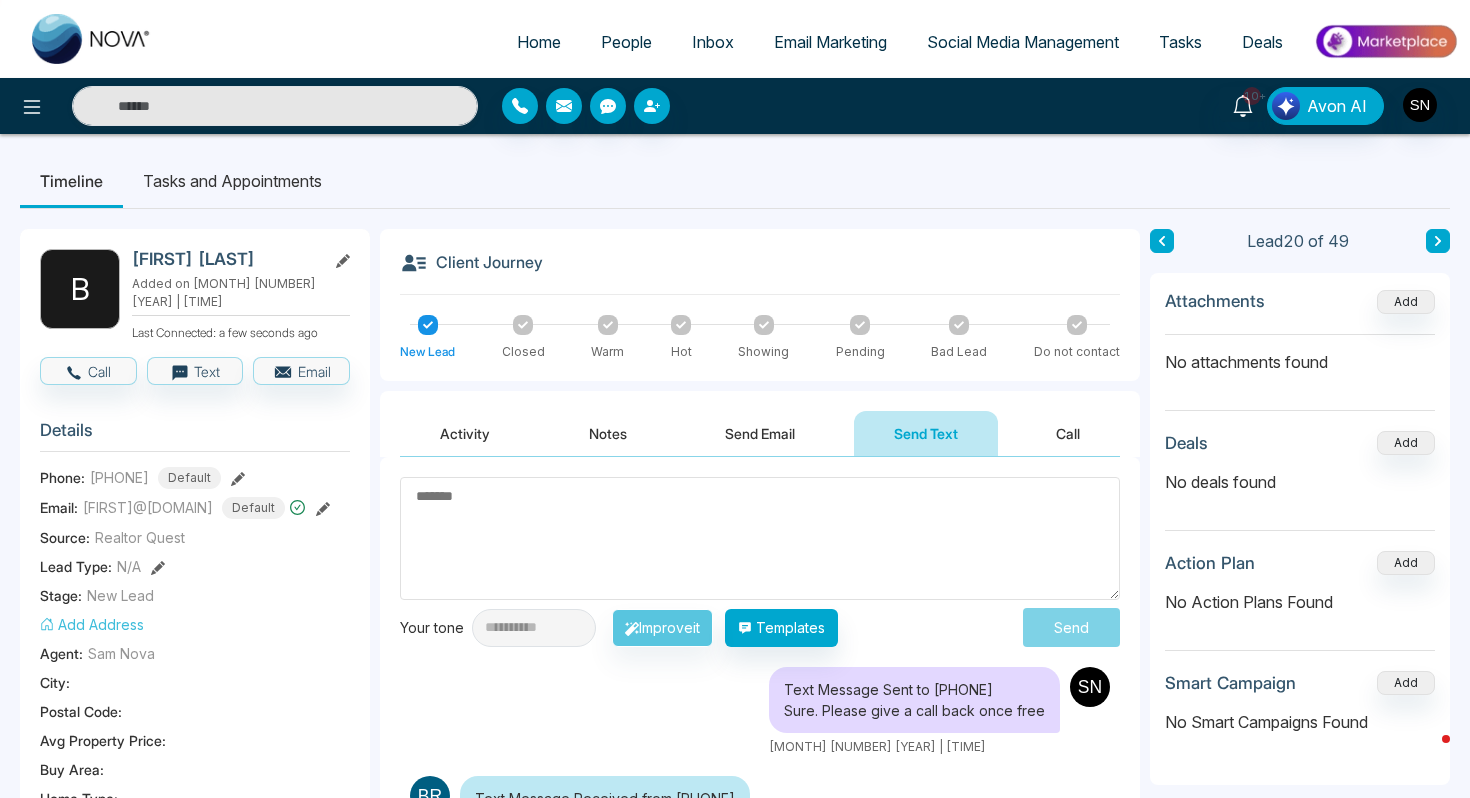click at bounding box center [1438, 241] 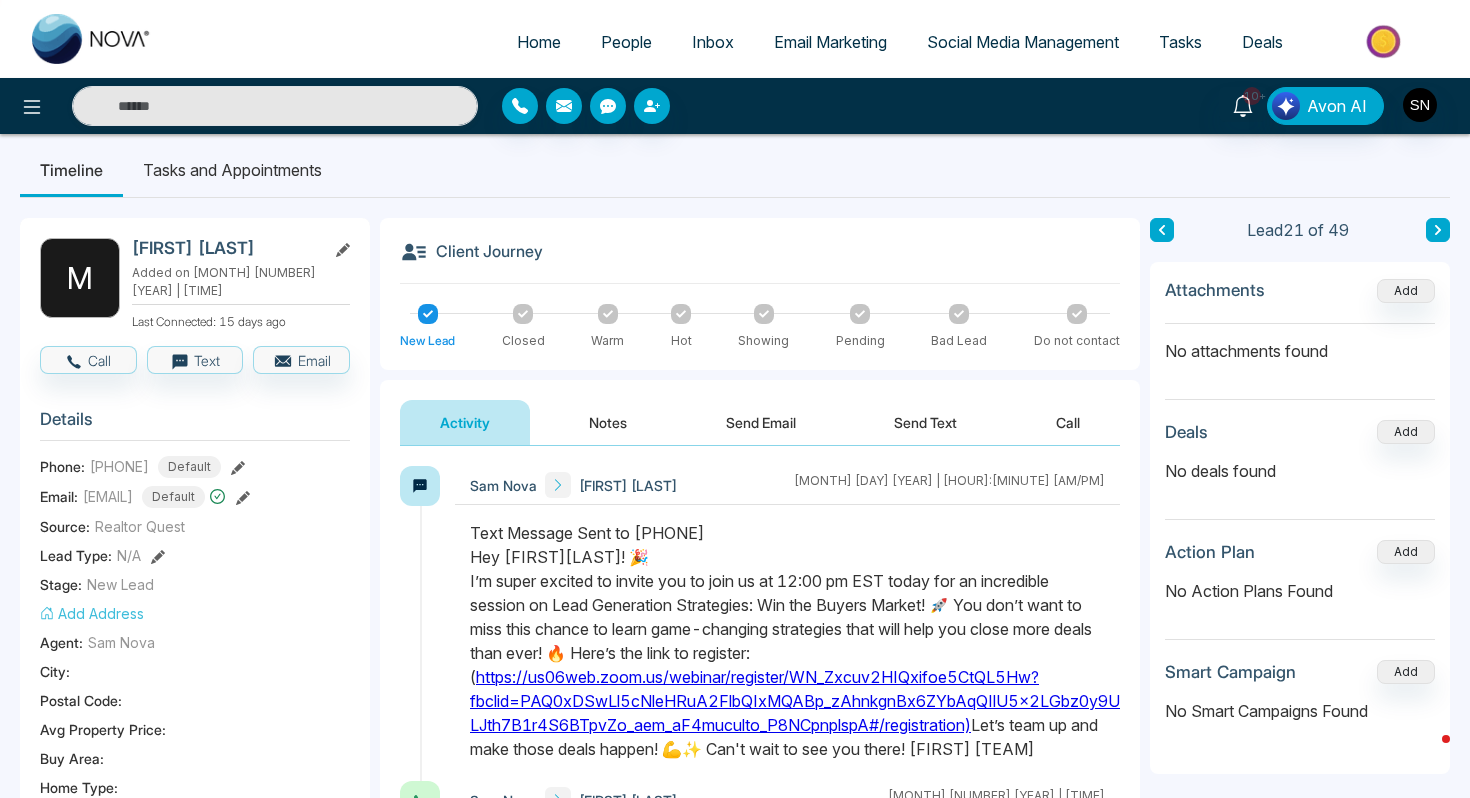 scroll, scrollTop: 0, scrollLeft: 0, axis: both 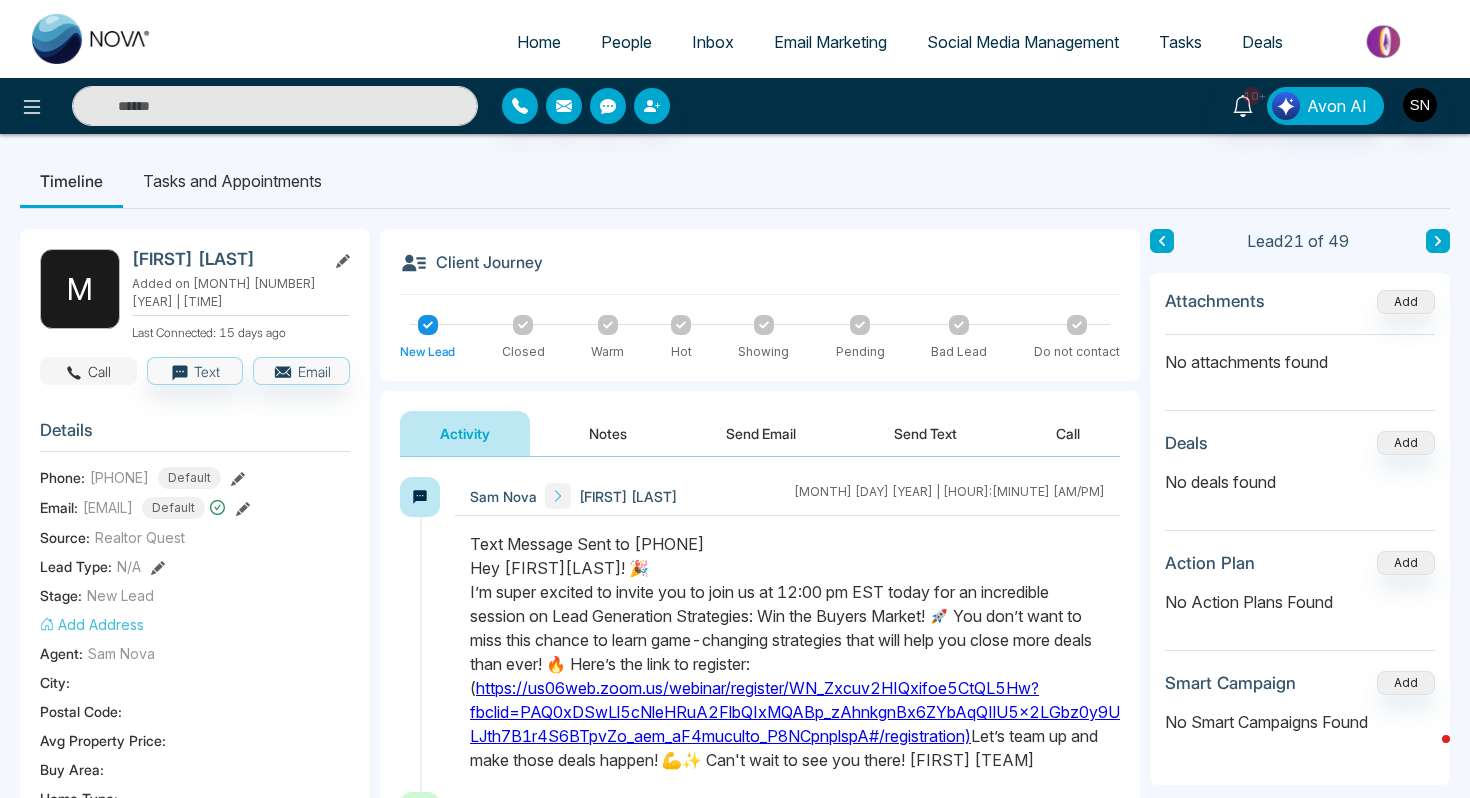 click on "Call" at bounding box center (88, 371) 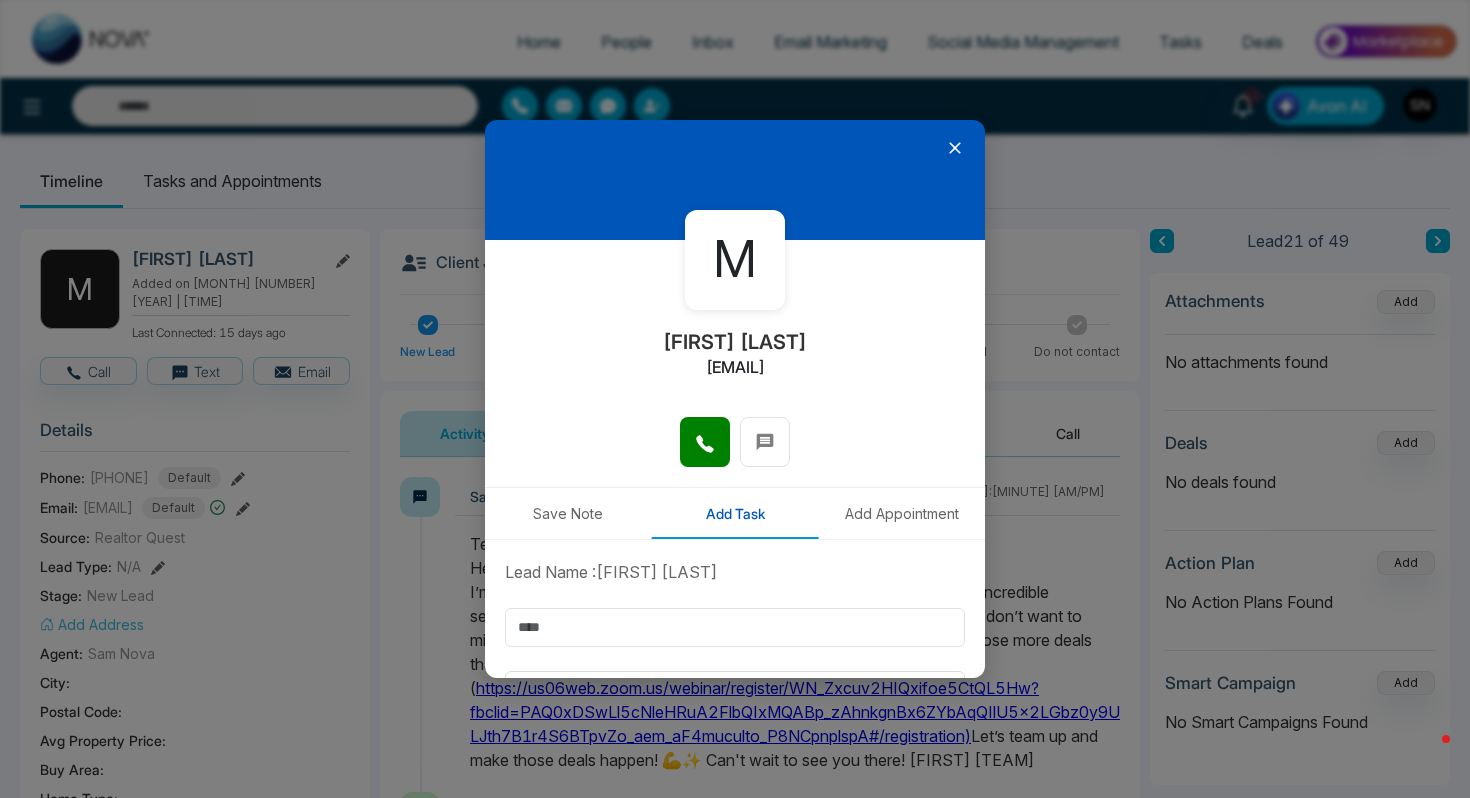 click 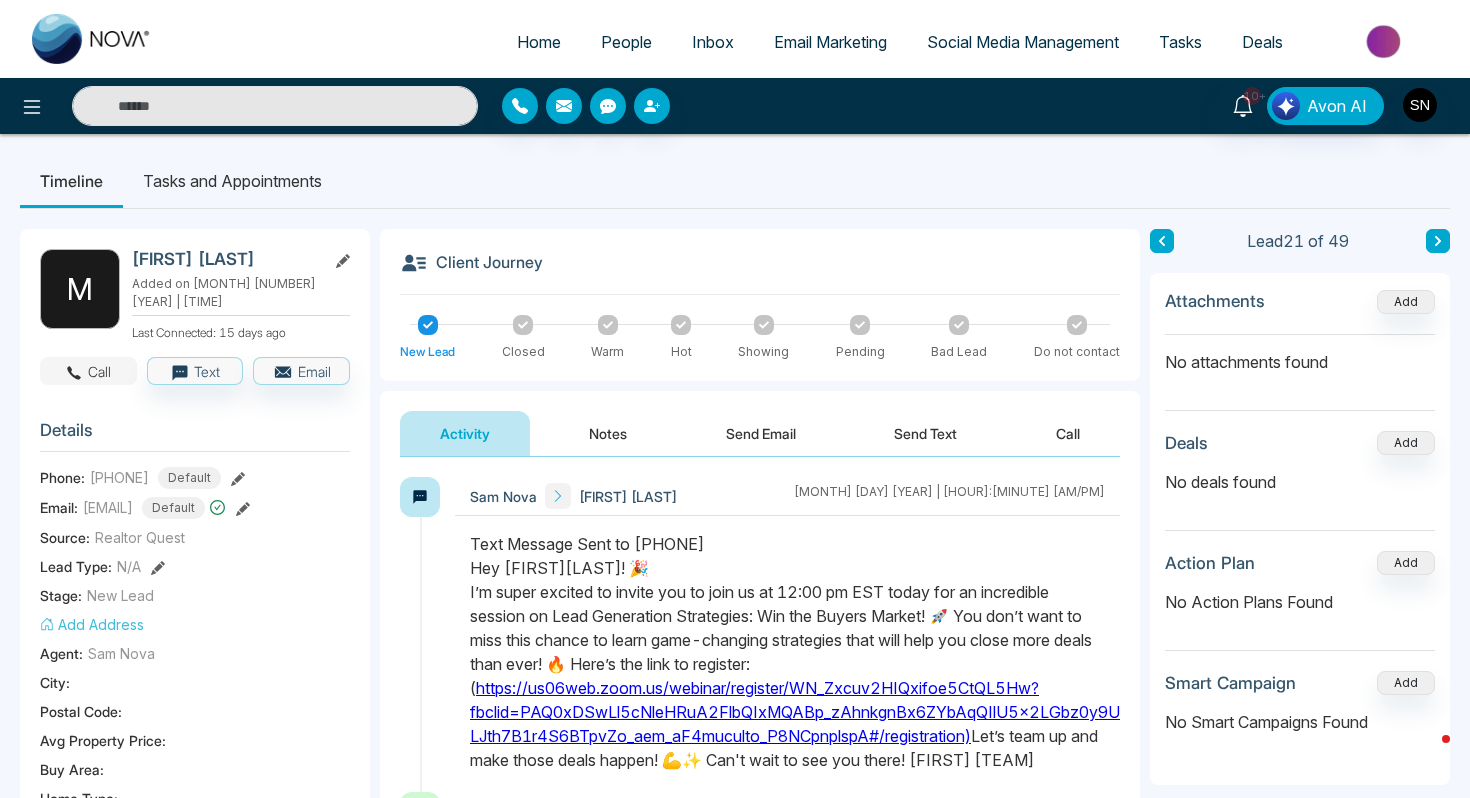 click 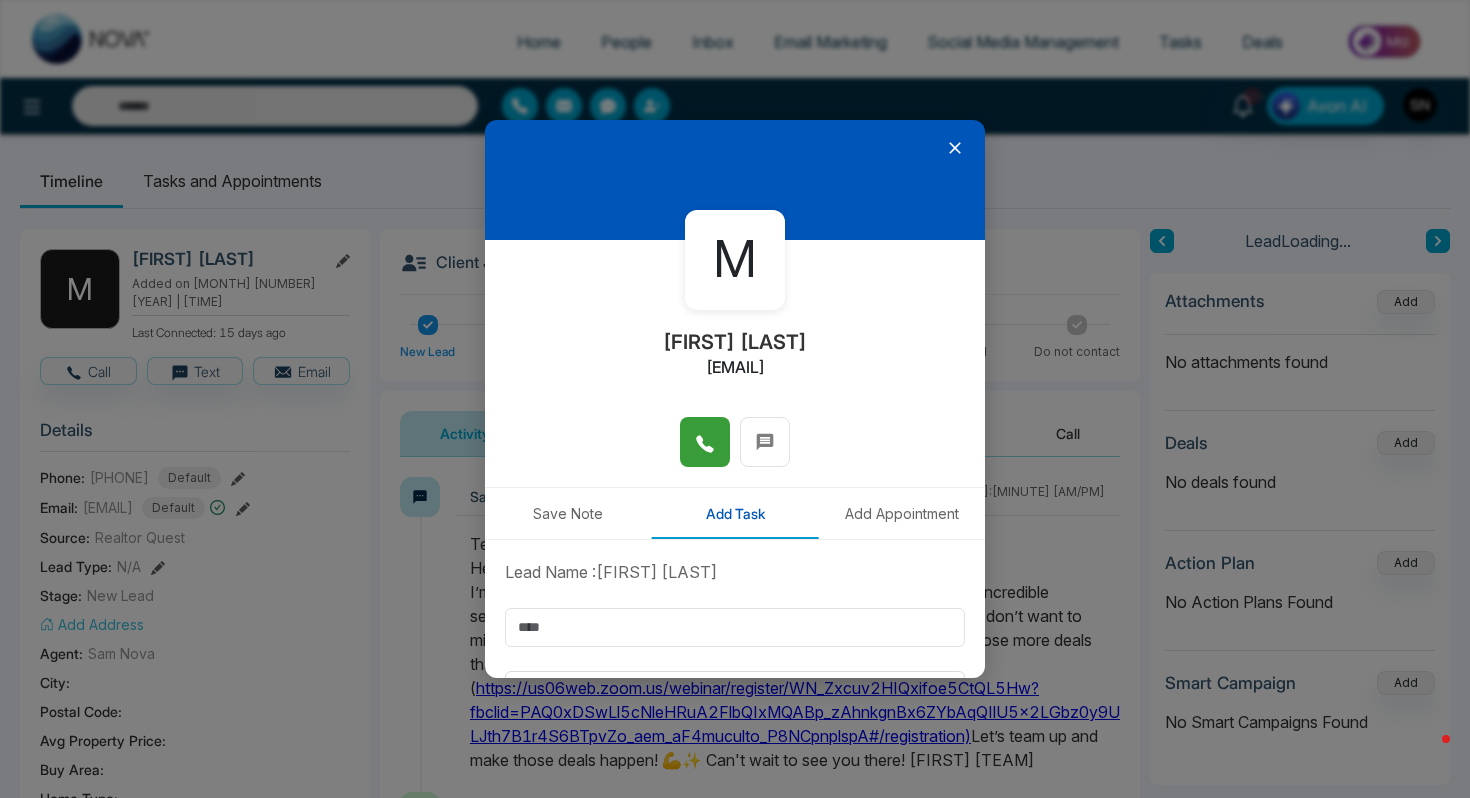 click at bounding box center [705, 442] 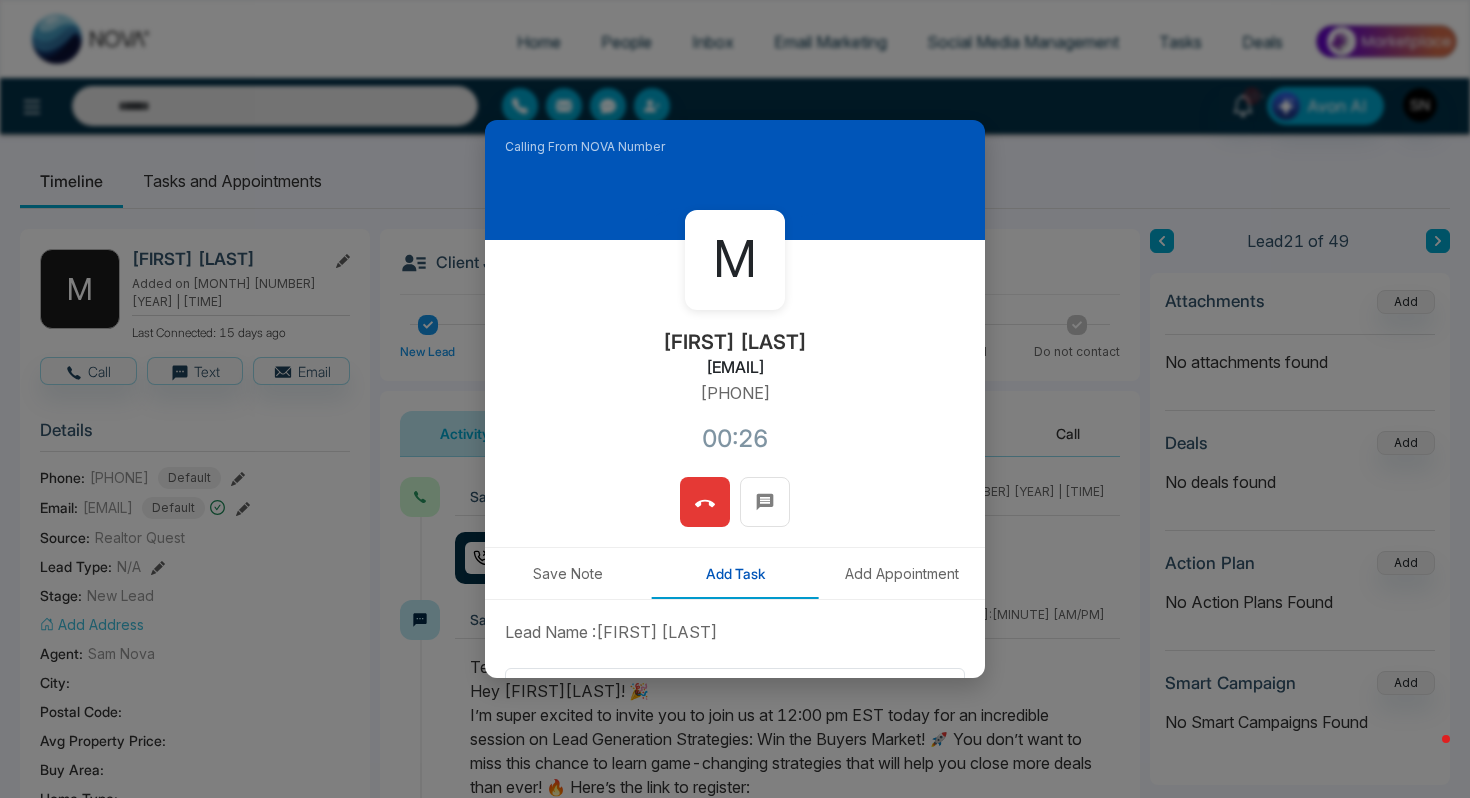 click 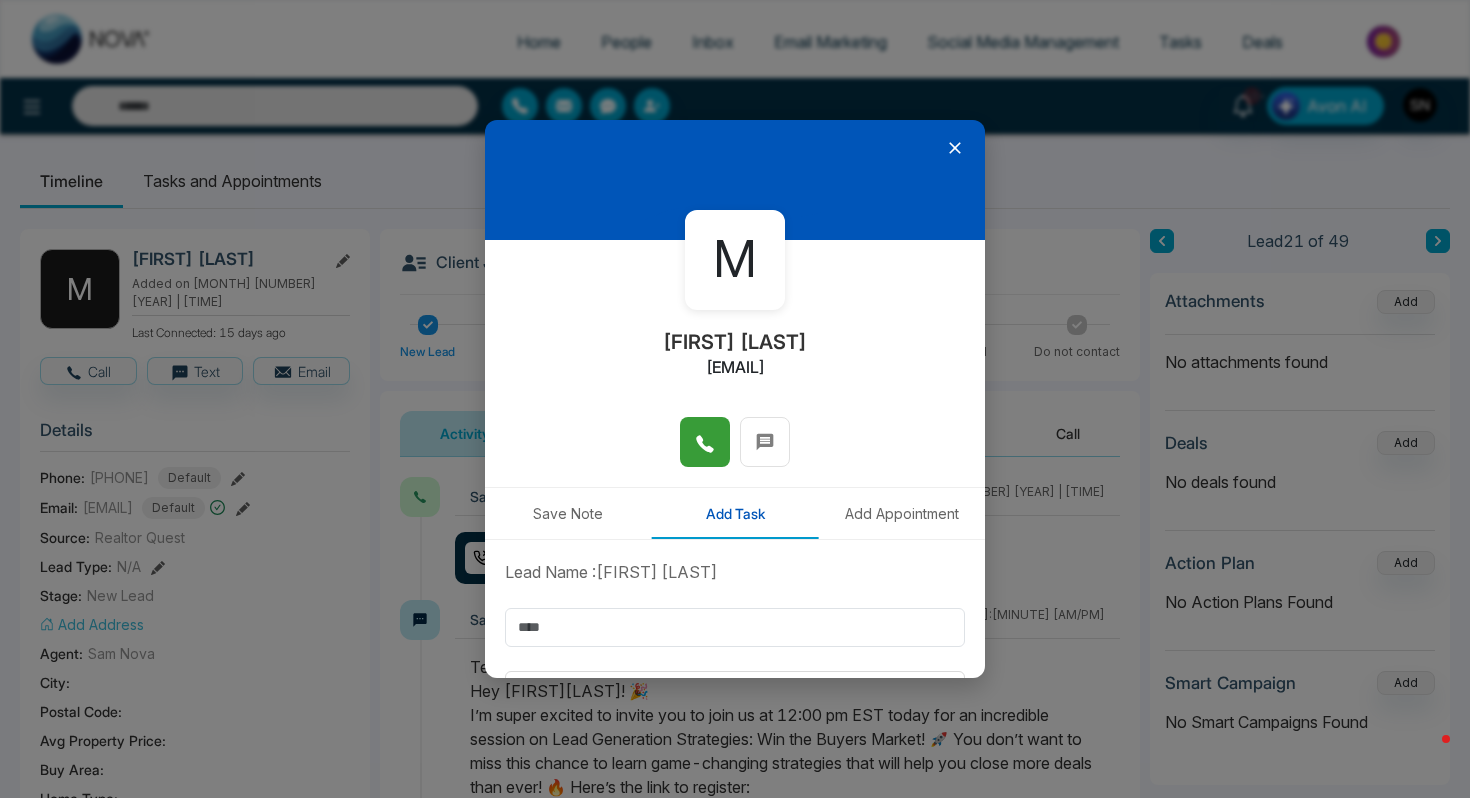 click at bounding box center (735, 180) 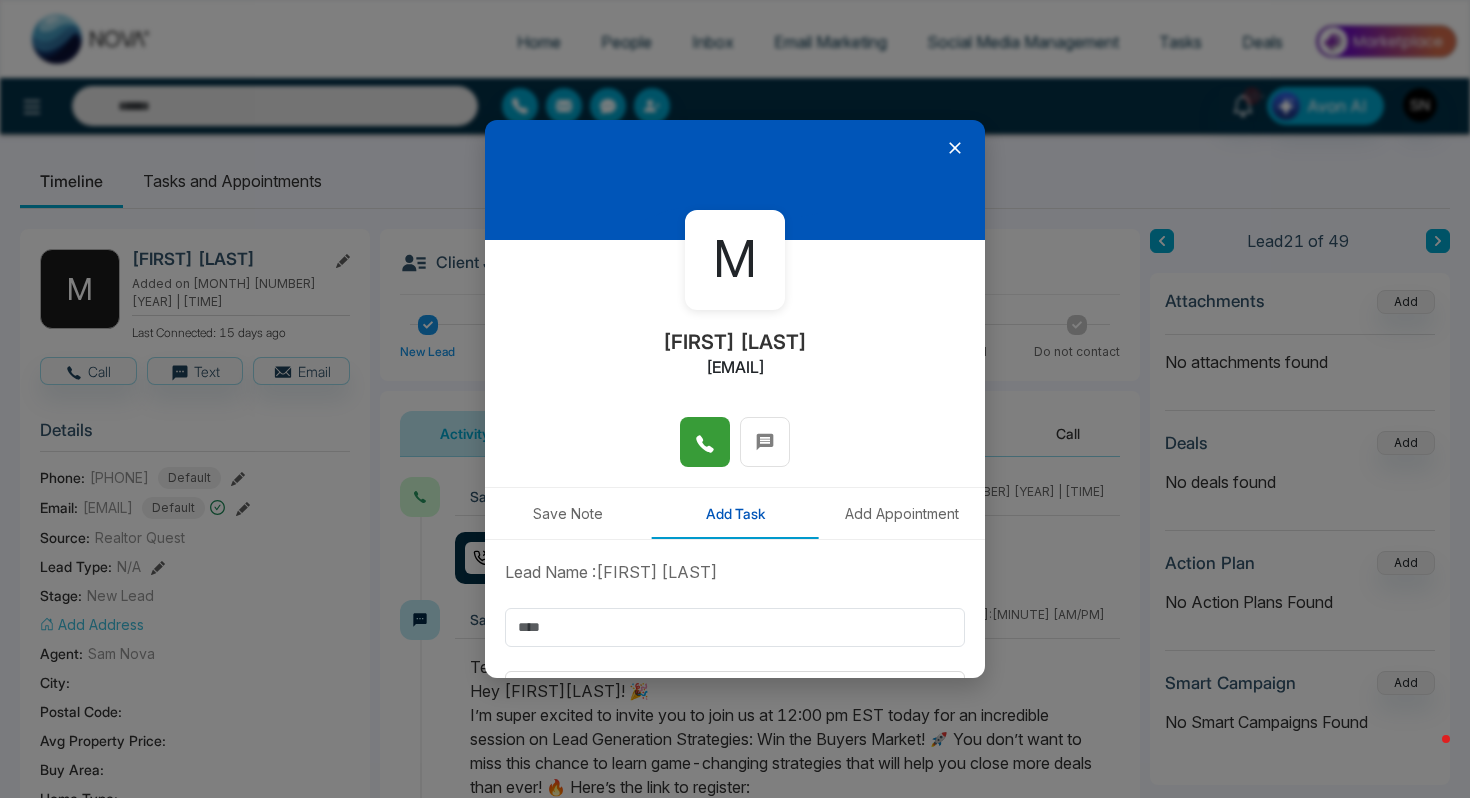 click 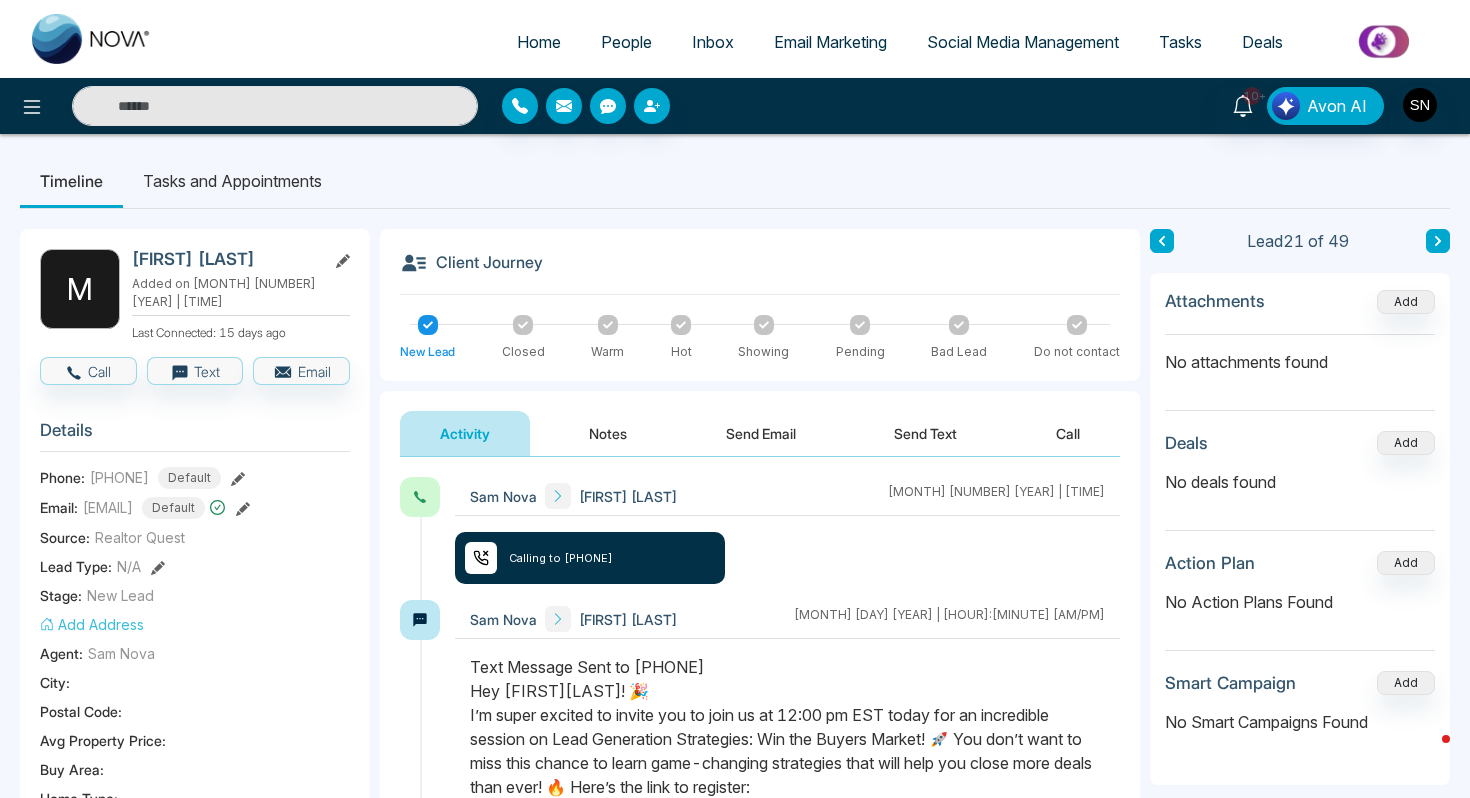 click on "Timeline Tasks and Appointments M [LAST] Added on [MONTH] [DAY] [YEAR] | [TIME] Last Connected: 15 days ago Call Text Email Details Phone: [PHONE] Default Email: [EMAIL] Default Source: Realtor Quest Lead Type: N/A Stage: New Lead Add Address Agent: [FIRST] [LAST] City : Postal Code : Avg Property Price : Buy Area : Home Type : Start Date : Last Contact Date : Province : Timeframe : Urgency : Tags Demo Booked × Is this lead a Realtor? Lead Summary 11 Calls 1 Texts 0 Emails Social Profile Not found Not found Not found Custom Lead Data Delete lead Client Journey New Lead Closed Warm Hot Showing Pending Bad Lead Do not contact Activity Notes Send Email Send Text Call [FIRST] [LAST] [MONTH] [DAY] [YEAR] | [TIME] Calling to [PHONE] [FIRST] [LAST] [MONTH] [DAY] [YEAR] | [TIME] [FIRST] [LAST] [MONTH] [DAY] [YEAR] | [TIME] Download [FIRST] [LAST] [MONTH] [DAY] [YEAR] | [TIME] Download [FIRST] [LAST] Download" at bounding box center (735, 902) 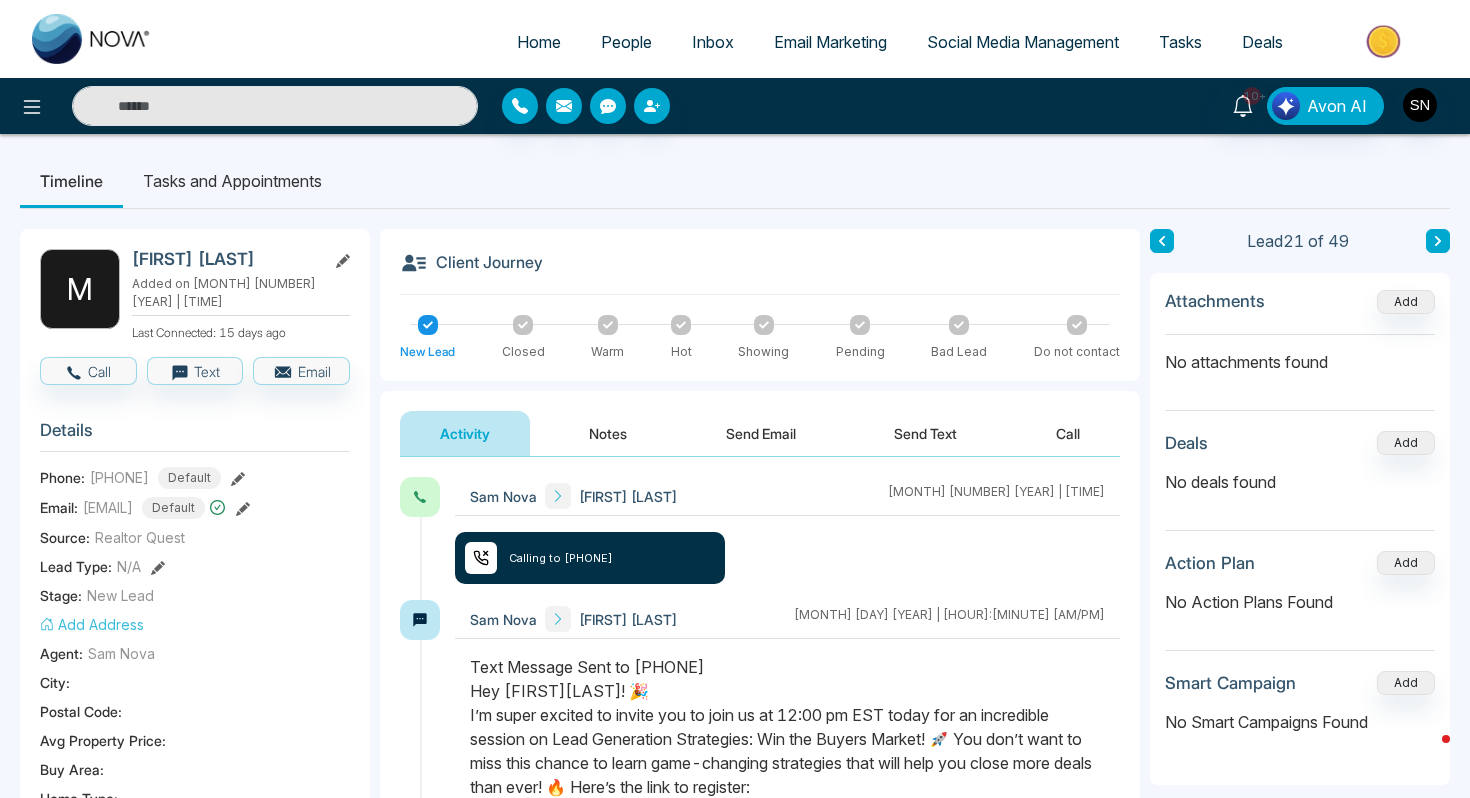 click at bounding box center [1438, 241] 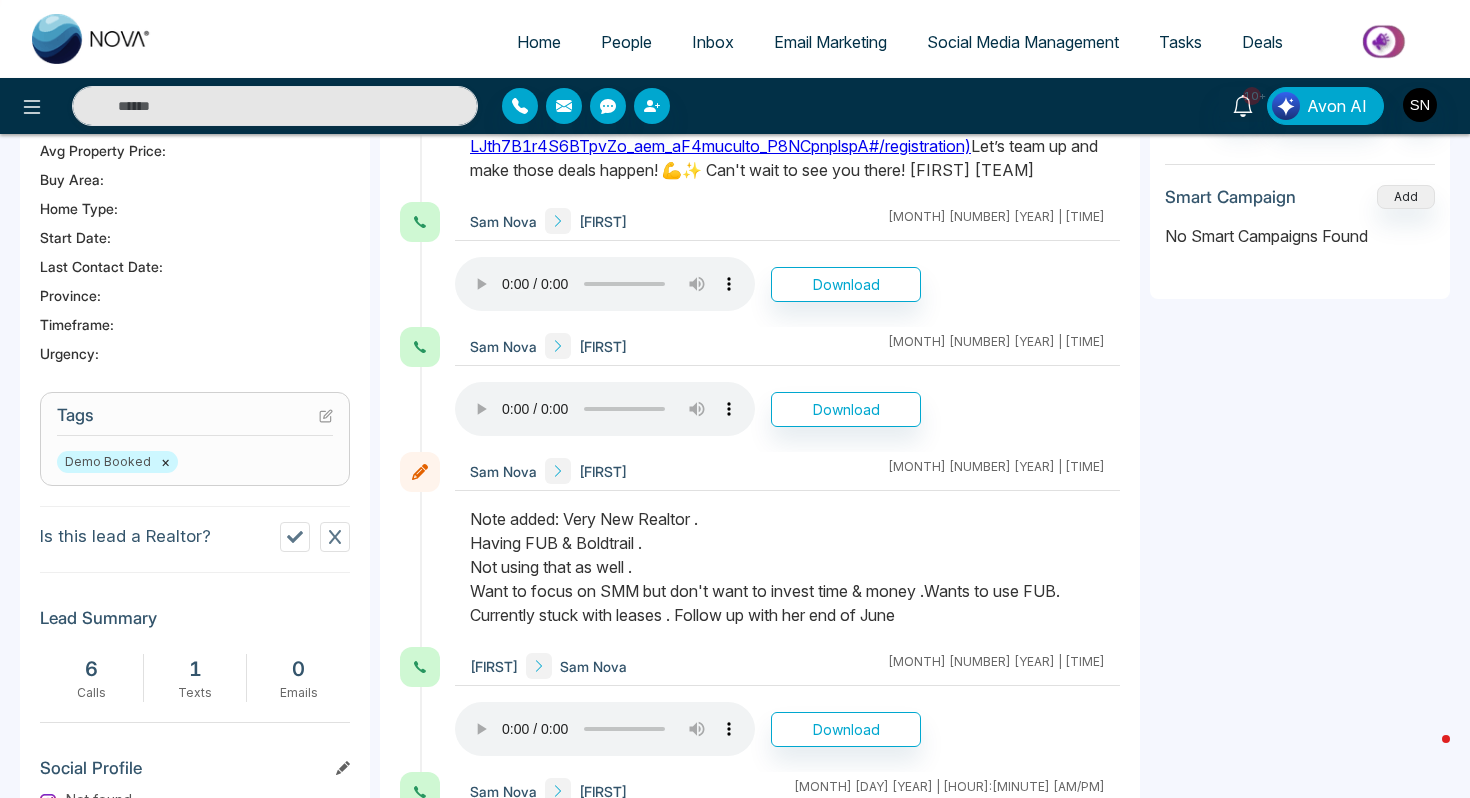 scroll, scrollTop: 546, scrollLeft: 0, axis: vertical 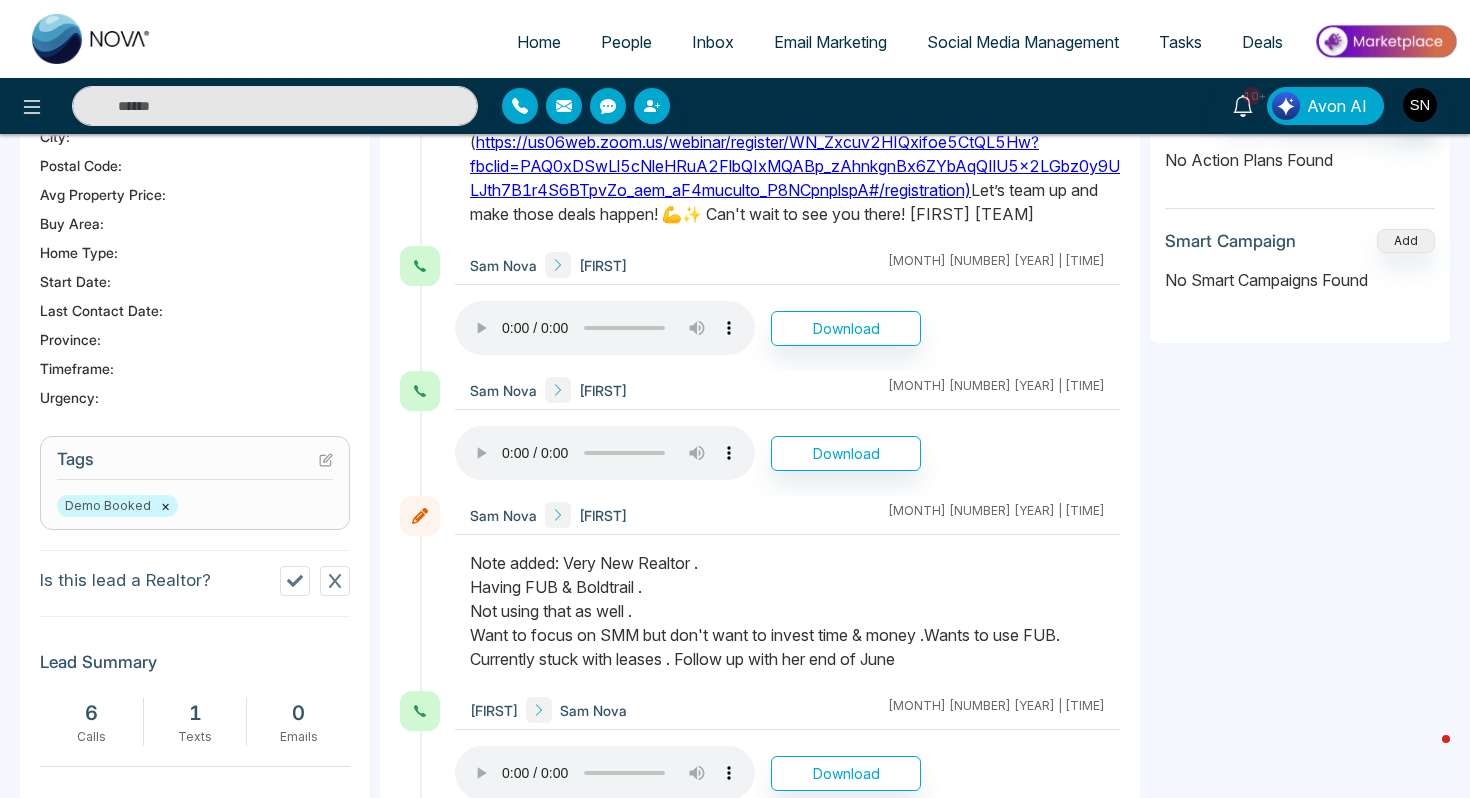 click on "Demo Booked   ×" at bounding box center [117, 506] 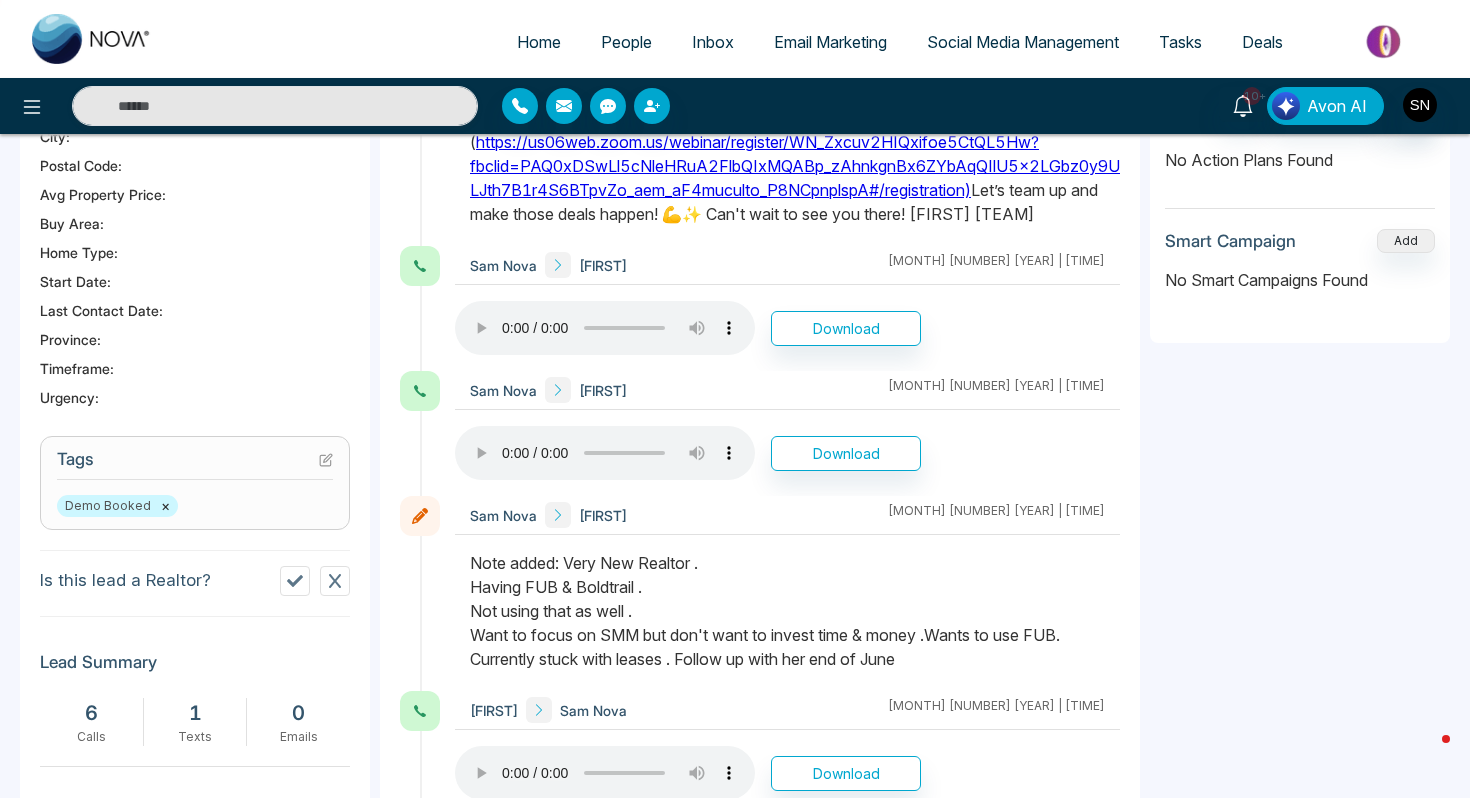 click on "Demo Booked   ×" at bounding box center [117, 506] 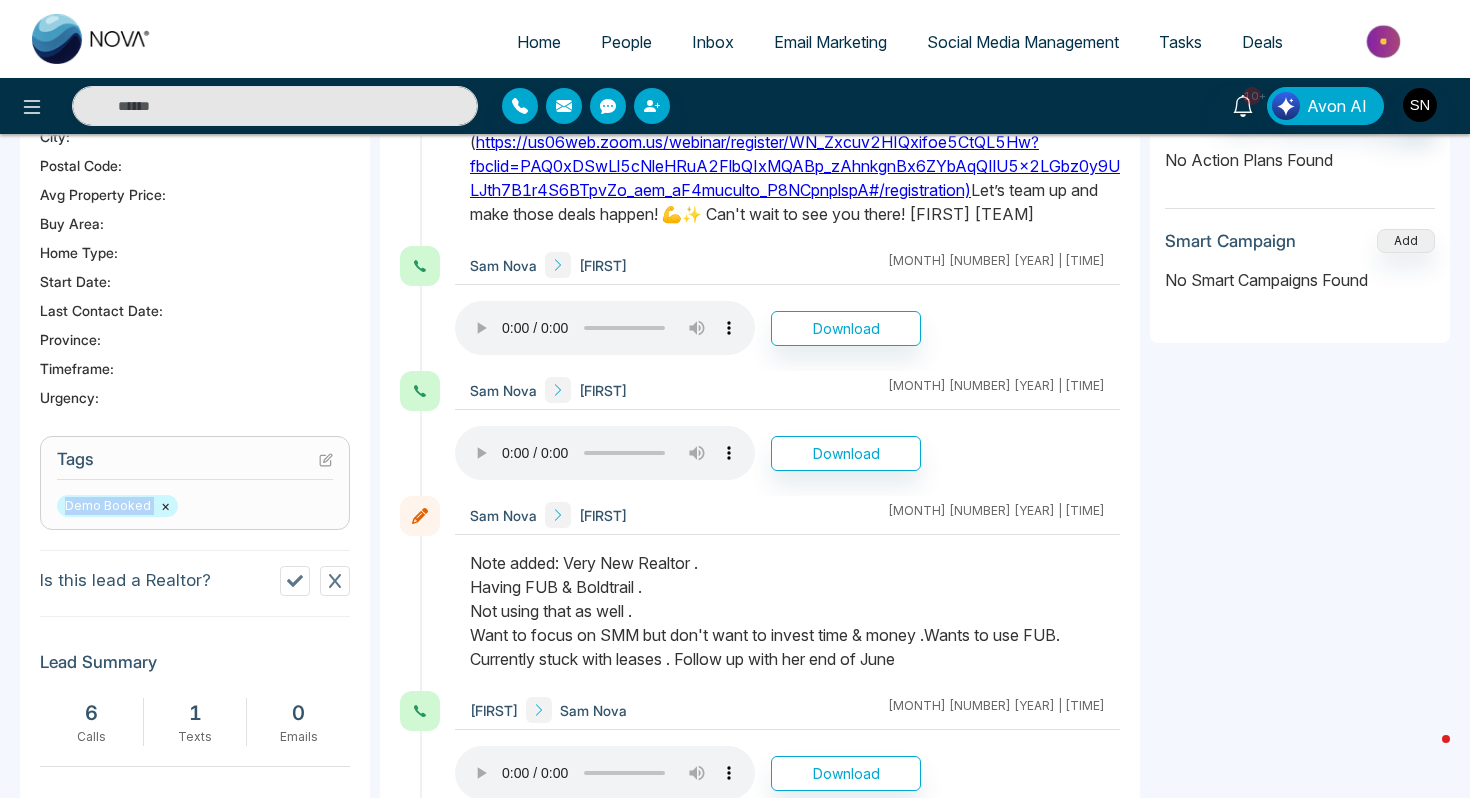 click on "Demo Booked   ×" at bounding box center [117, 506] 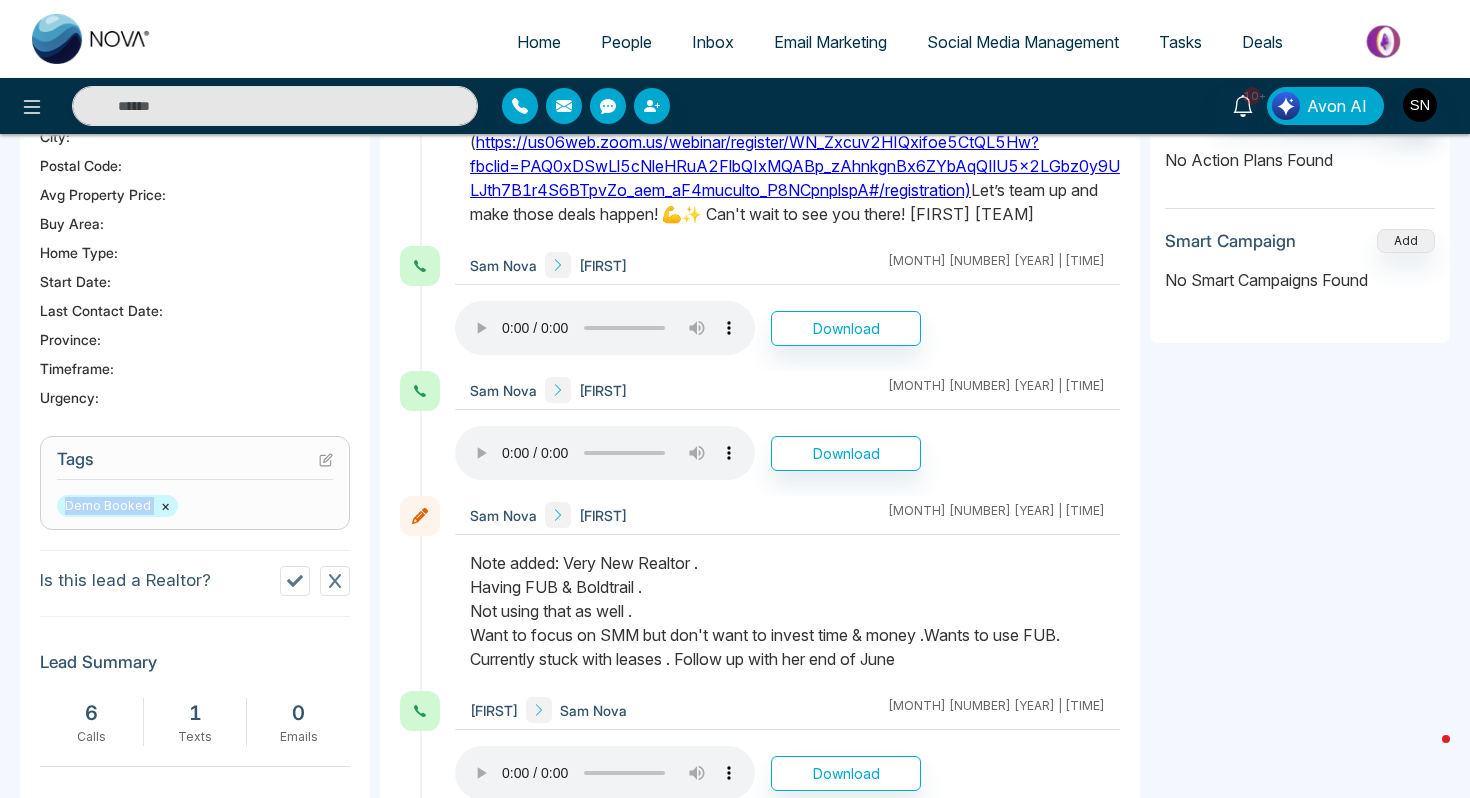 click on "×" at bounding box center (165, 506) 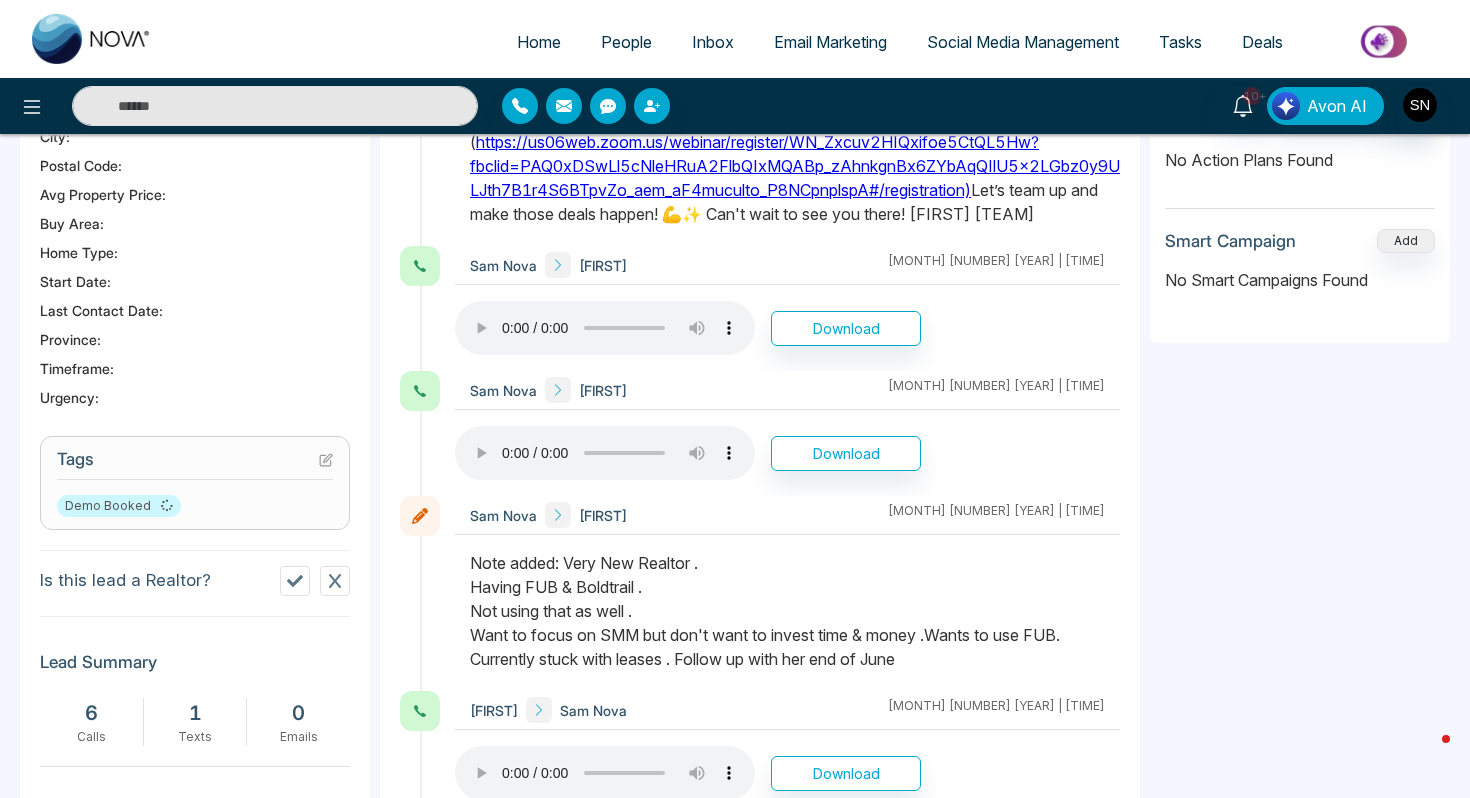 click on "Tags Demo Booked" at bounding box center [195, 483] 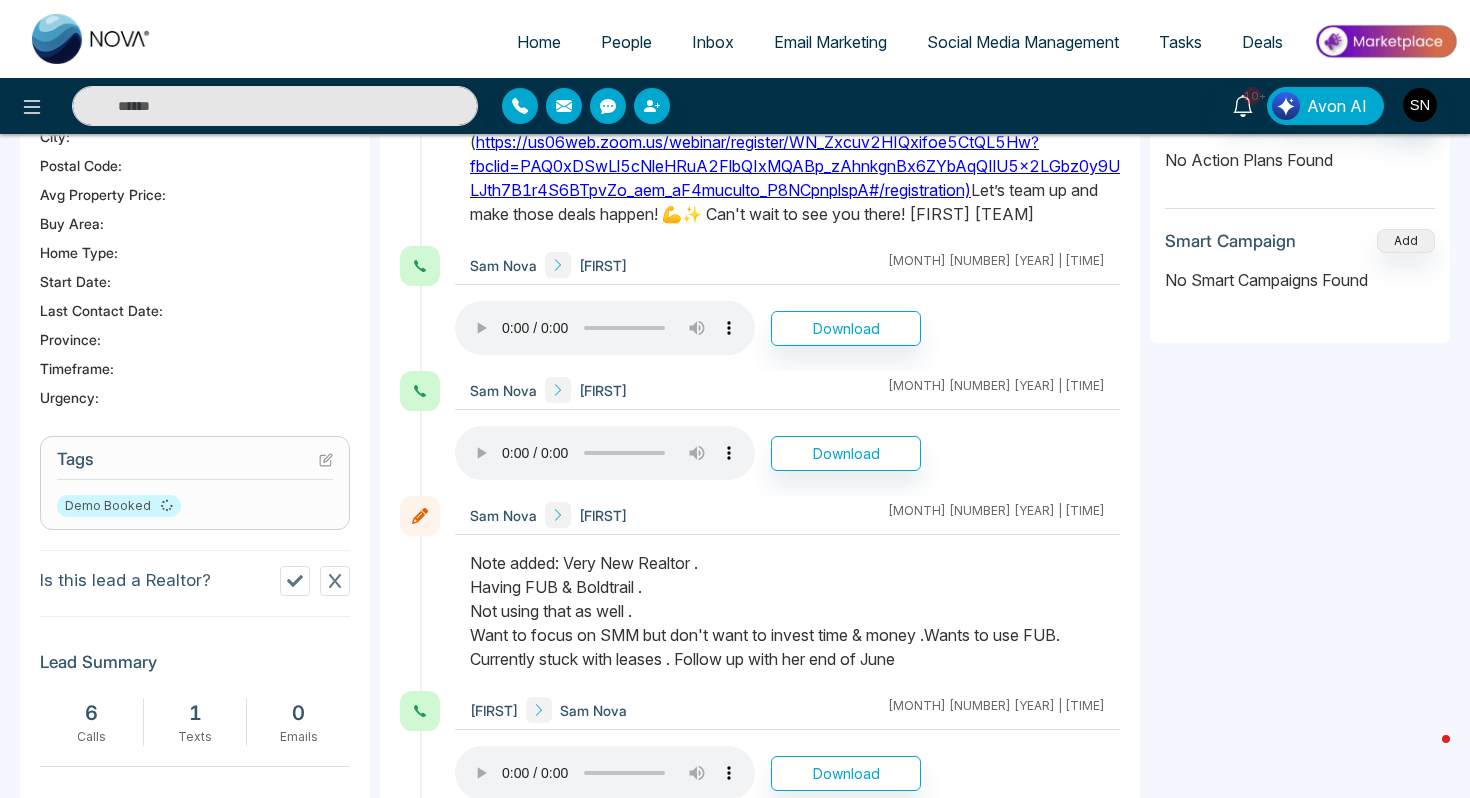 click 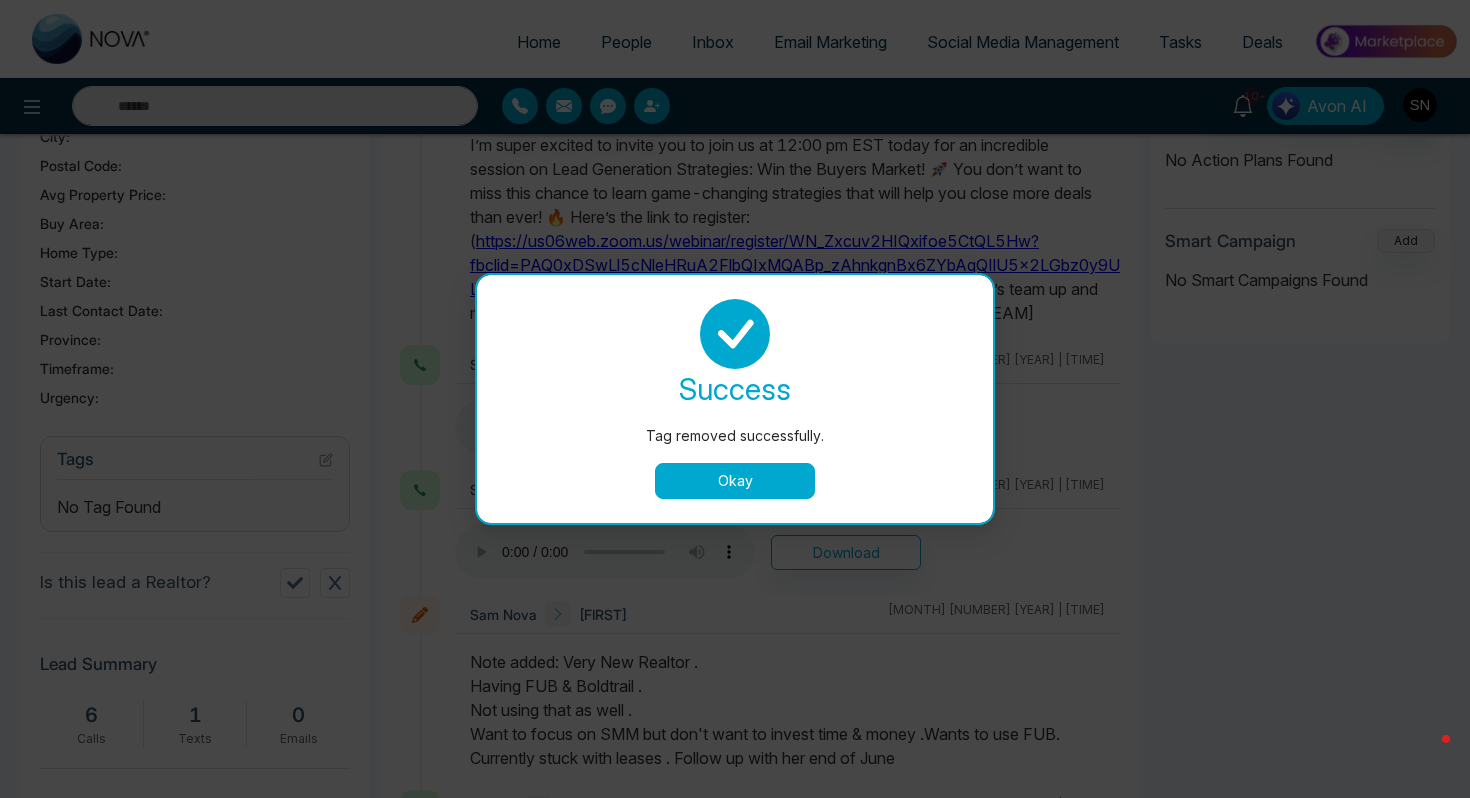 click on "Okay" at bounding box center (735, 481) 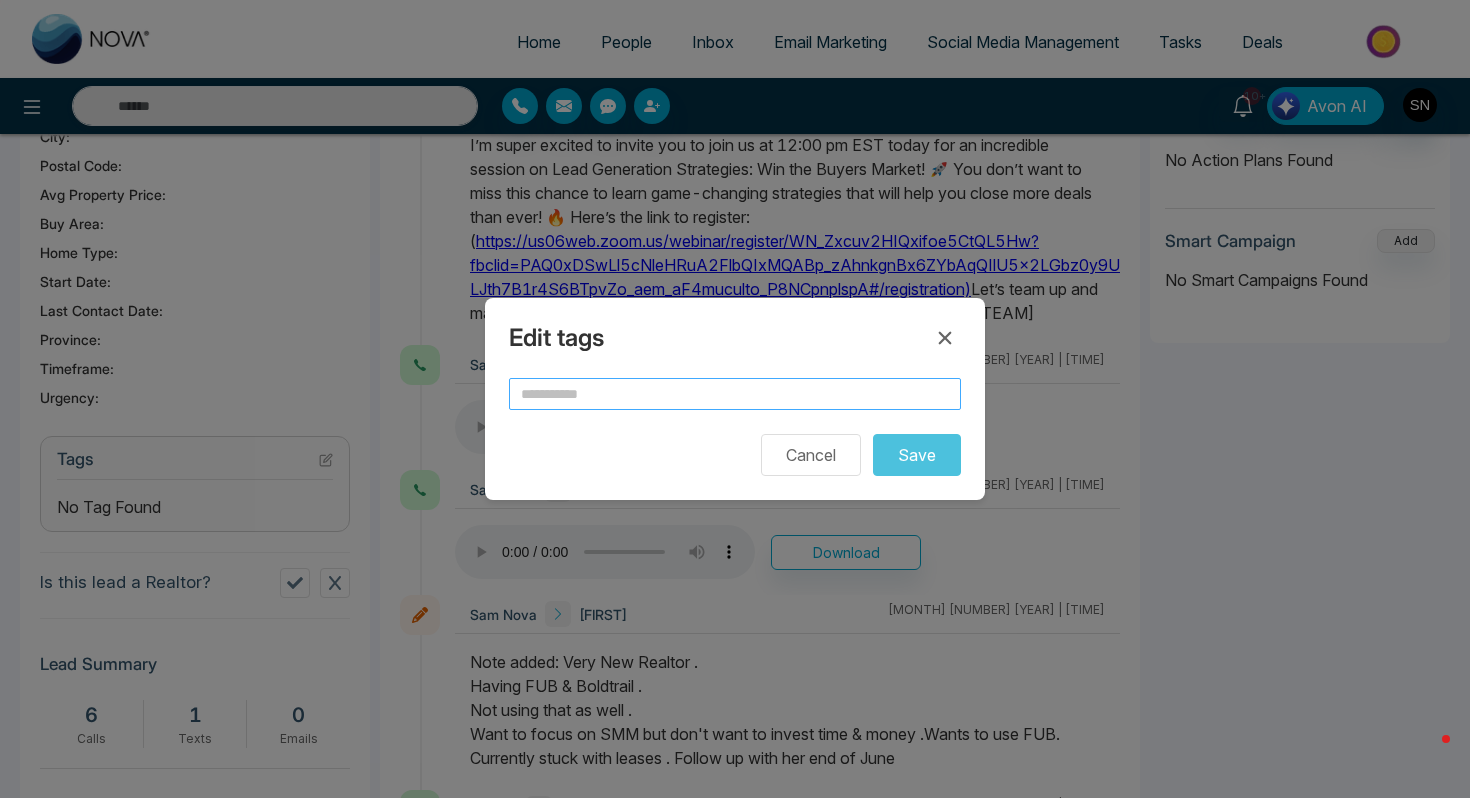 click at bounding box center (735, 394) 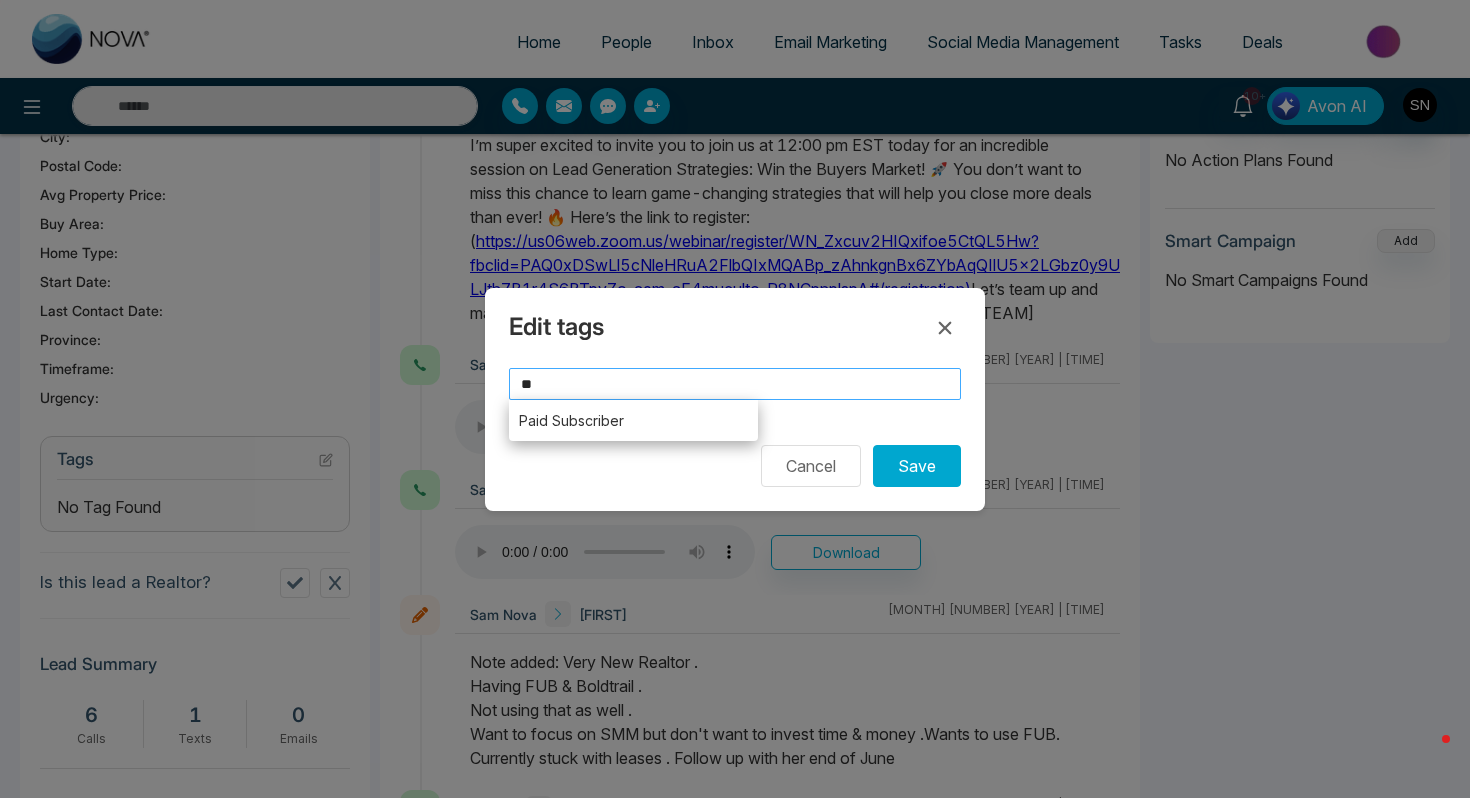 type on "*" 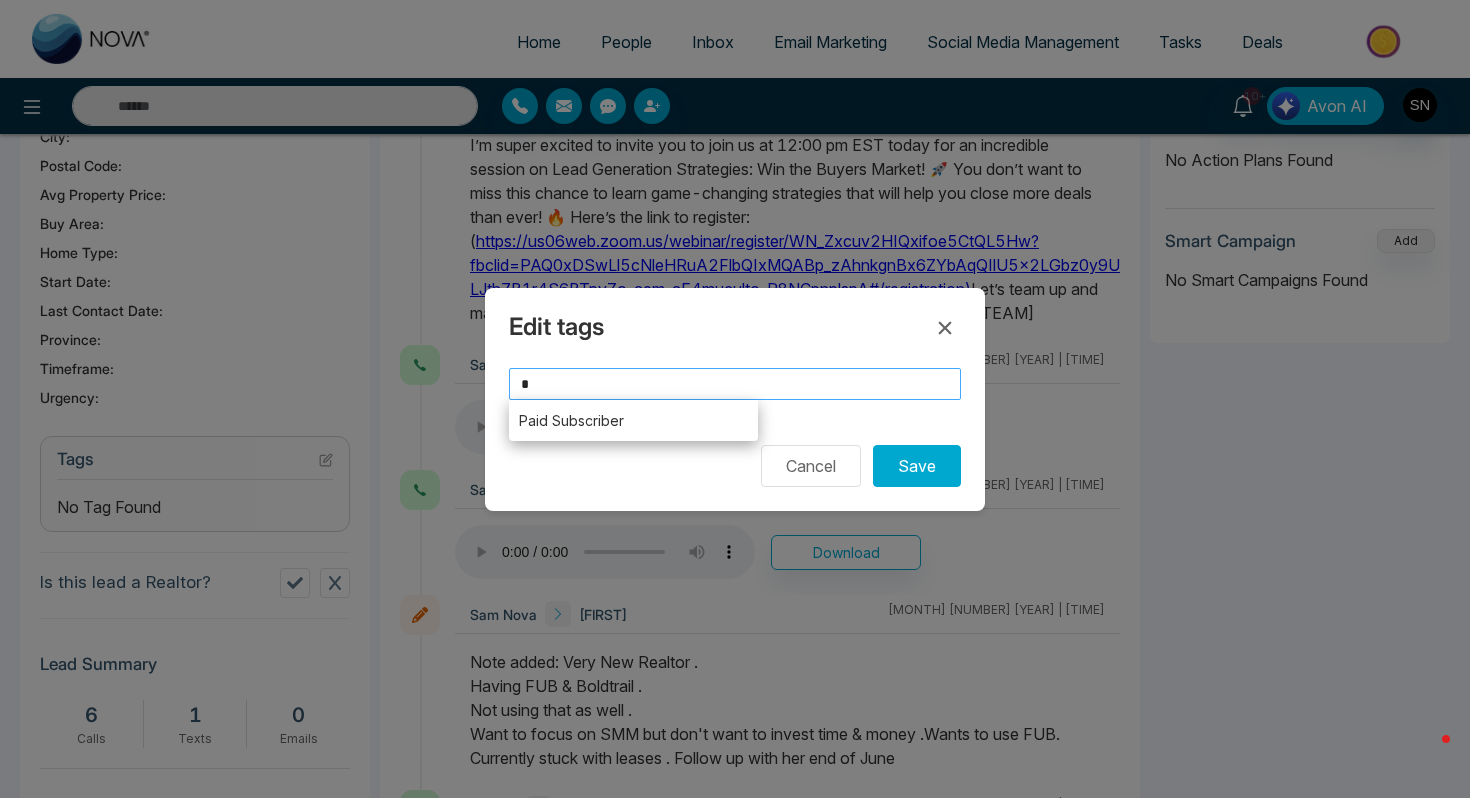 type 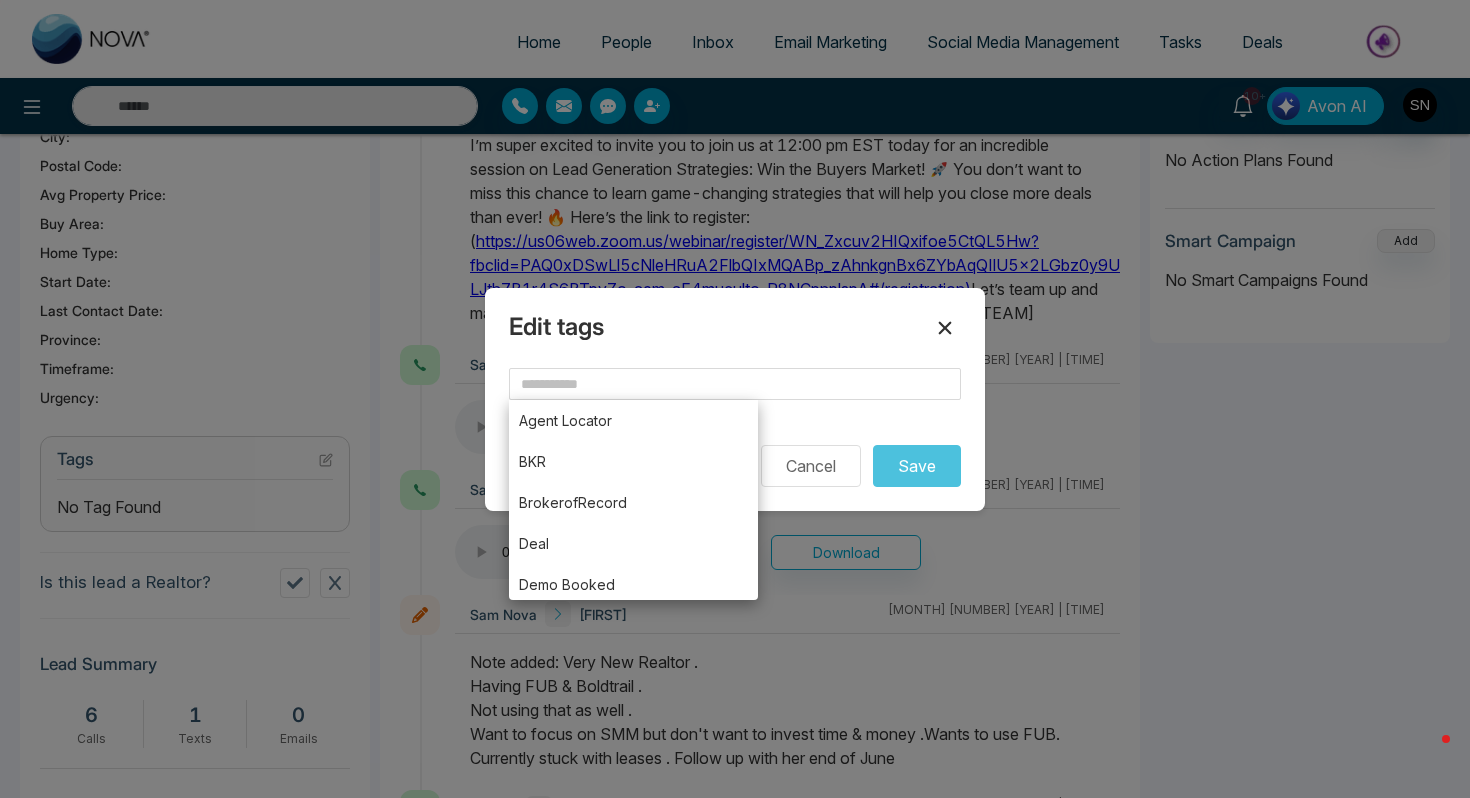 click 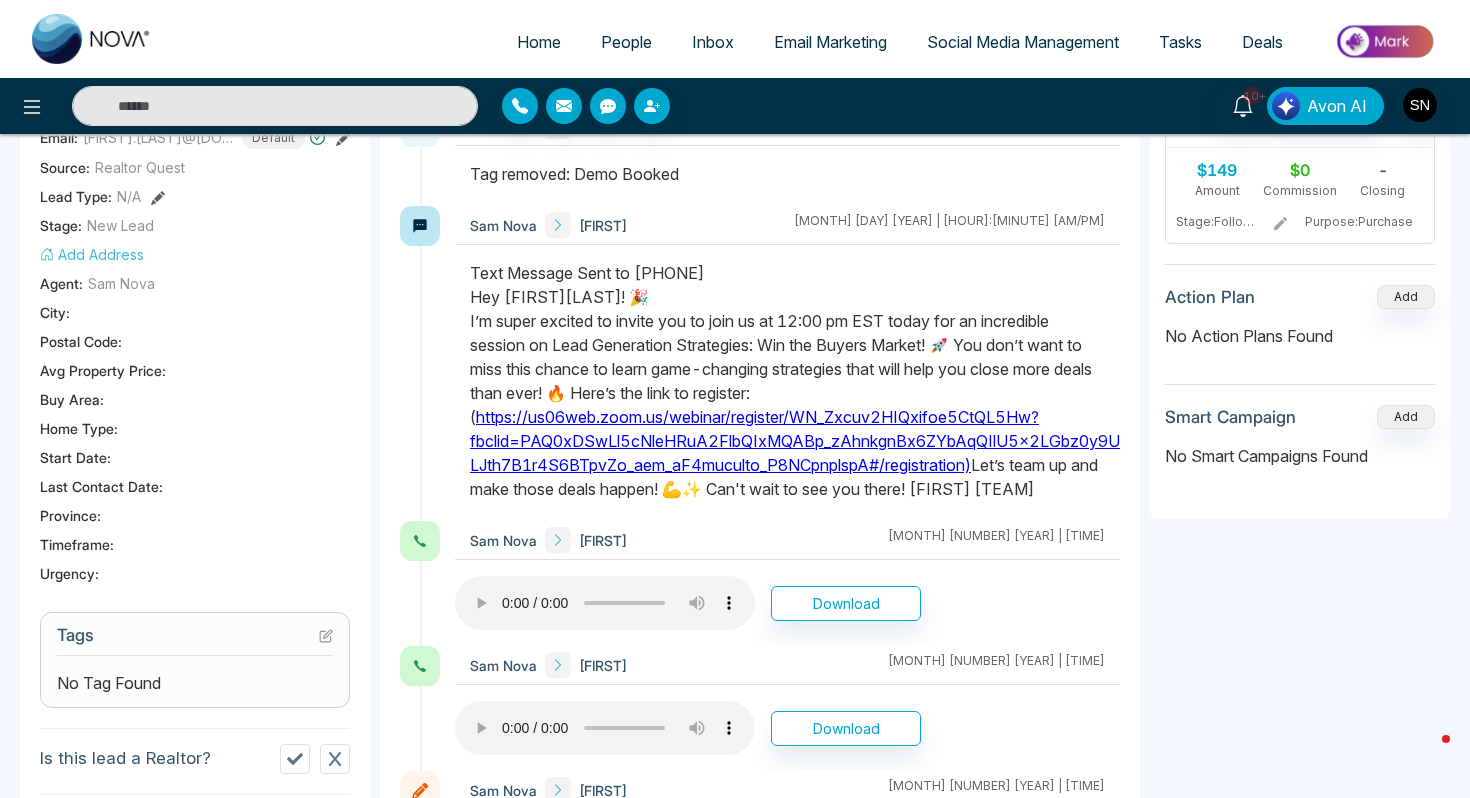 scroll, scrollTop: 261, scrollLeft: 0, axis: vertical 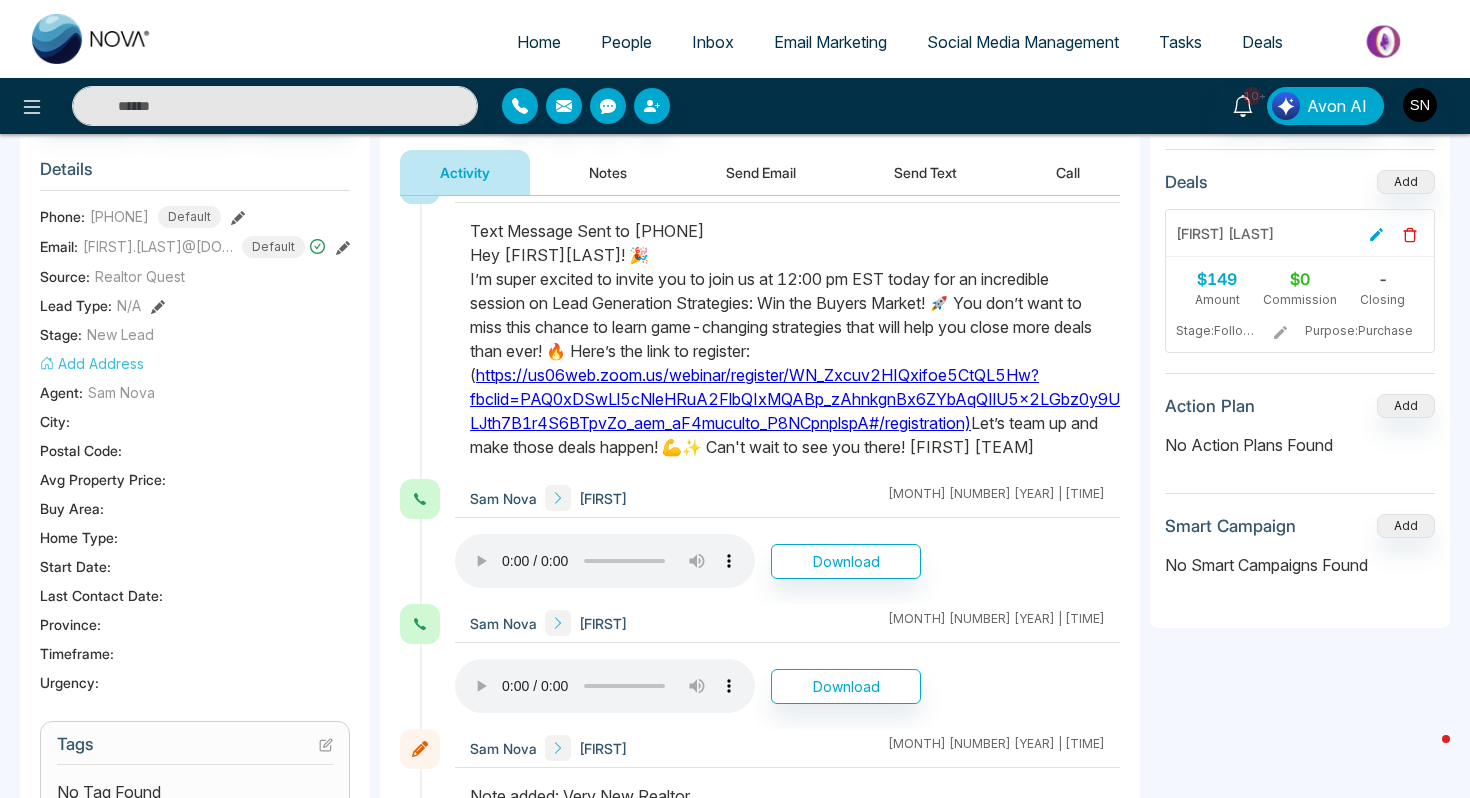 type 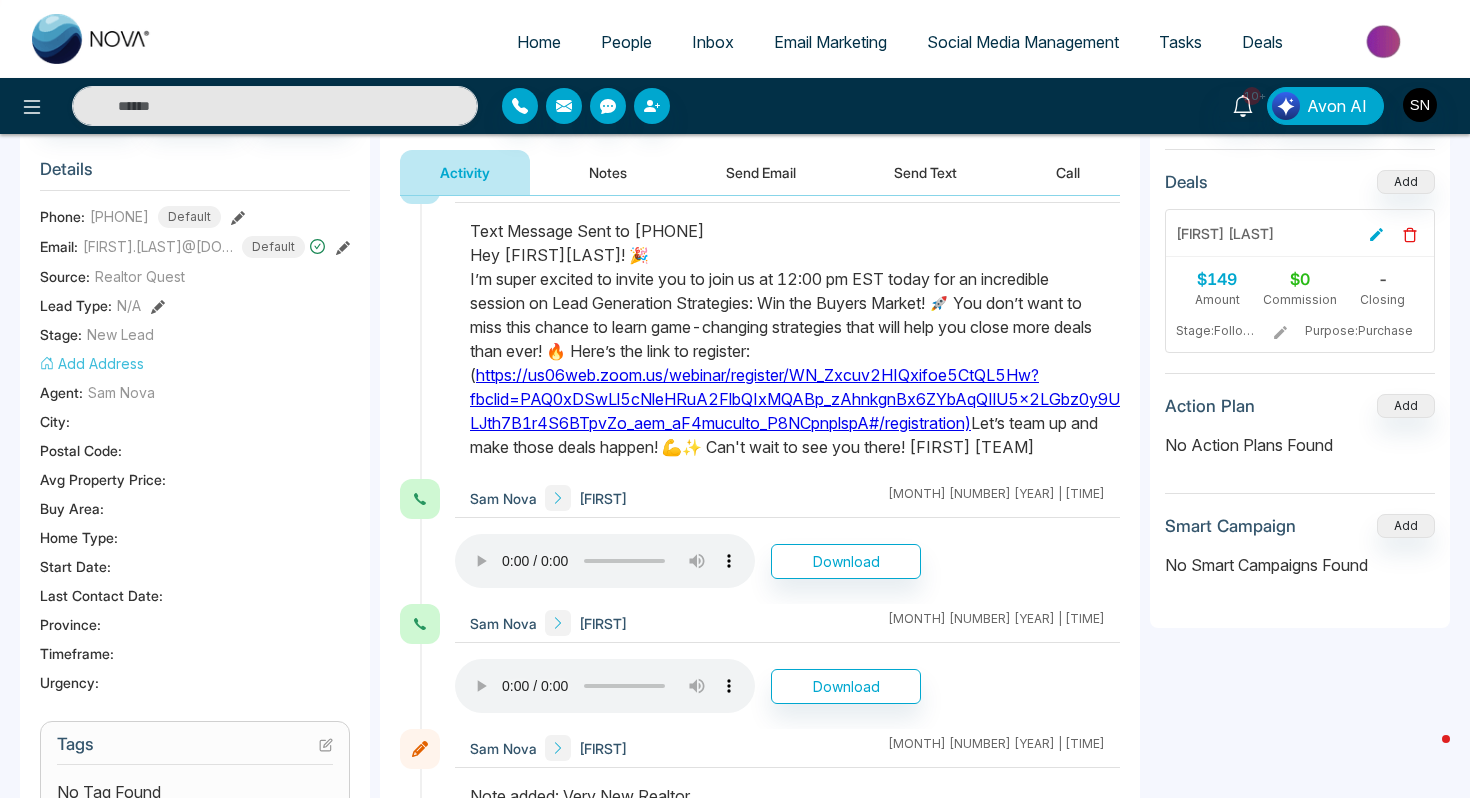 drag, startPoint x: 576, startPoint y: 522, endPoint x: 649, endPoint y: 531, distance: 73.552704 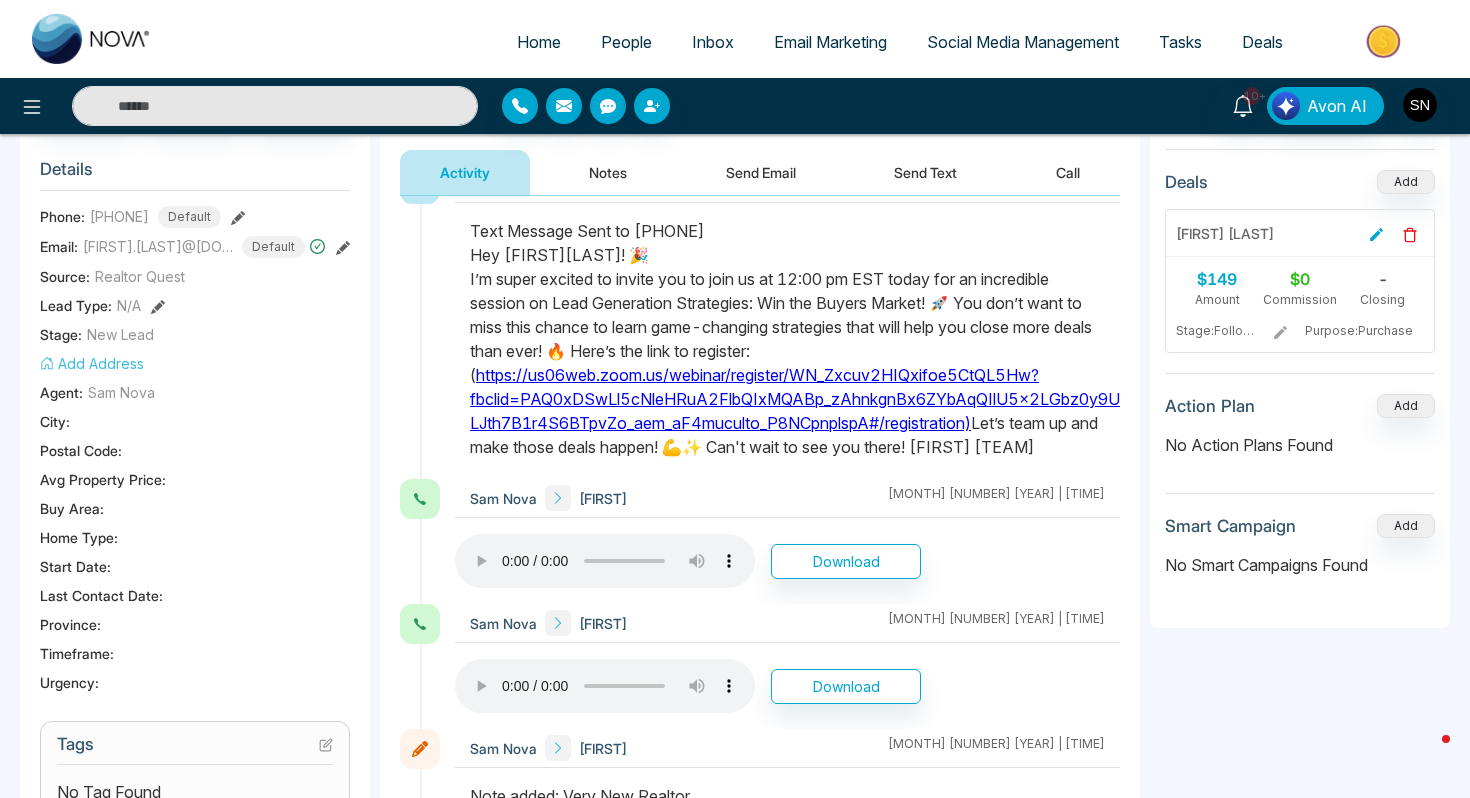 click on "[FIRST]" at bounding box center [603, 498] 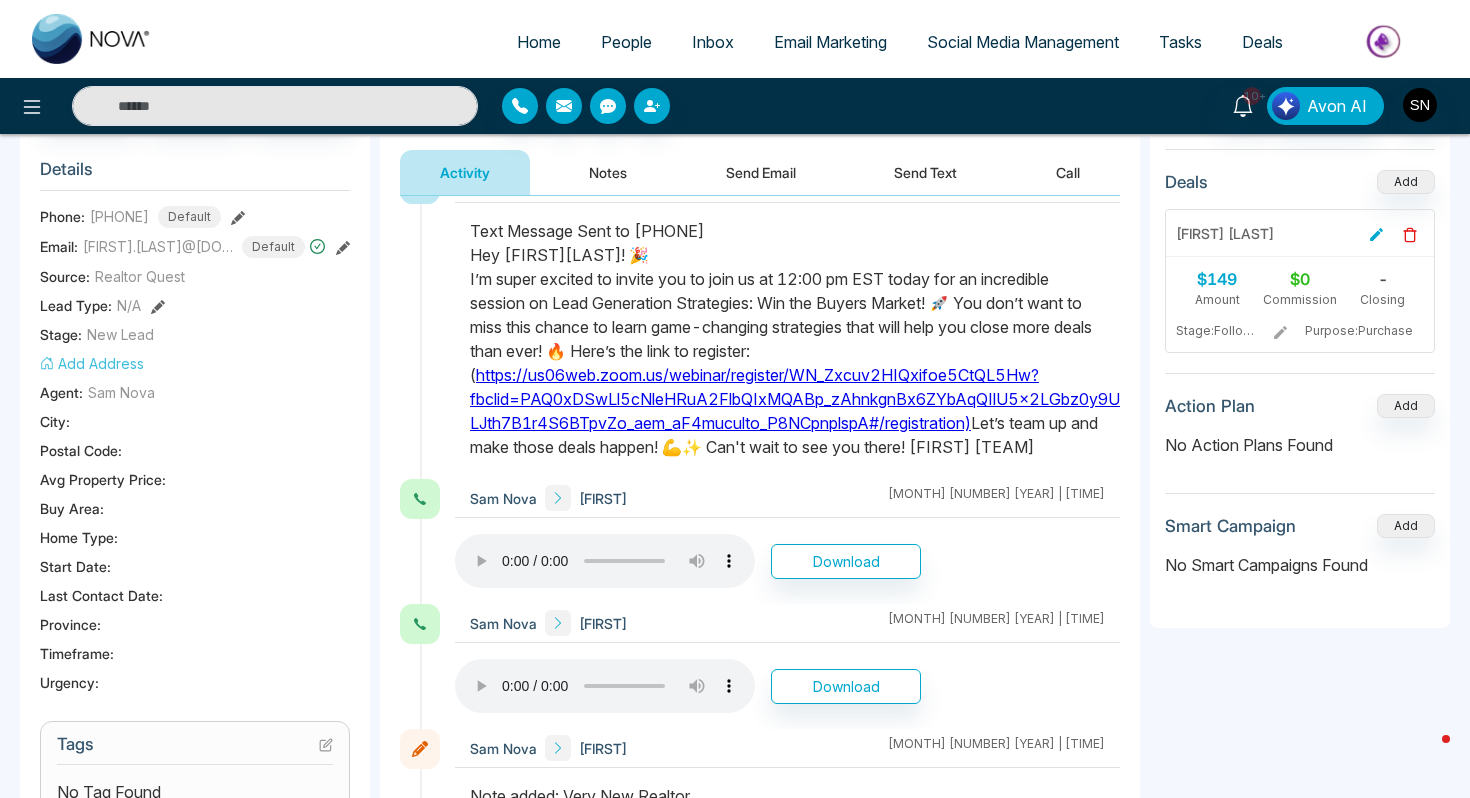 drag, startPoint x: 661, startPoint y: 525, endPoint x: 582, endPoint y: 525, distance: 79 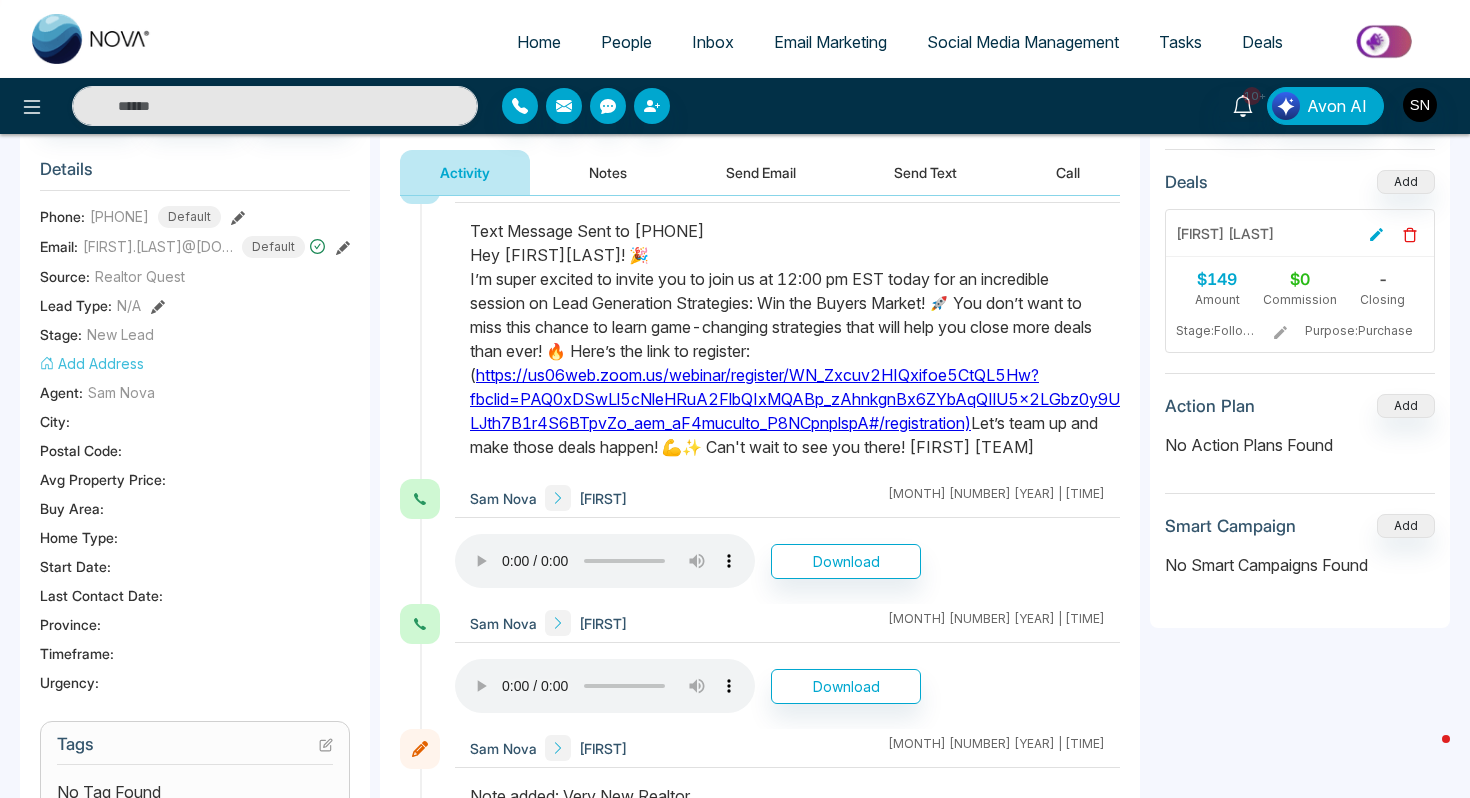 click on "[NAME] [NAME] [MONTH] [NUMBER] | [TIME]" at bounding box center (787, 498) 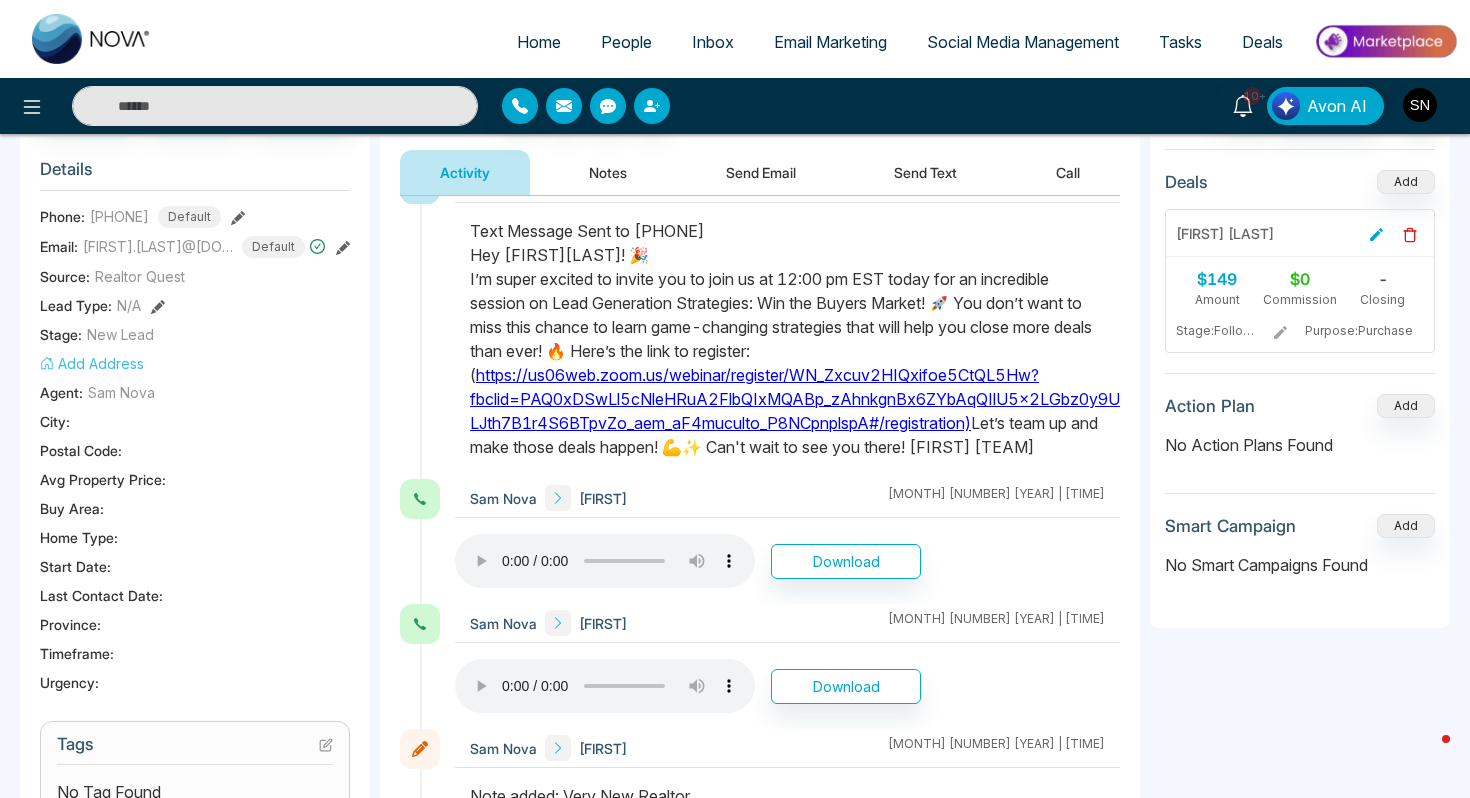 scroll, scrollTop: 0, scrollLeft: 0, axis: both 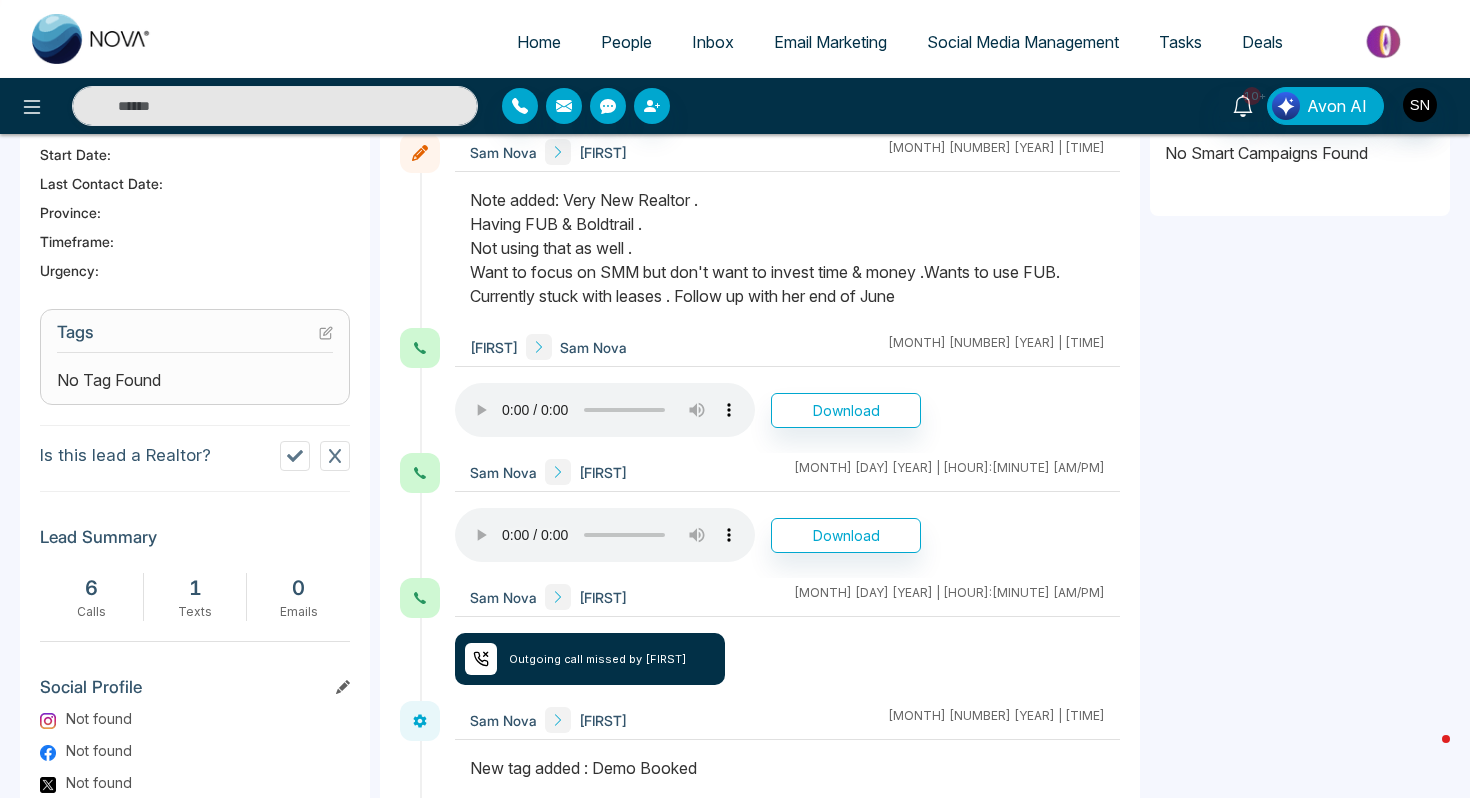 click 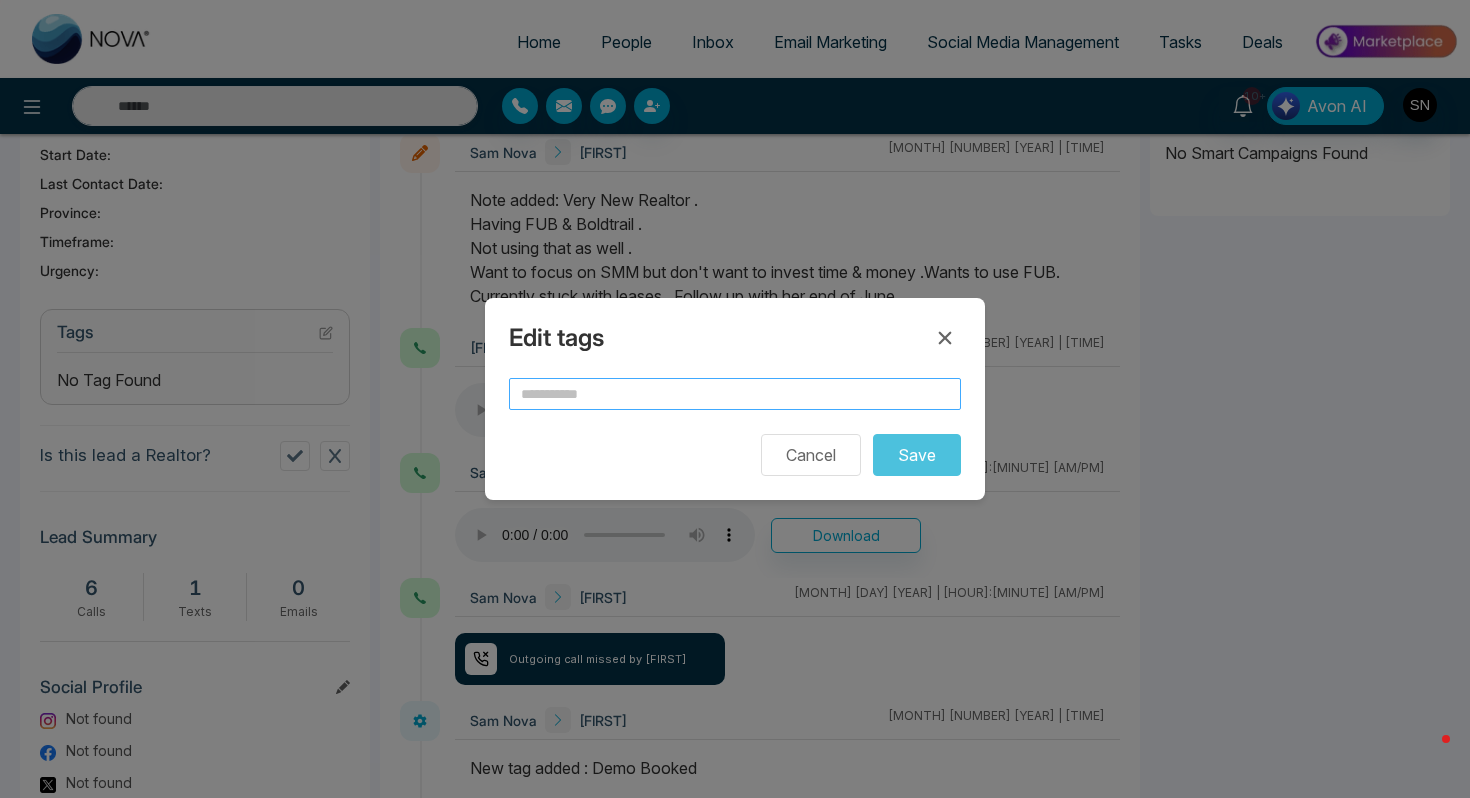 click at bounding box center [735, 394] 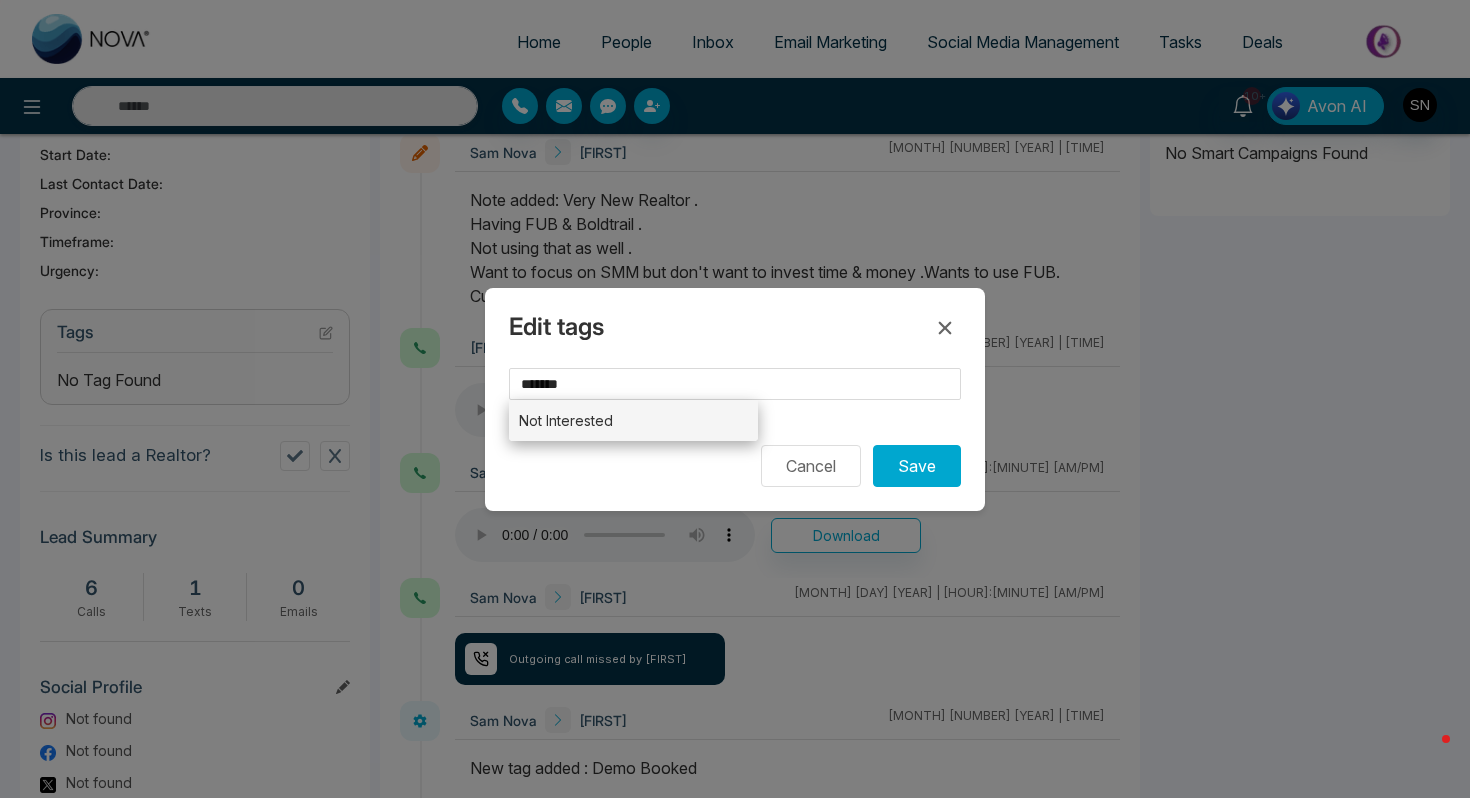 click on "Not Interested" at bounding box center (633, 420) 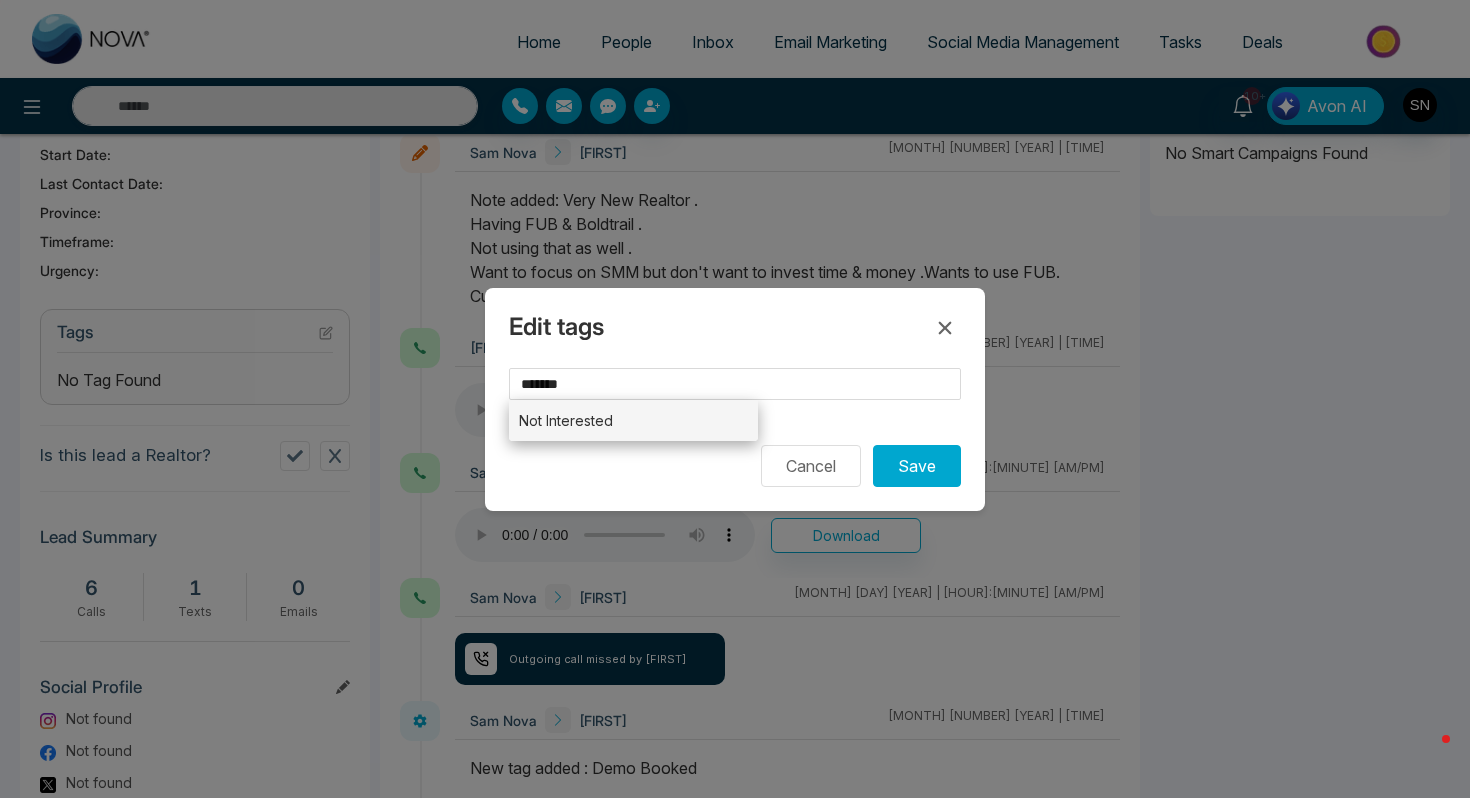 type on "**********" 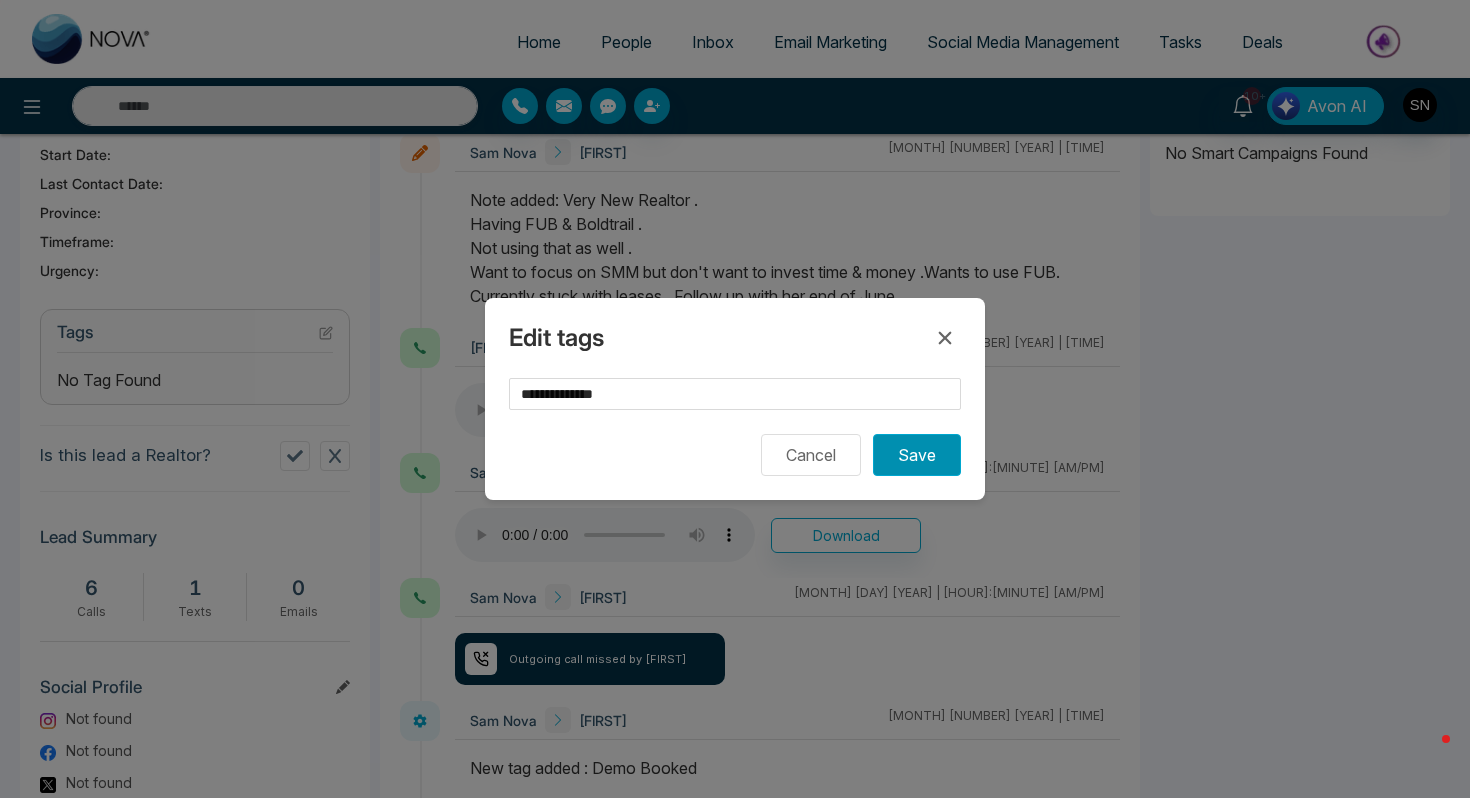 click on "Save" at bounding box center [917, 455] 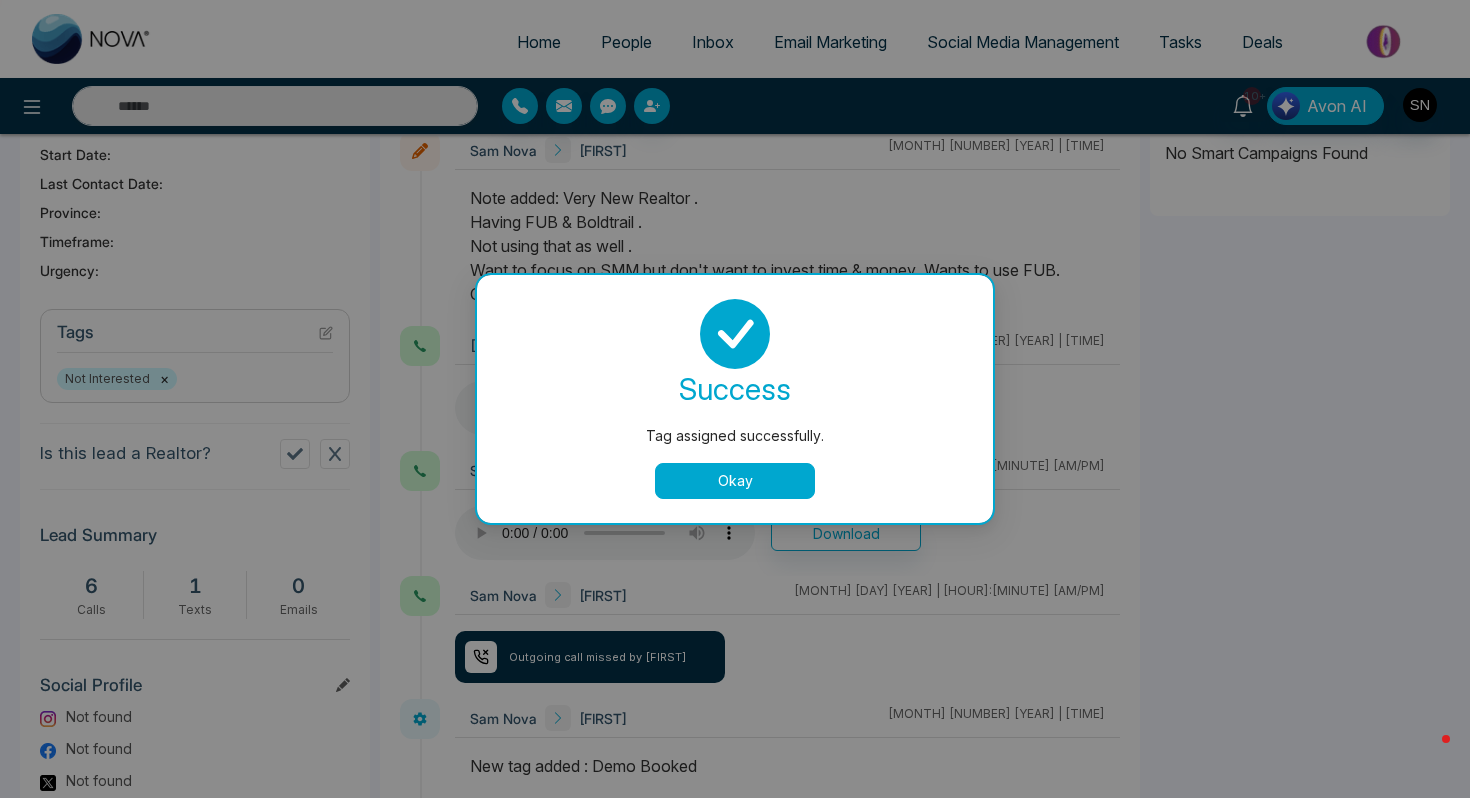 click on "Okay" at bounding box center (735, 481) 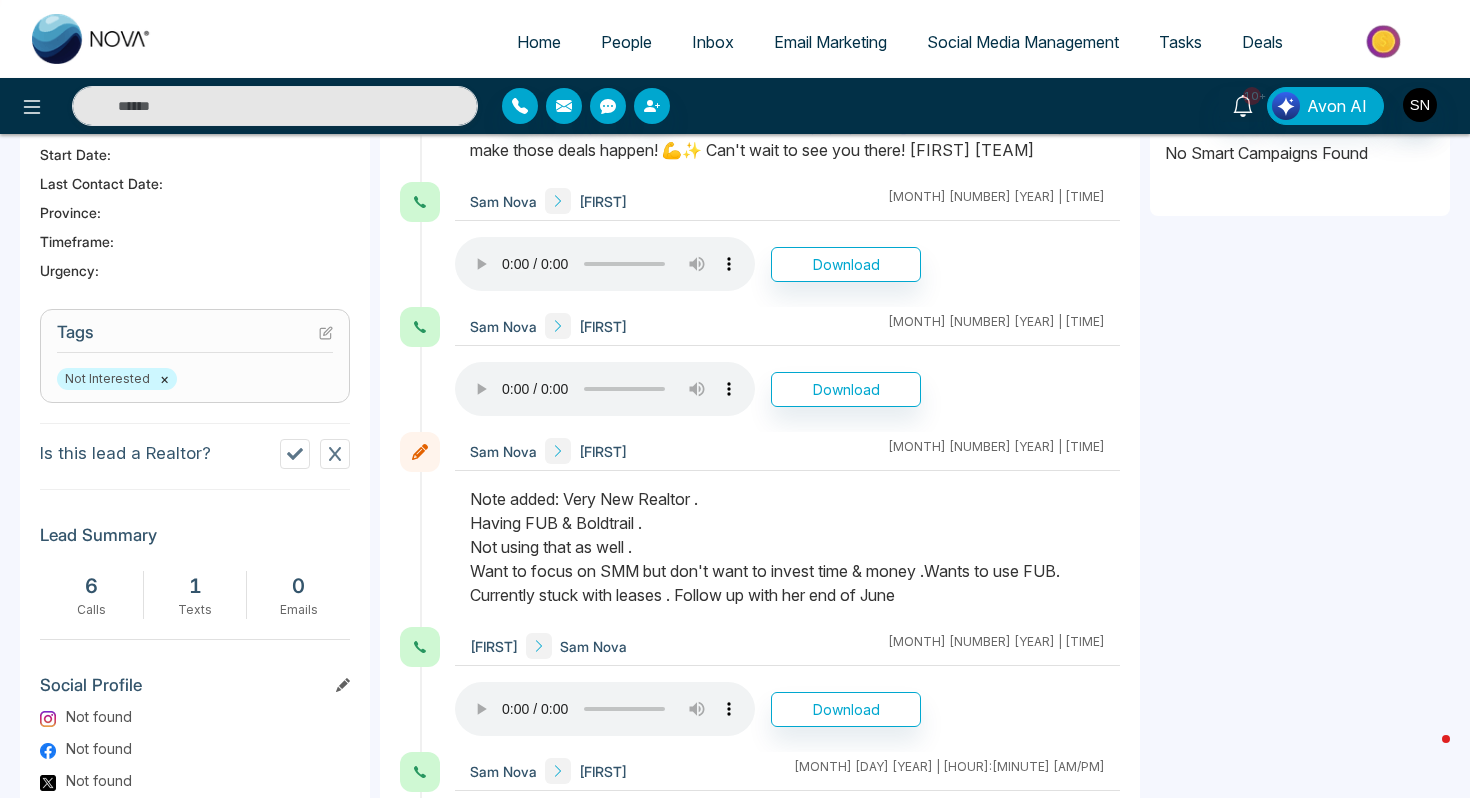 scroll, scrollTop: 0, scrollLeft: 0, axis: both 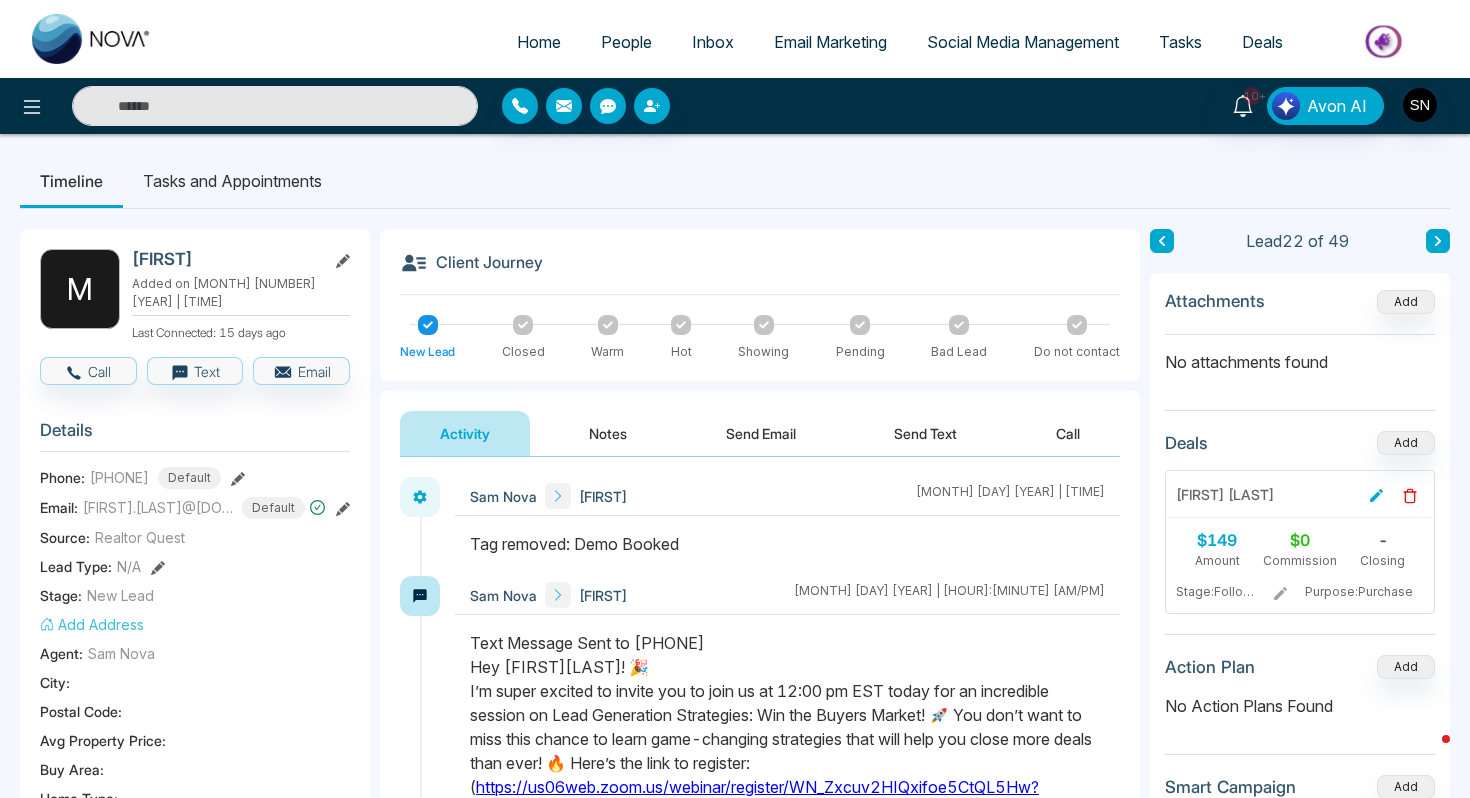 click 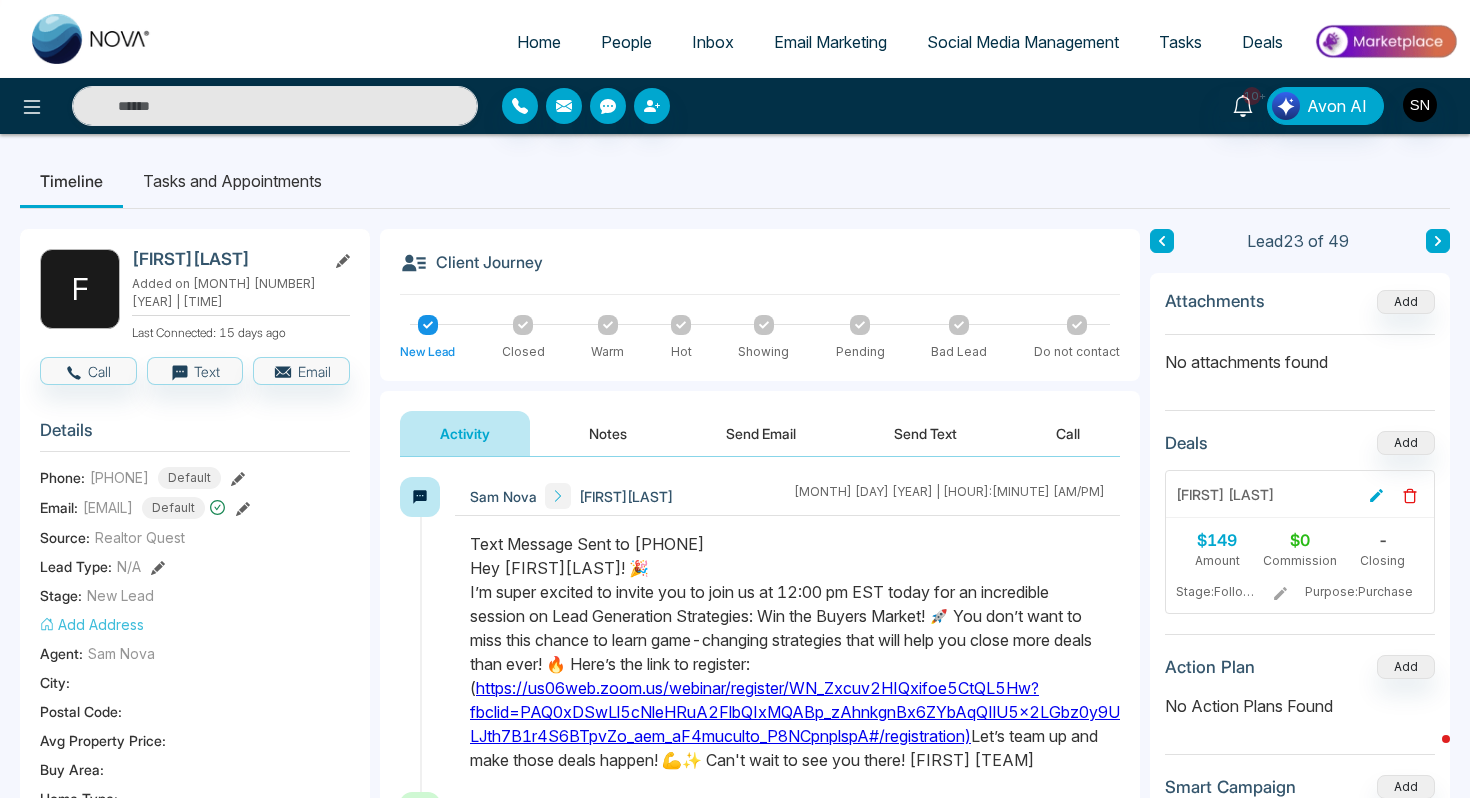 click 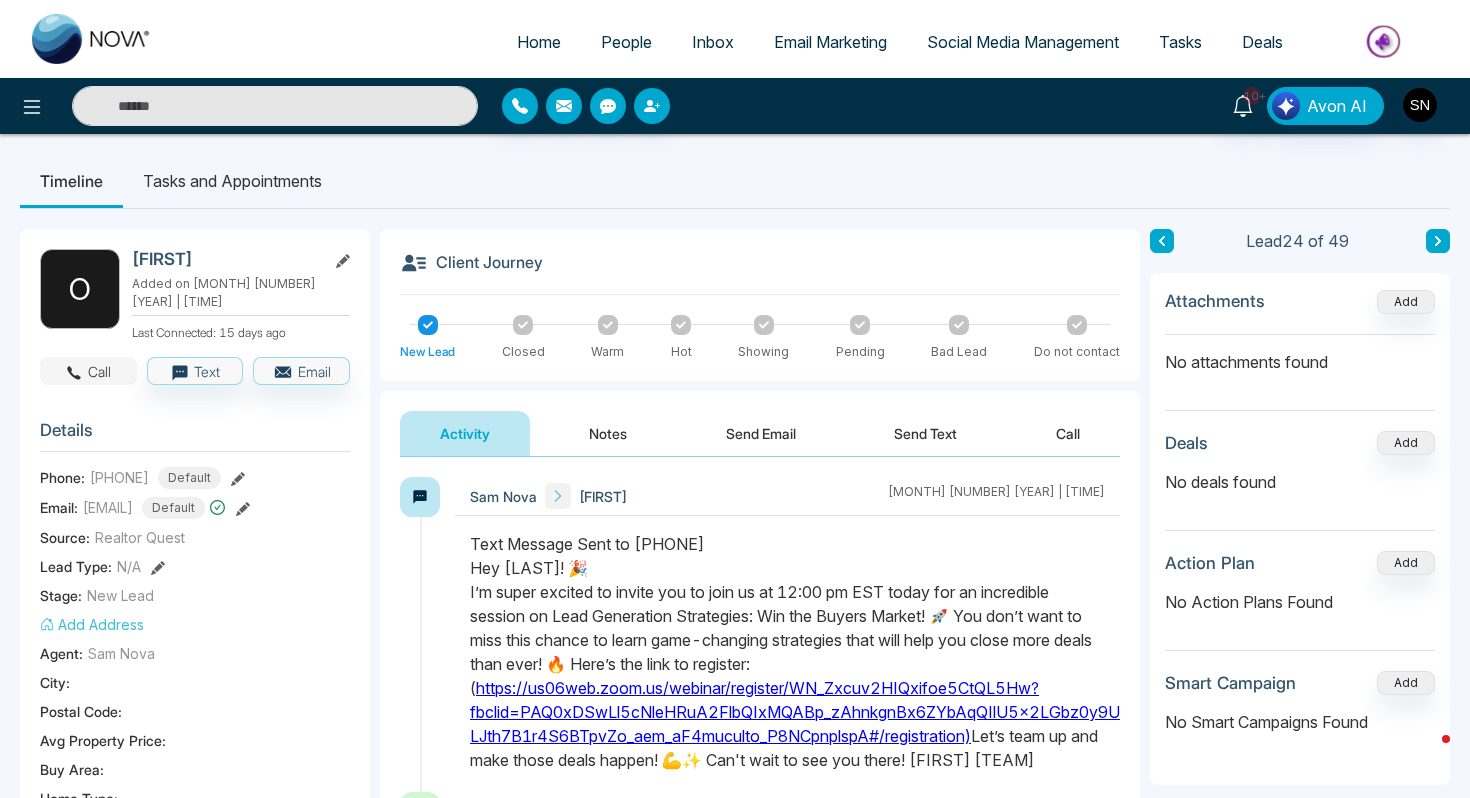 click on "Call" at bounding box center [88, 371] 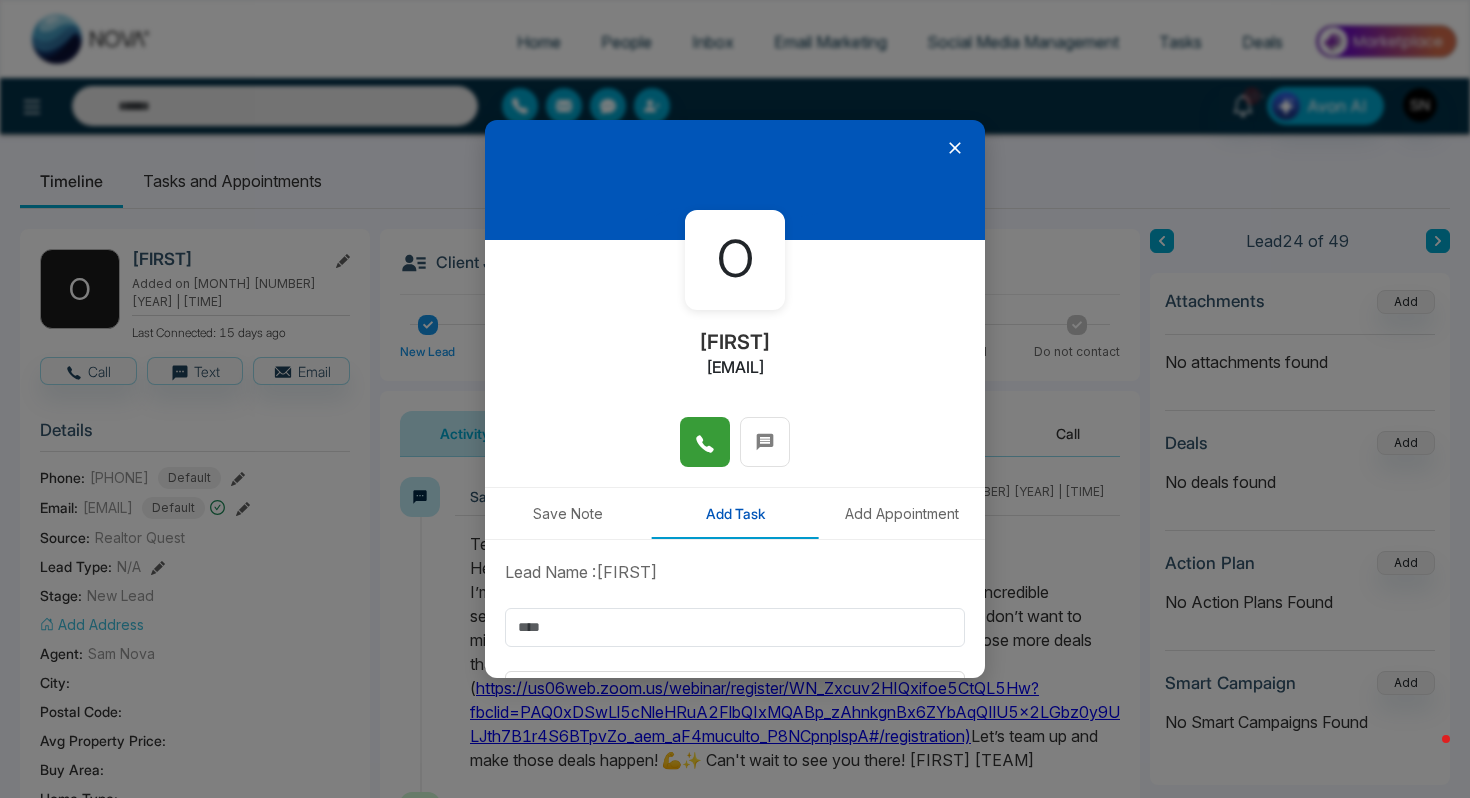 click 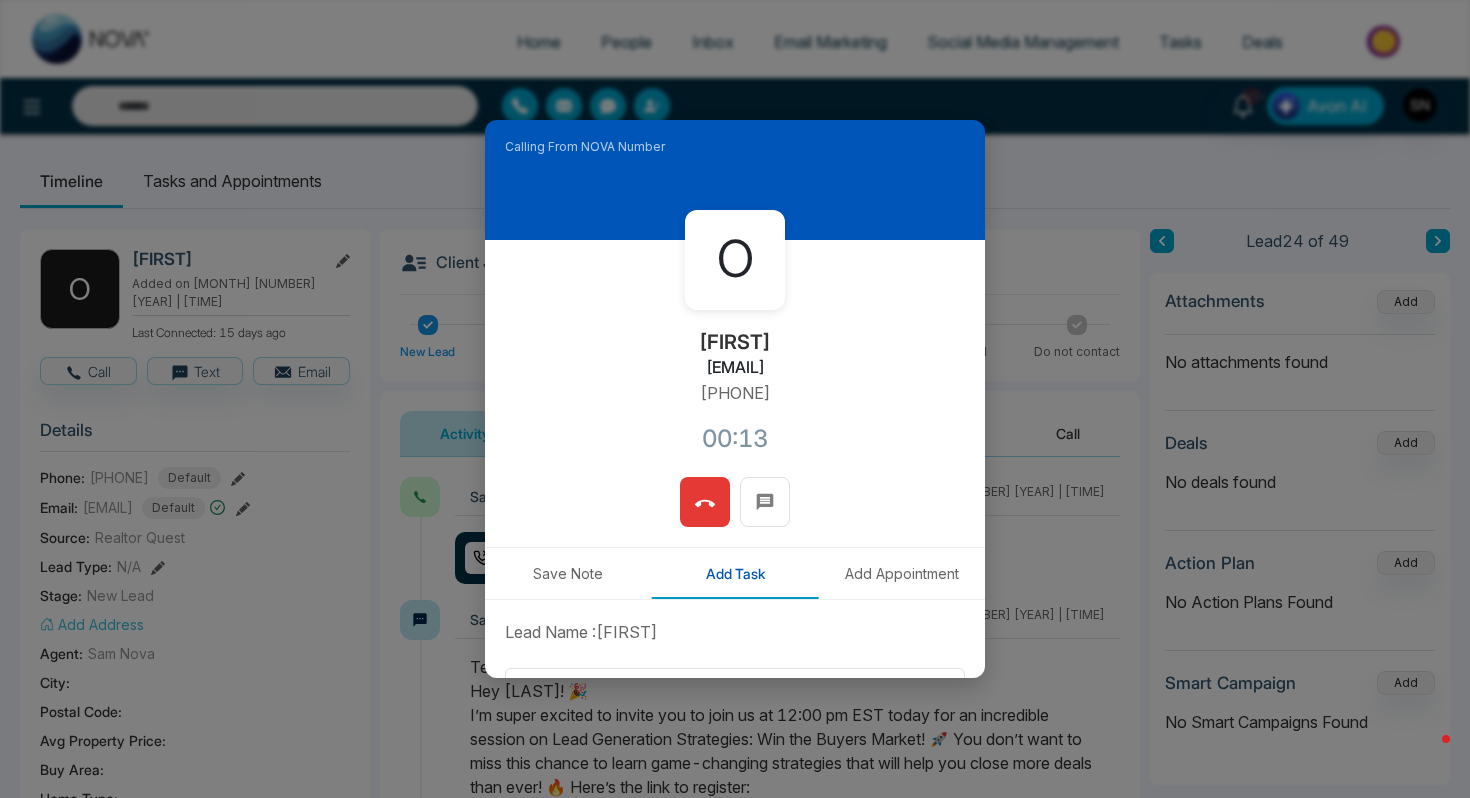 click 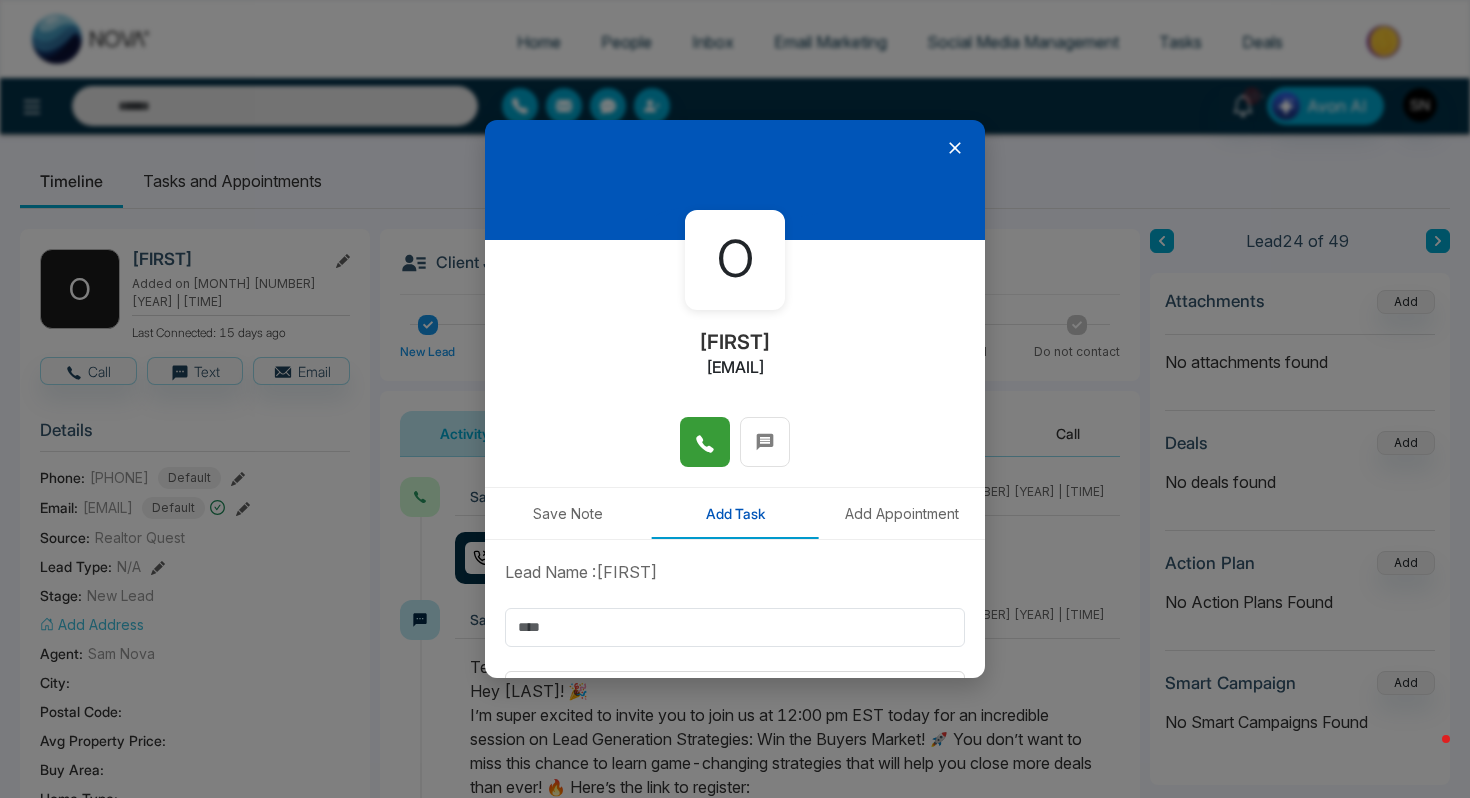 click 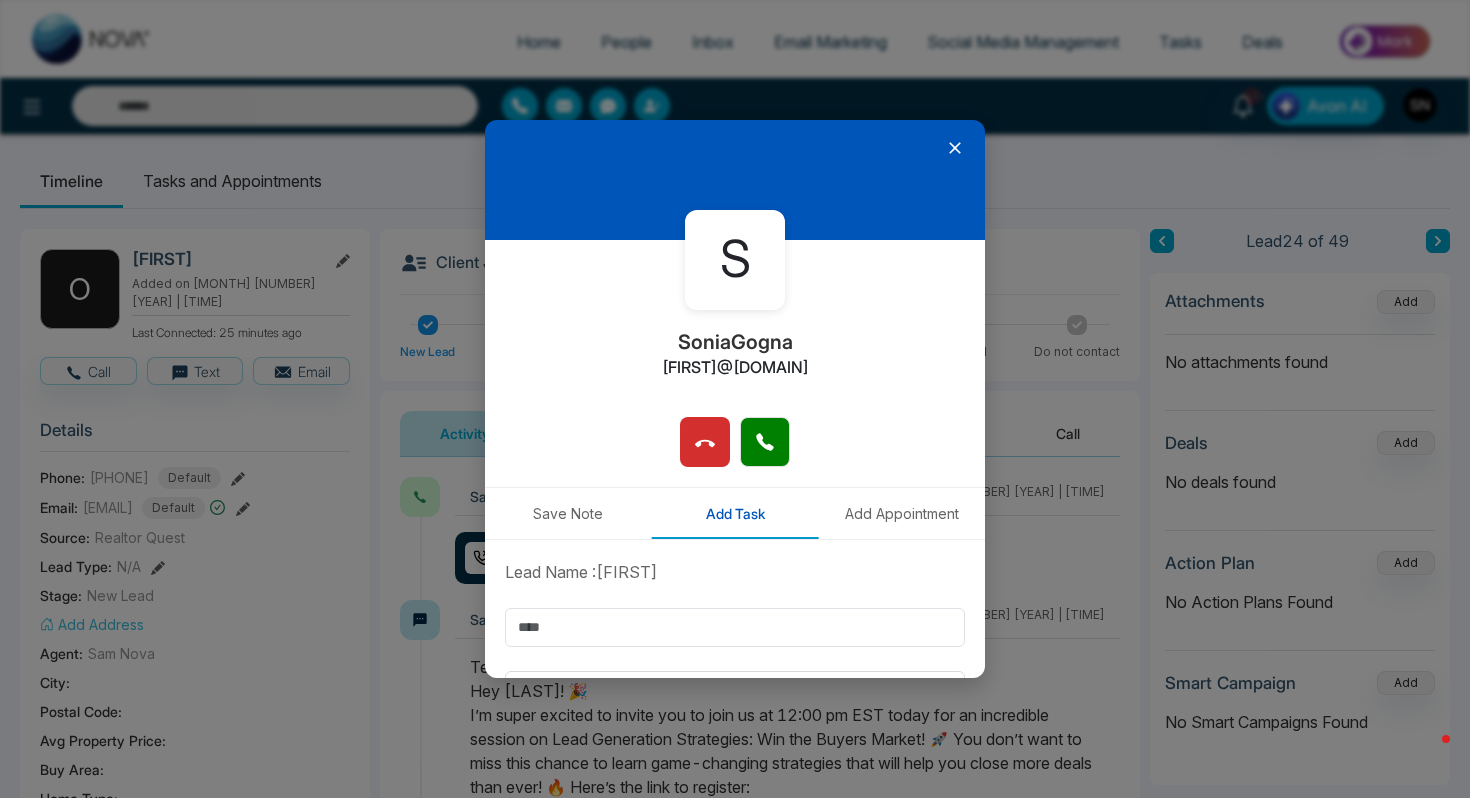 drag, startPoint x: 614, startPoint y: 369, endPoint x: 860, endPoint y: 376, distance: 246.09958 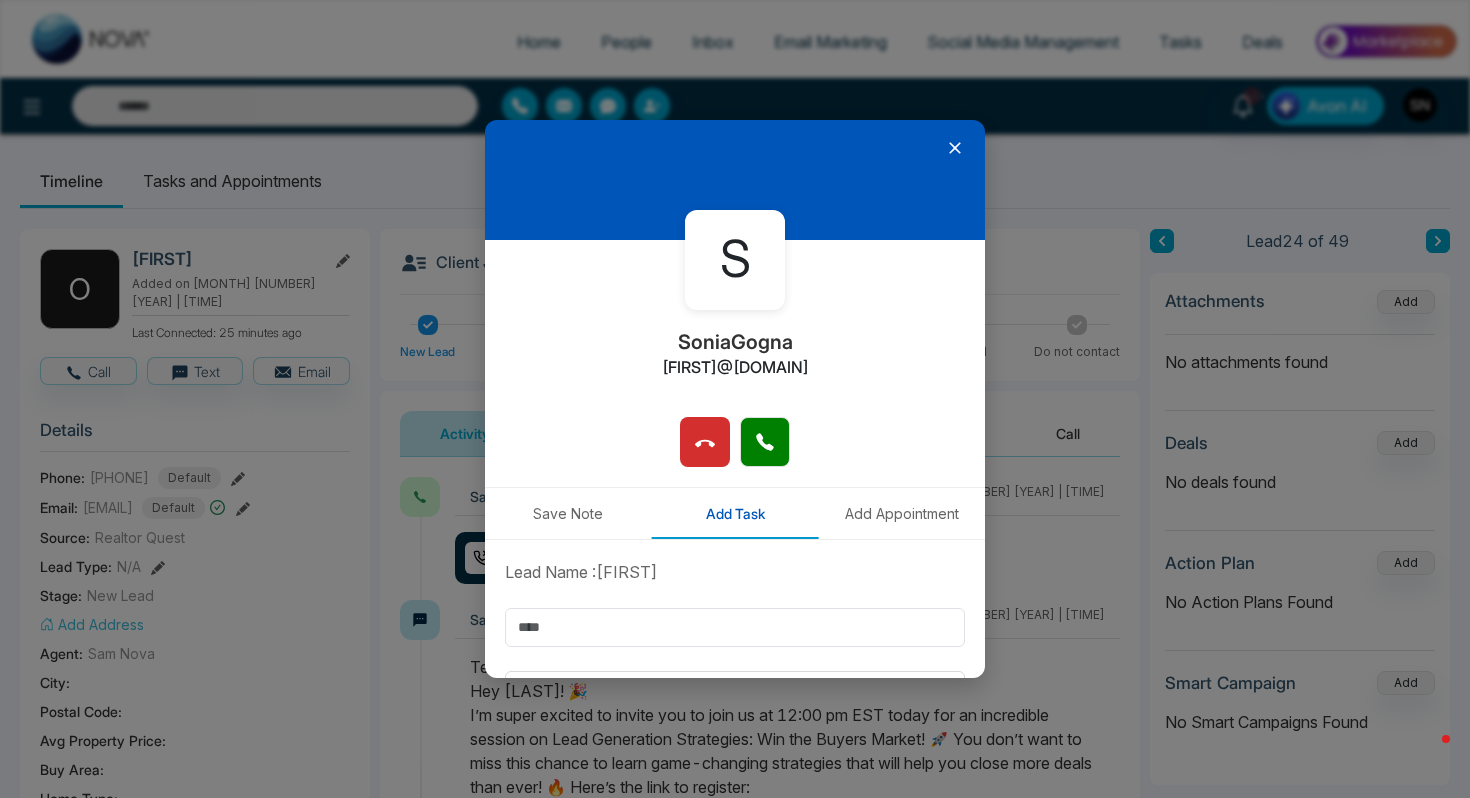click on "[FIRST]@[DOMAIN]" at bounding box center [735, 367] 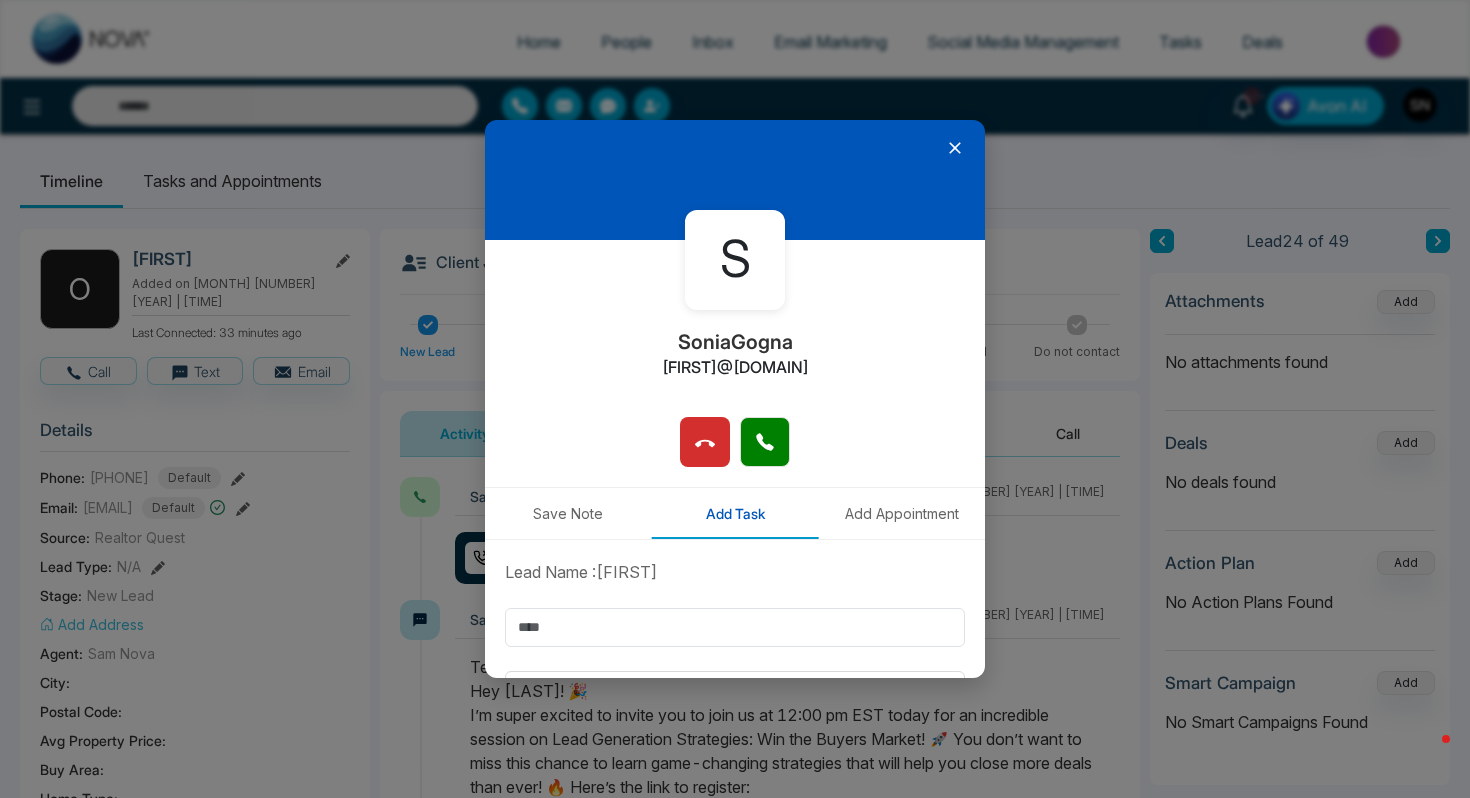 click 